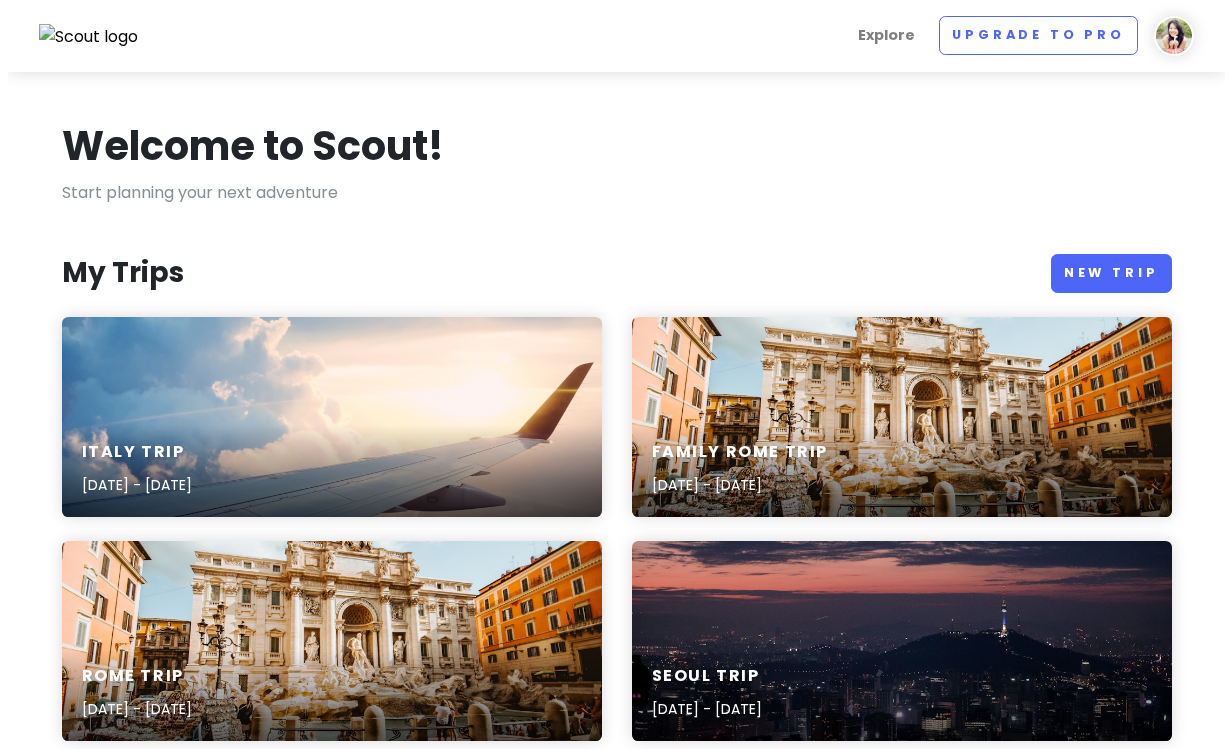 scroll, scrollTop: 0, scrollLeft: 0, axis: both 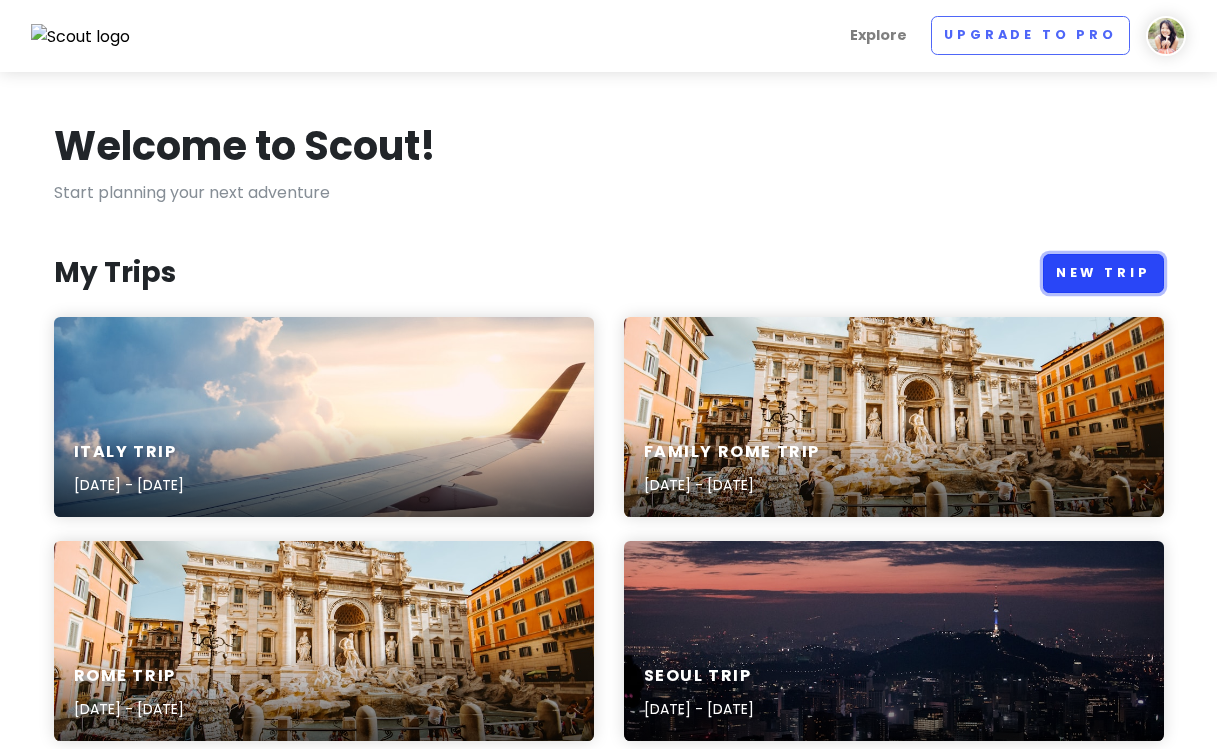 click on "New Trip" at bounding box center [1103, 273] 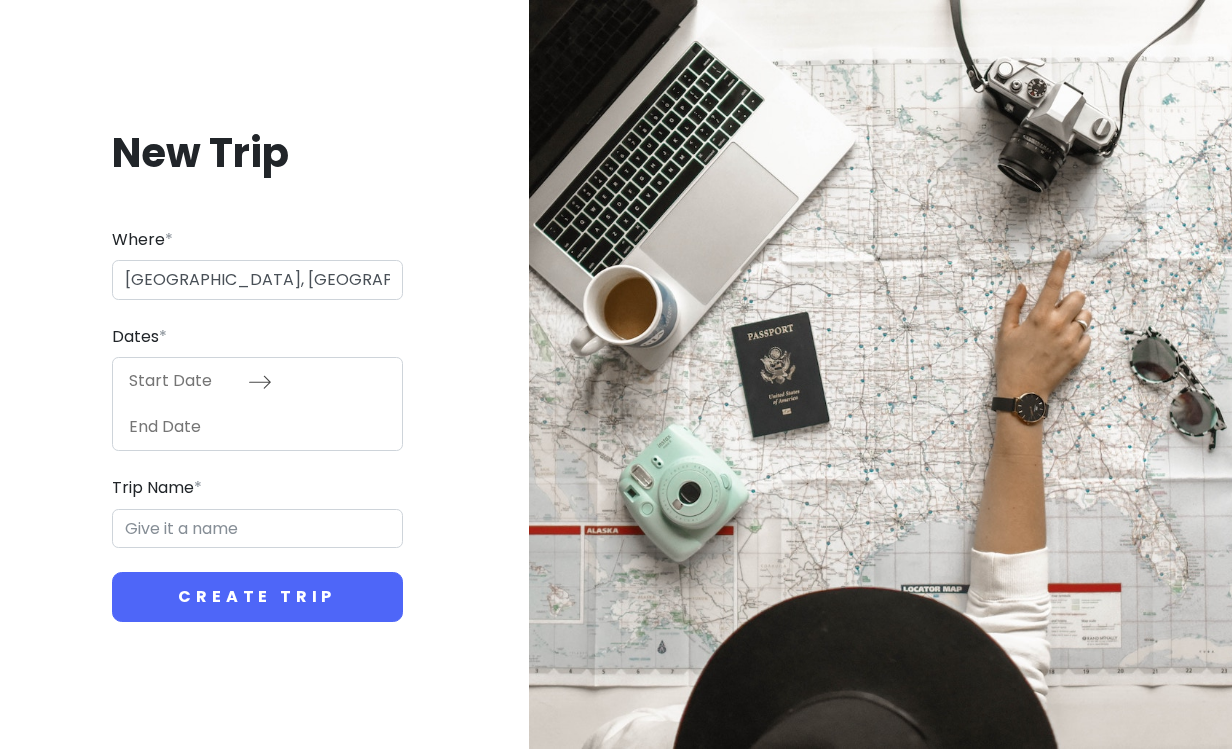 type on "98000 [GEOGRAPHIC_DATA]" 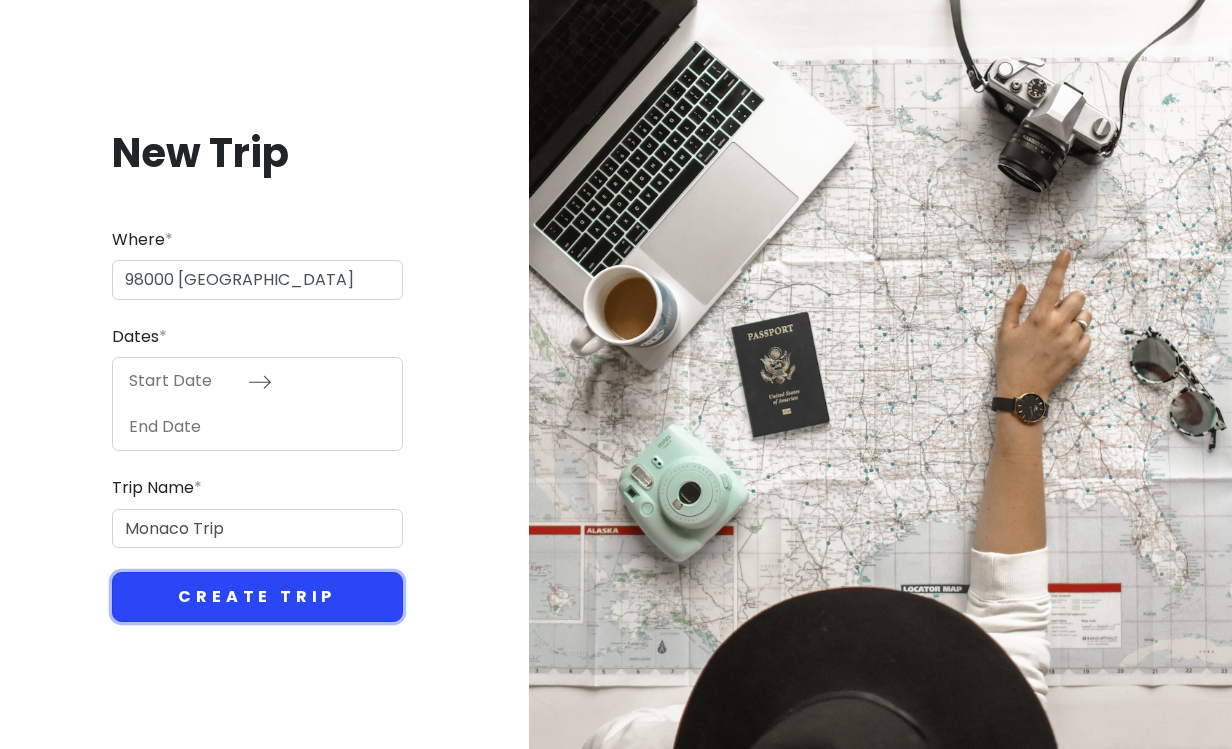 click on "Create Trip" at bounding box center (257, 597) 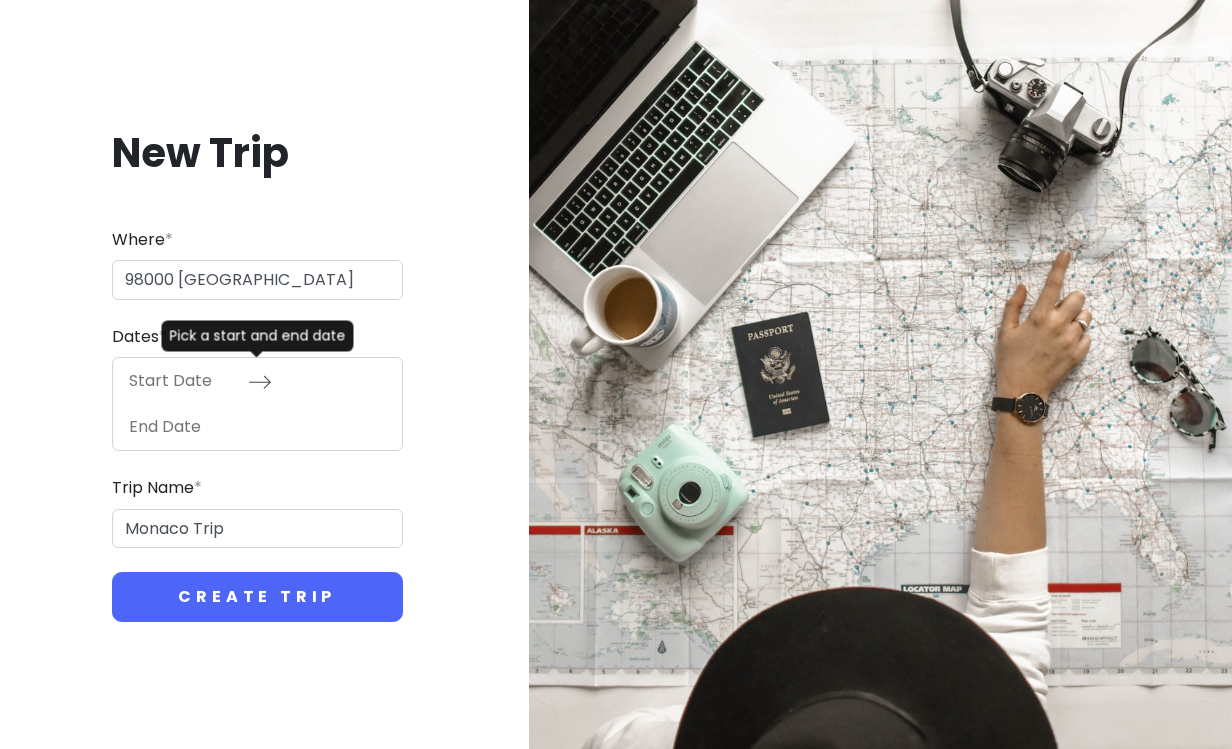click at bounding box center [183, 381] 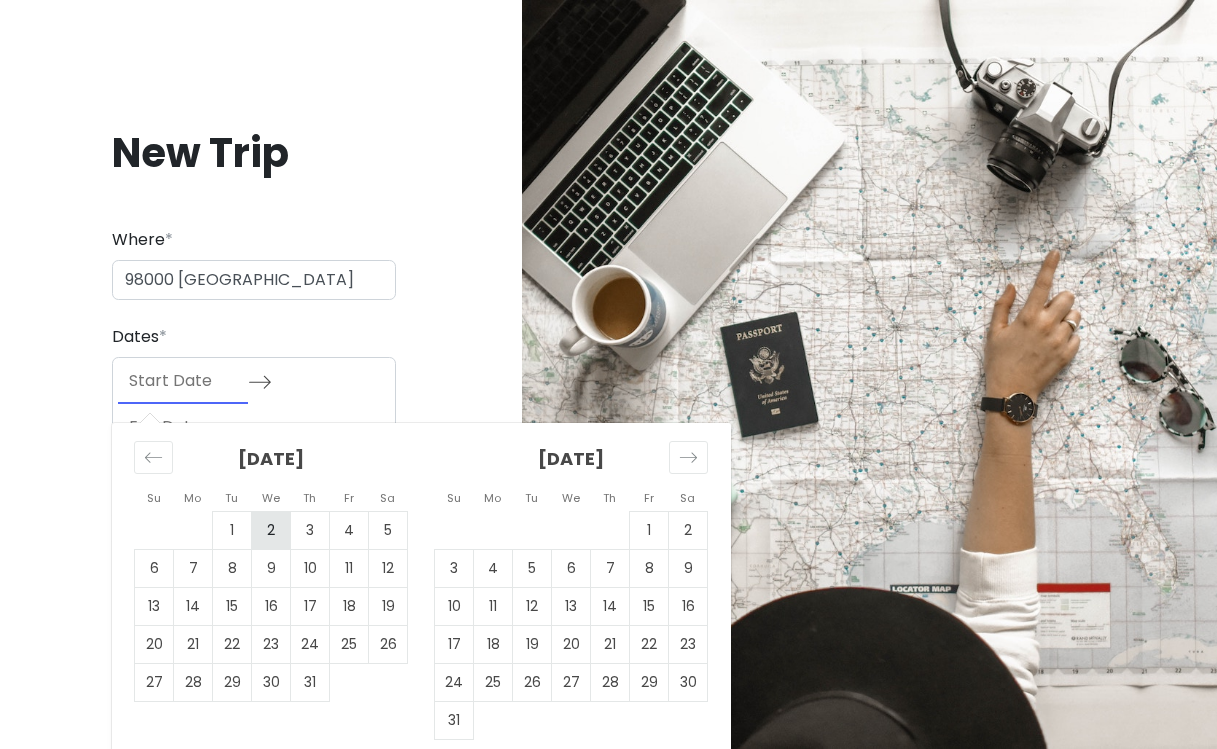 click on "2" at bounding box center (271, 531) 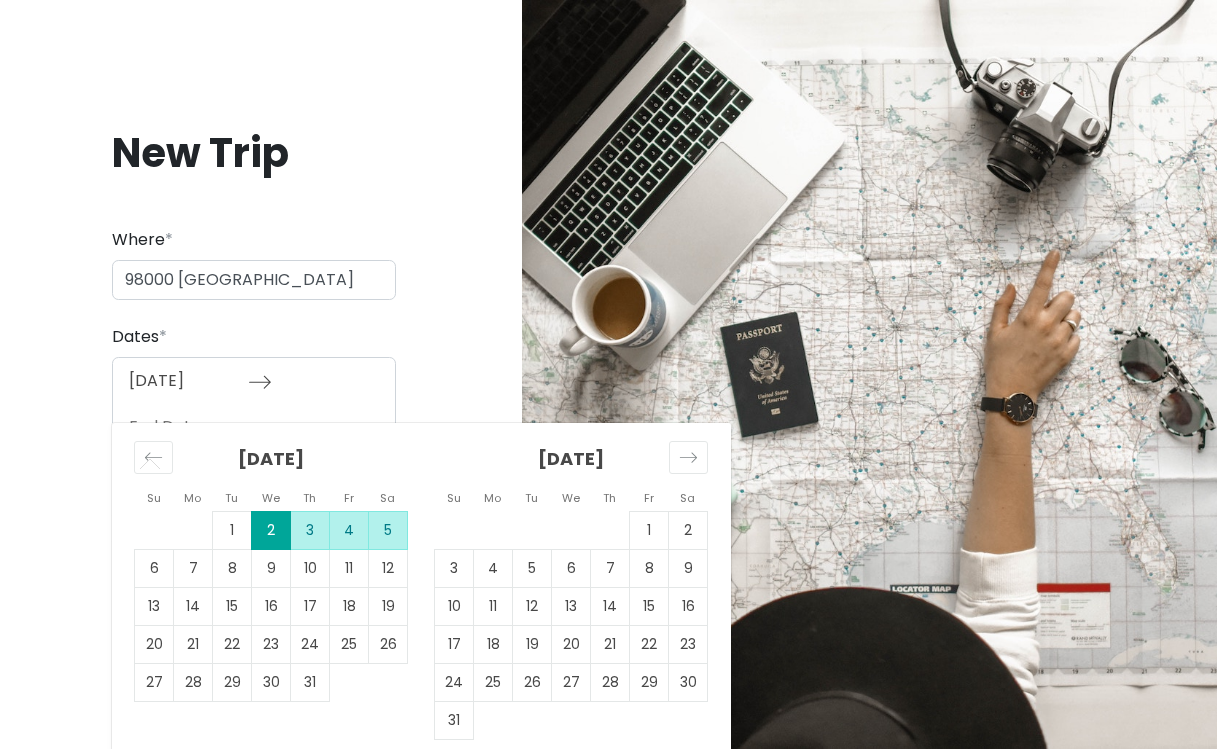 click on "5" at bounding box center (388, 531) 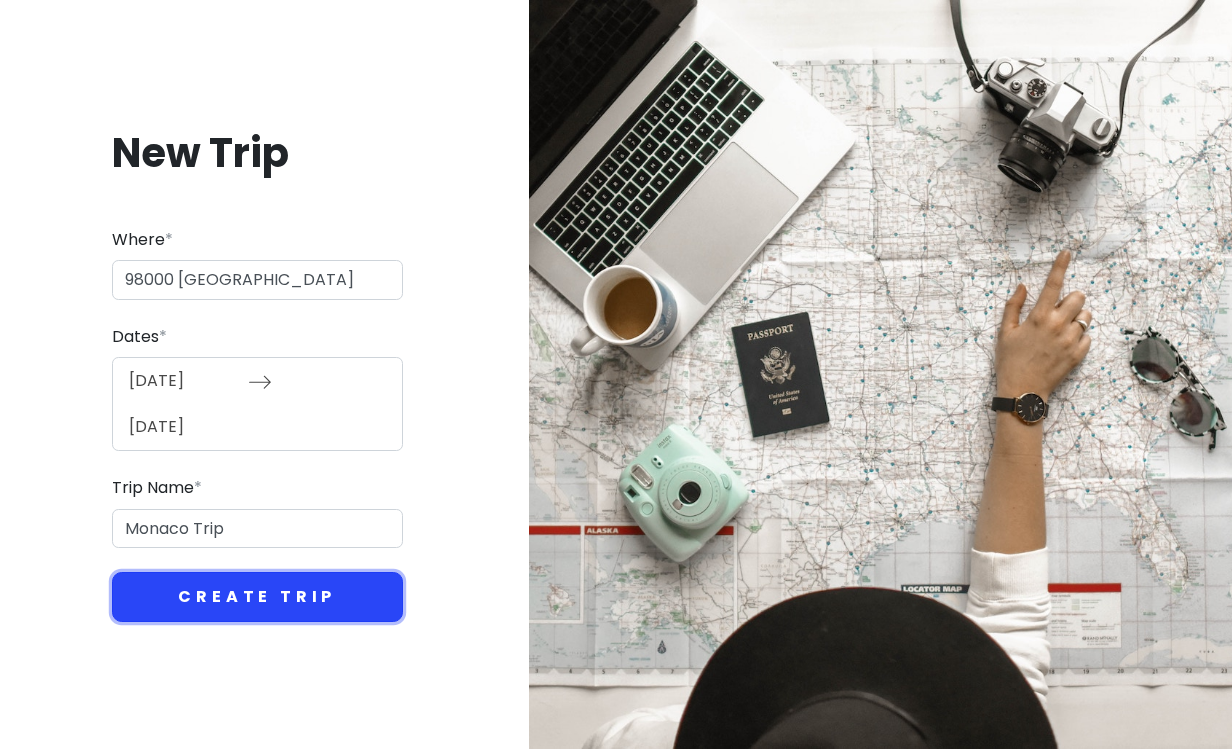 click on "Create Trip" at bounding box center (257, 597) 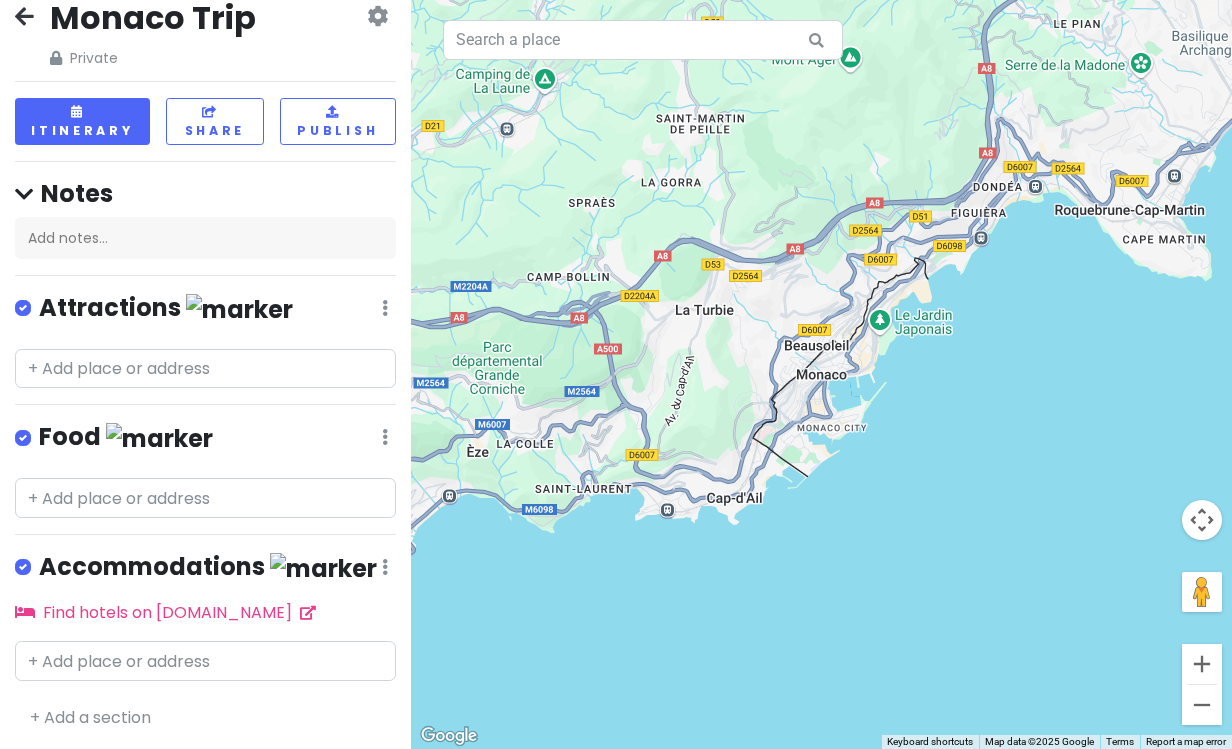 scroll, scrollTop: 27, scrollLeft: 0, axis: vertical 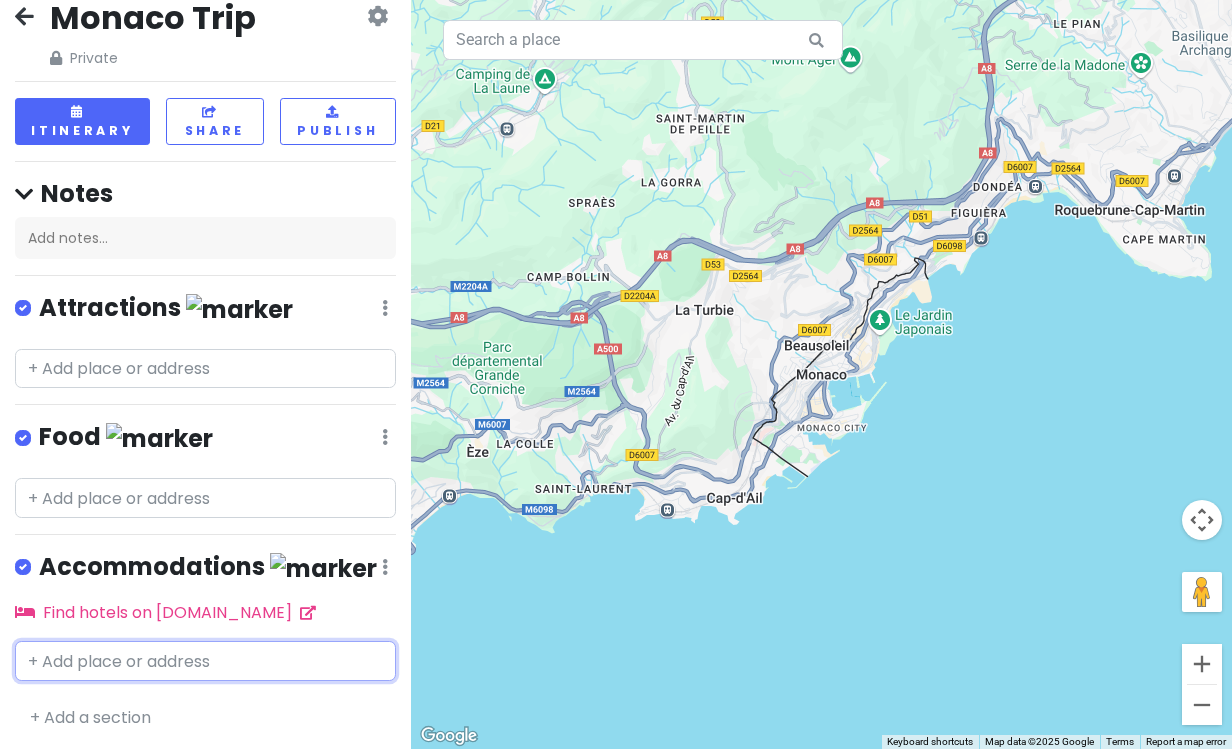 click at bounding box center (205, 661) 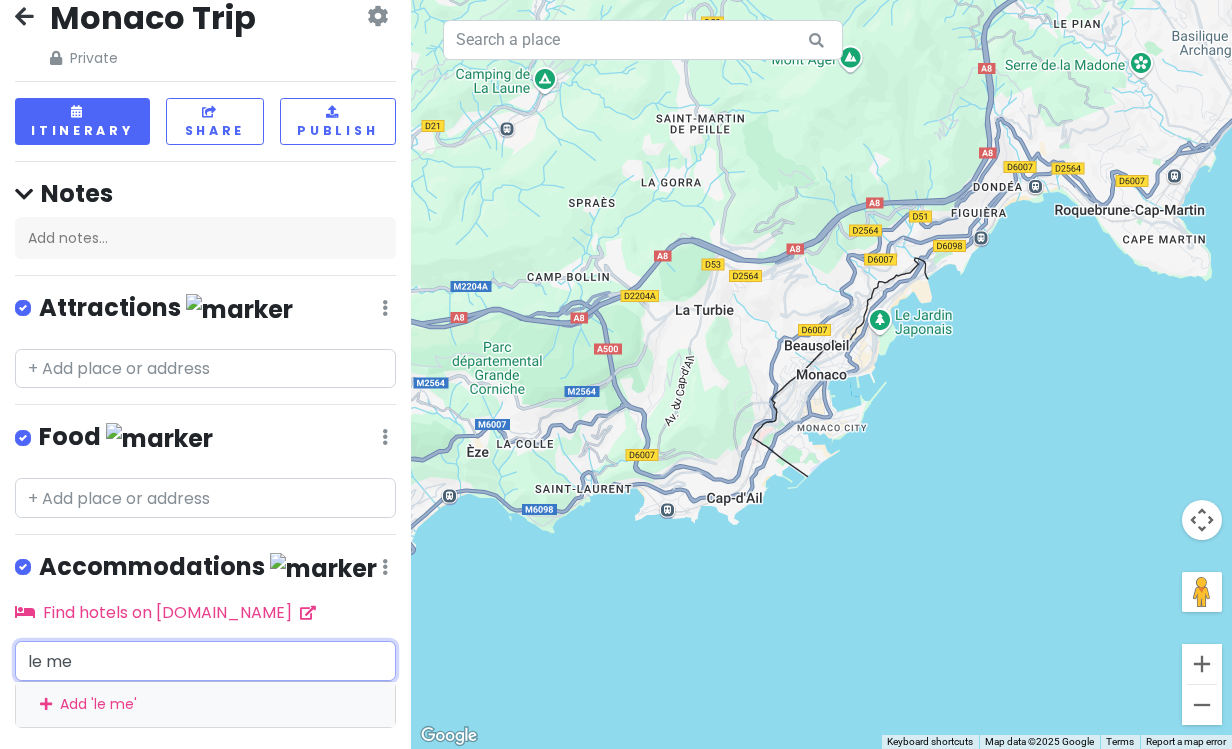 type on "le mer" 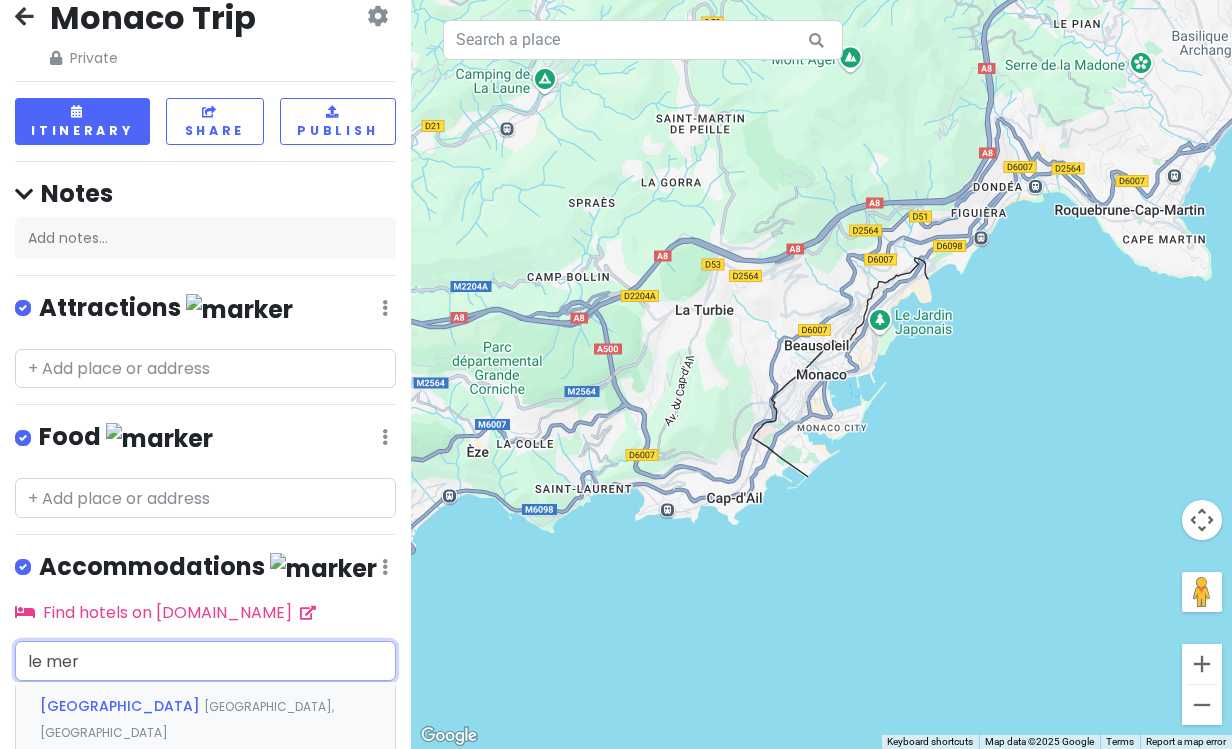 click on "[GEOGRAPHIC_DATA]" at bounding box center (122, 706) 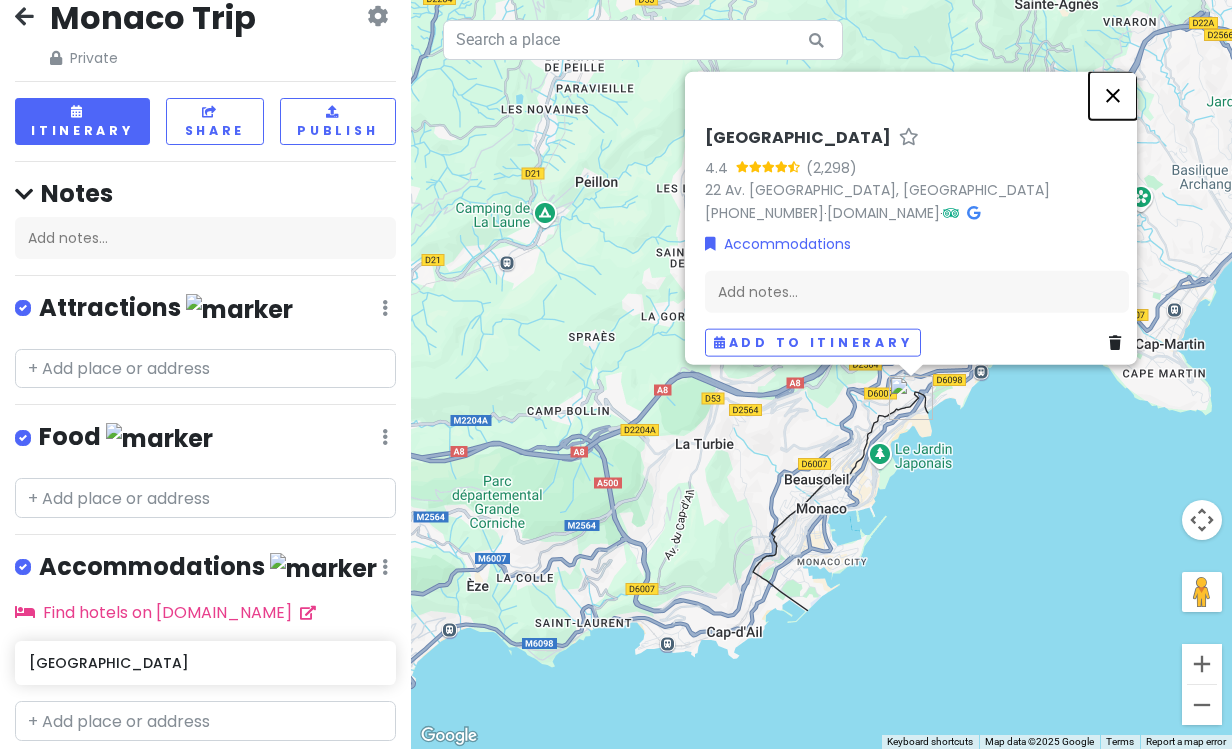 click at bounding box center (1113, 95) 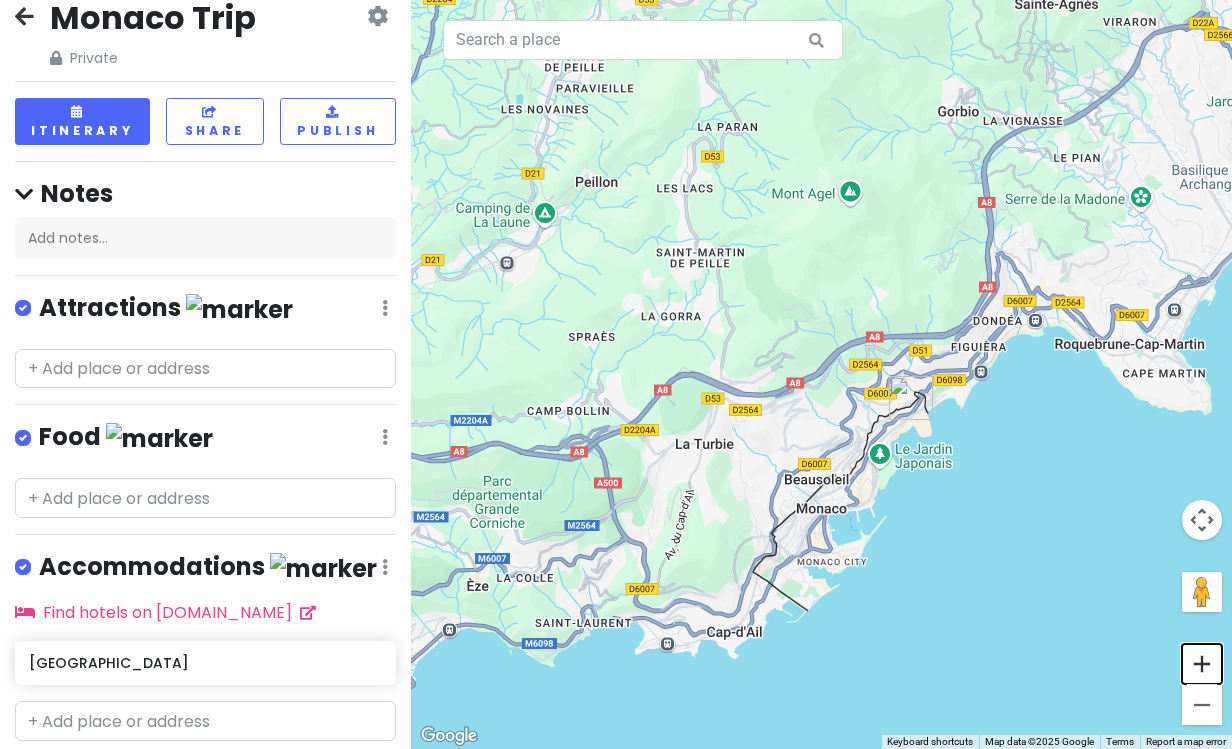 click at bounding box center (1202, 664) 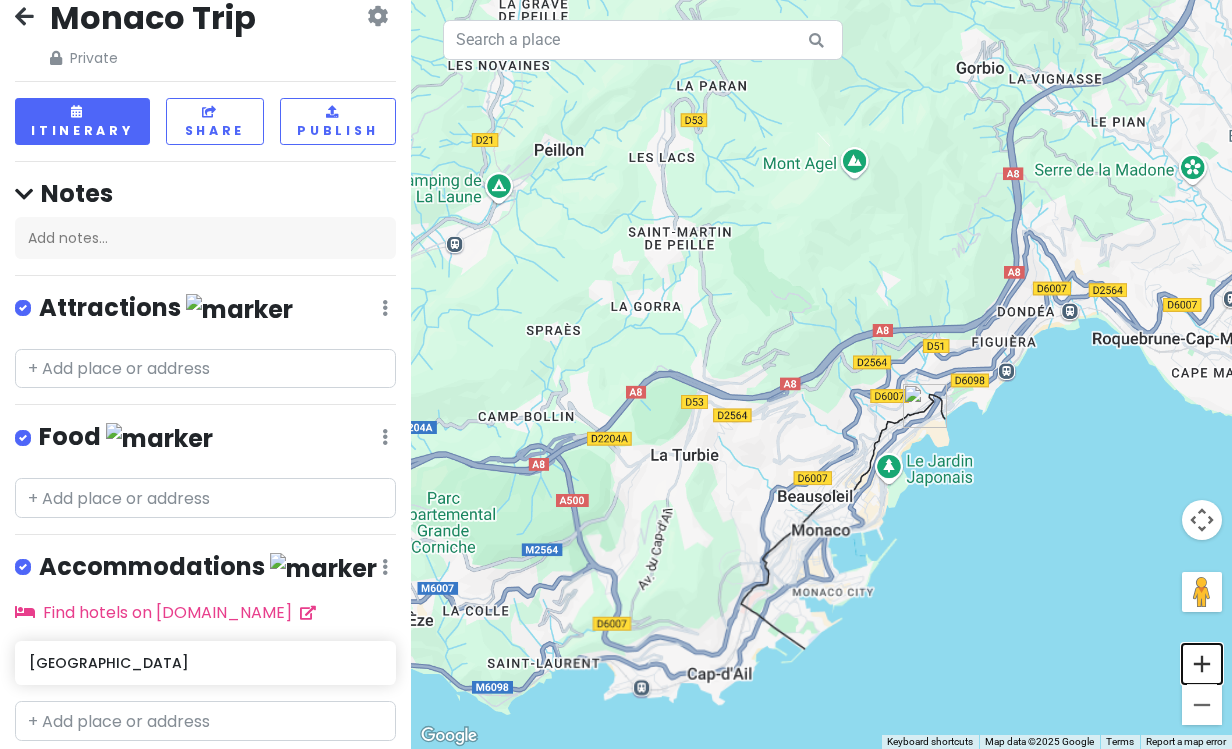 click at bounding box center (1202, 664) 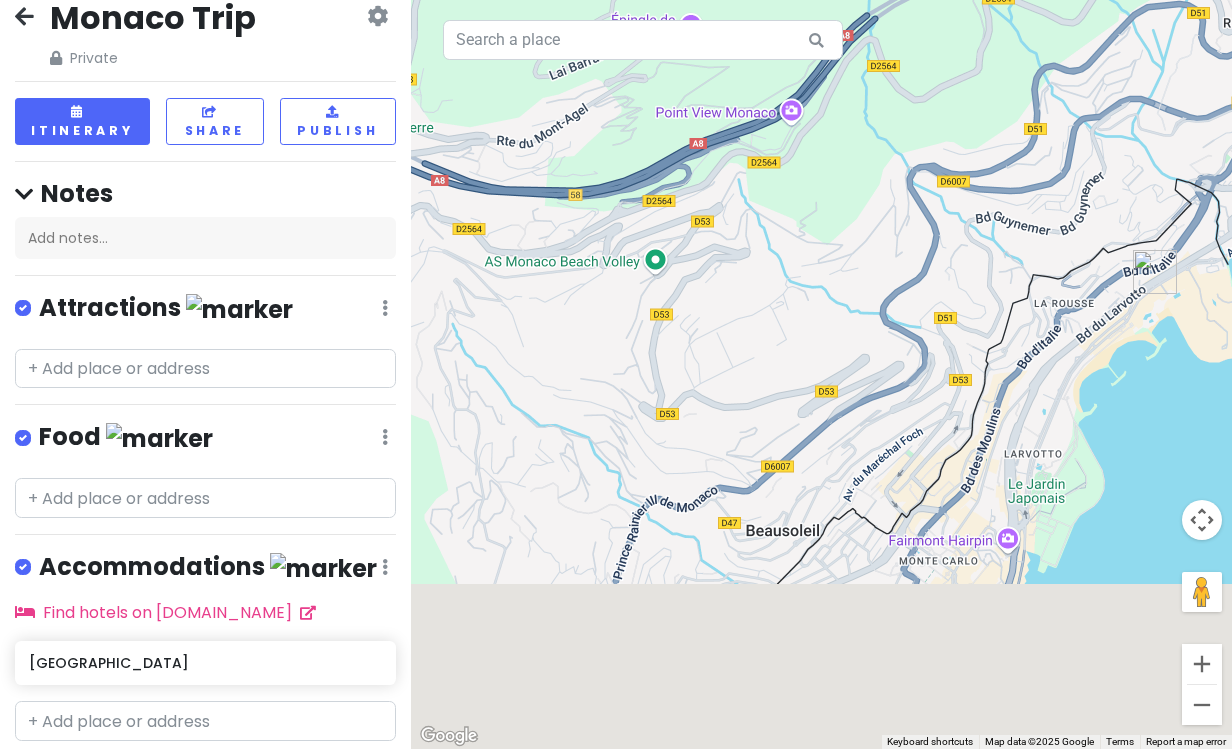 drag, startPoint x: 763, startPoint y: 385, endPoint x: 749, endPoint y: 17, distance: 368.2662 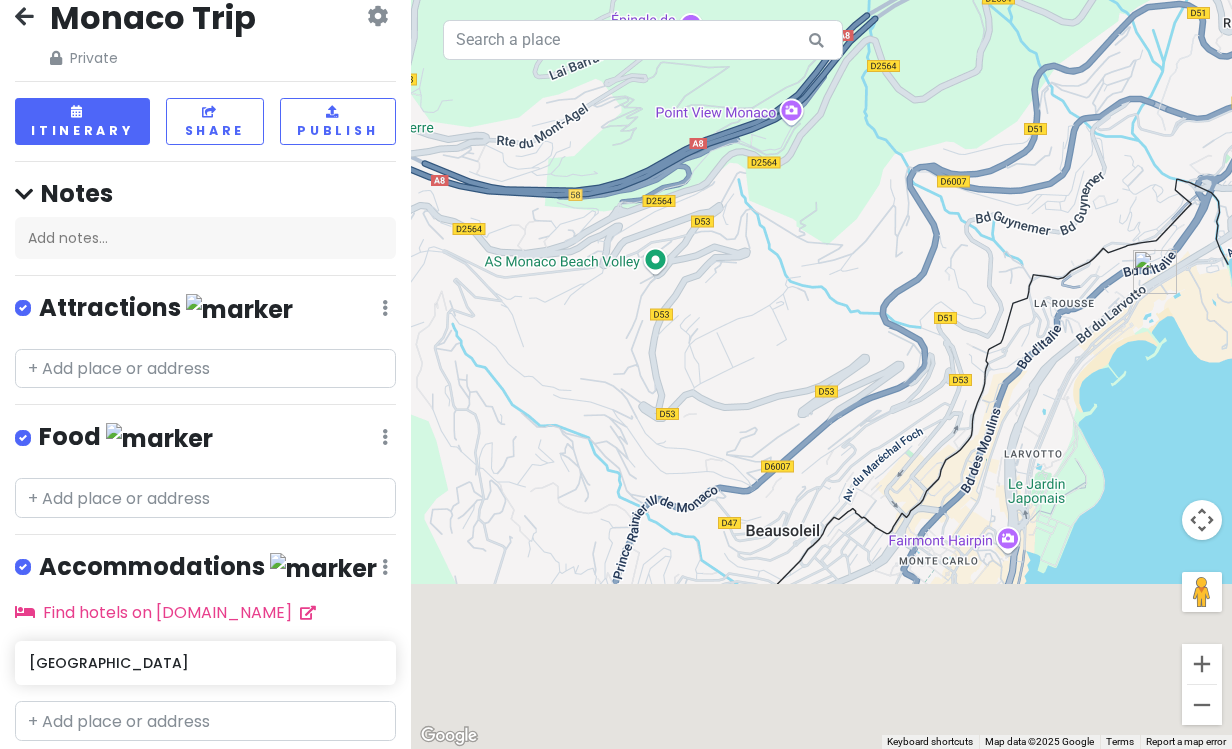 click on "To navigate, press the arrow keys." at bounding box center [821, 374] 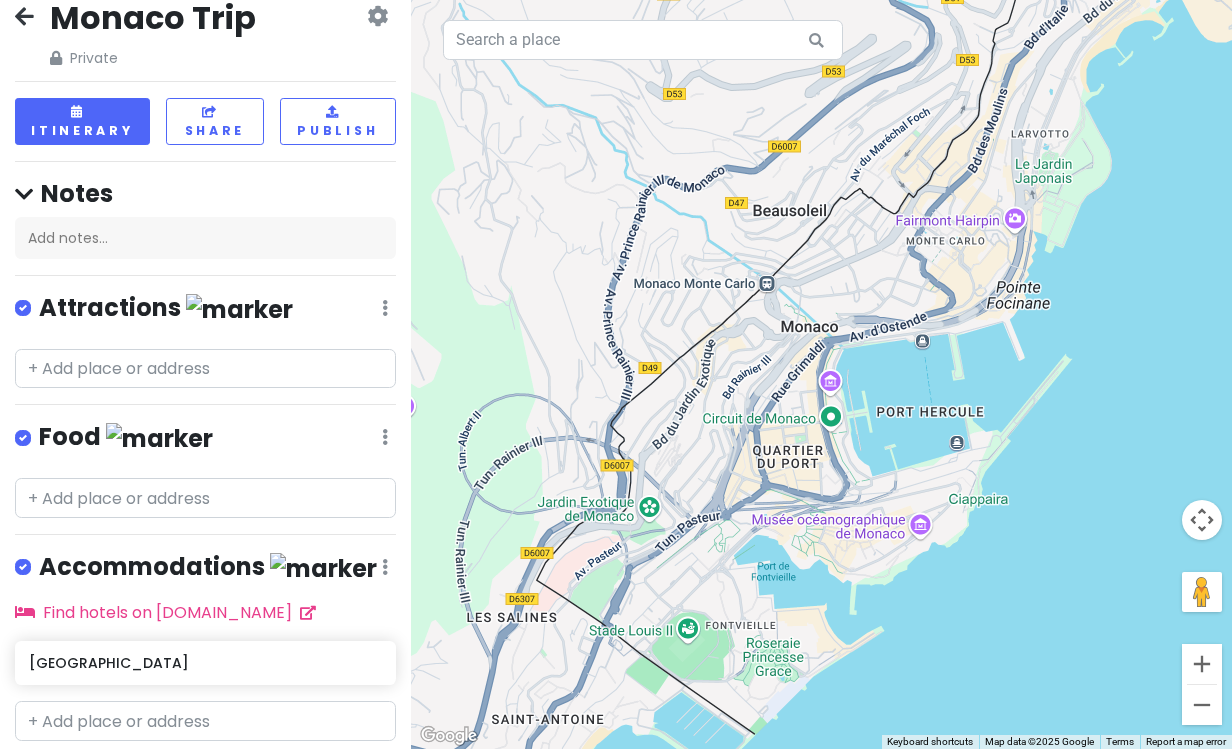 drag, startPoint x: 800, startPoint y: 254, endPoint x: 800, endPoint y: 49, distance: 205 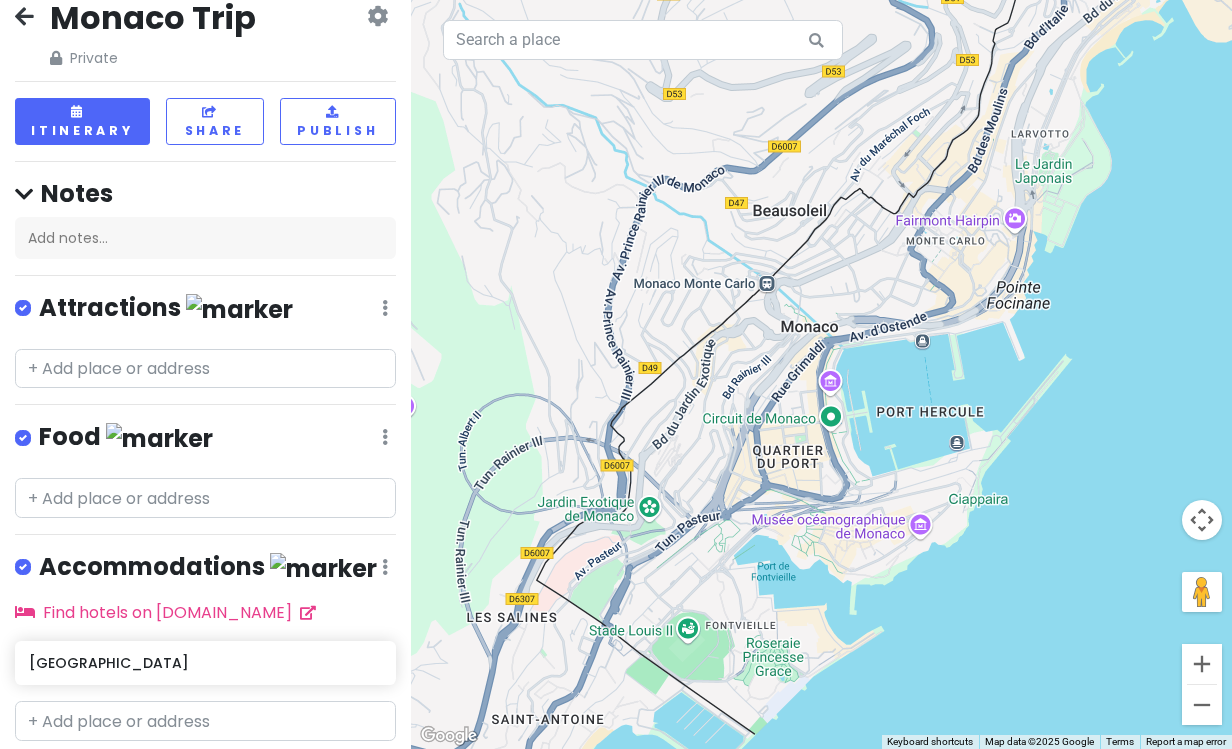 click on "To navigate, press the arrow keys. Keyboard shortcuts Map Data Map data ©2025 Google Map data ©2025 Google 200 m  Click to toggle between metric and imperial units Terms Report a map error" at bounding box center [821, 374] 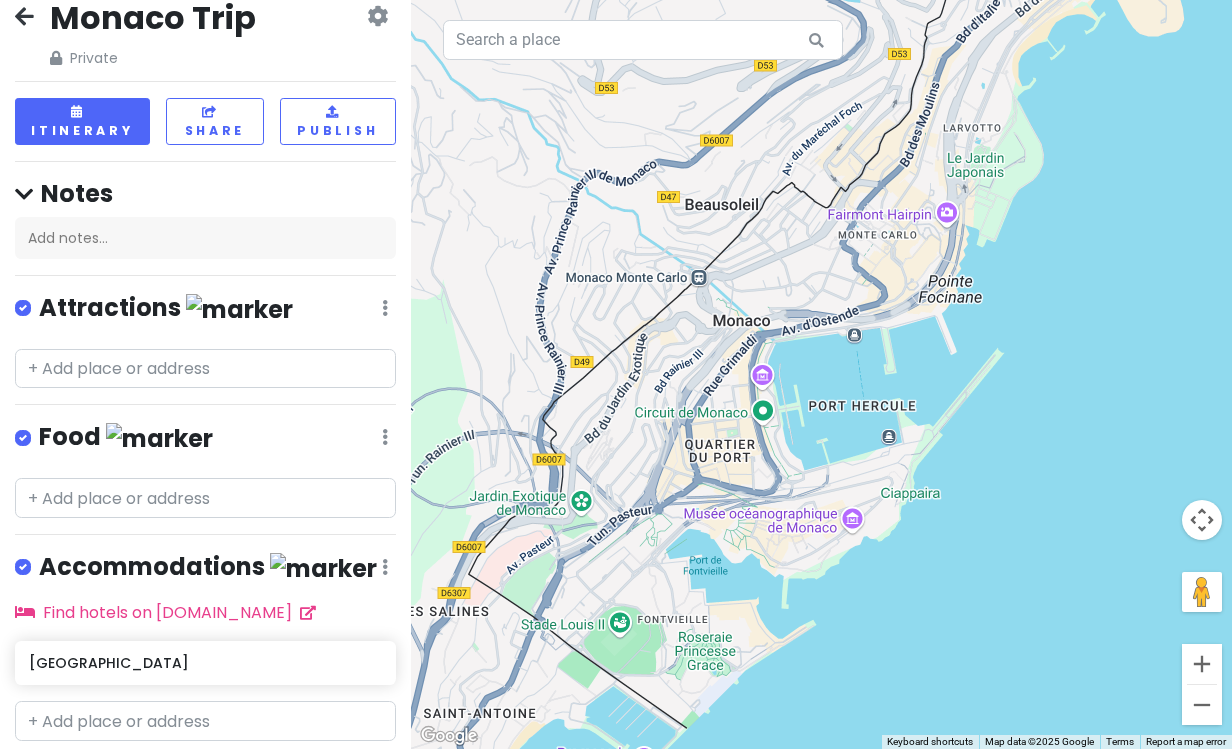 drag, startPoint x: 774, startPoint y: 413, endPoint x: 703, endPoint y: 472, distance: 92.31468 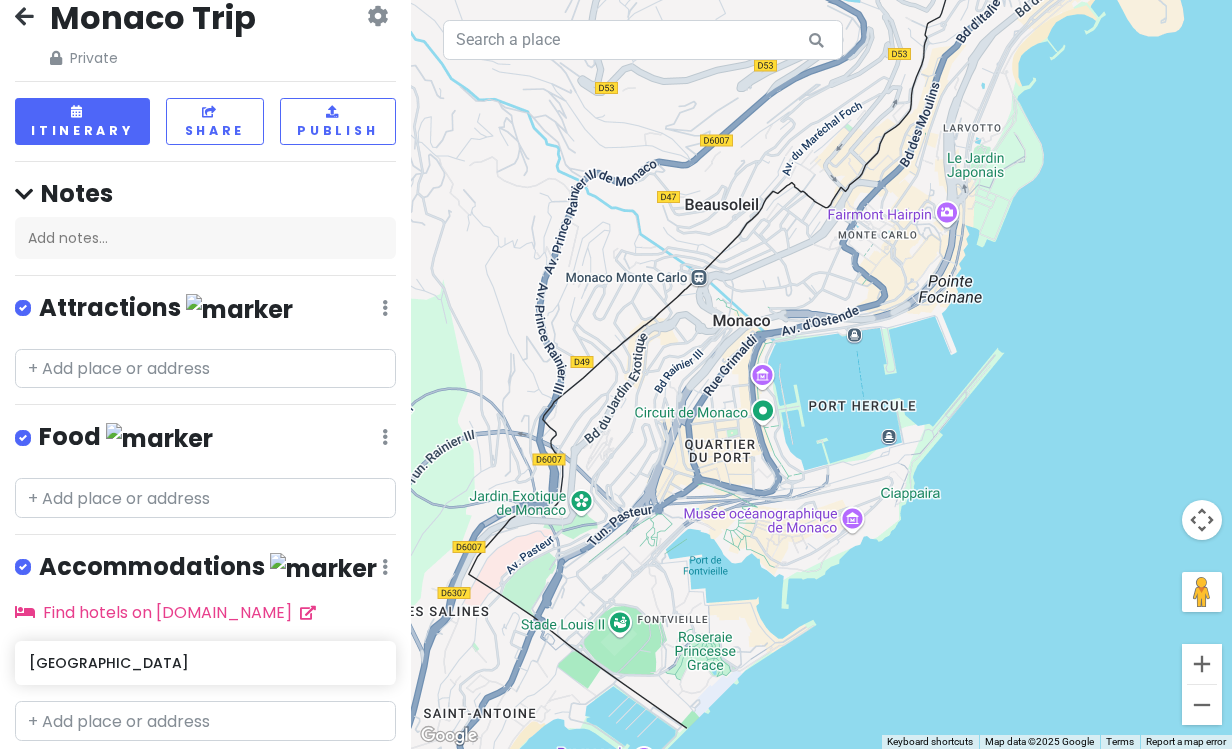 click on "To navigate, press the arrow keys." at bounding box center [821, 374] 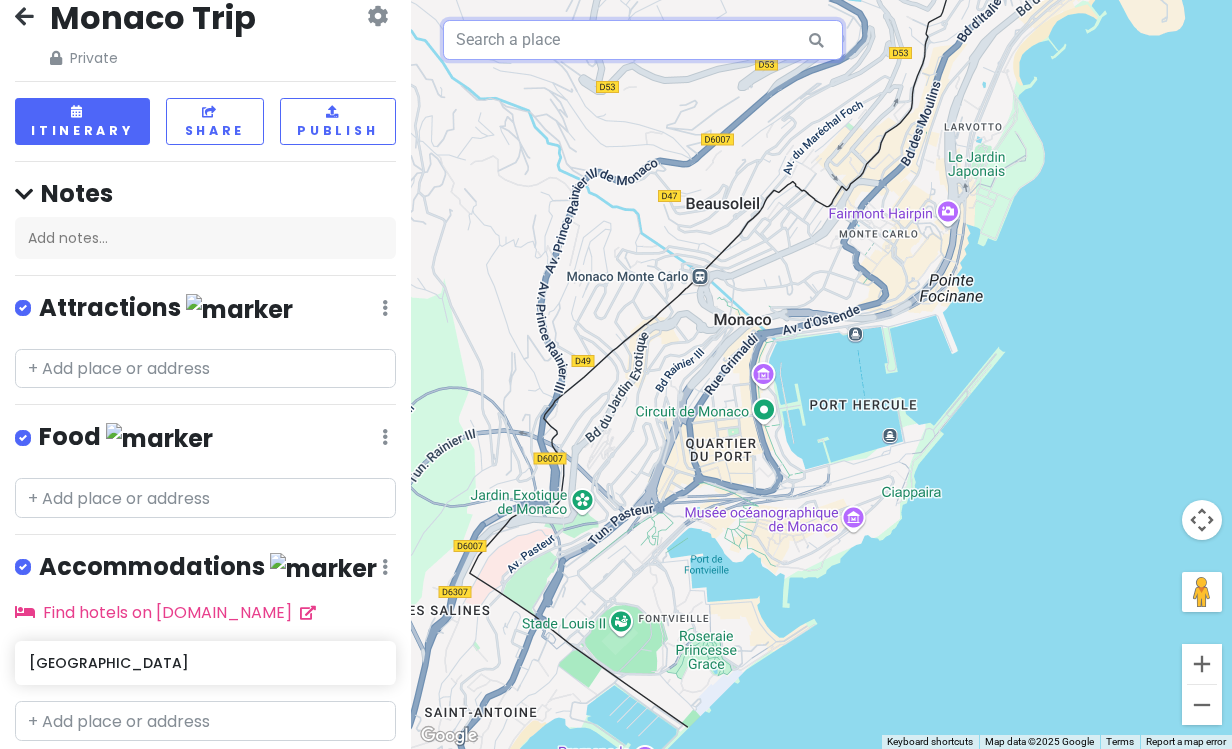 click at bounding box center [643, 40] 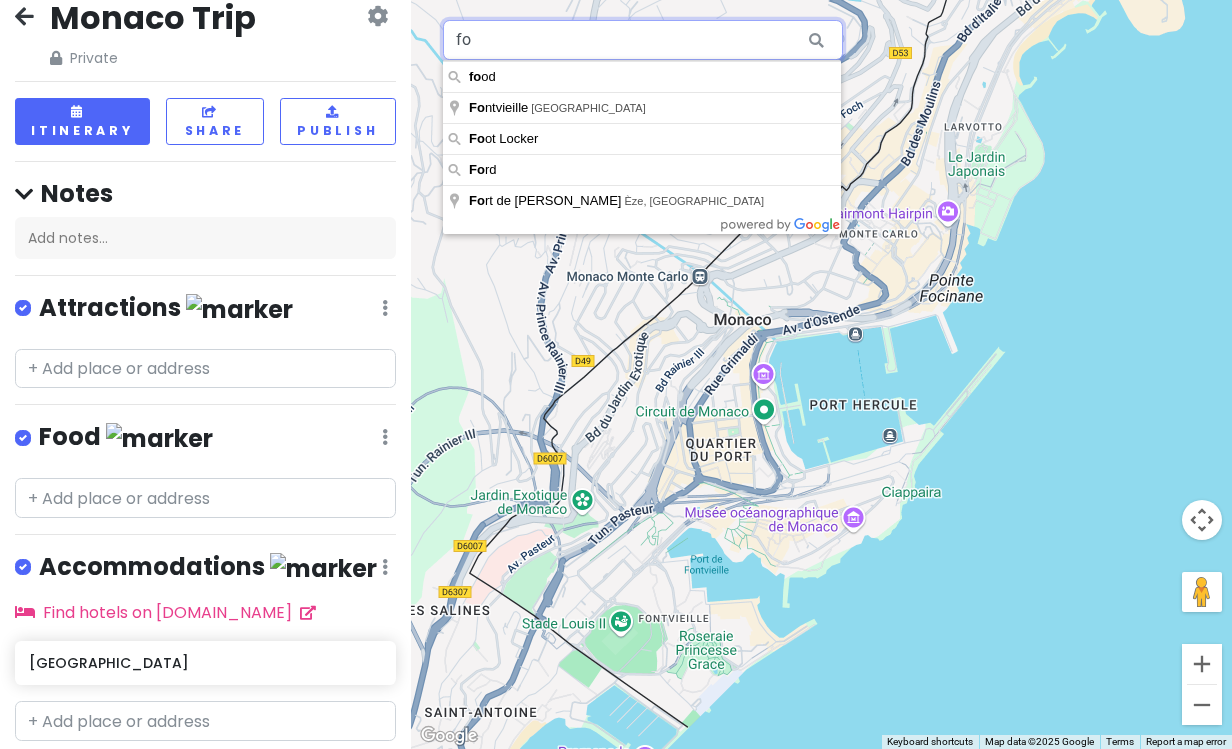 type on "f" 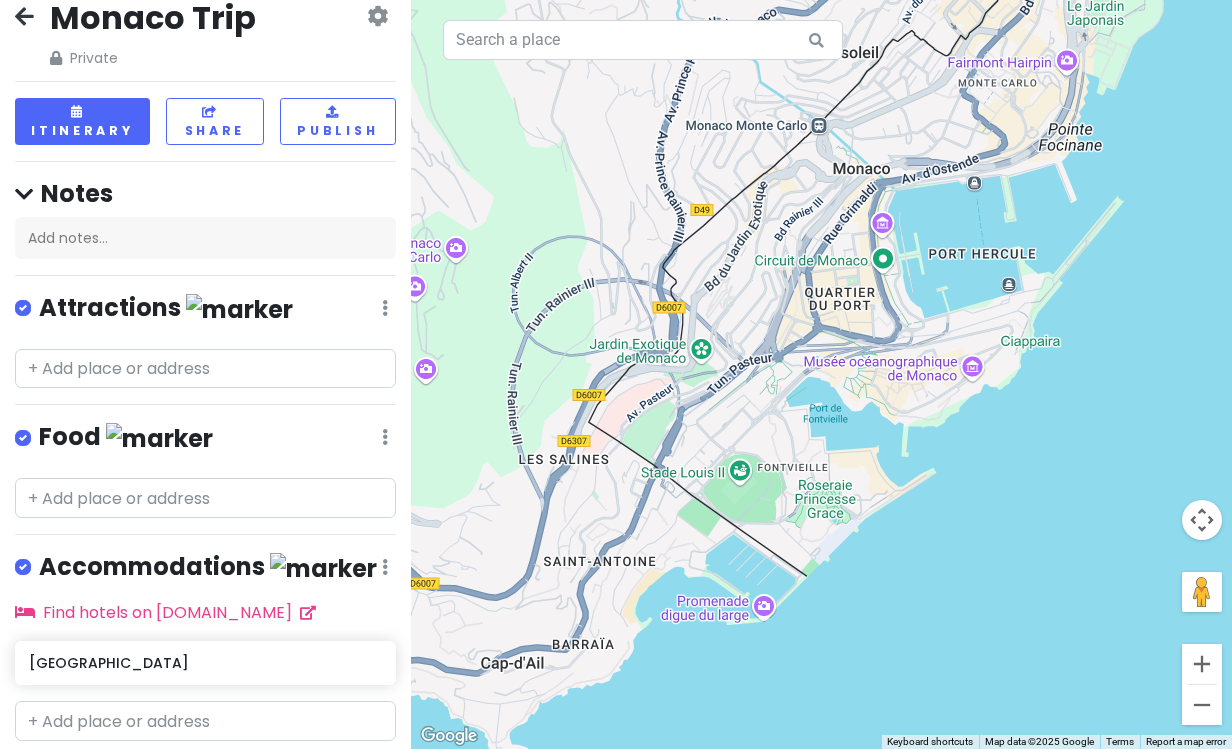 drag, startPoint x: 795, startPoint y: 332, endPoint x: 914, endPoint y: 179, distance: 193.82982 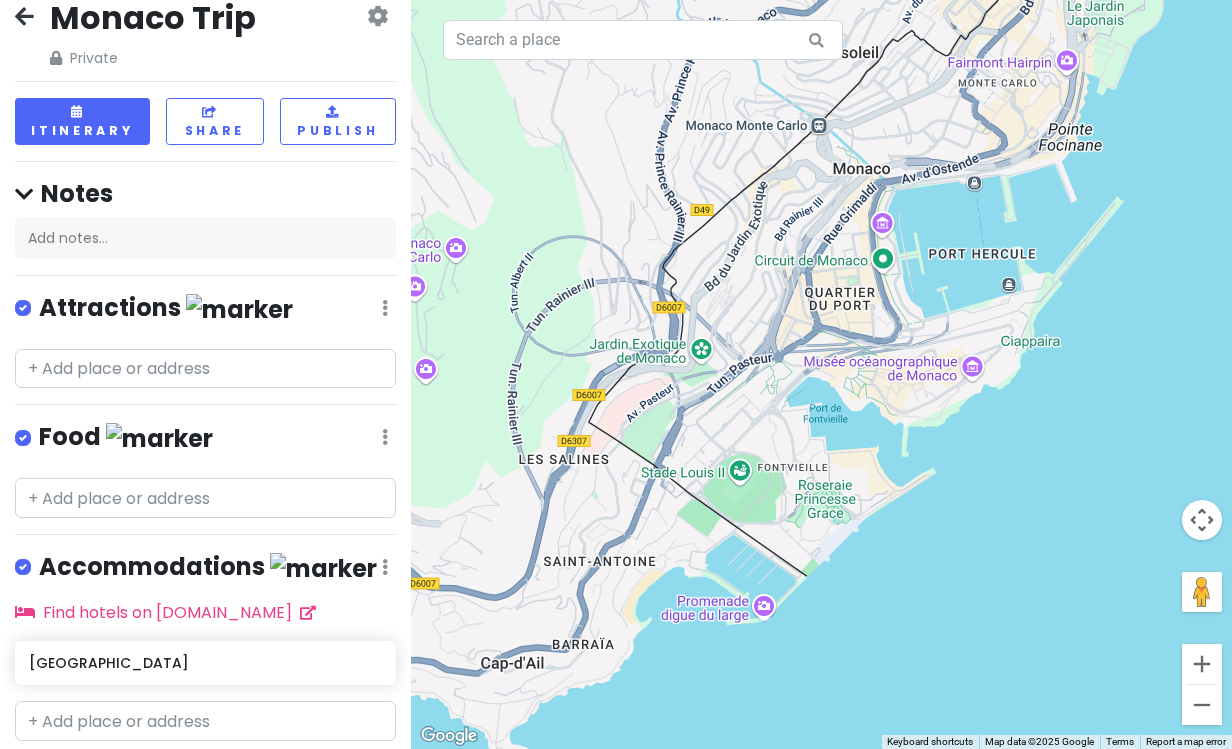 click on "To navigate, press the arrow keys." at bounding box center (821, 374) 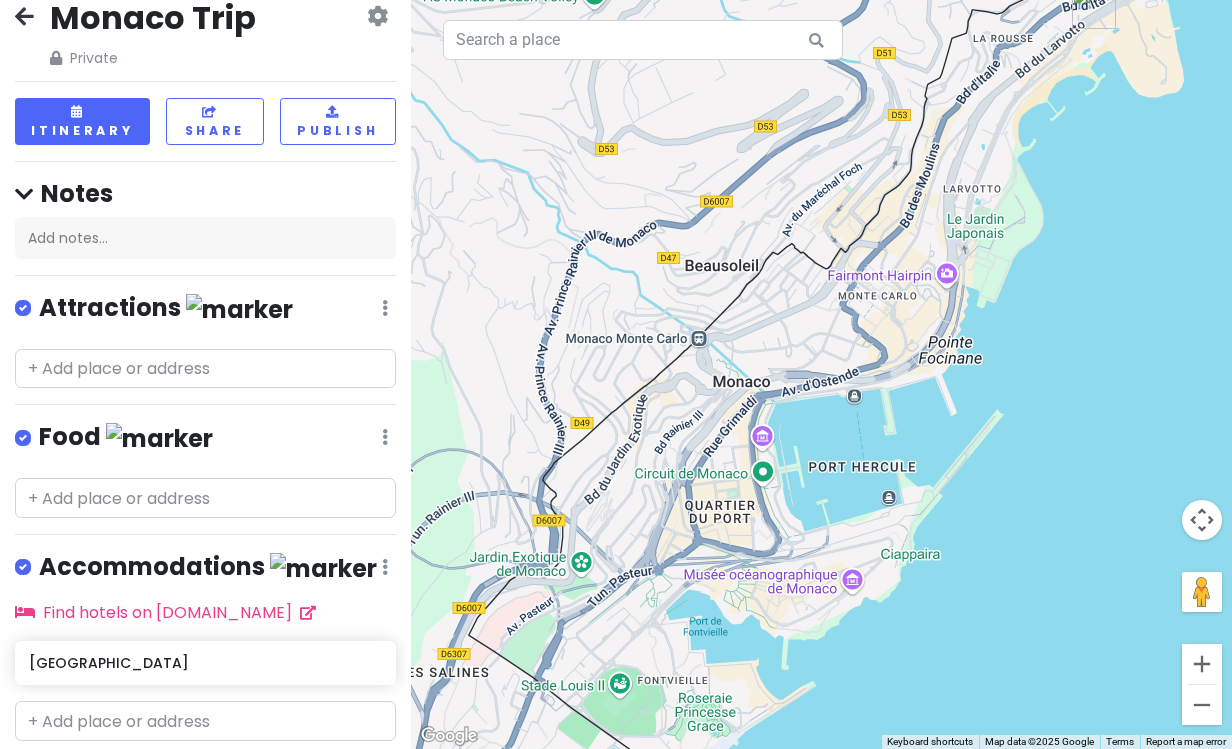drag, startPoint x: 982, startPoint y: 539, endPoint x: 864, endPoint y: 753, distance: 244.37675 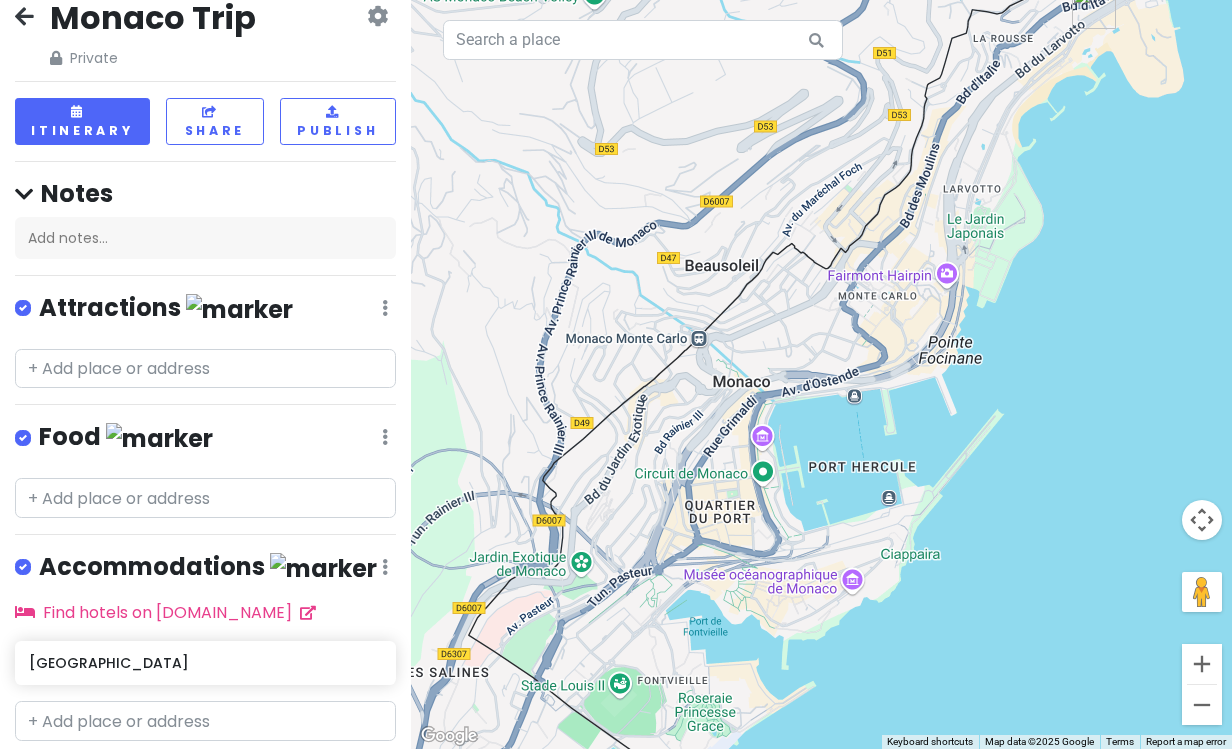 click on "Monaco Trip Private Change Dates Make a Copy Delete Trip Go Pro ⚡️ Give Feedback 💡 Support Scout ☕️ Itinerary Share Publish Notes Add notes... Attractions   Edit Reorder Delete List Food   Edit Reorder Delete List Accommodations   Edit Reorder Delete List Find hotels on [DOMAIN_NAME] [GEOGRAPHIC_DATA] + Add a section ← Move left → Move right ↑ Move up ↓ Move down + Zoom in - Zoom out Home Jump left by 75% End Jump right by 75% Page Up Jump up by 75% Page Down Jump down by 75% To navigate, press the arrow keys. Keyboard shortcuts Map Data Map data ©2025 Google Map data ©2025 Google 200 m  Click to toggle between metric and imperial units Terms Report a map error" at bounding box center (616, 374) 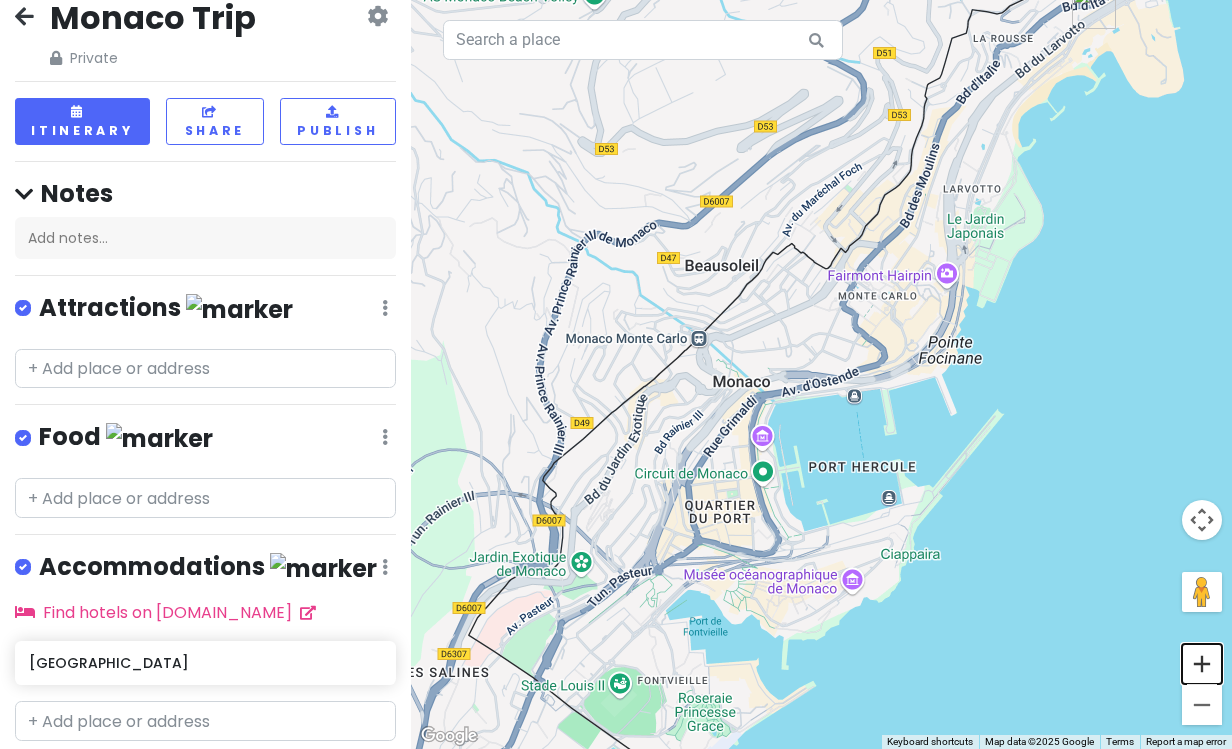 click at bounding box center [1202, 664] 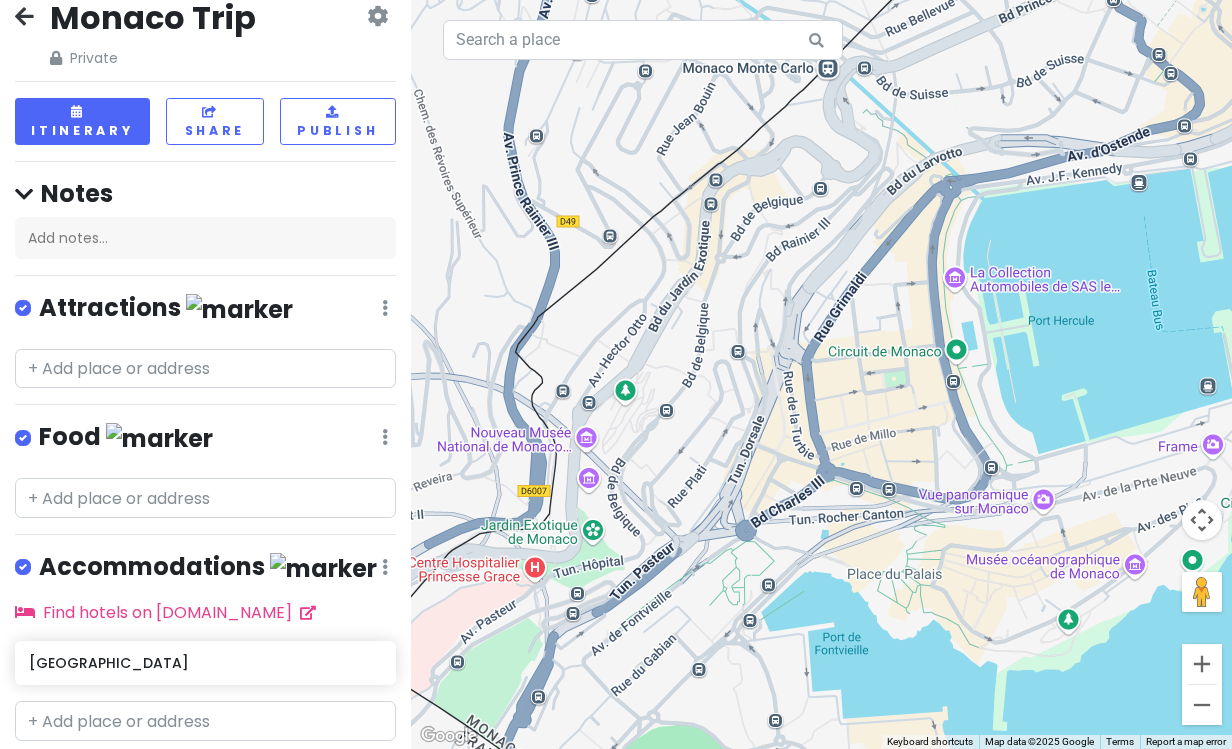 drag, startPoint x: 880, startPoint y: 602, endPoint x: 1134, endPoint y: 362, distance: 349.451 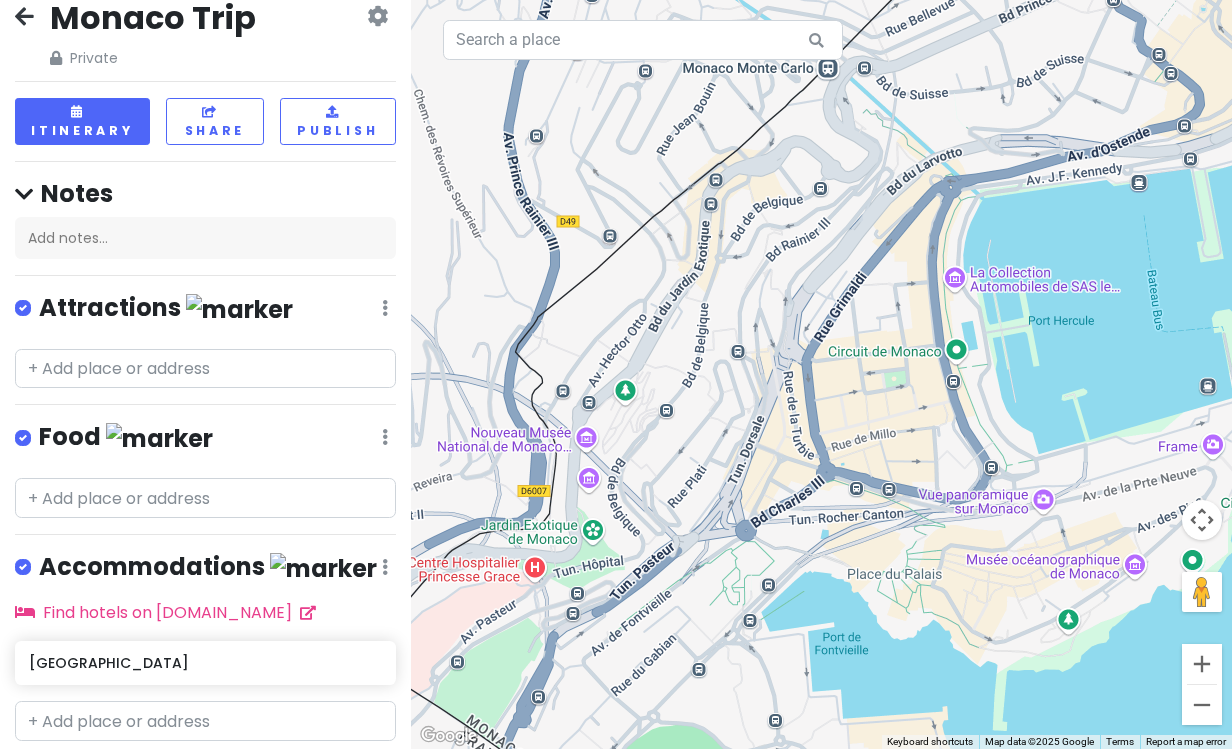 click on "To navigate, press the arrow keys." at bounding box center (821, 374) 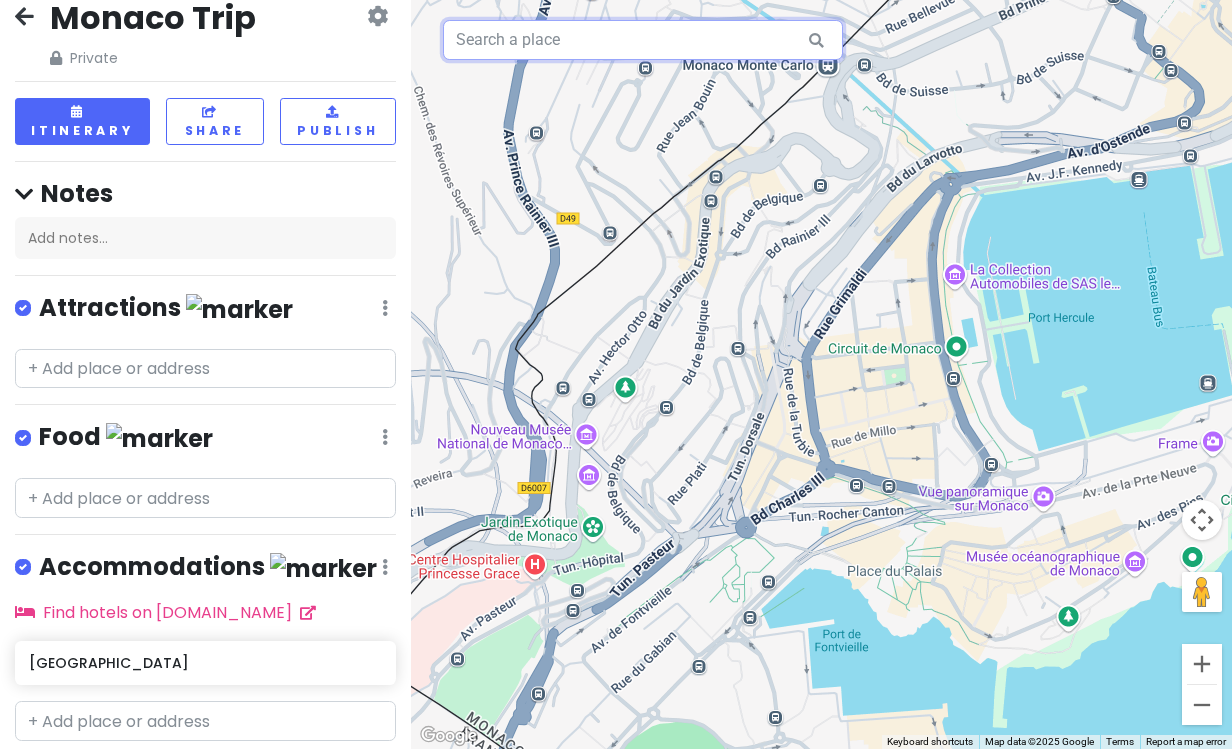 click at bounding box center [643, 40] 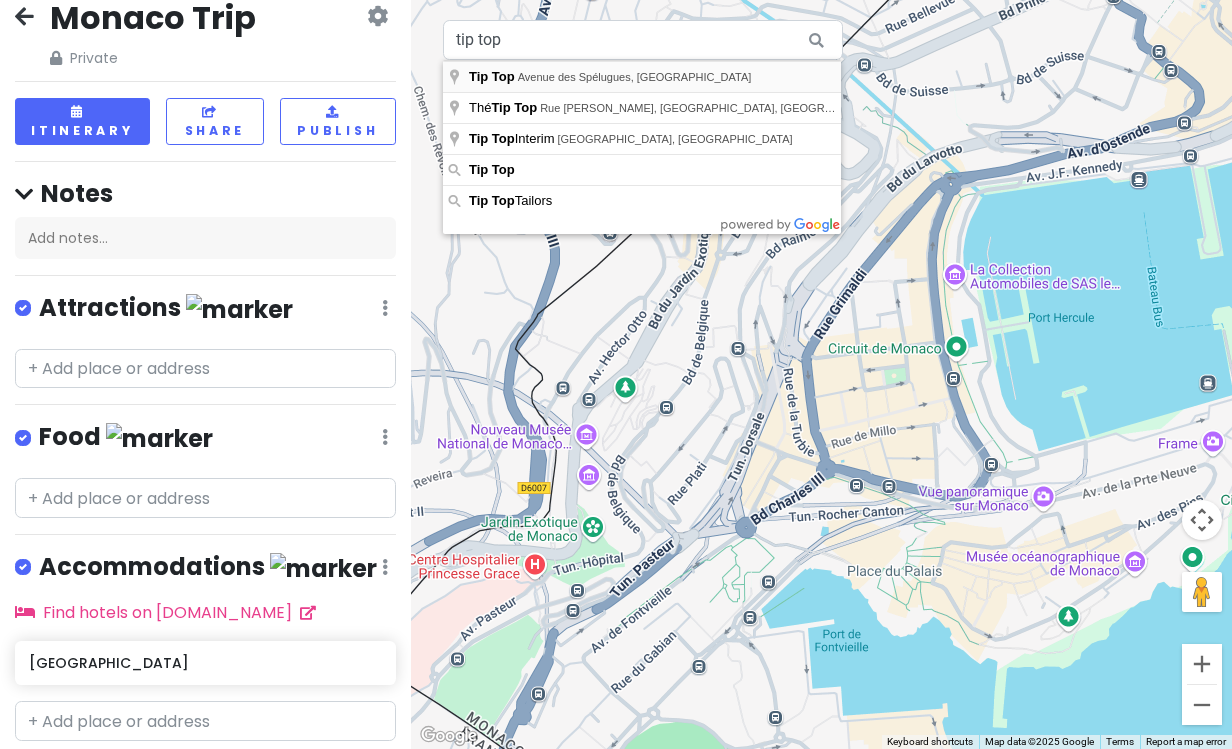 type on "Tip Top, Avenue des Spélugues, [GEOGRAPHIC_DATA]" 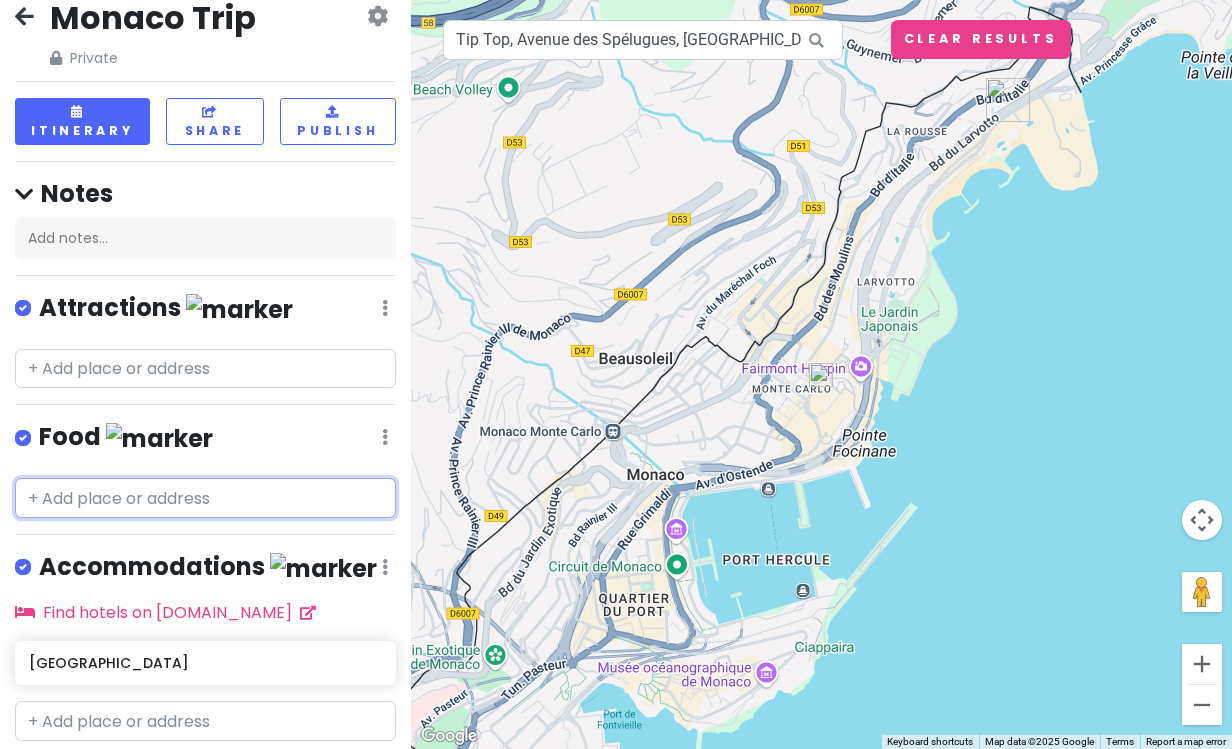 click at bounding box center (205, 498) 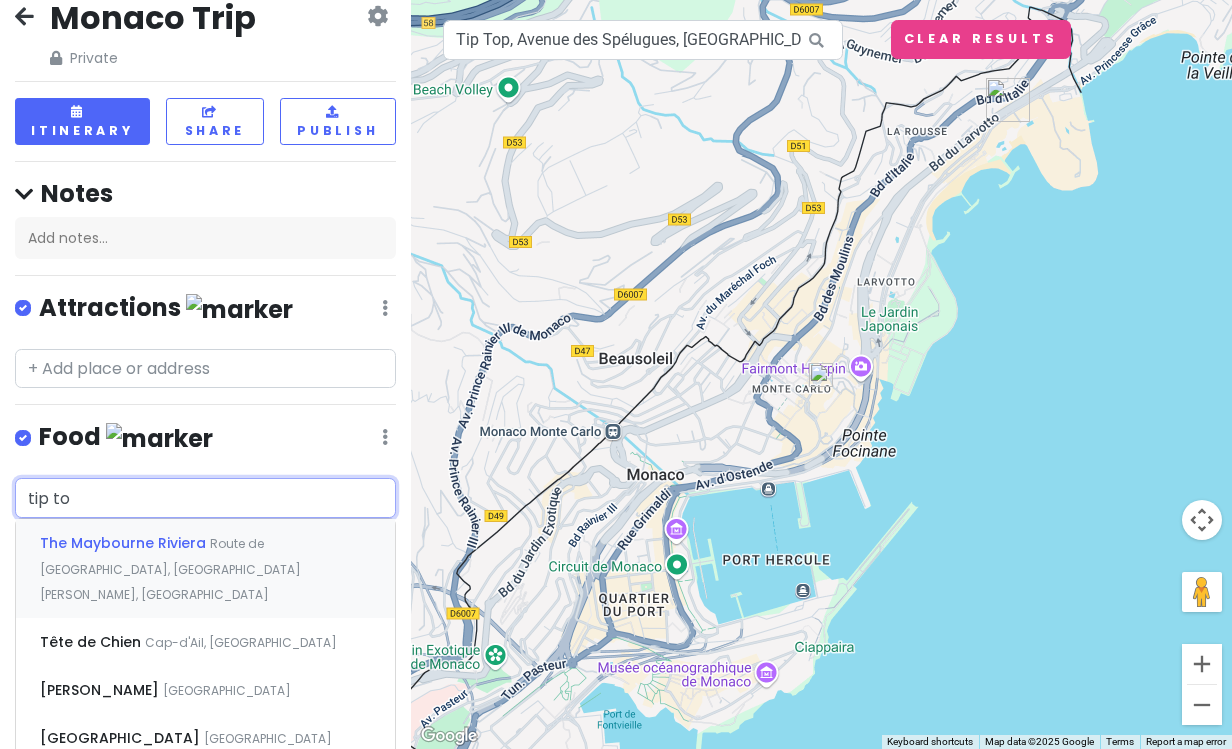 type on "tip top" 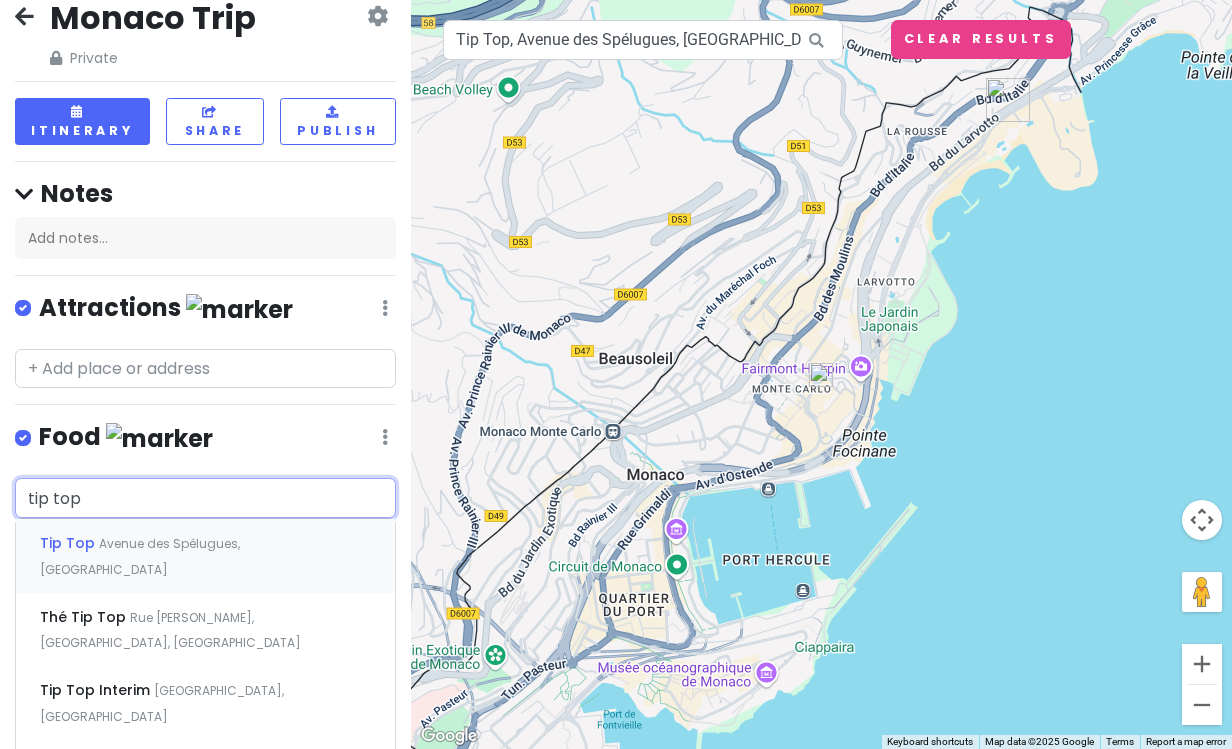 click on "Avenue des Spélugues, [GEOGRAPHIC_DATA]" at bounding box center [140, 556] 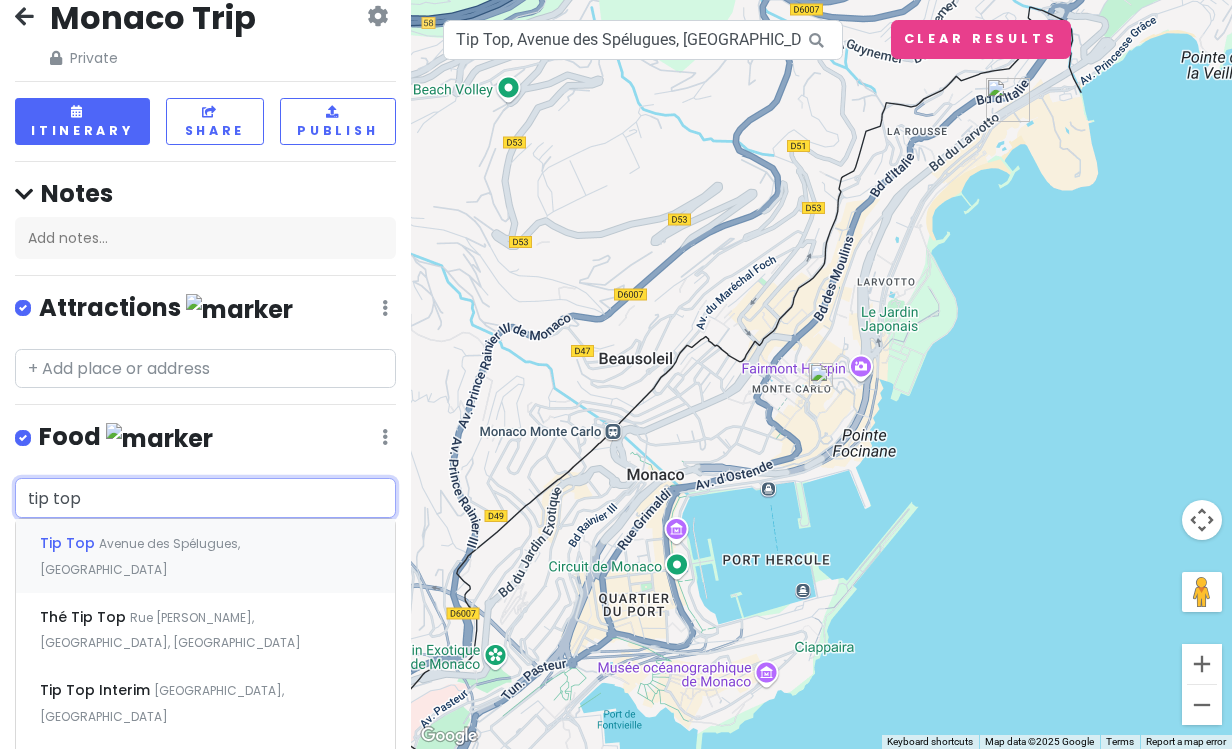 type 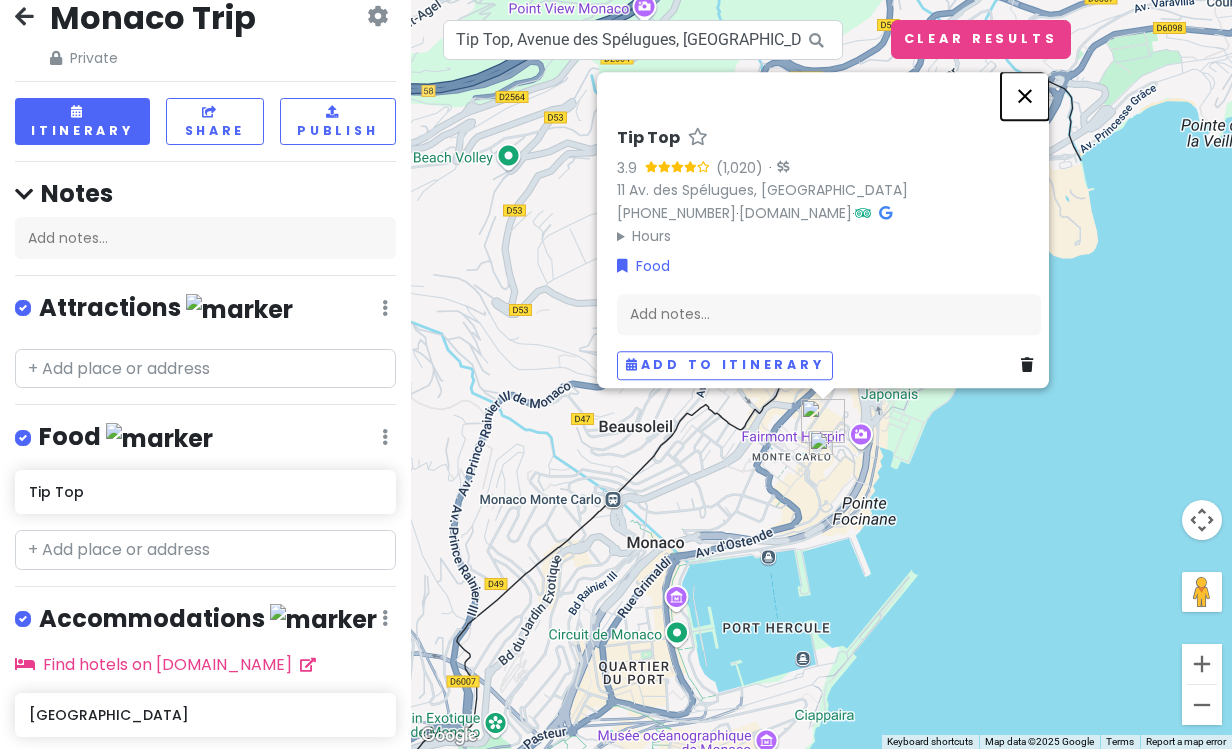 click at bounding box center (1025, 96) 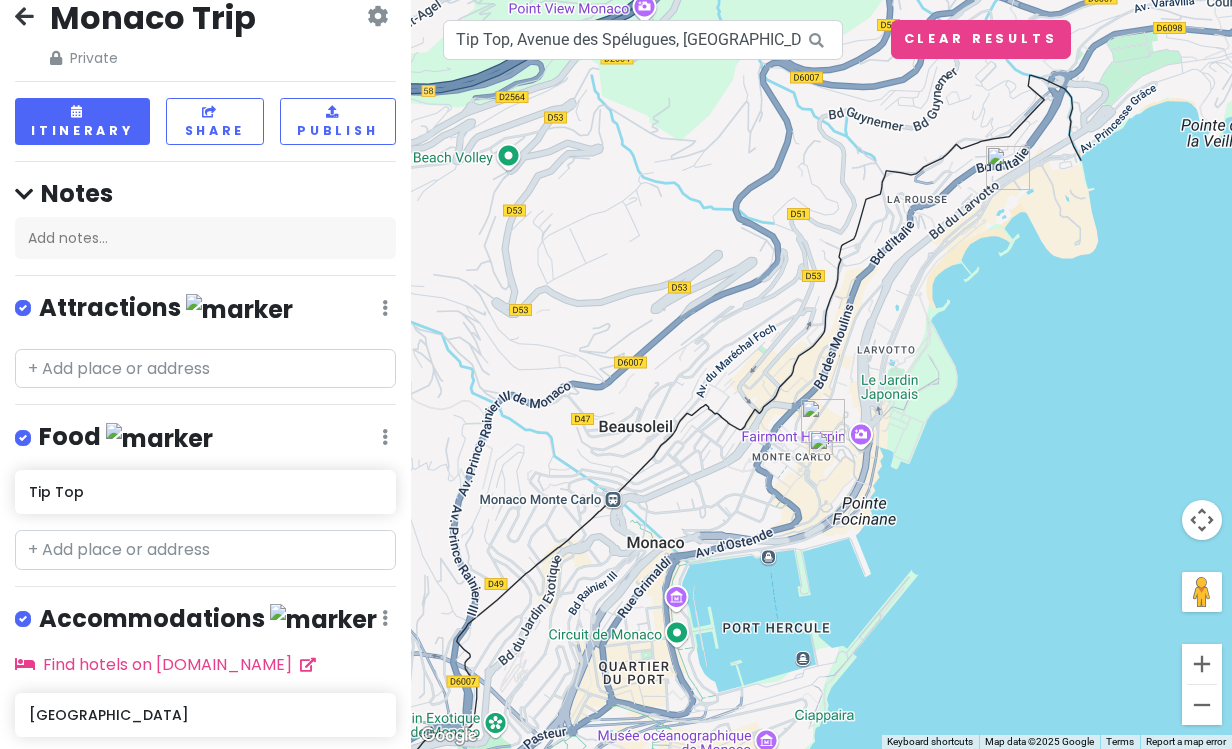 click at bounding box center [385, 308] 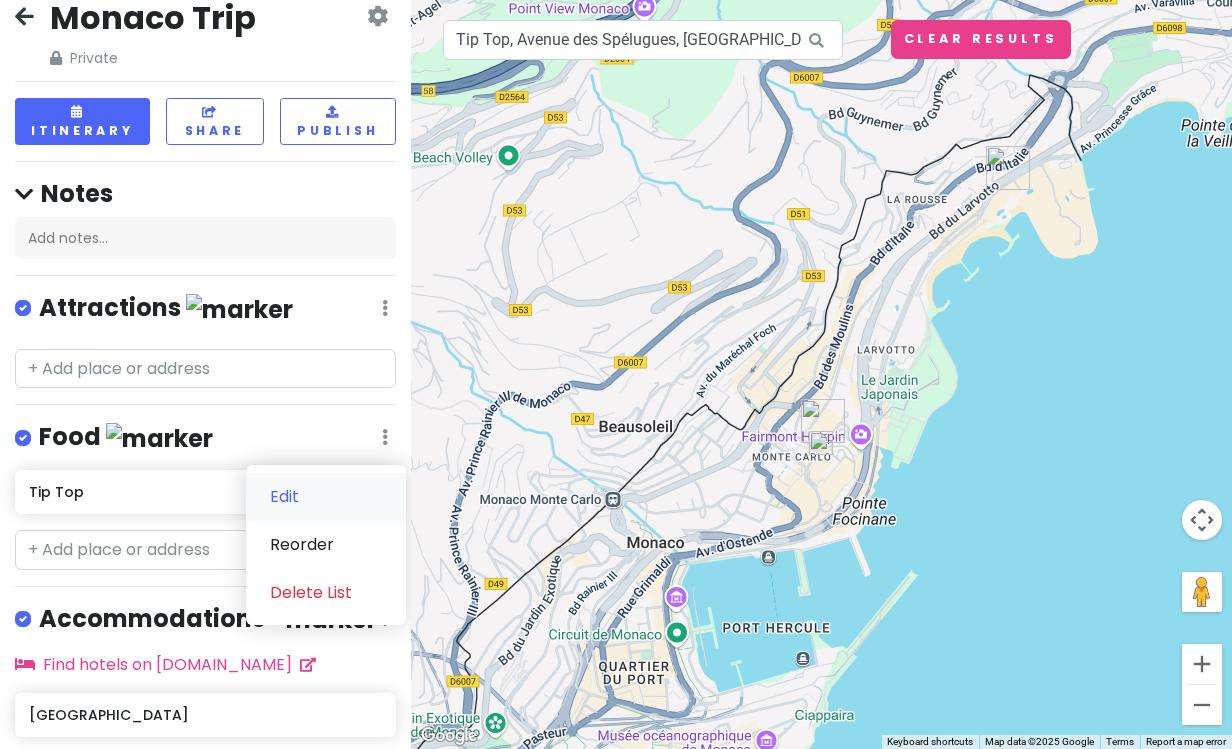 click on "Edit" at bounding box center [326, 497] 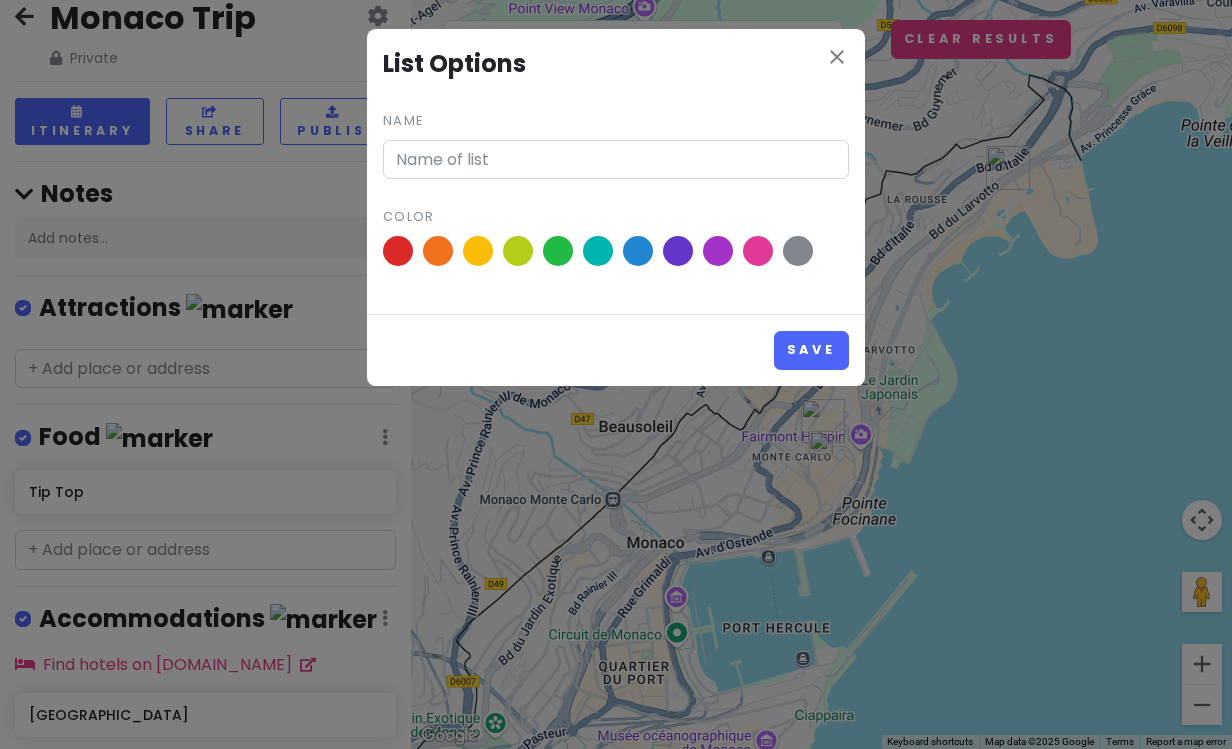 type on "Food" 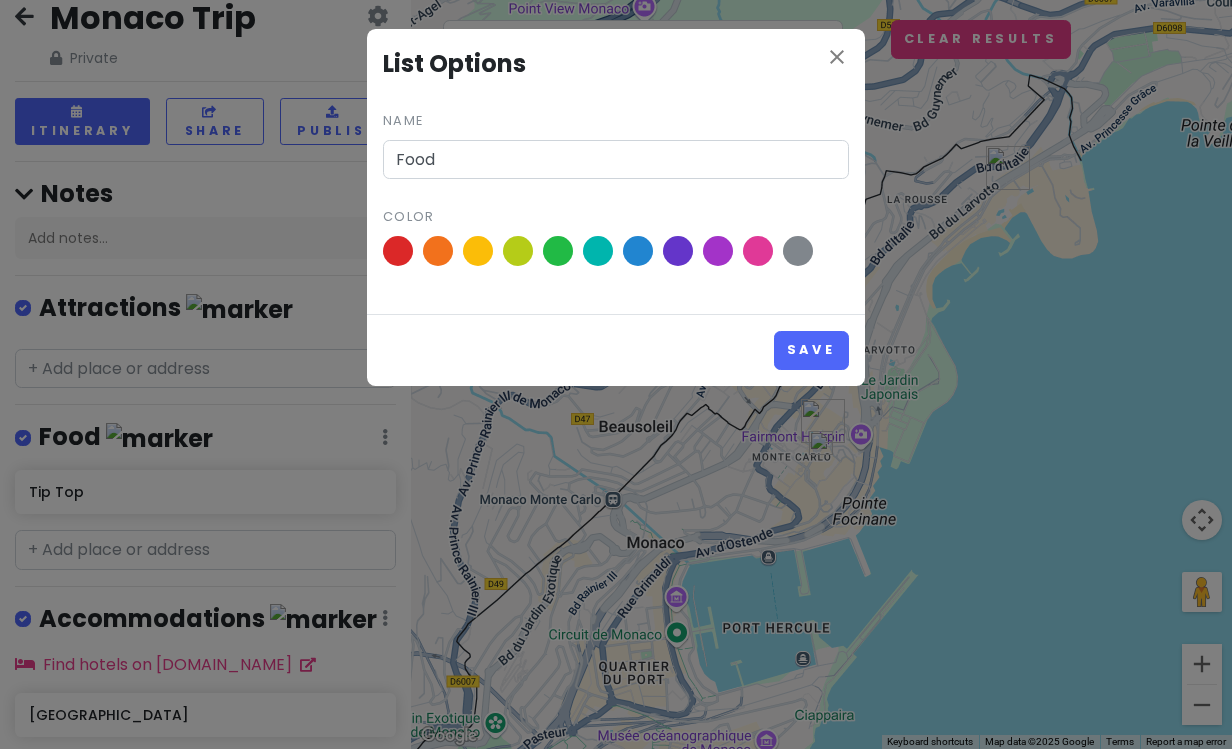 click at bounding box center (616, 255) 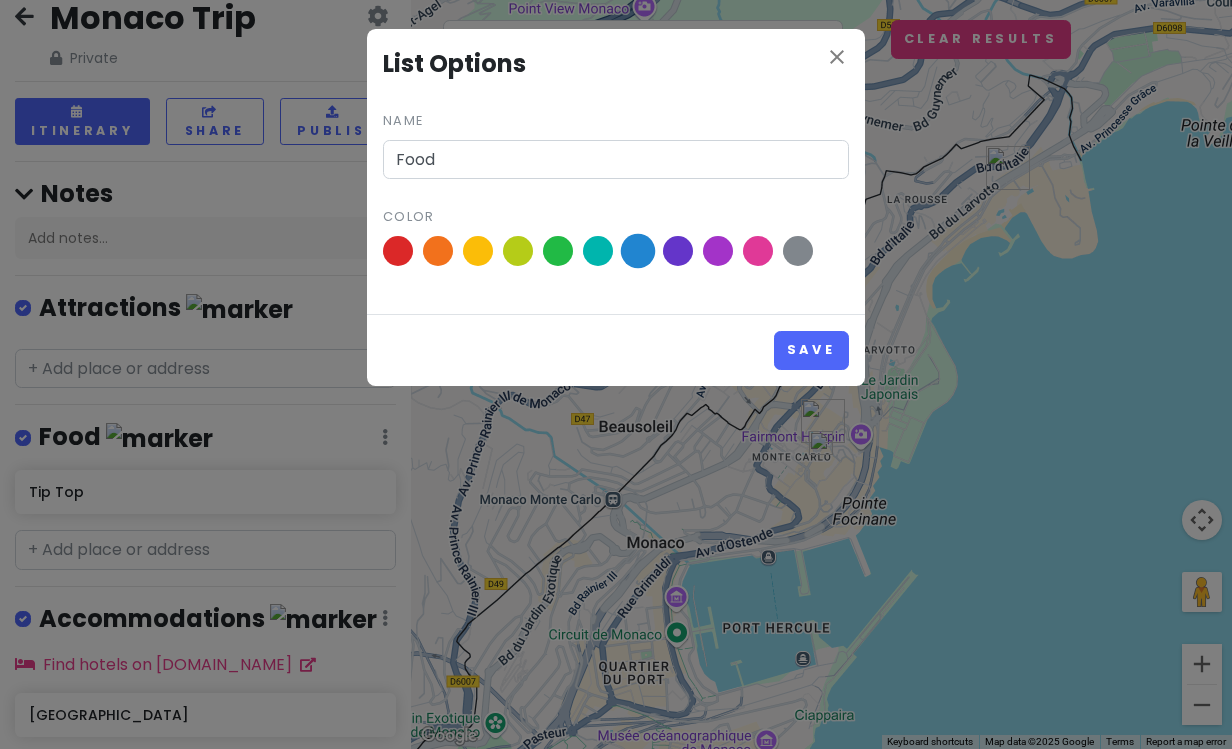 click at bounding box center [638, 251] 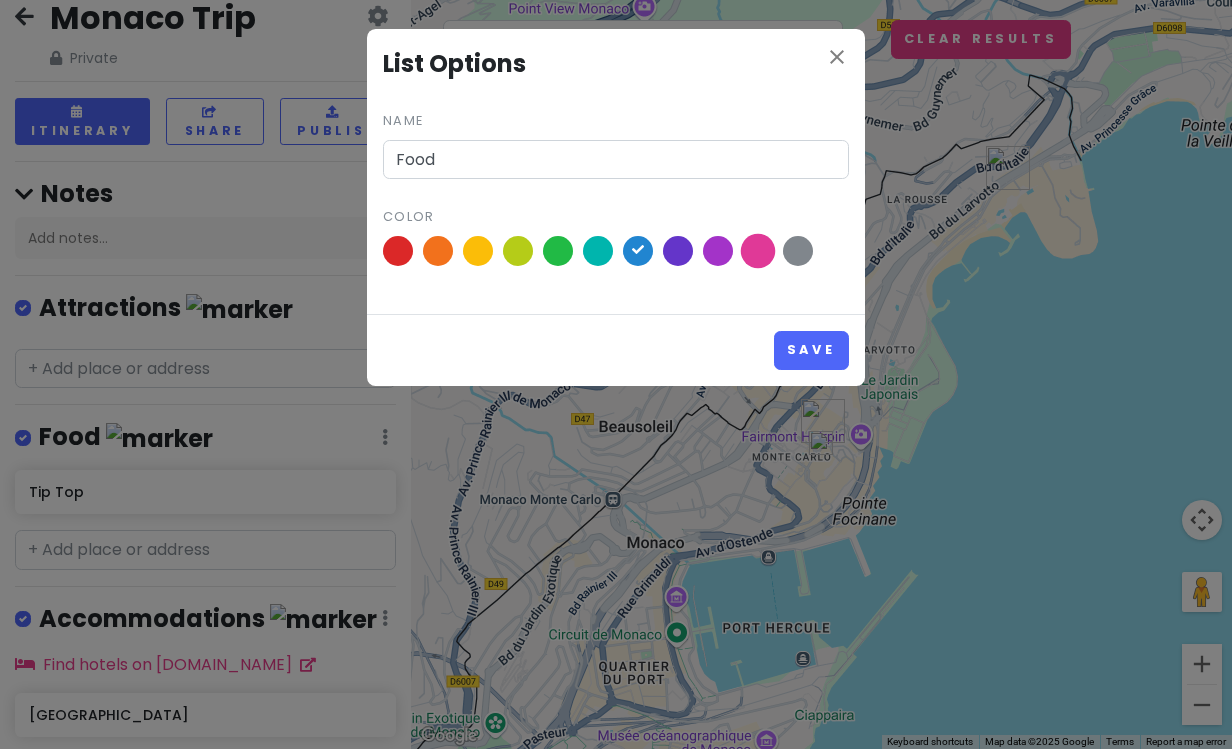 click at bounding box center (758, 251) 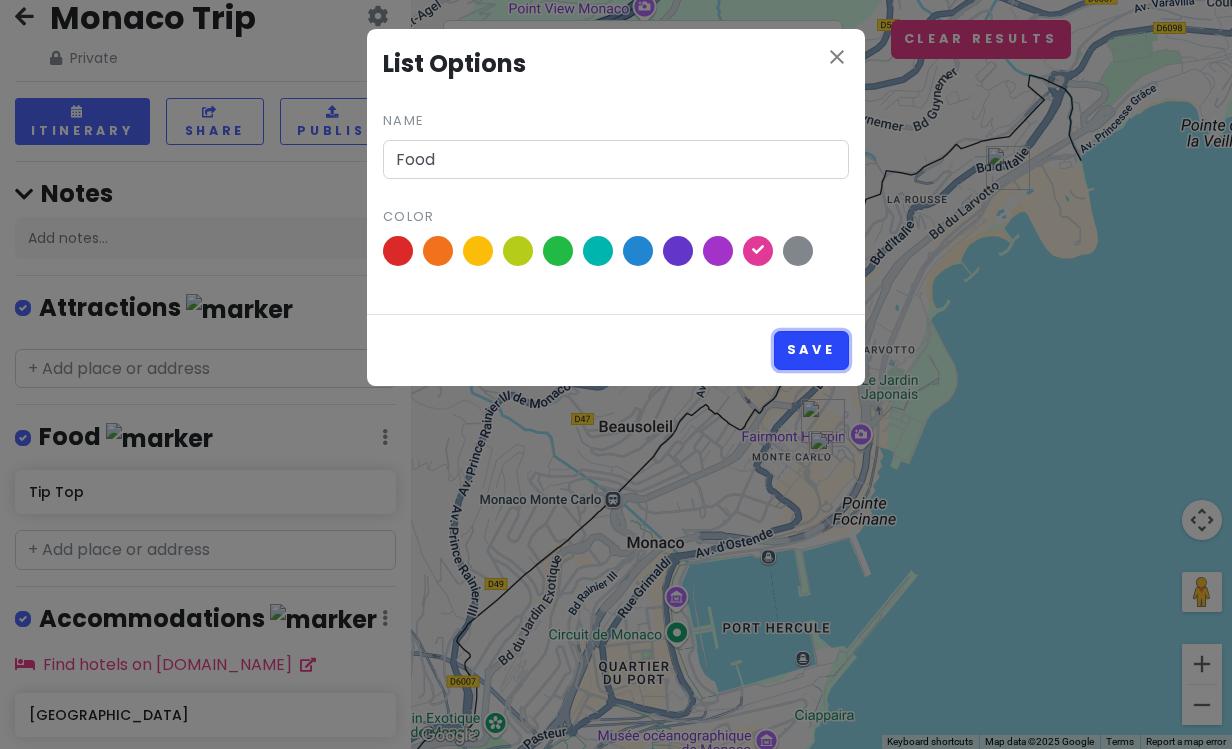 click on "Save" at bounding box center [811, 350] 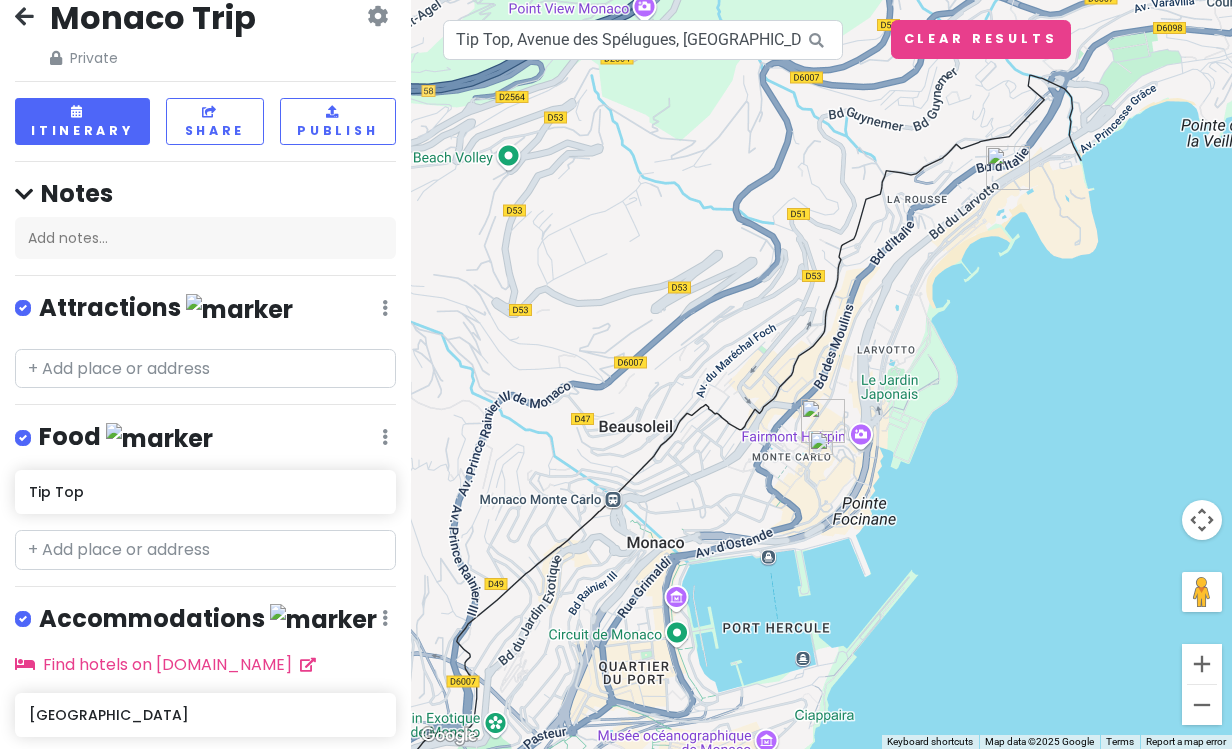 click at bounding box center (385, 308) 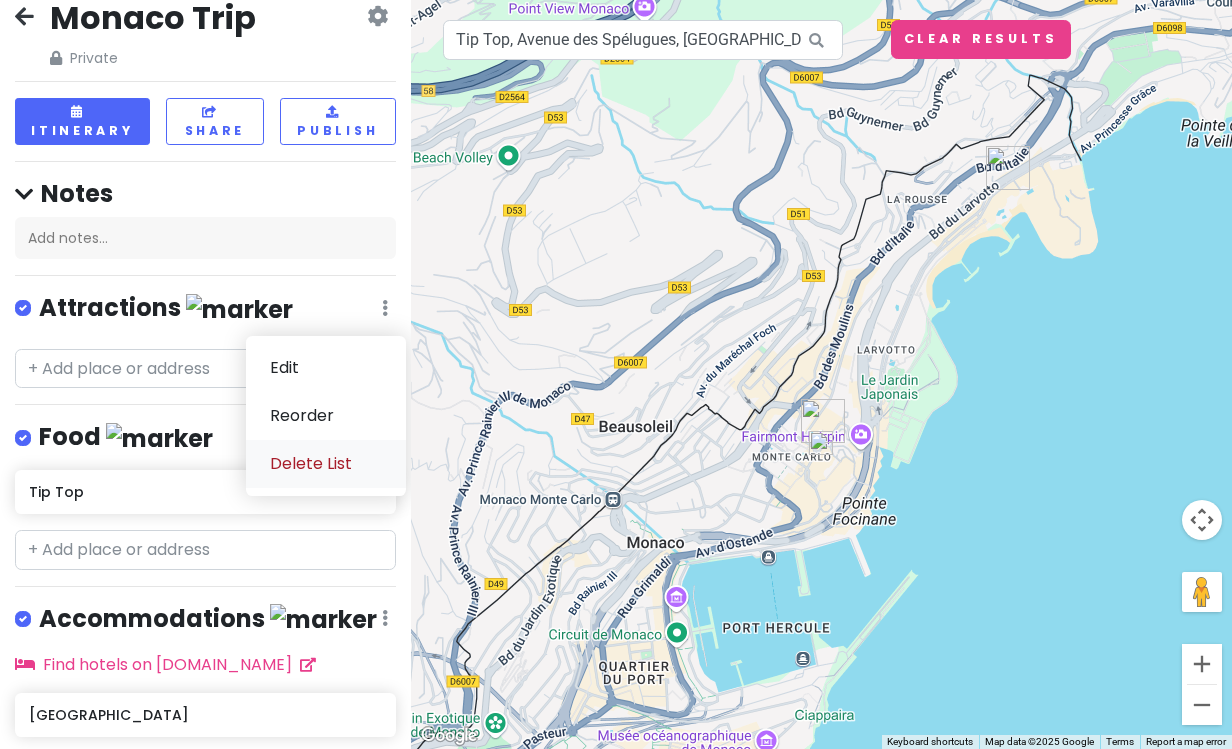 click on "Delete List" at bounding box center (326, 464) 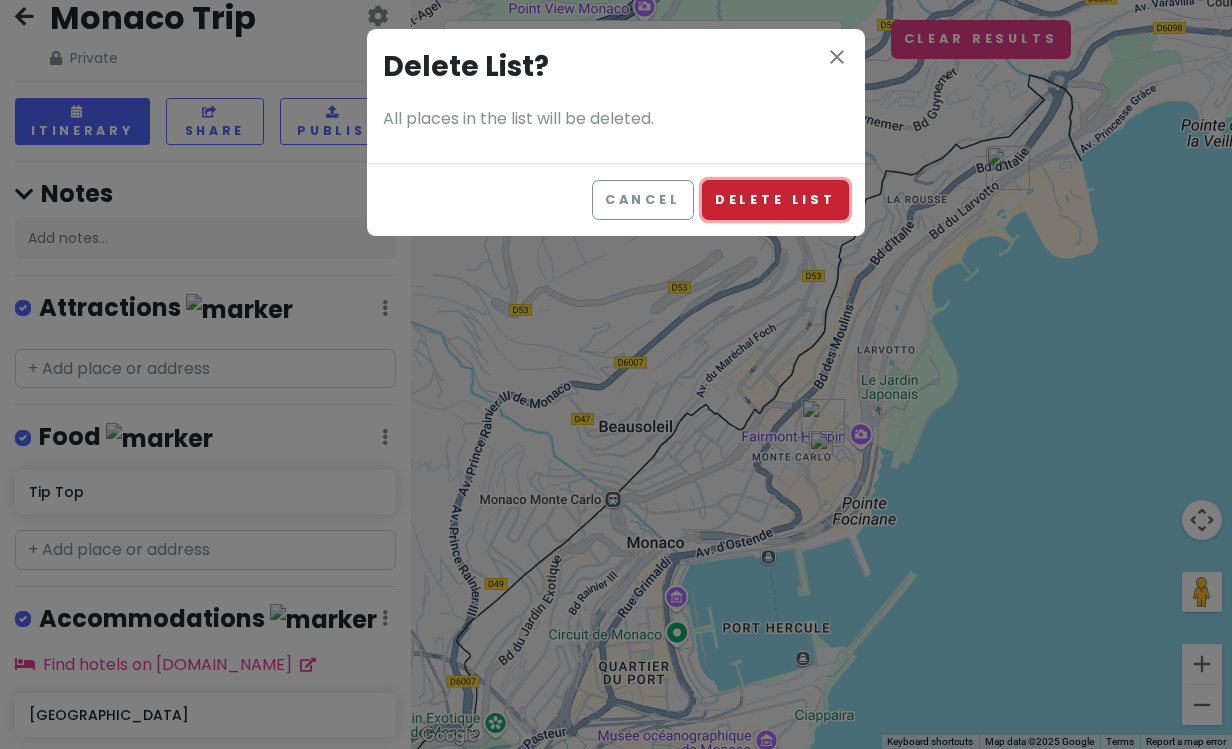 click on "Delete List" at bounding box center (775, 199) 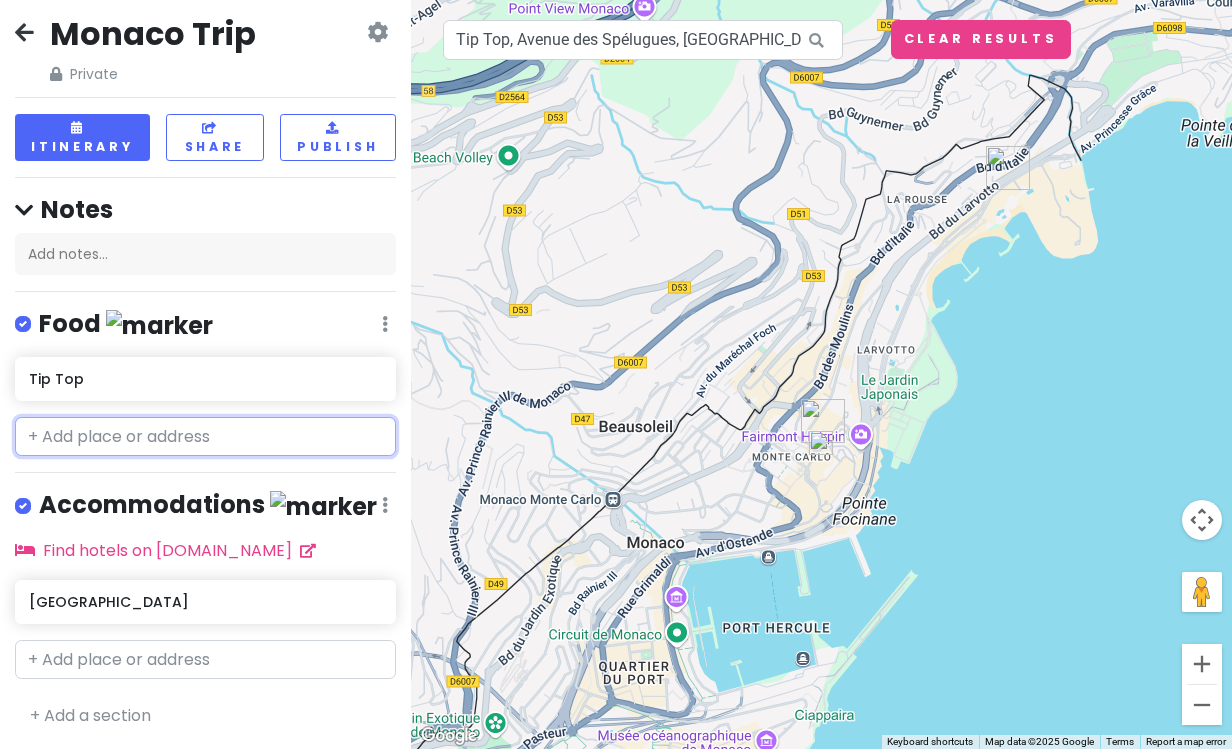 click at bounding box center (205, 437) 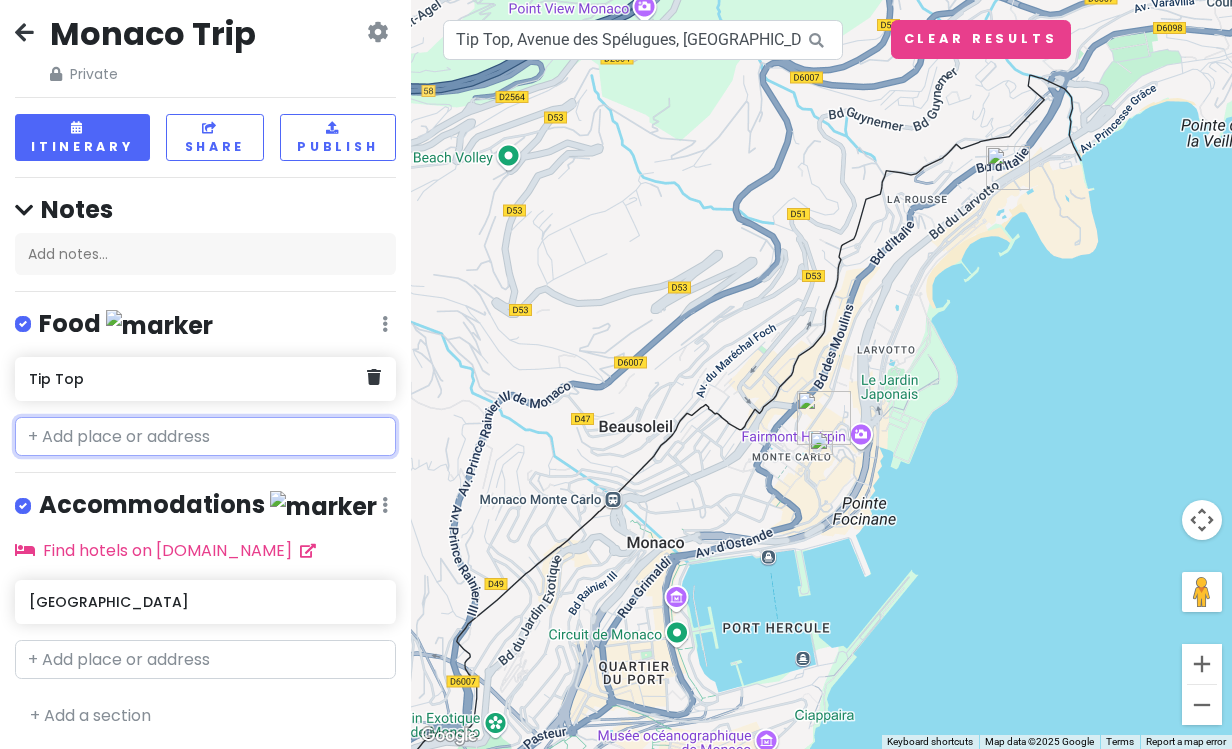 click on "Tip Top" at bounding box center (198, 379) 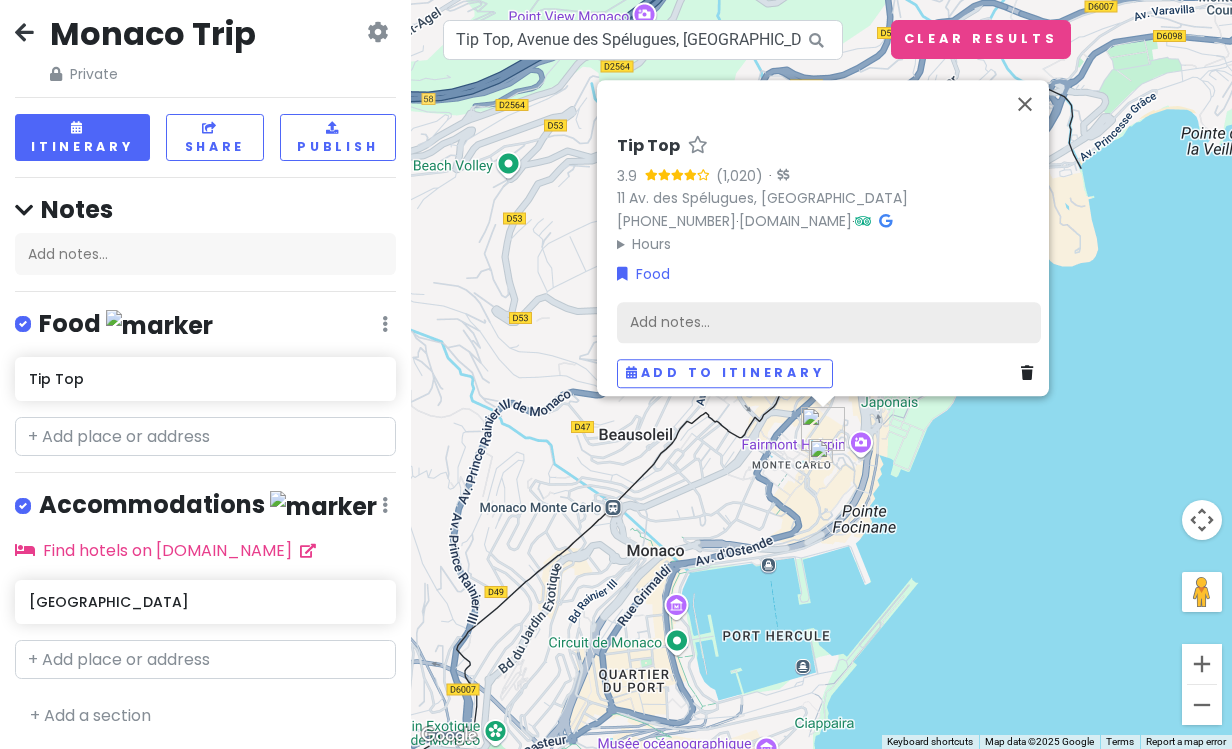 click on "Add notes..." at bounding box center (829, 322) 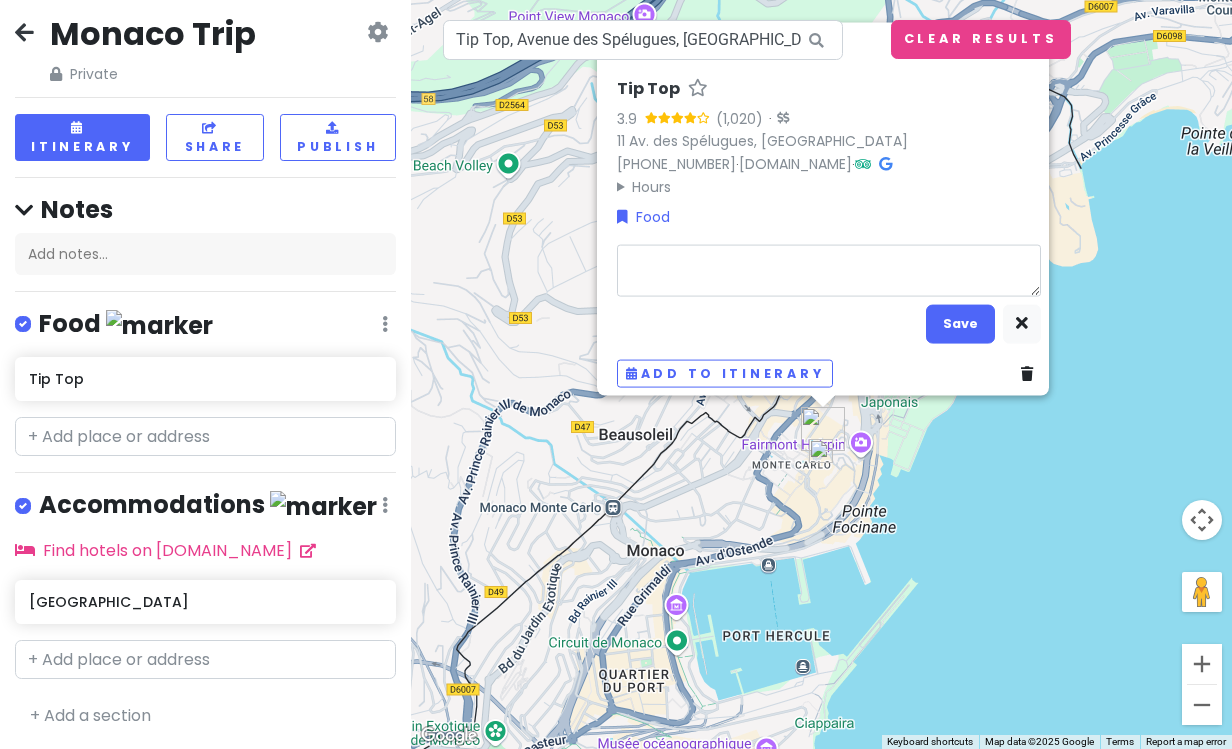 type on "x" 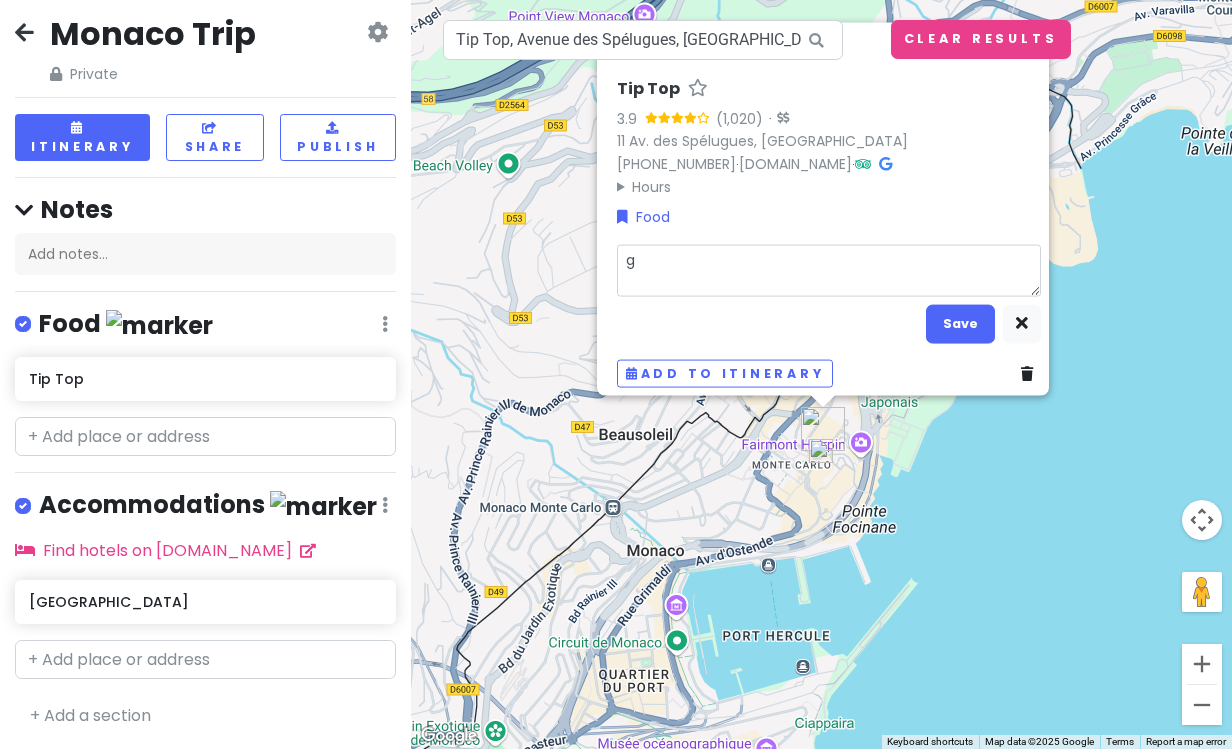 type on "x" 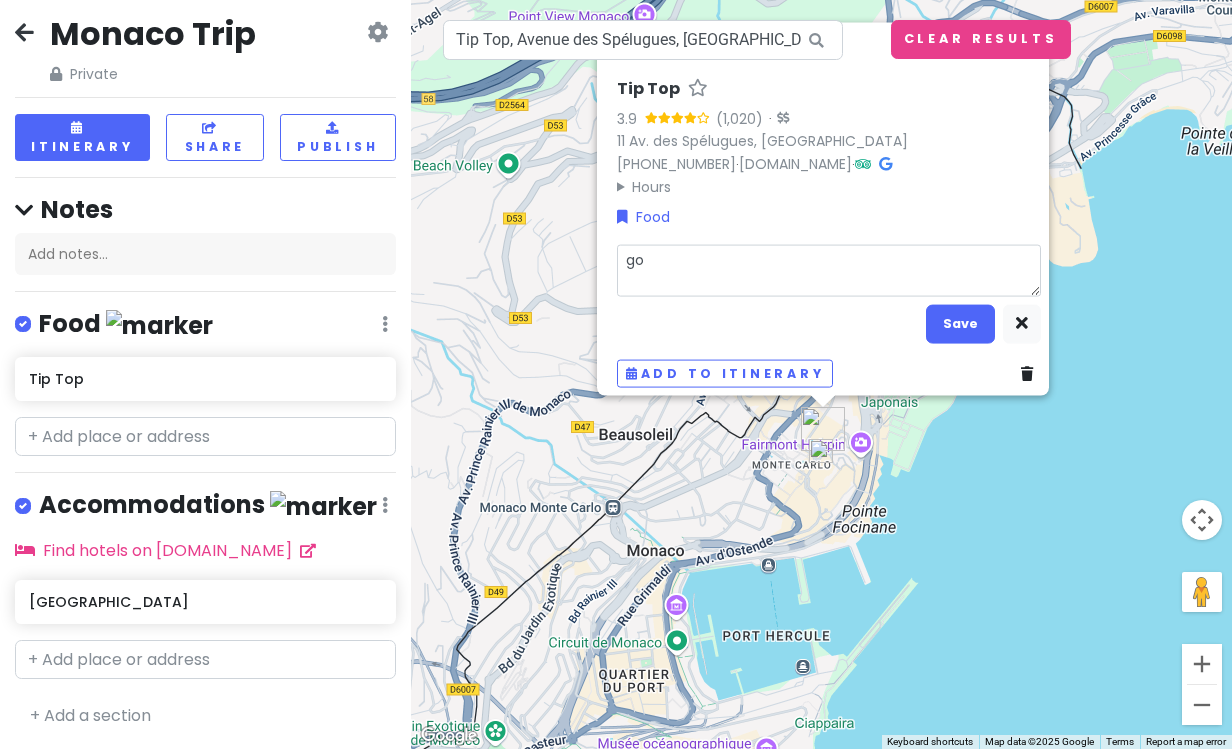type on "x" 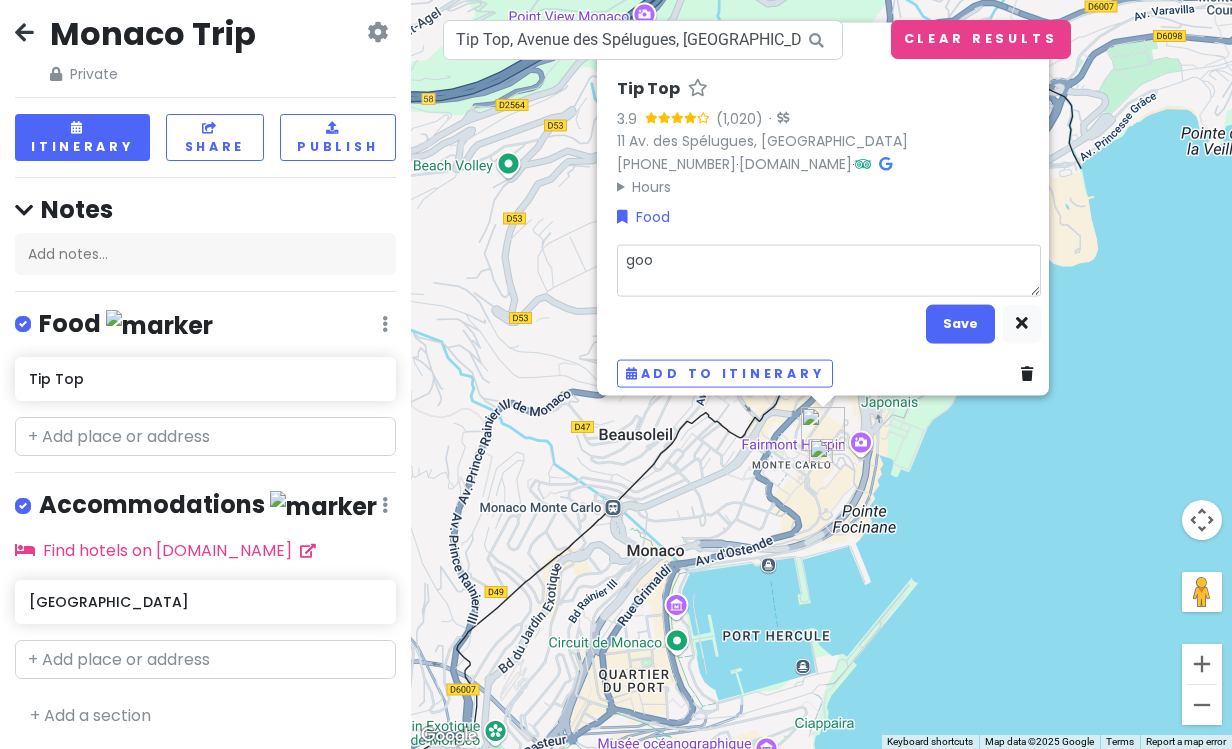type on "x" 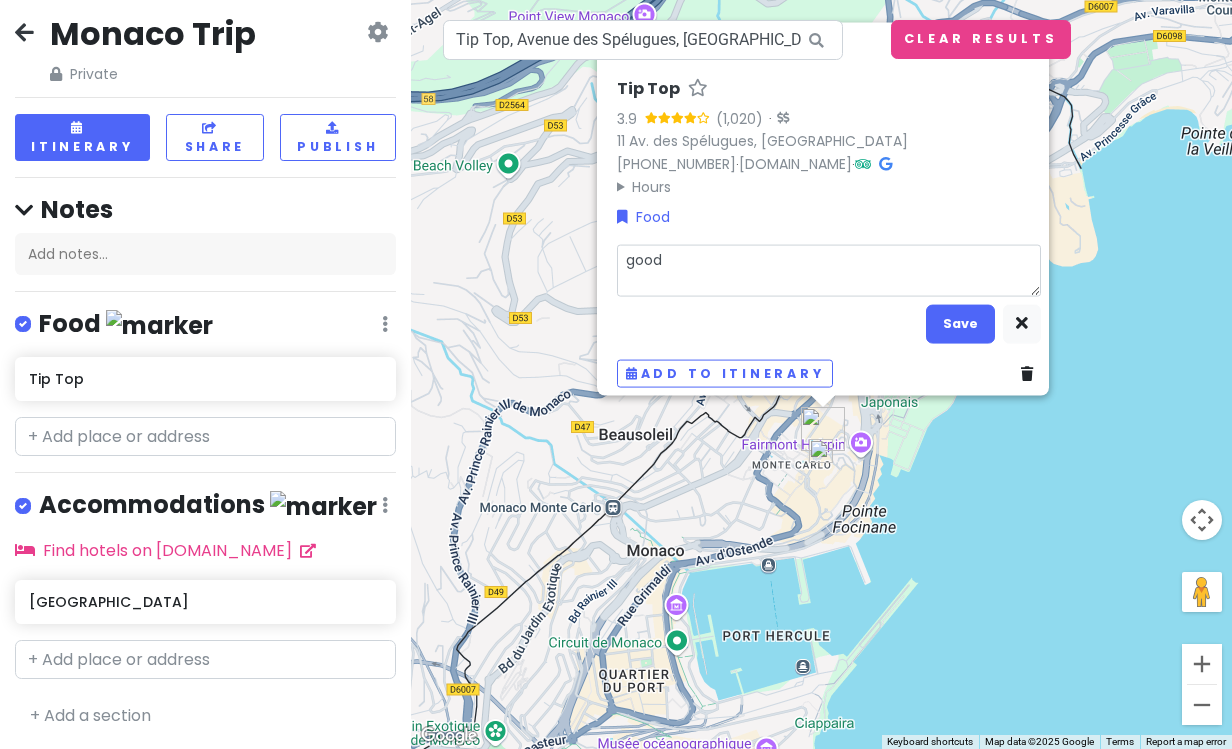 type on "x" 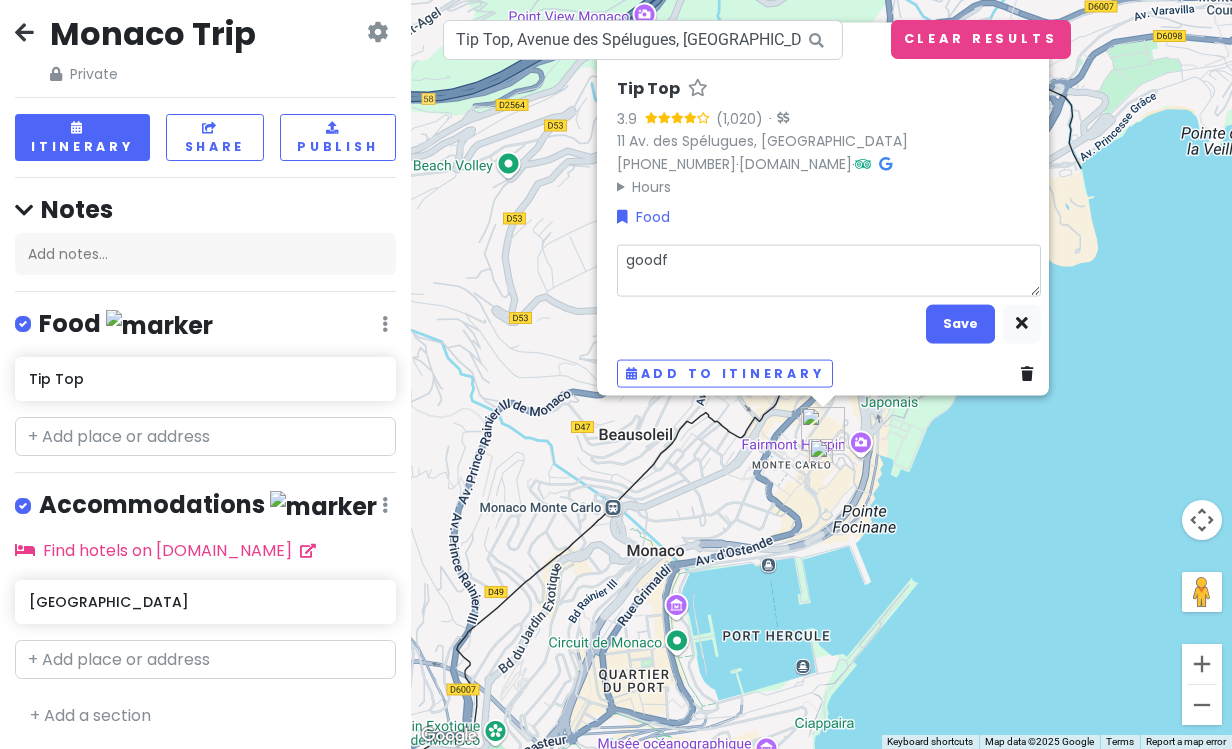 type on "x" 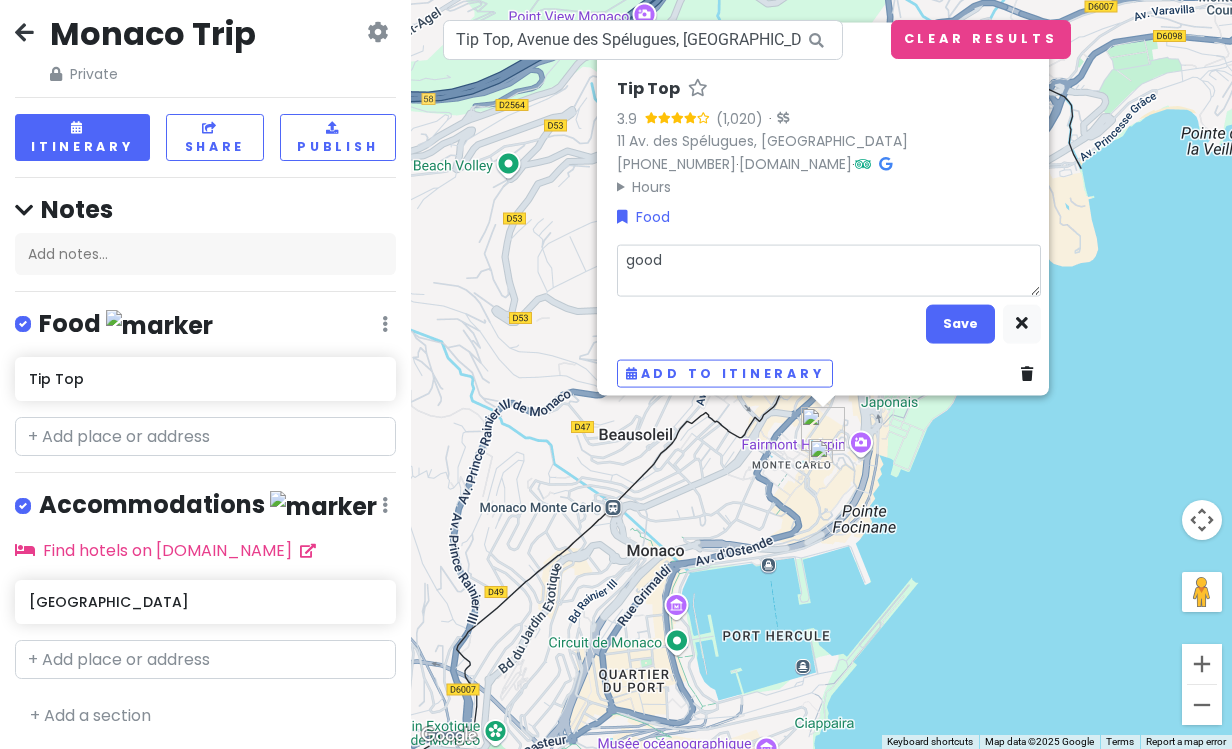 type on "x" 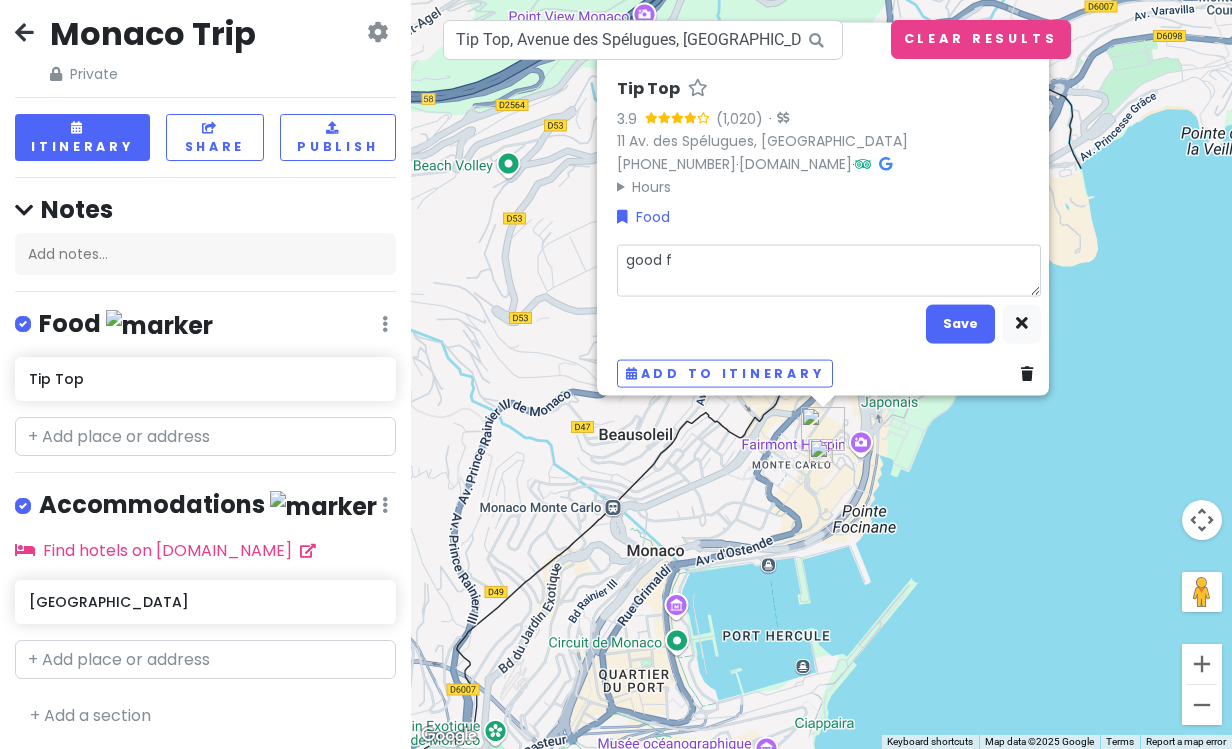 type on "x" 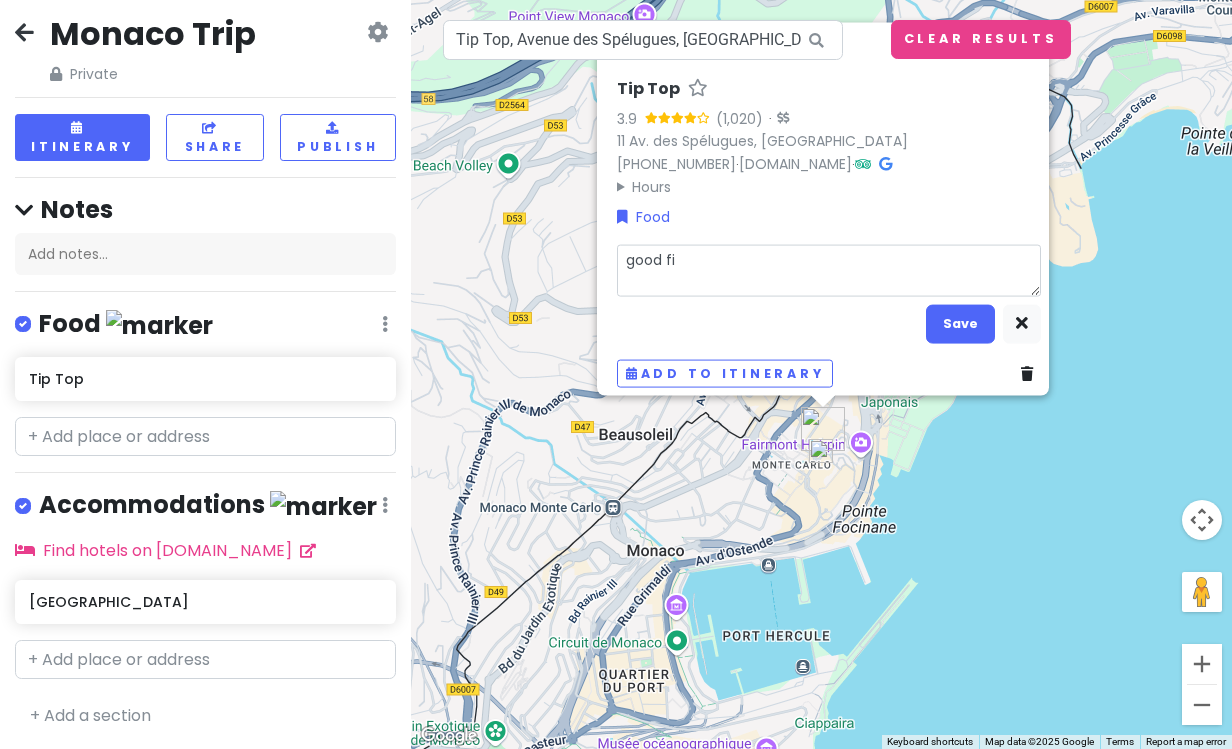 type on "x" 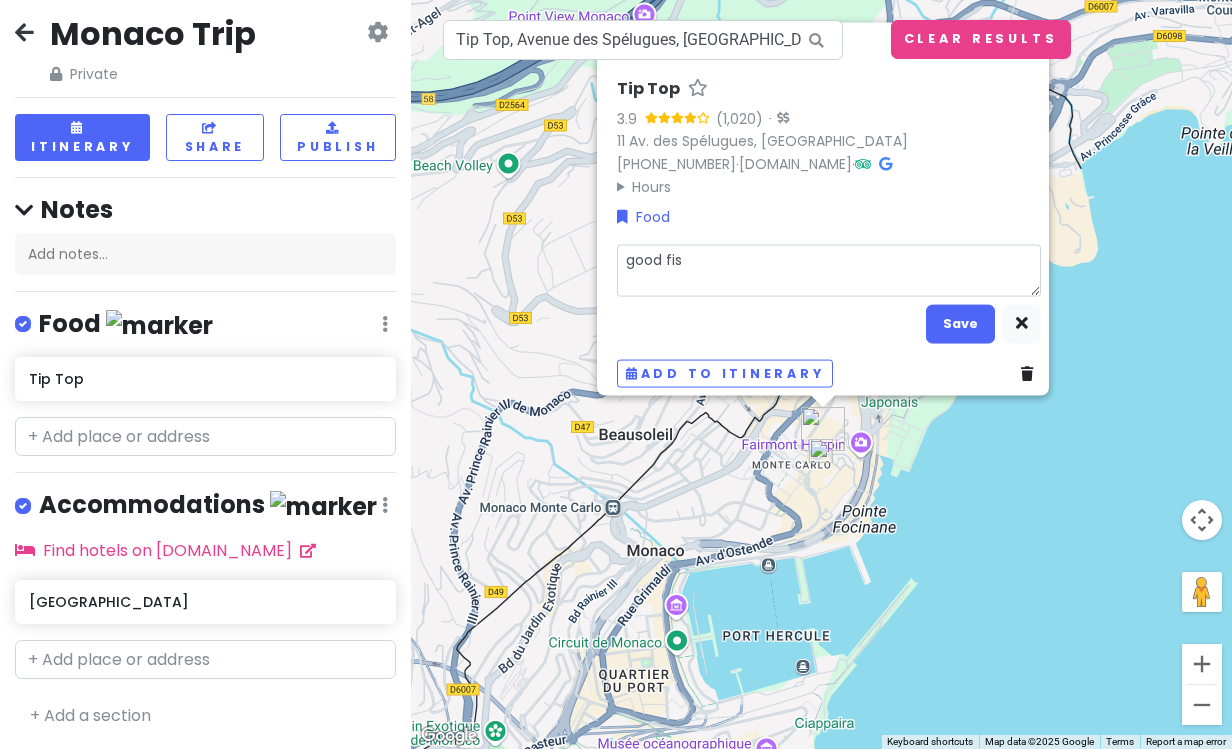 type on "x" 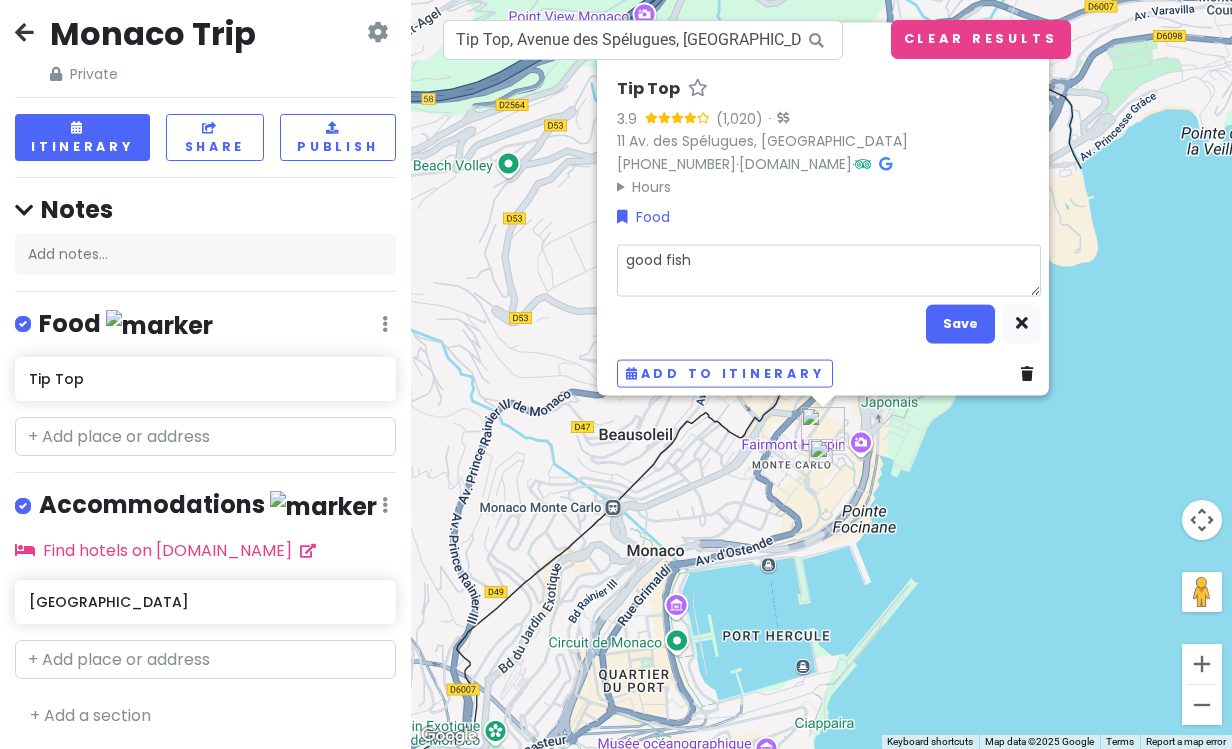 type on "x" 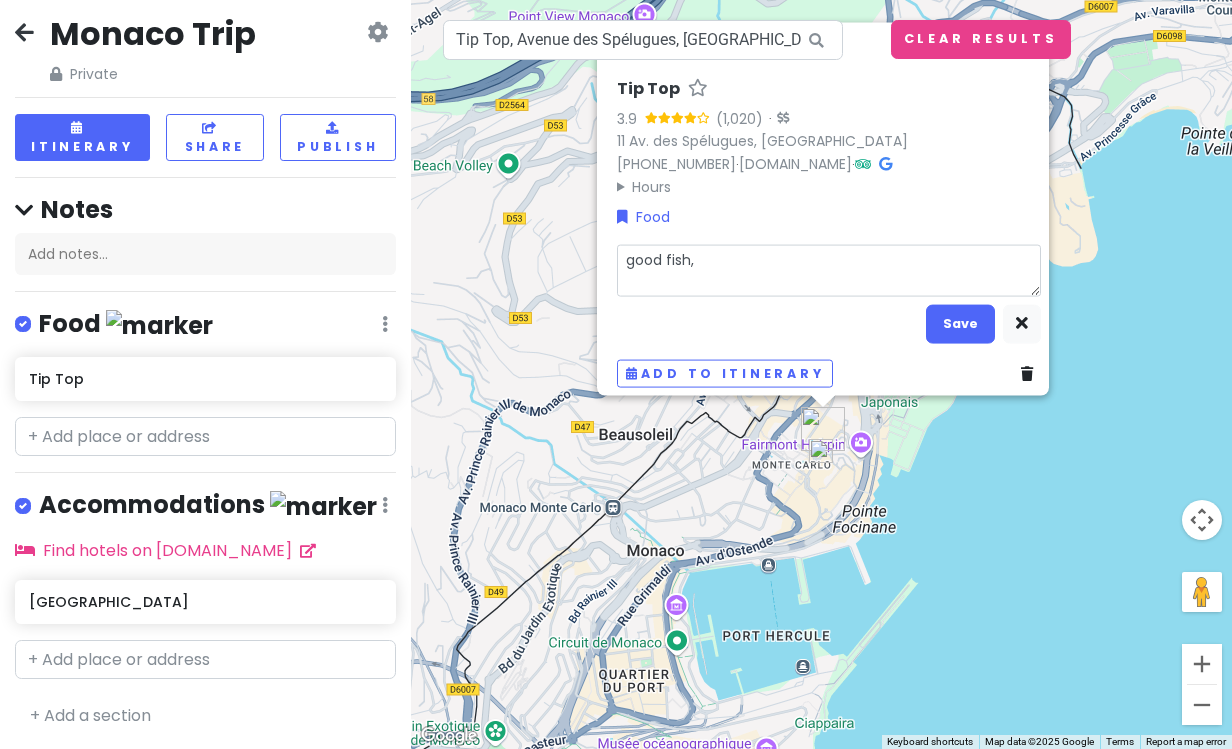 type on "x" 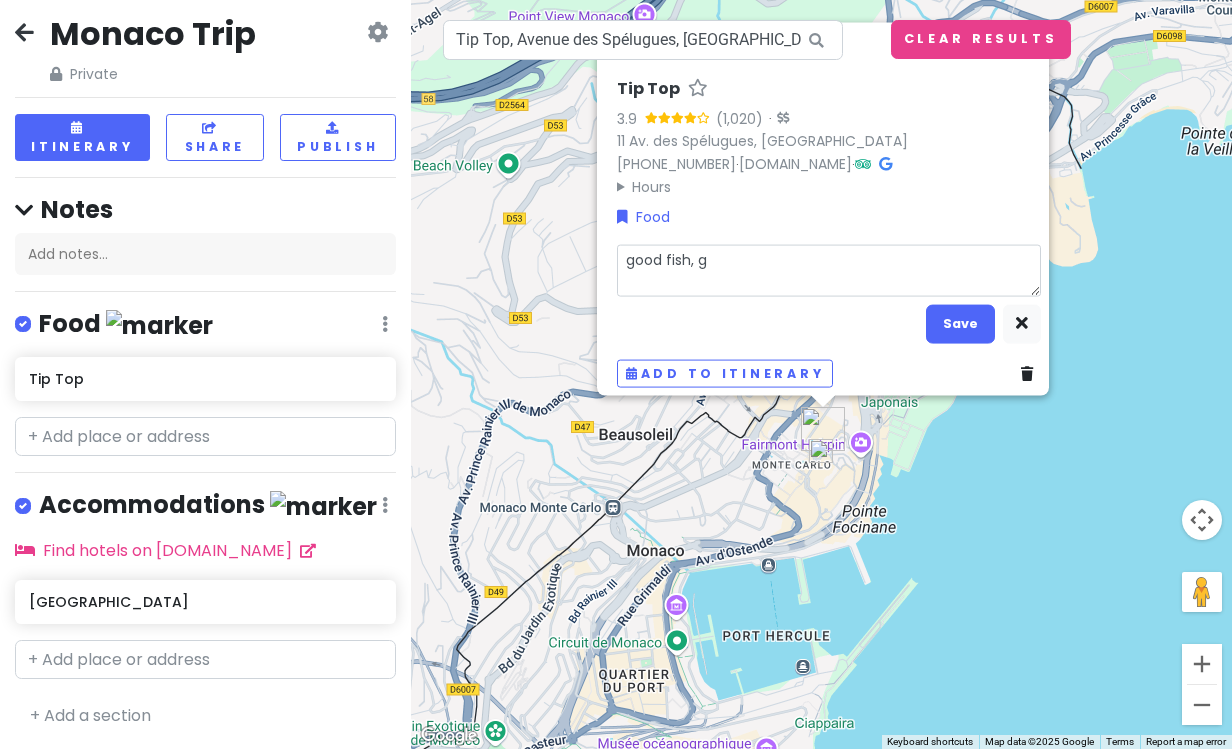 type on "x" 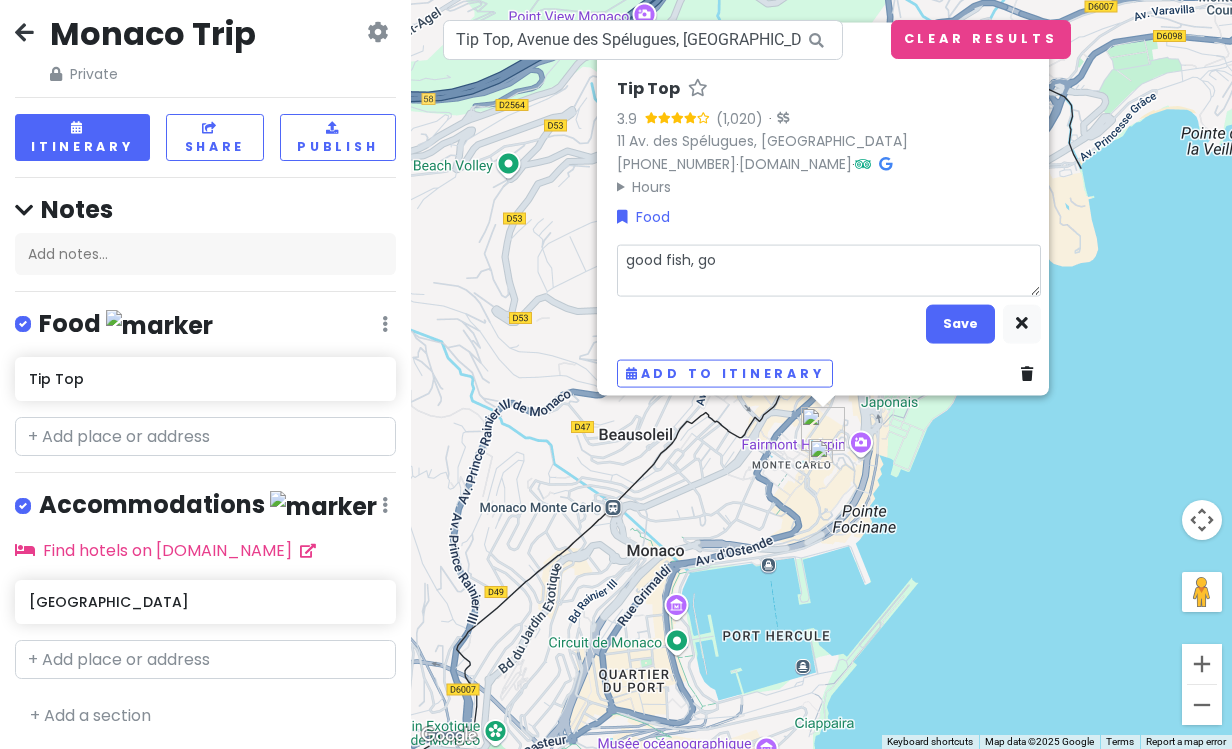 type on "x" 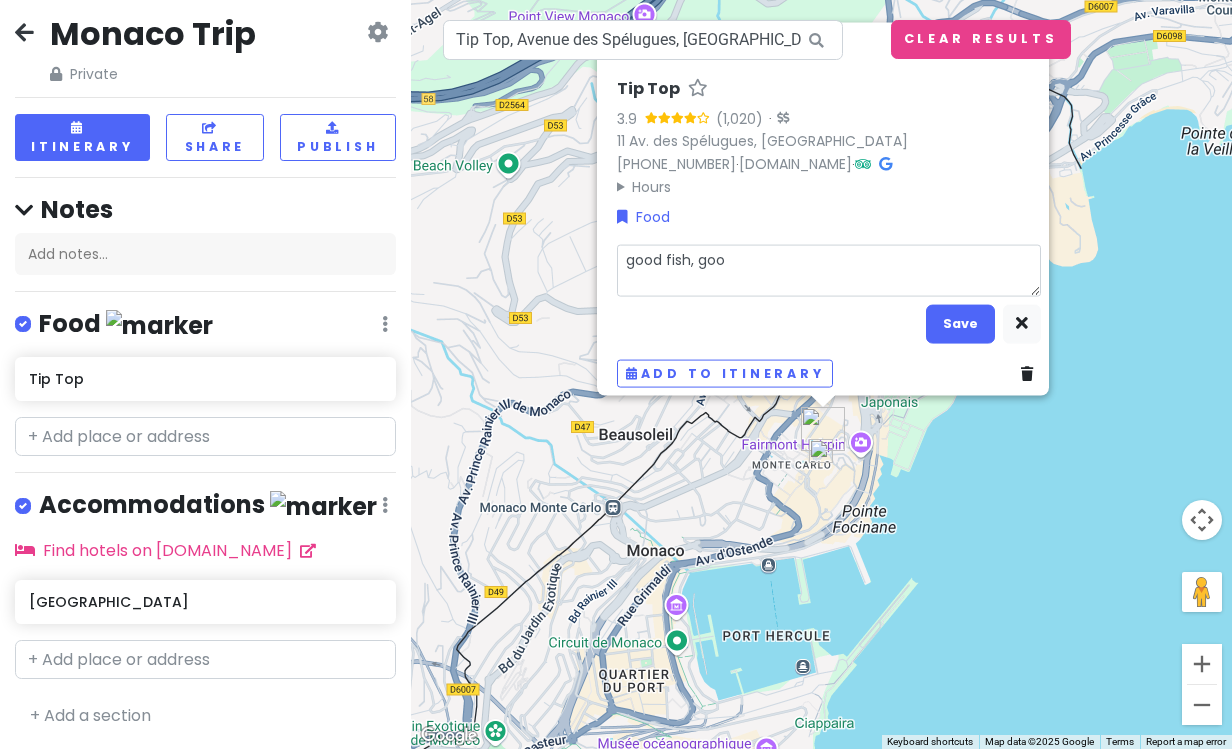 type on "x" 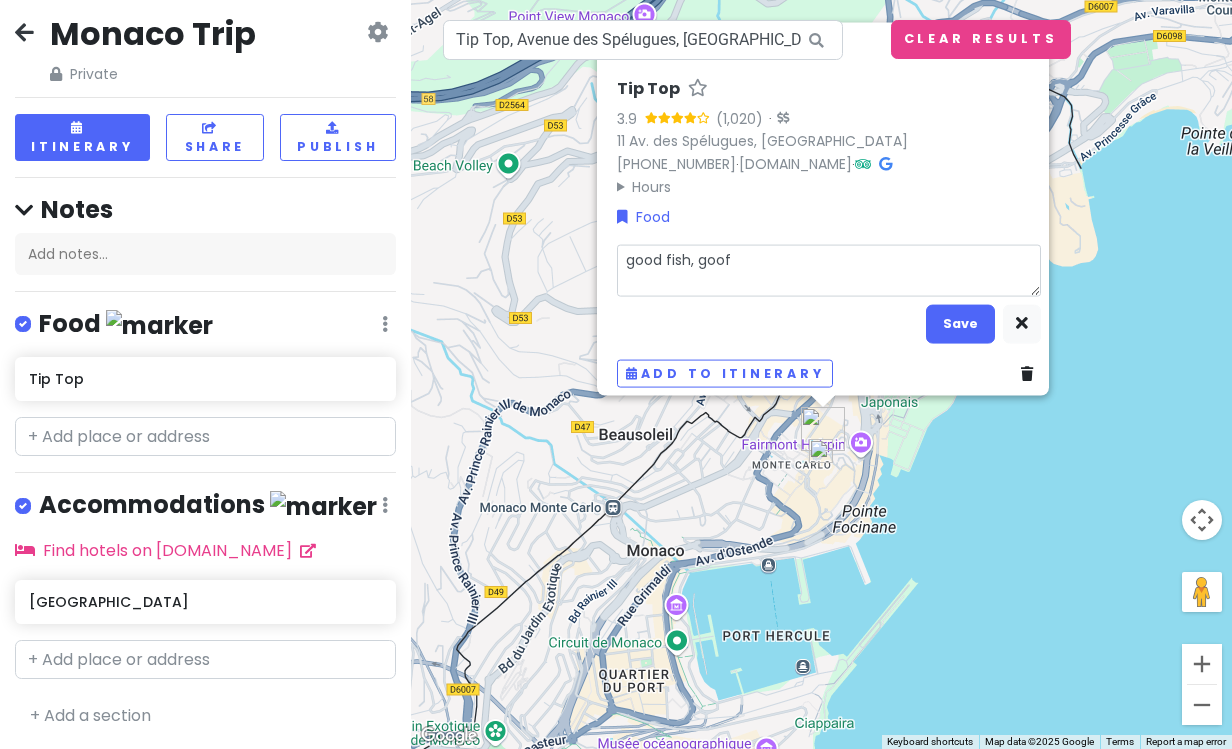 type on "x" 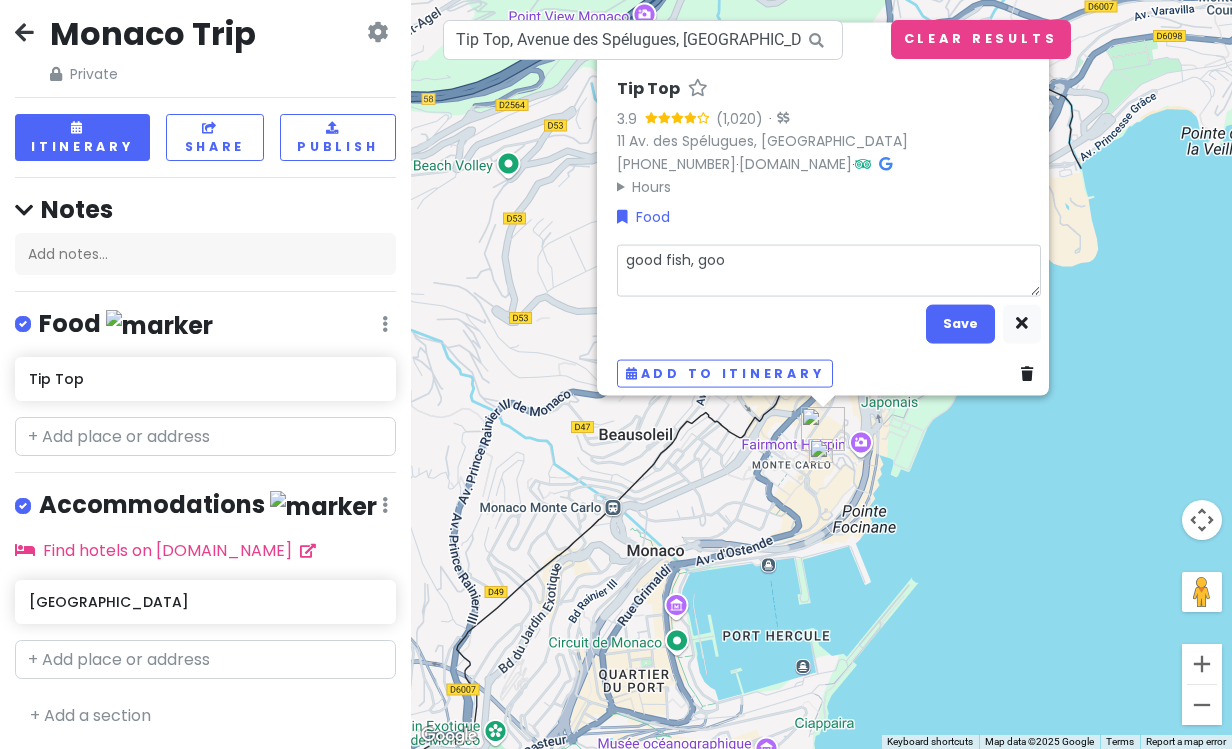 type on "x" 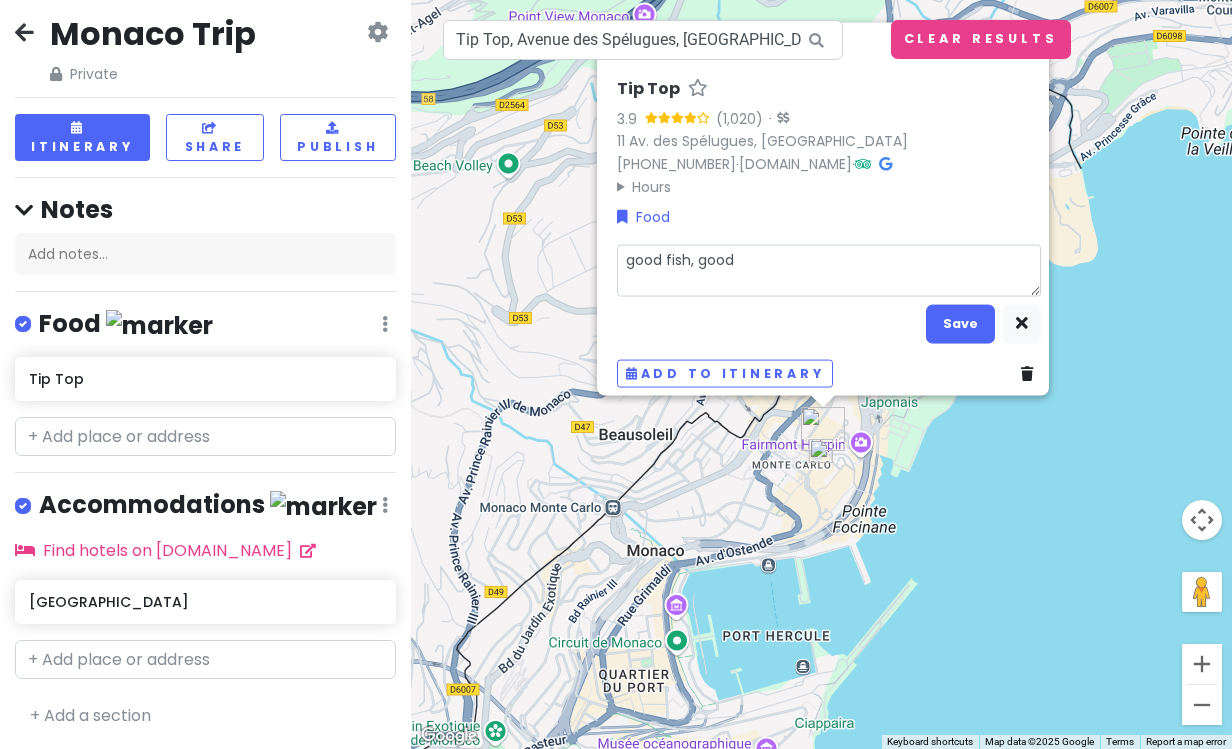 type on "x" 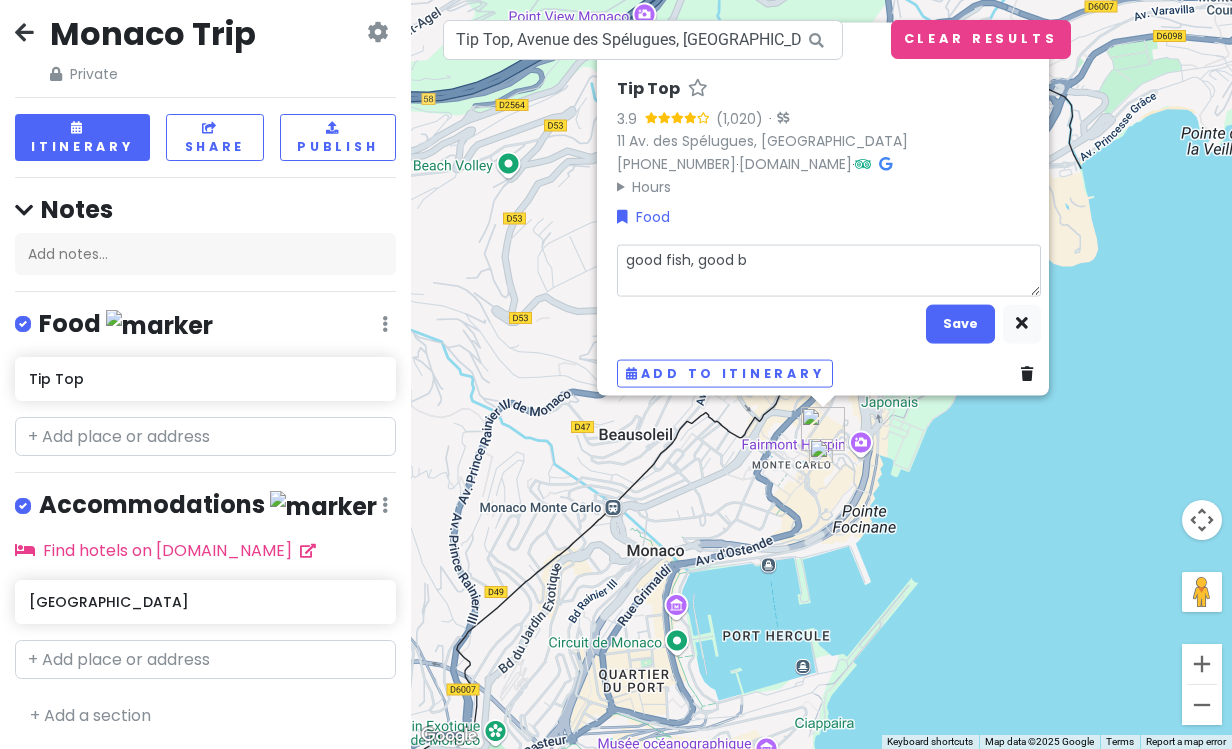 type on "x" 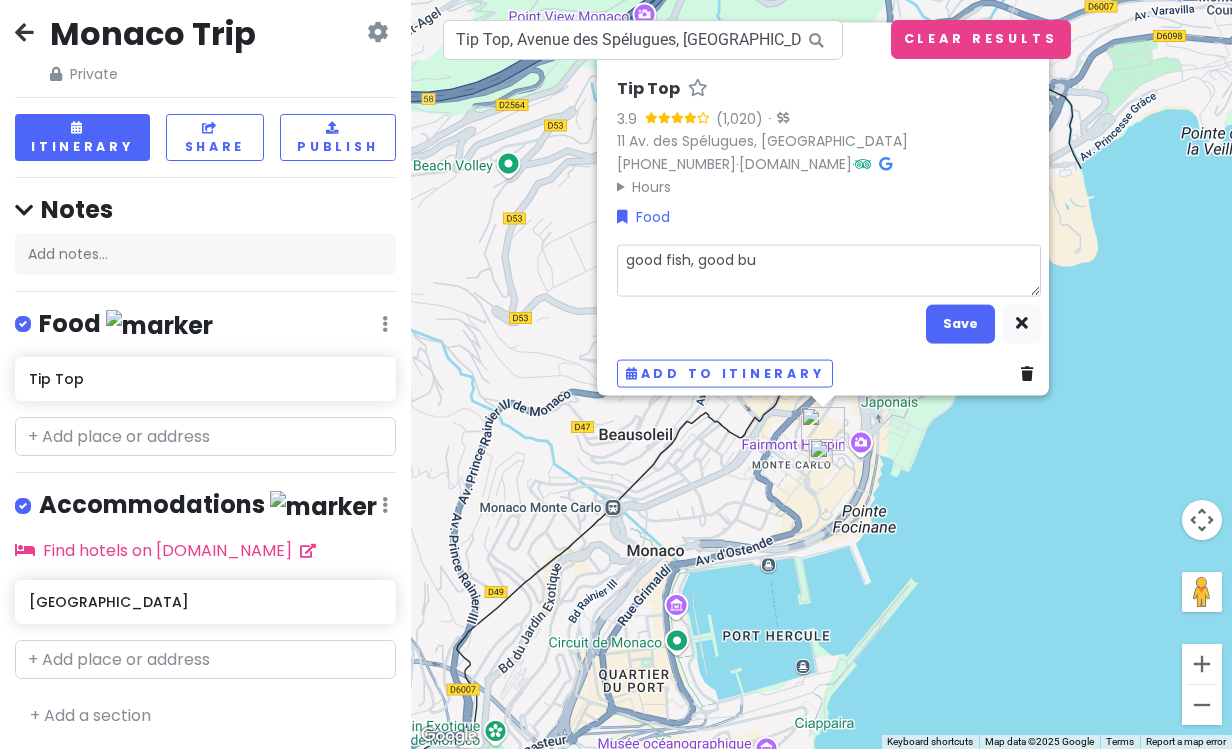 type on "x" 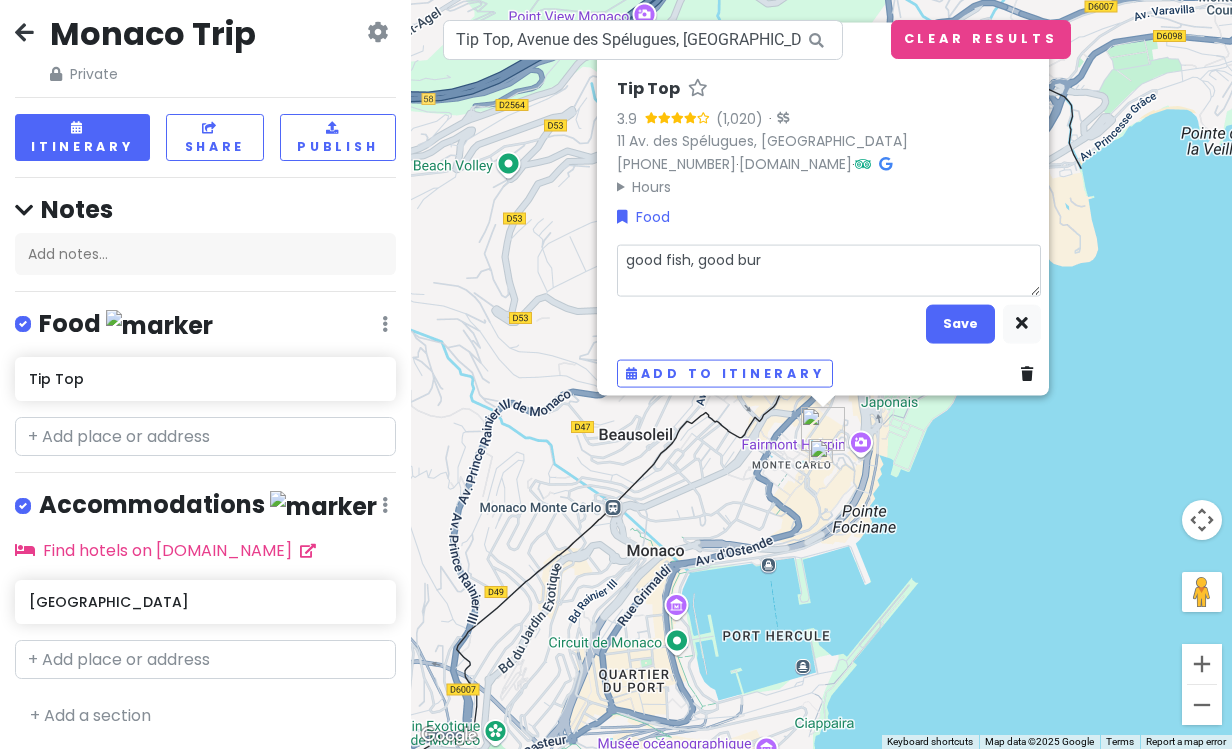 type on "x" 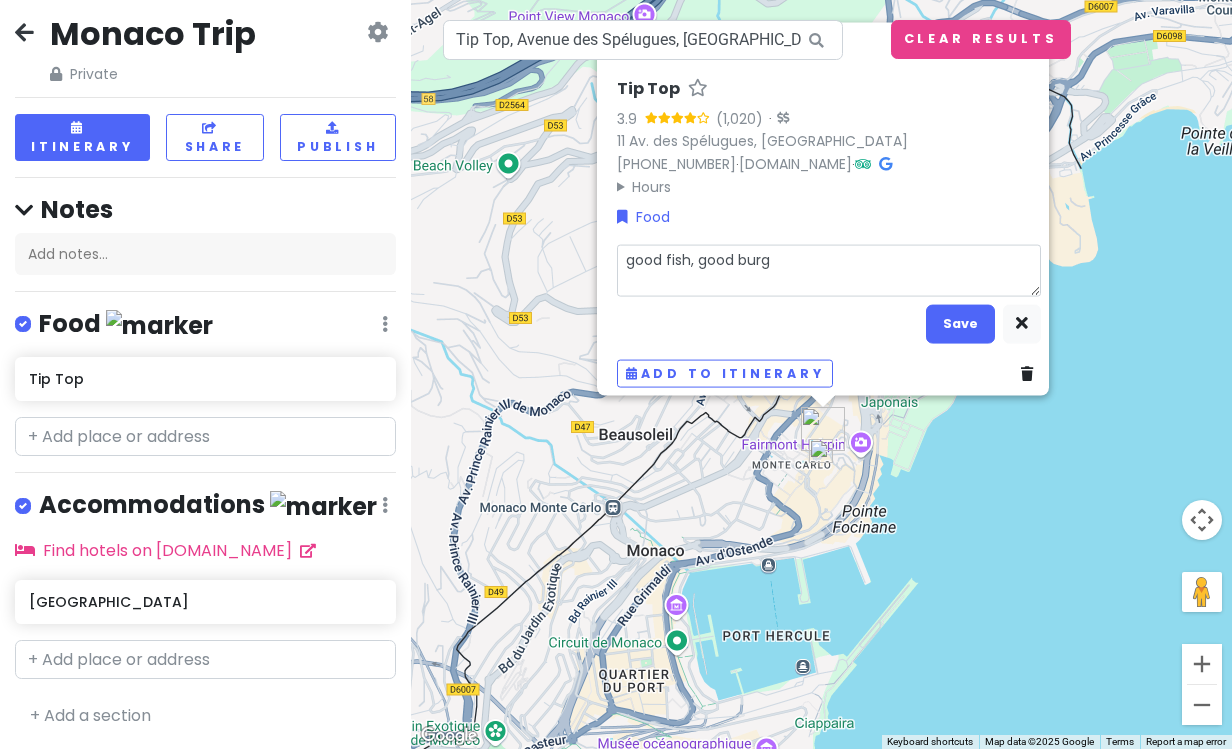 type on "x" 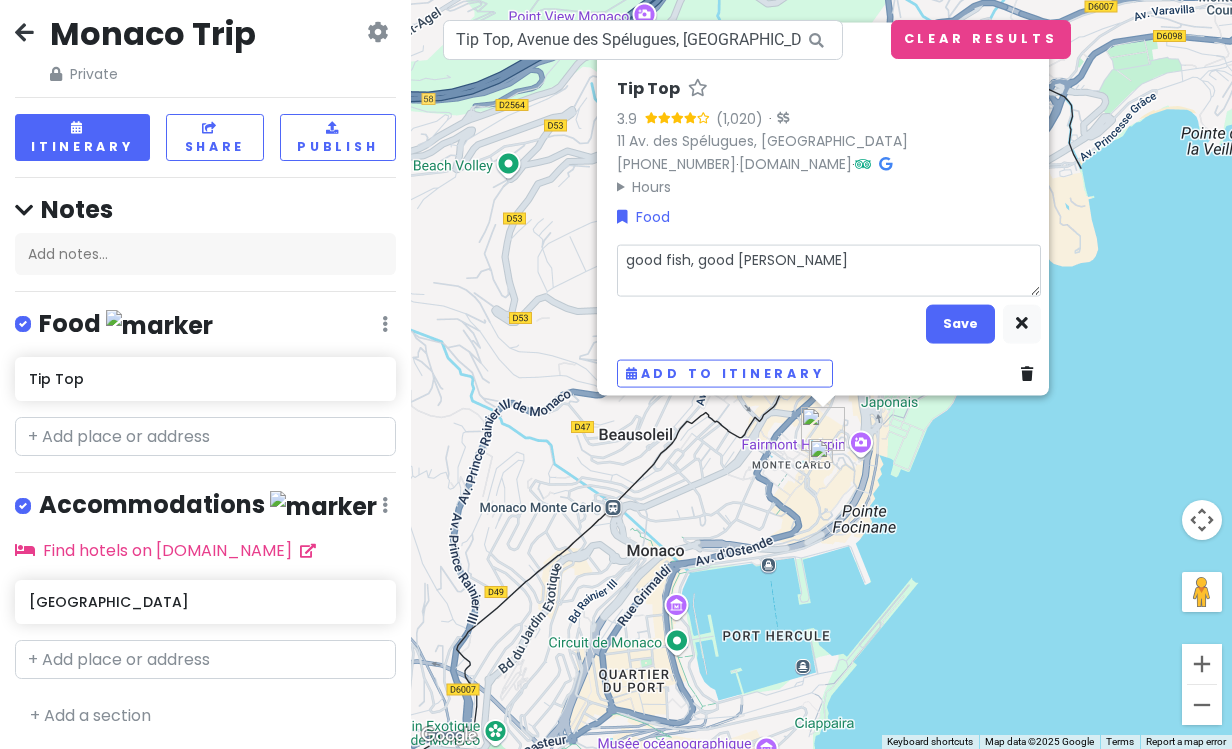 type on "x" 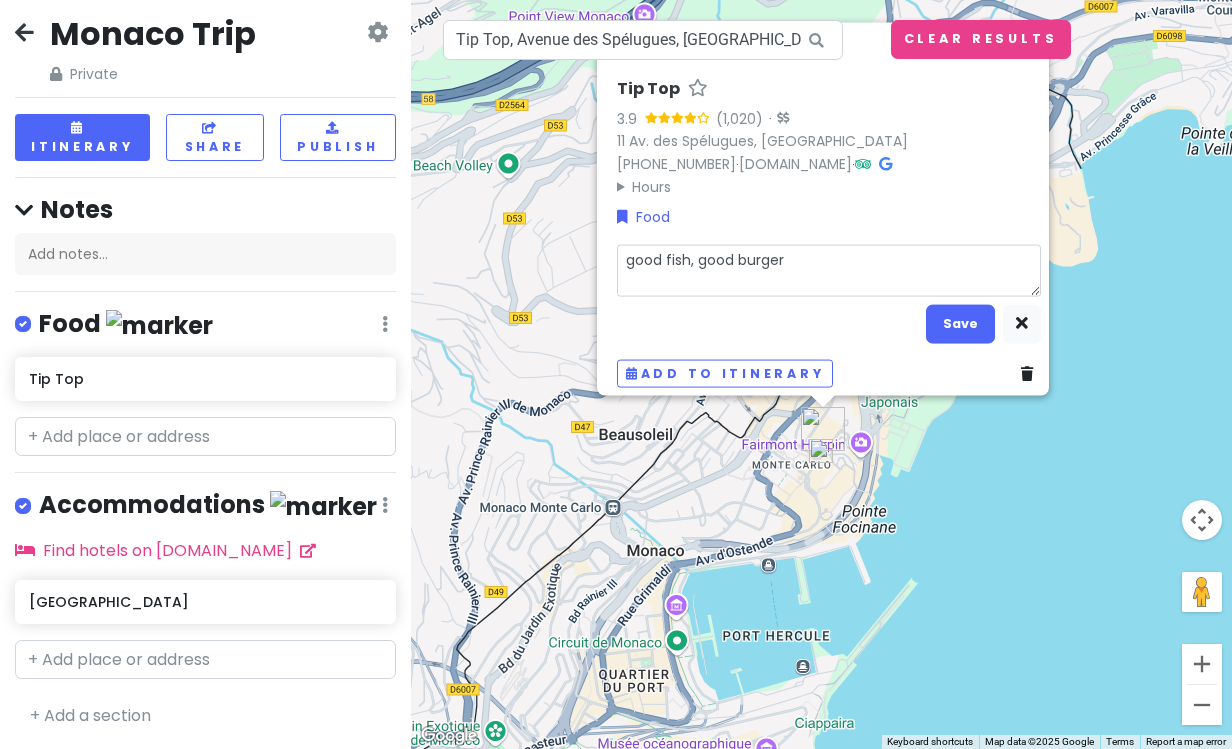 type on "x" 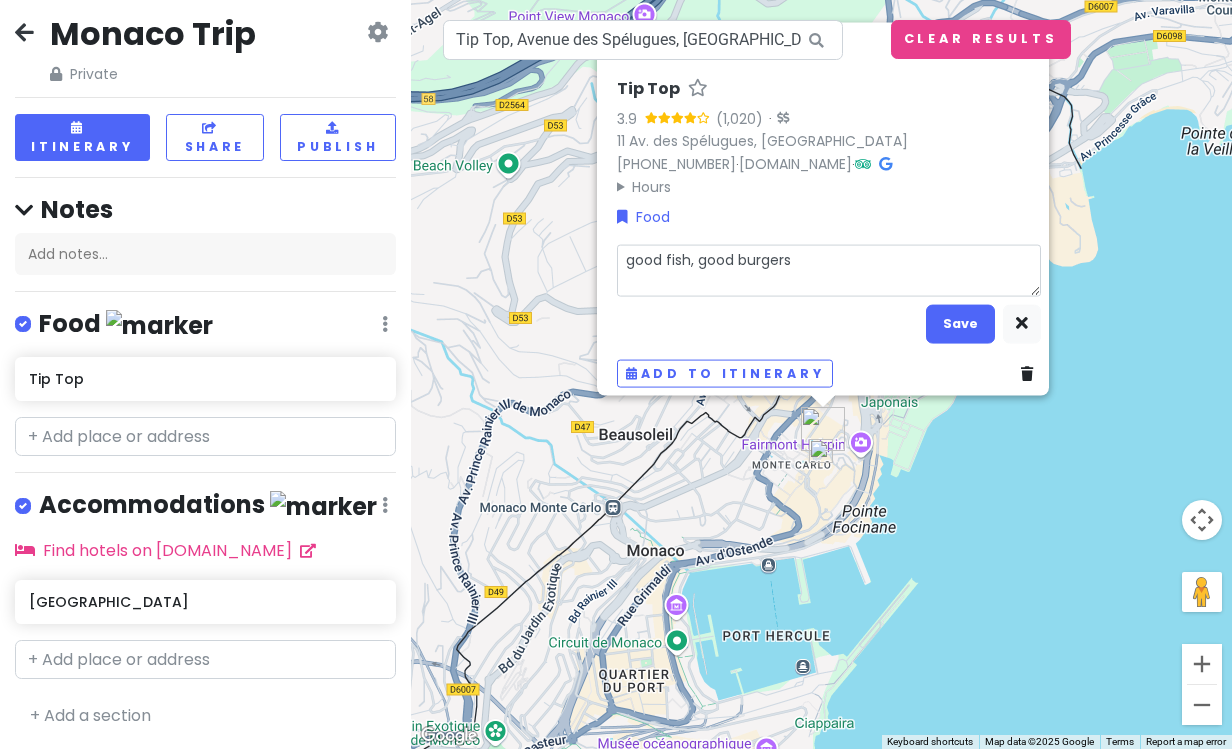 type on "x" 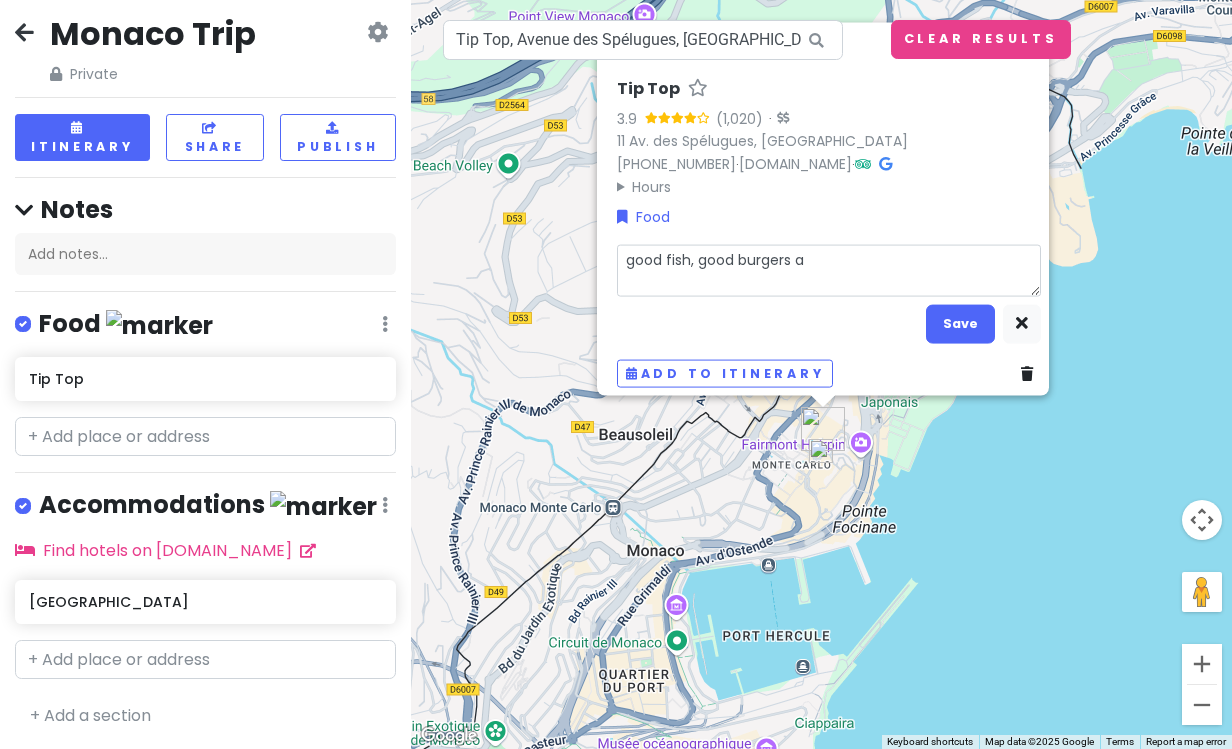 type on "x" 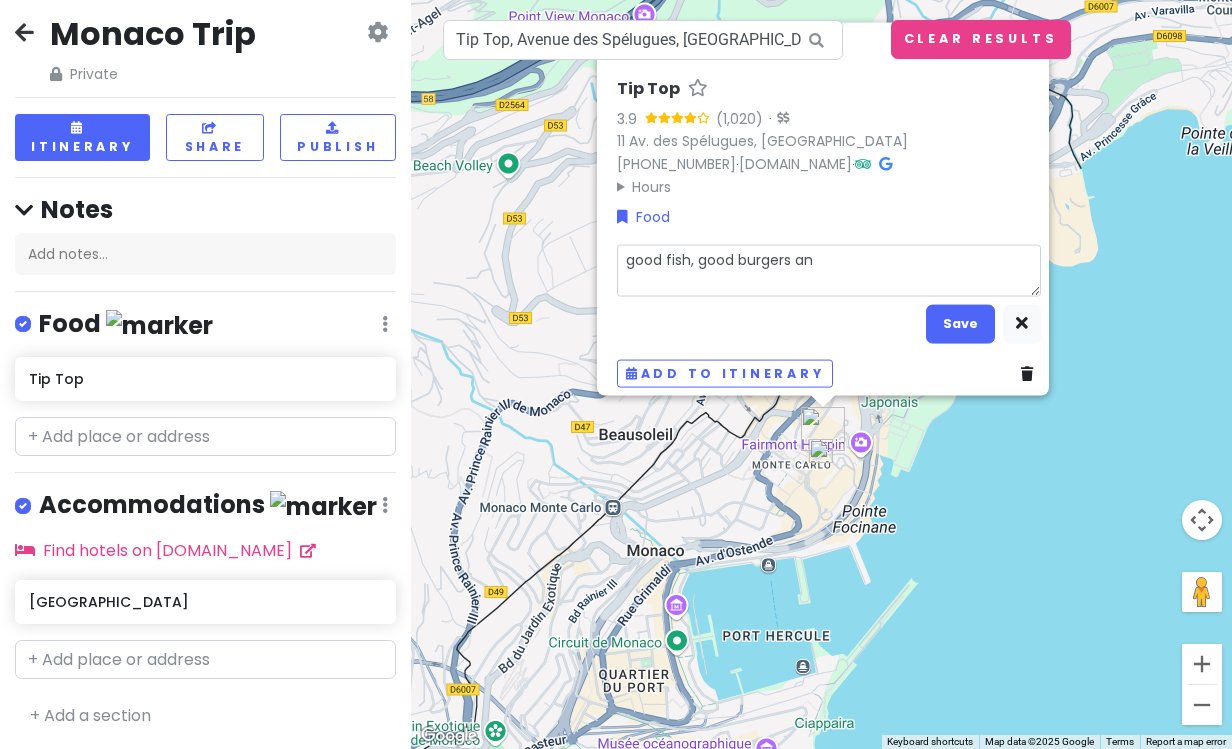 type on "x" 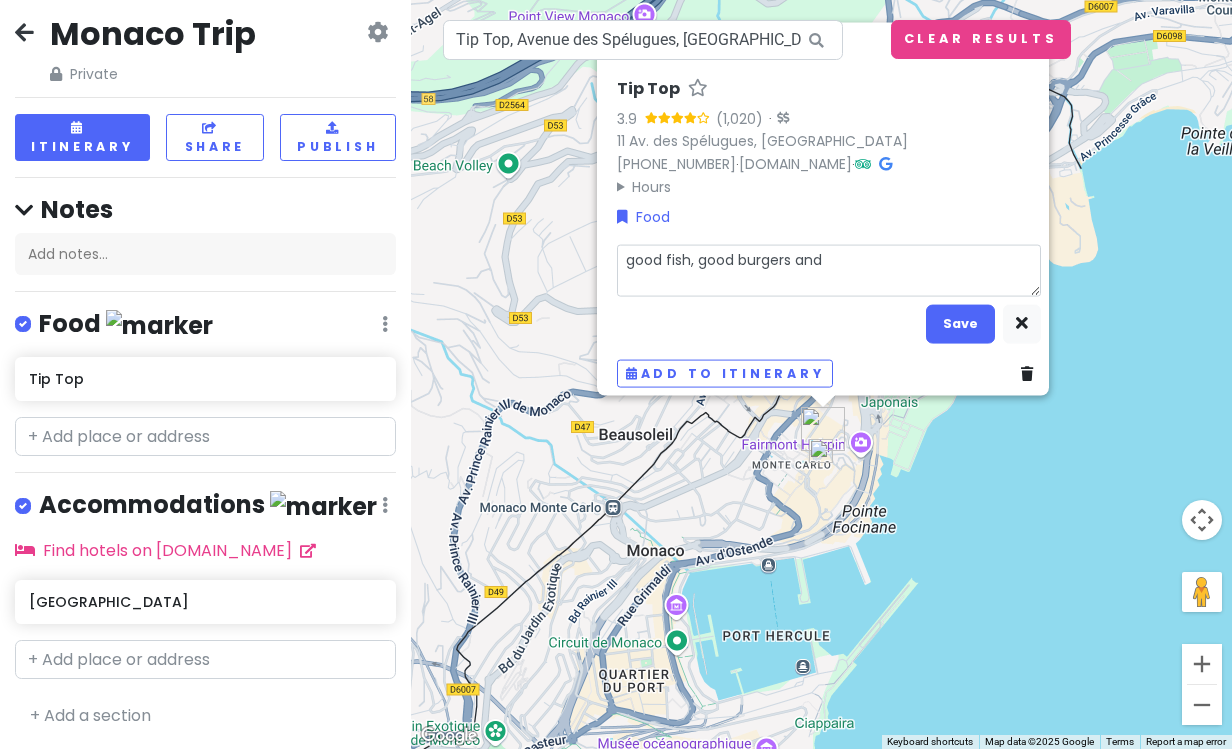 type on "x" 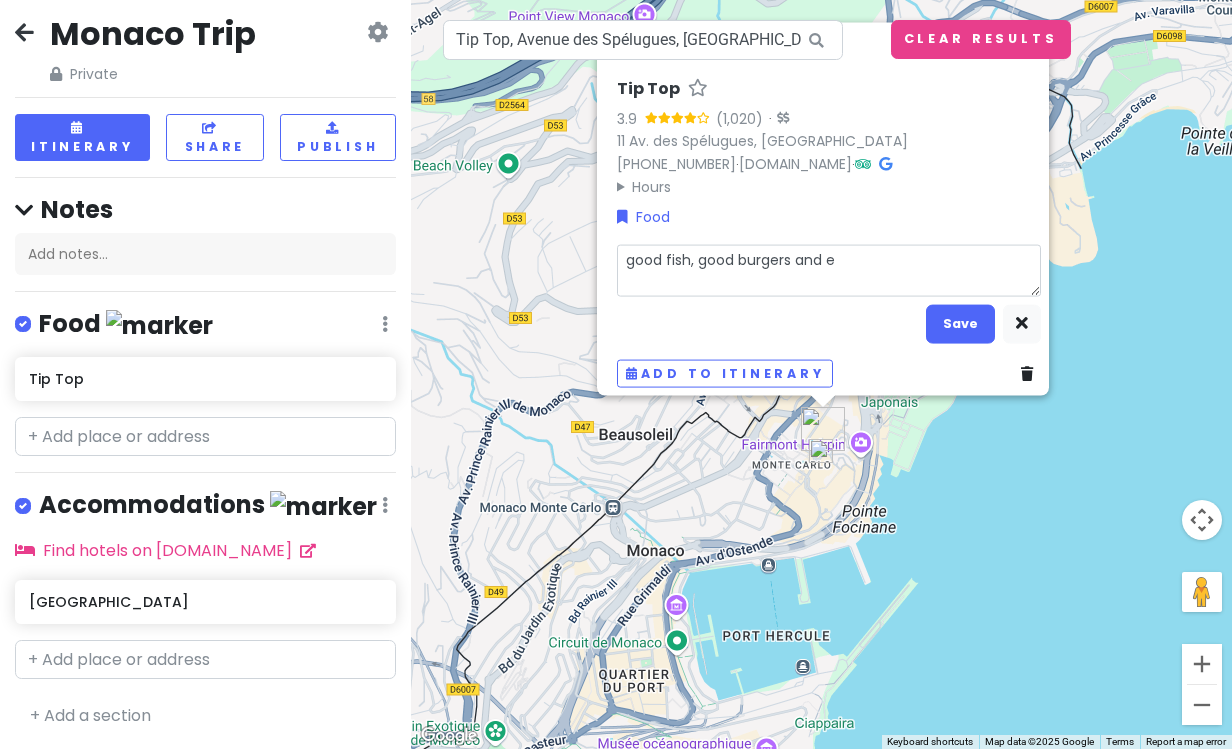 type on "x" 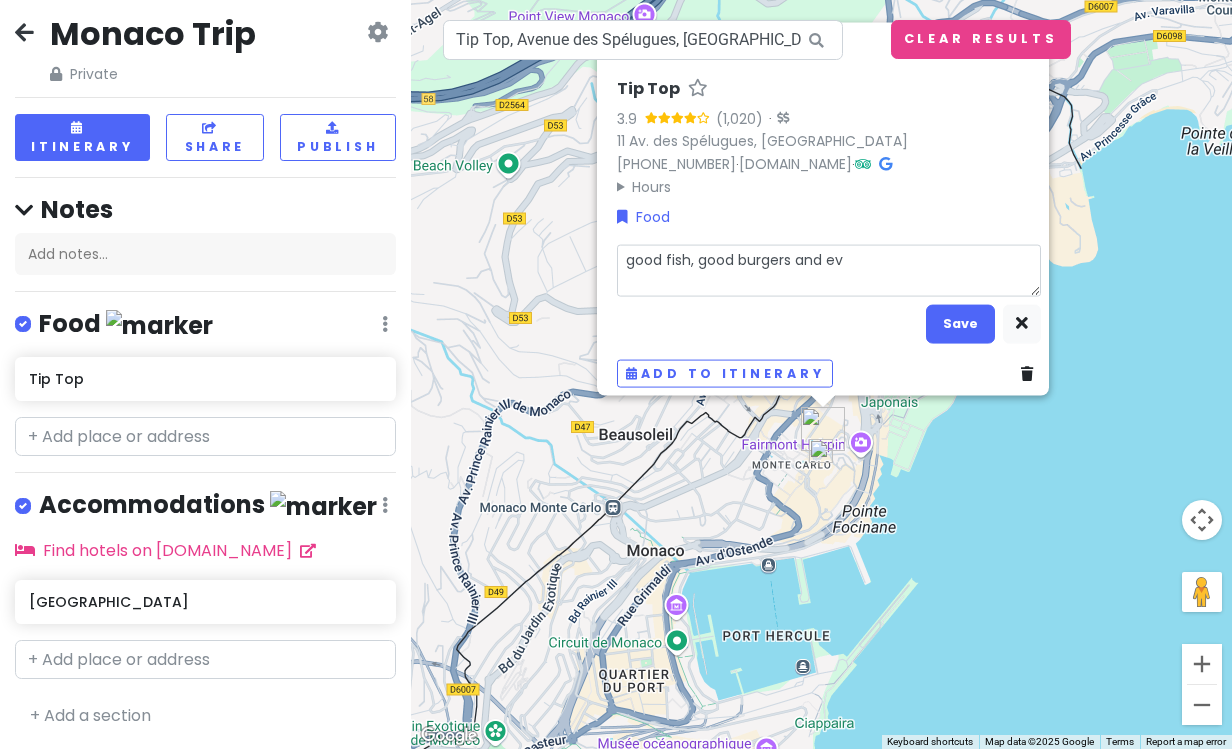 type on "x" 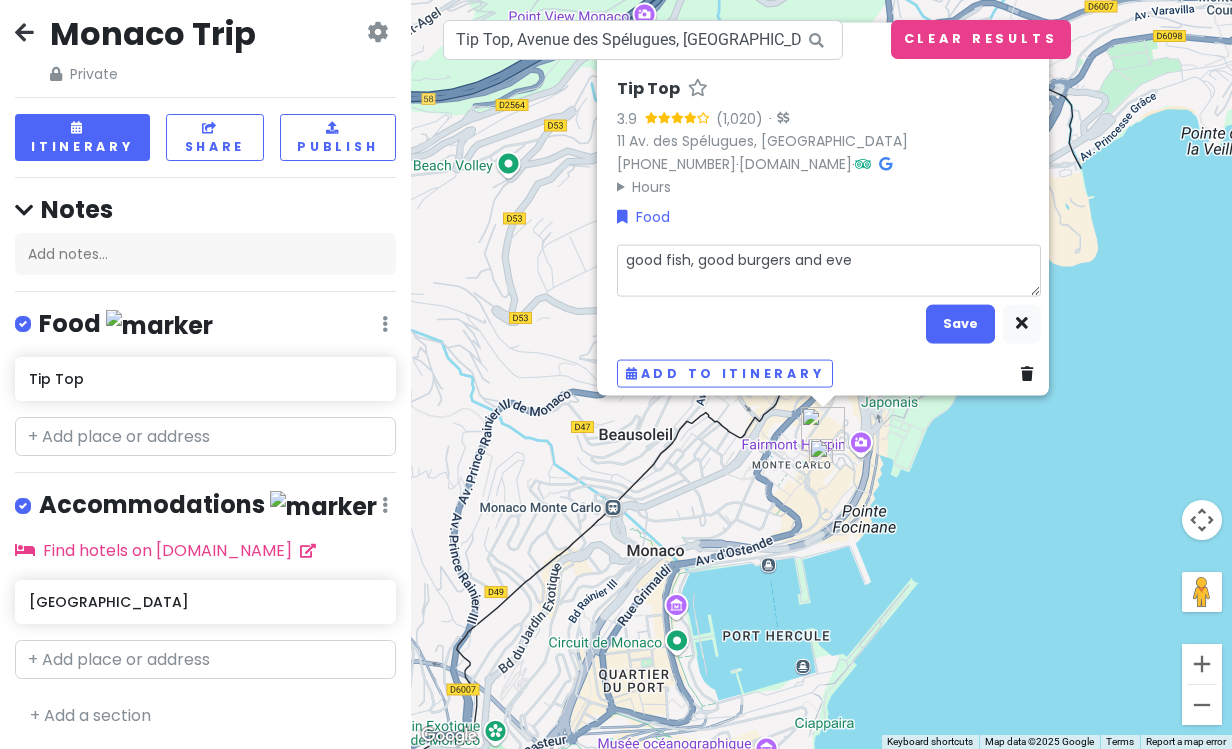 type on "x" 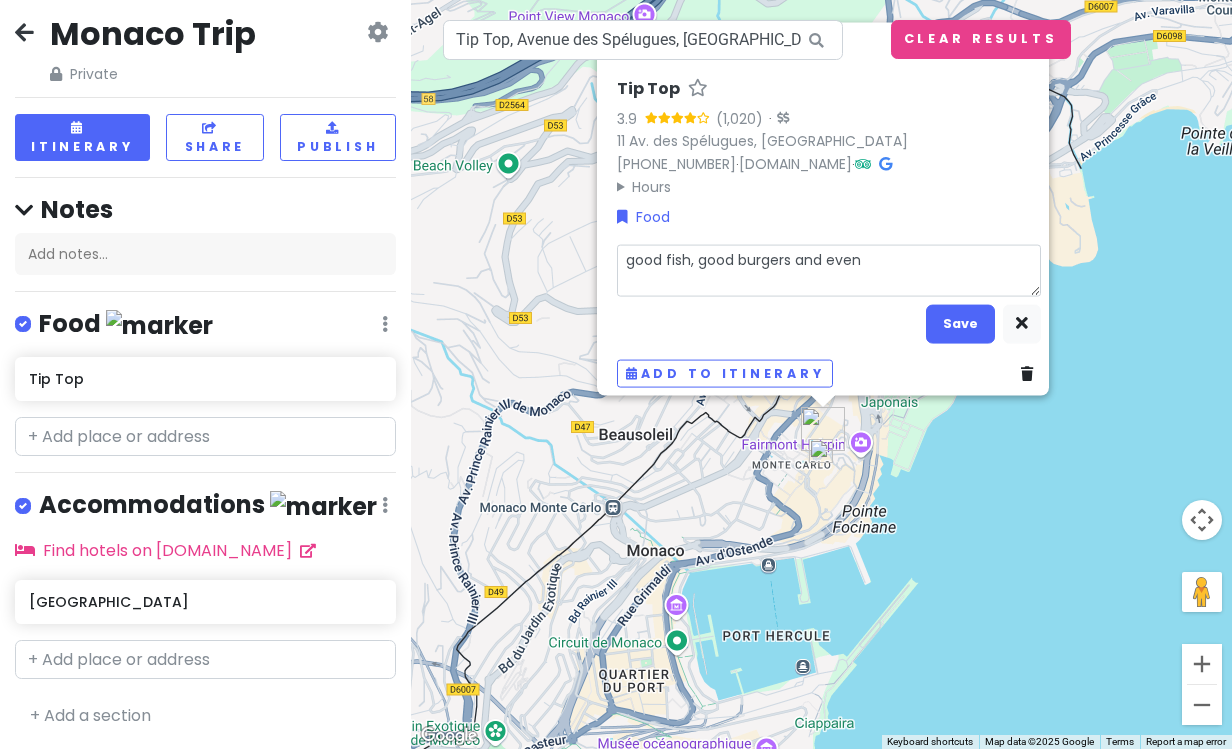 type on "x" 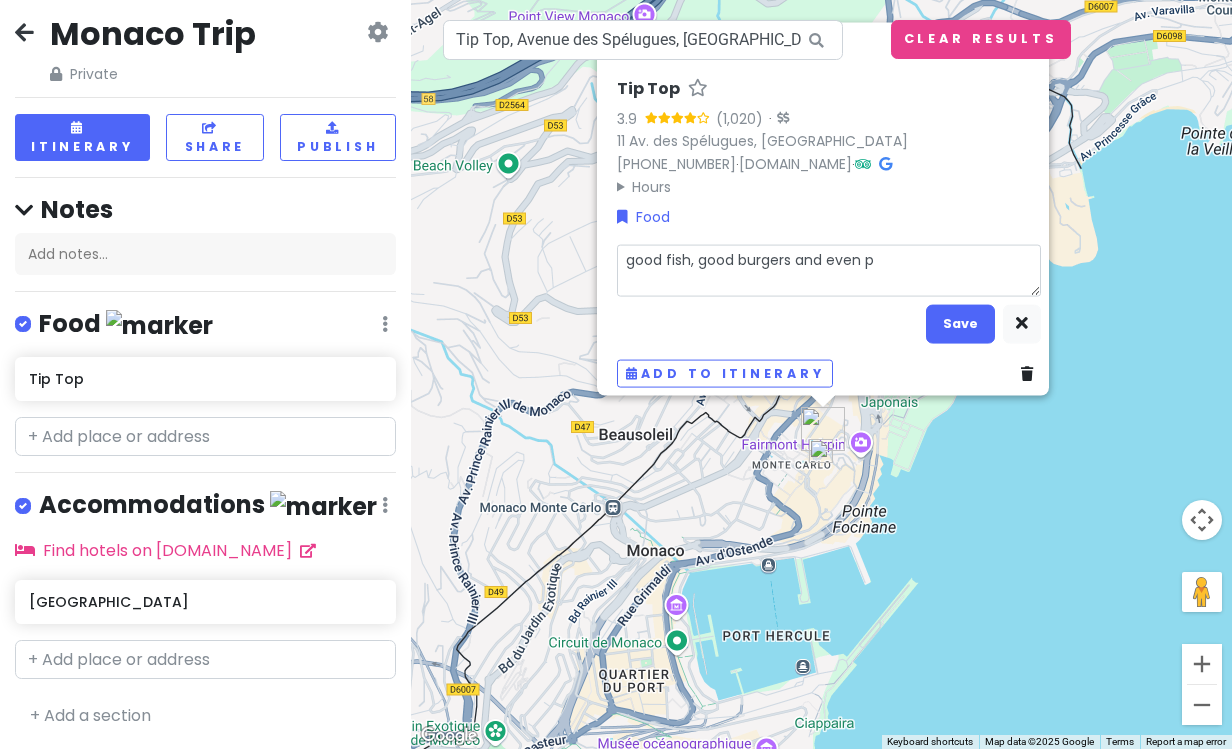 type on "x" 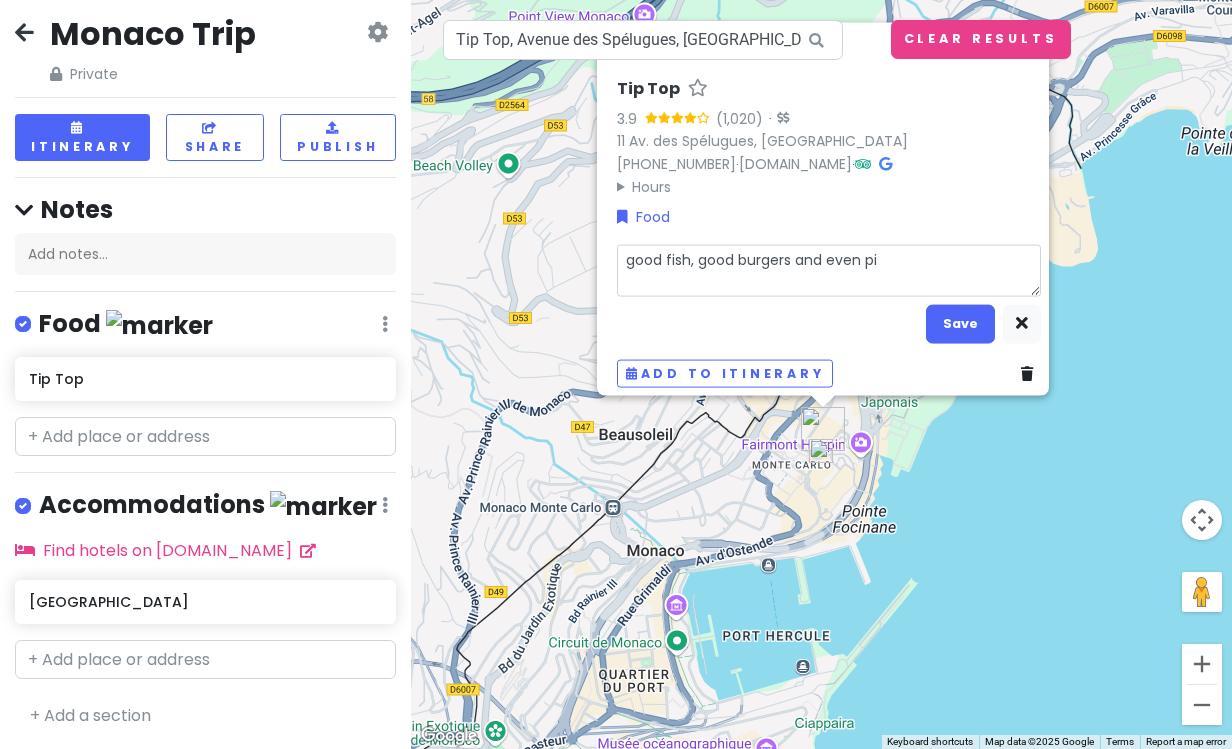 type on "x" 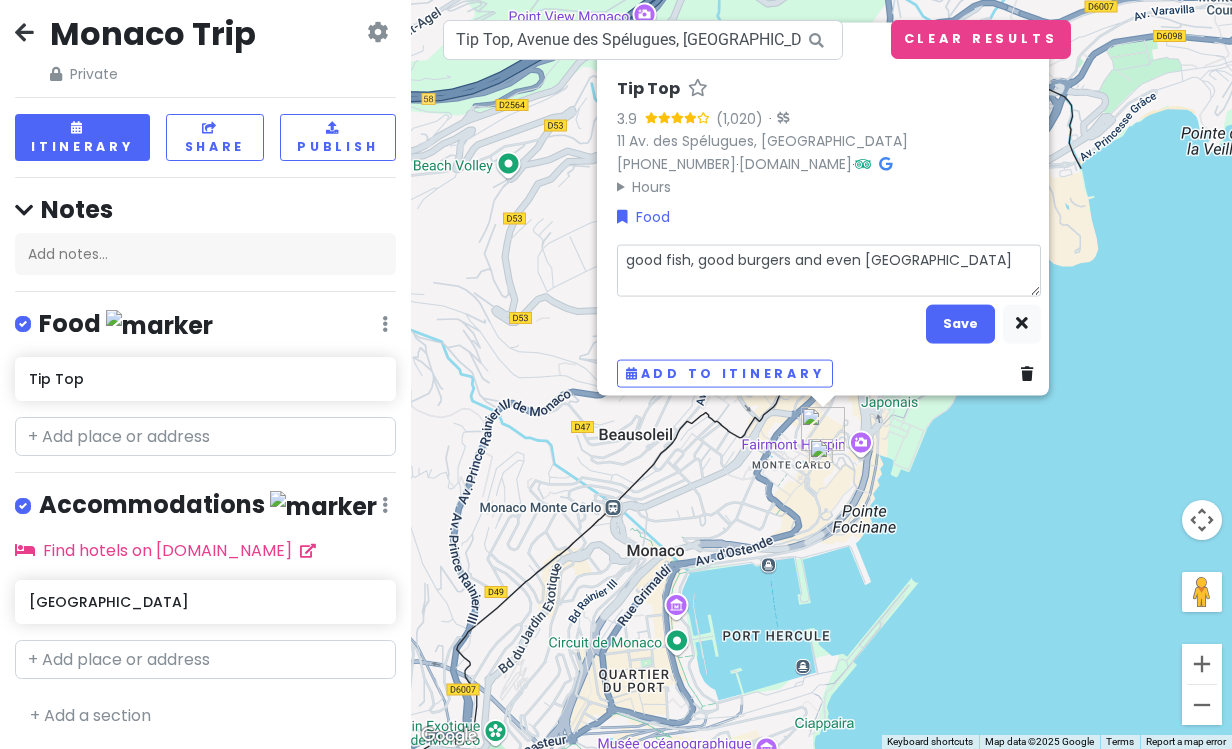 type on "x" 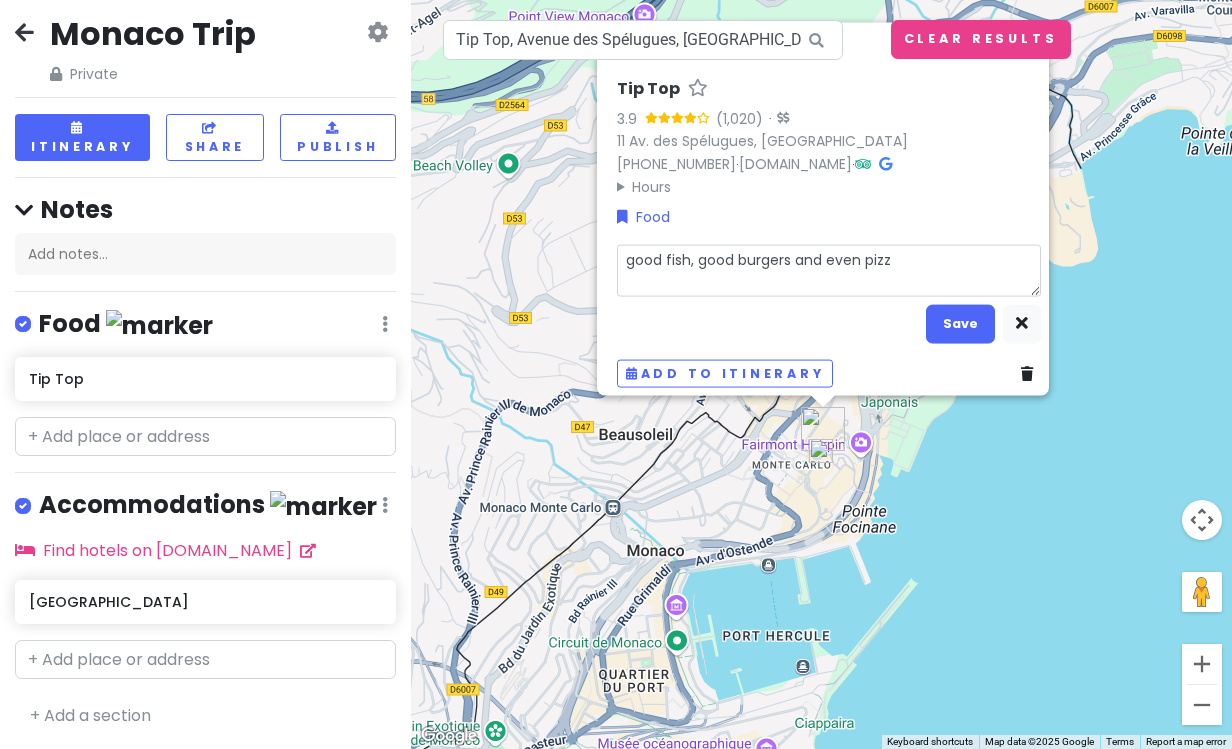 type on "x" 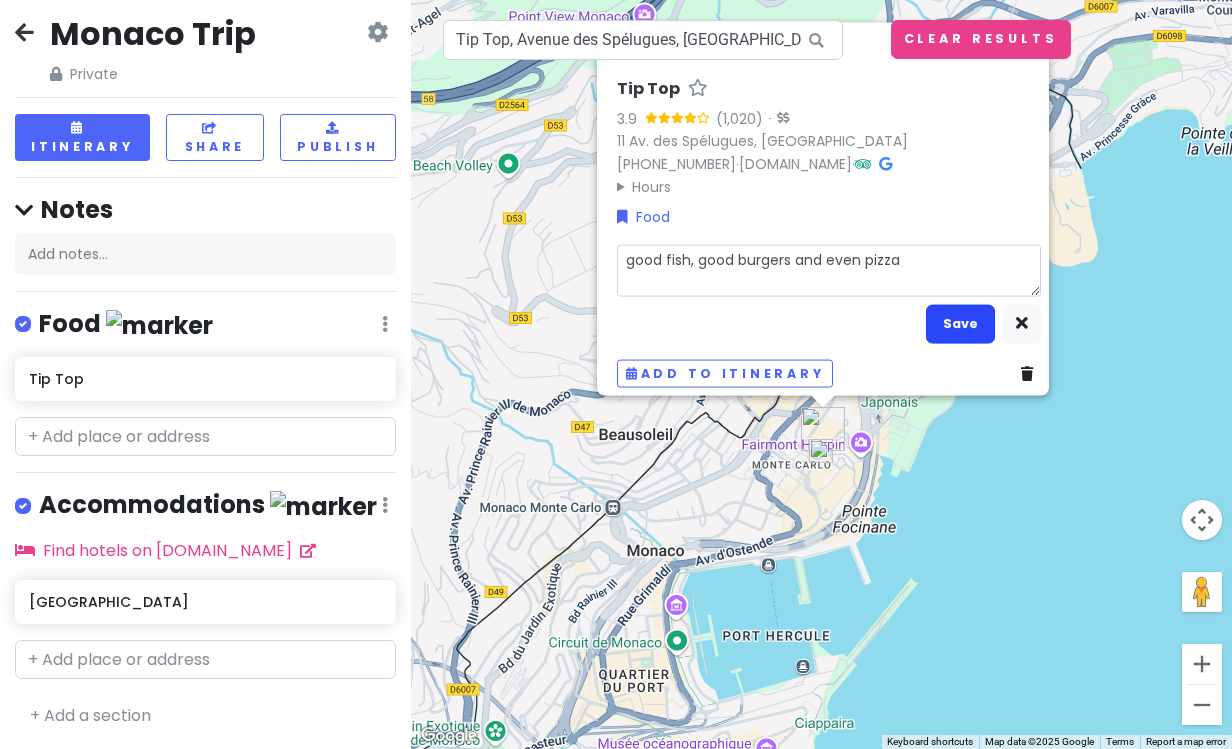 type on "good fish, good burgers and even pizza" 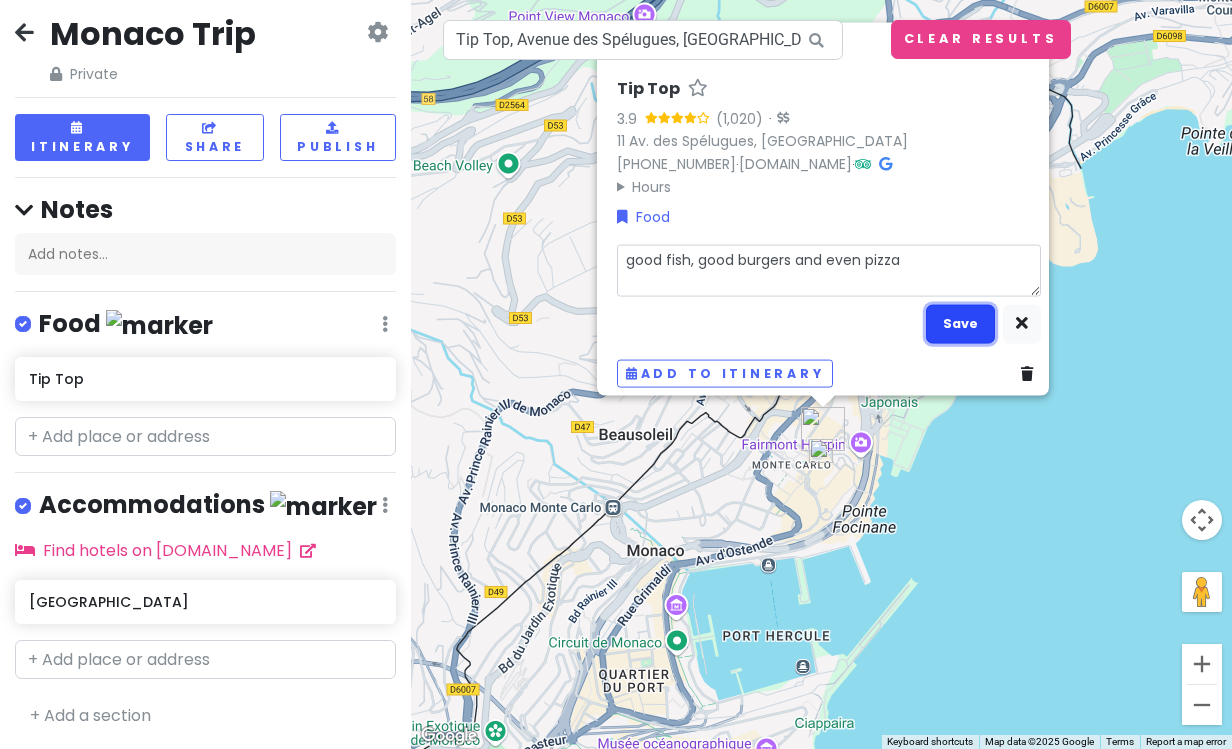 click on "Save" at bounding box center [960, 323] 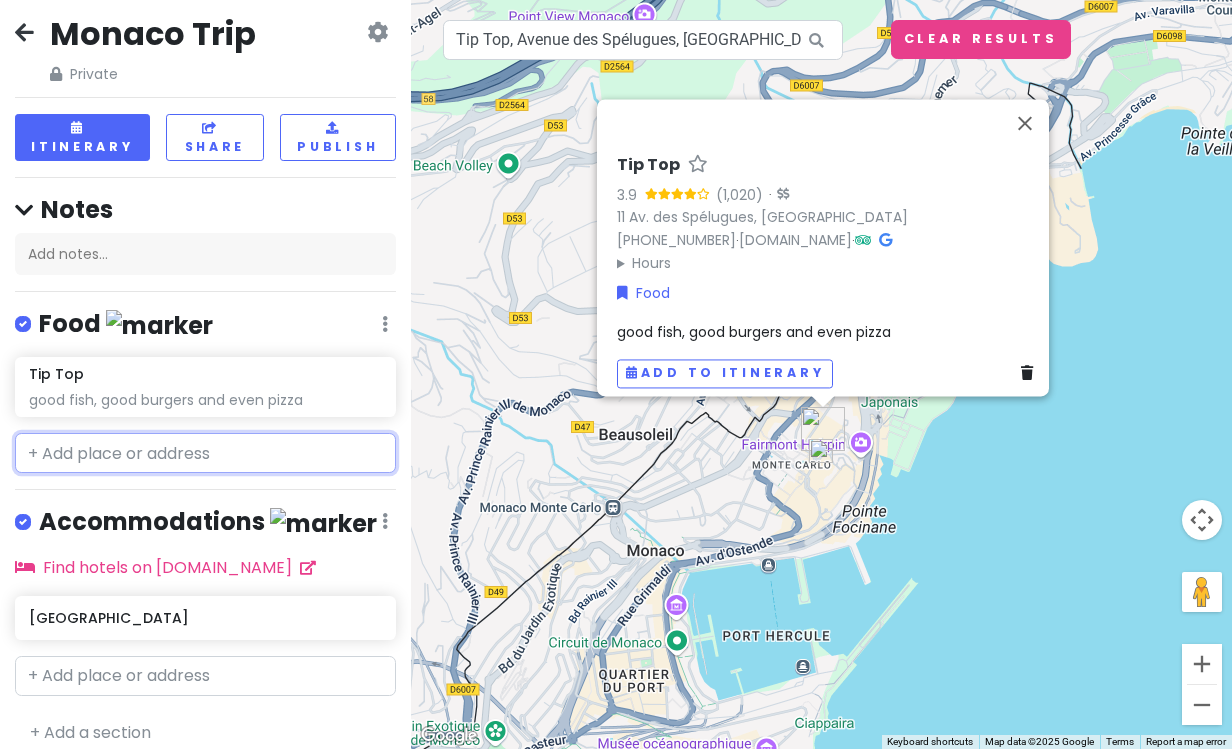 click at bounding box center (205, 453) 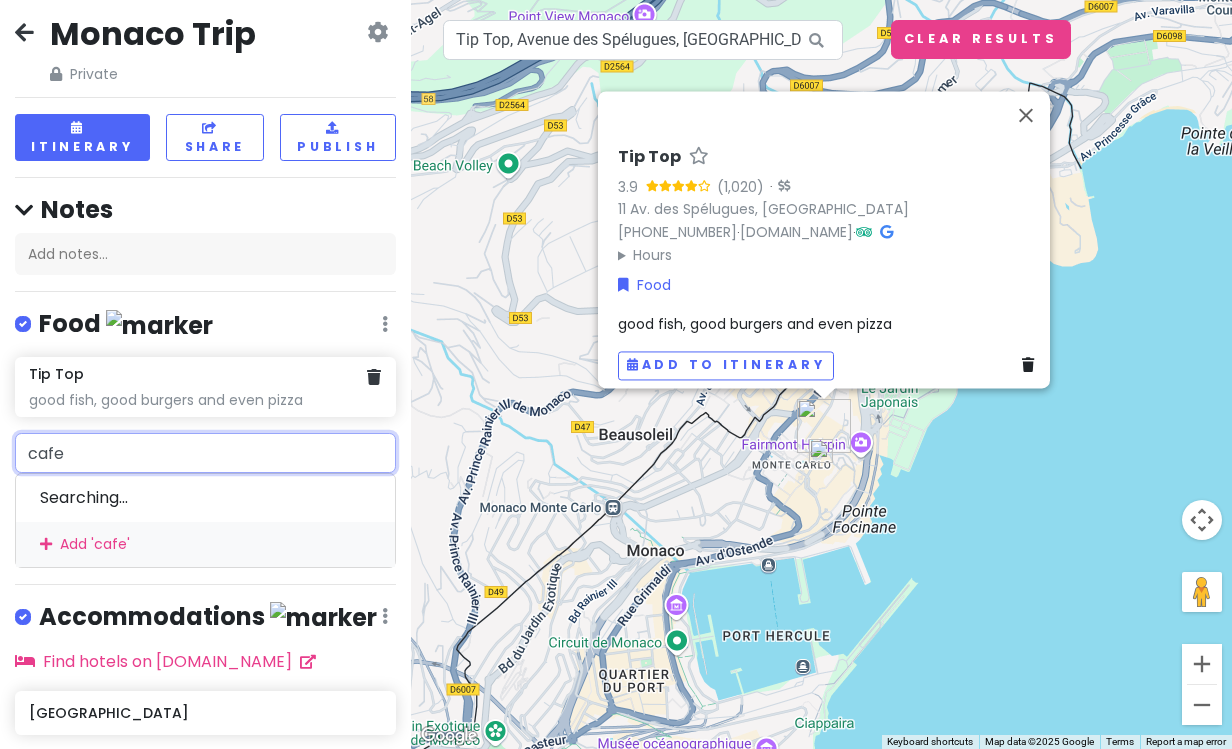 type on "cafe d" 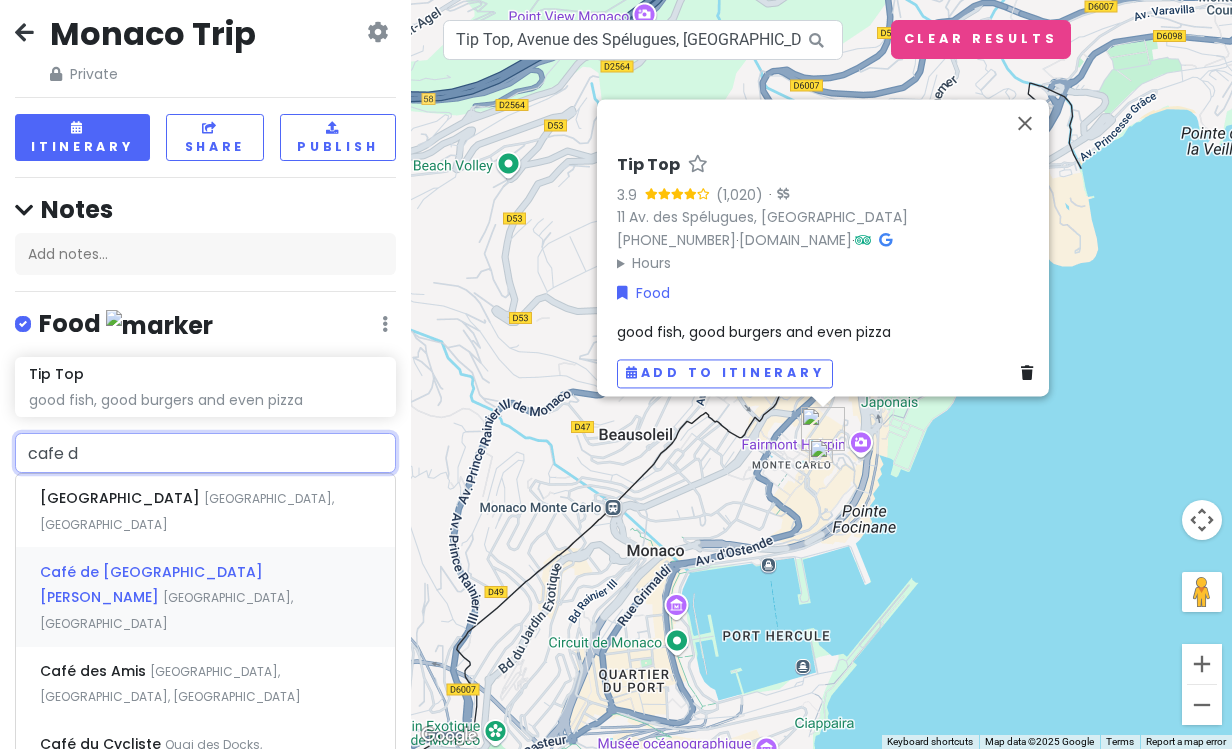 click on "[GEOGRAPHIC_DATA], [GEOGRAPHIC_DATA]" at bounding box center [187, 511] 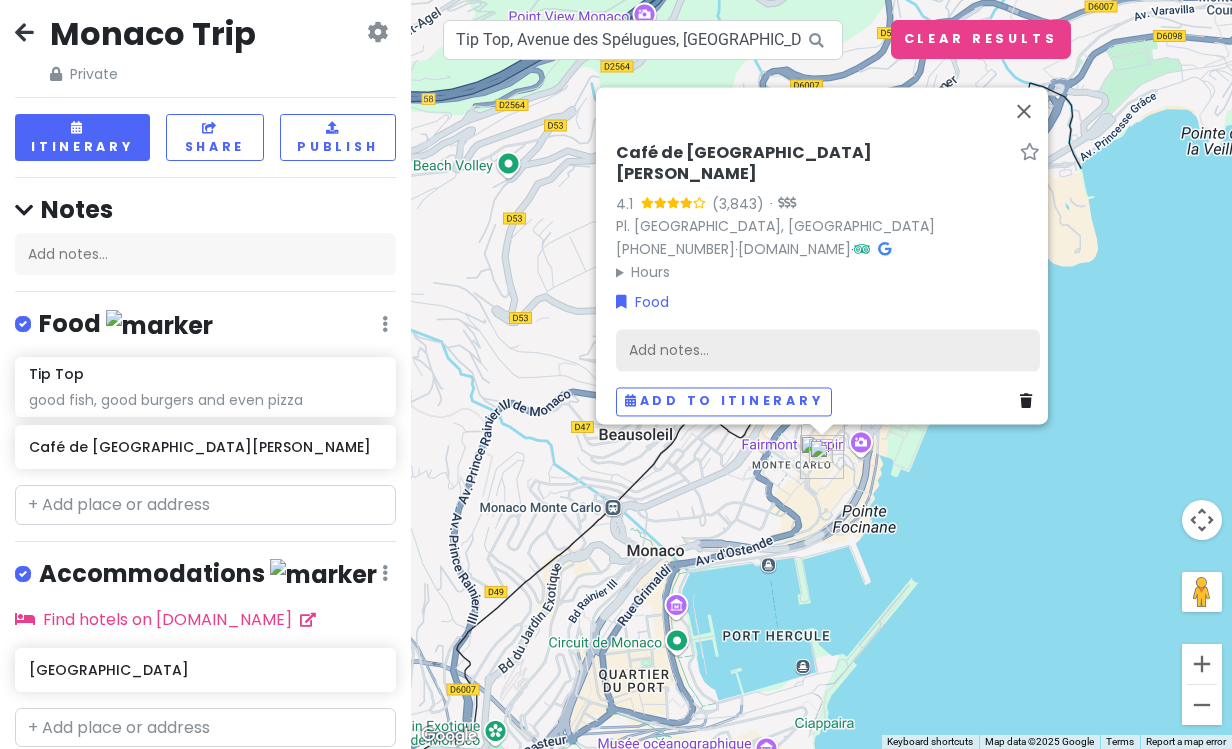 click on "Add notes..." at bounding box center [828, 350] 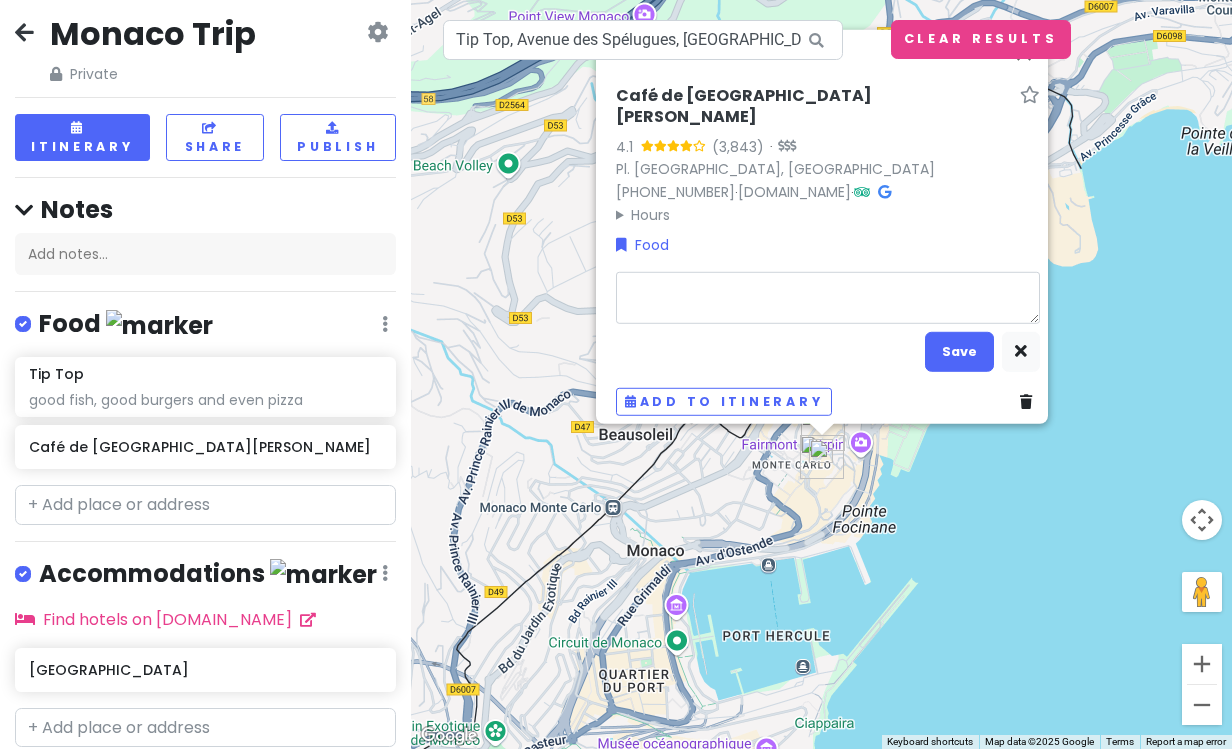 type on "x" 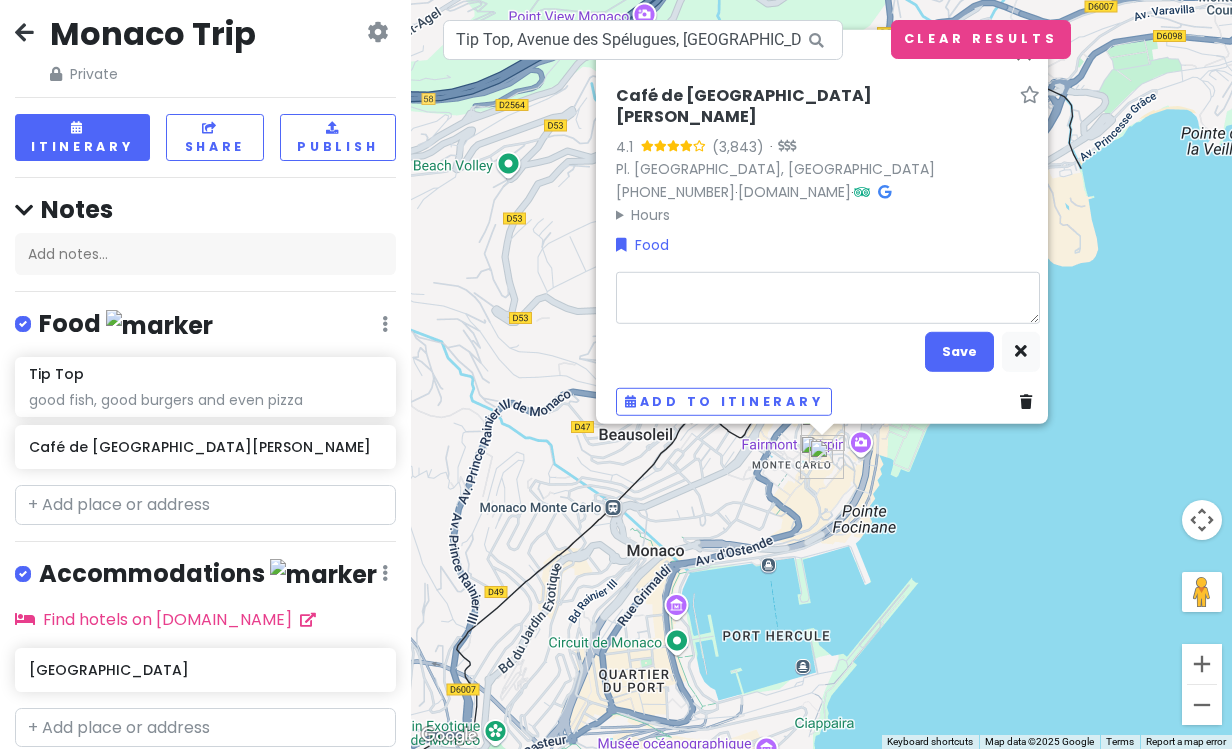 type on "s" 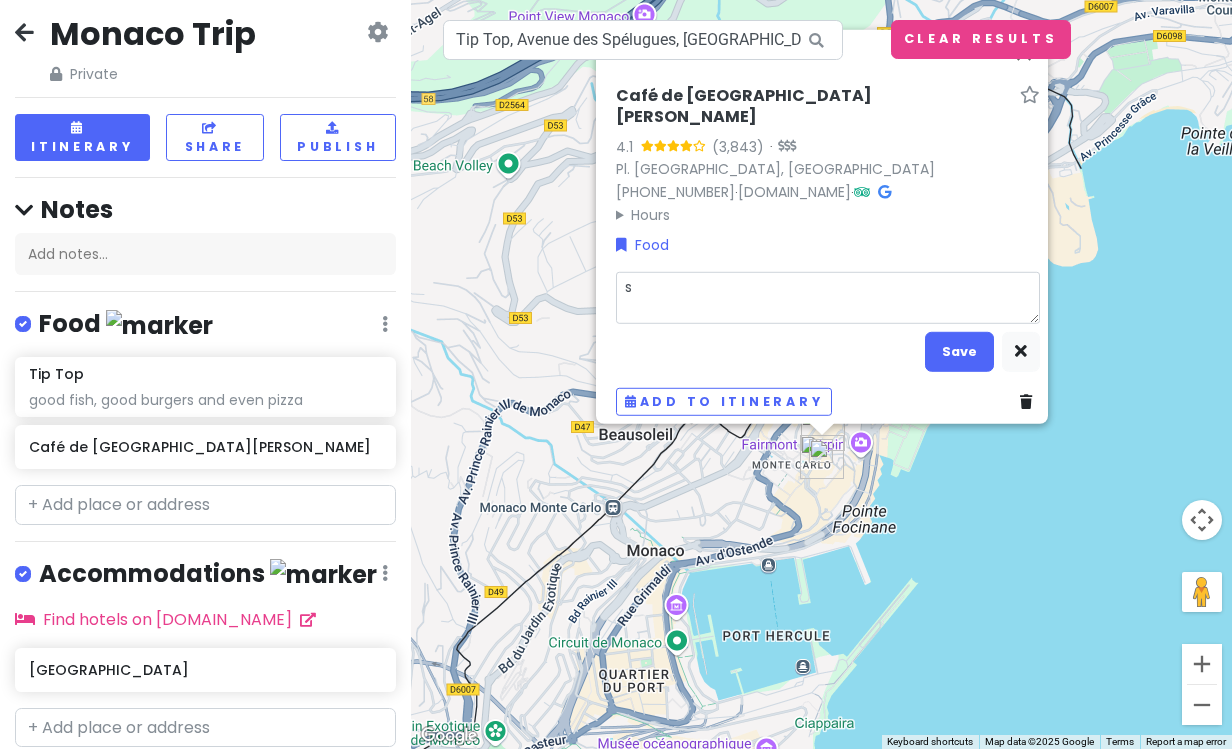 type on "x" 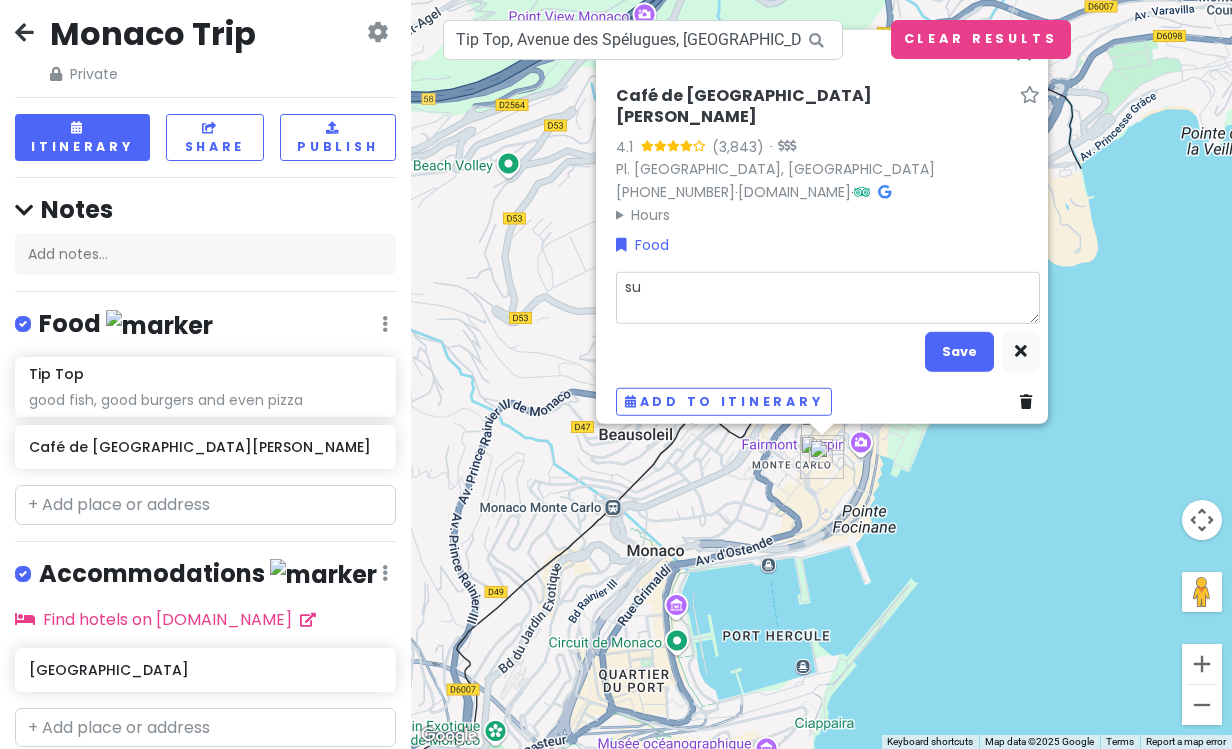 type on "x" 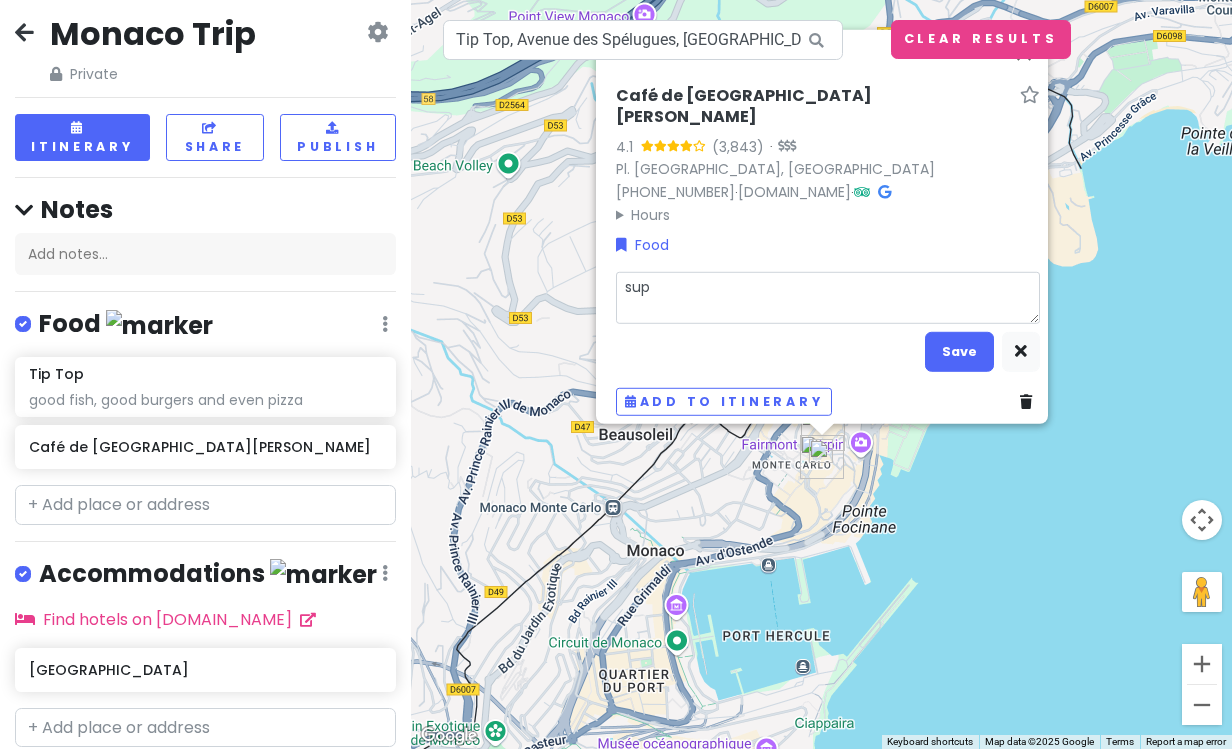 type on "x" 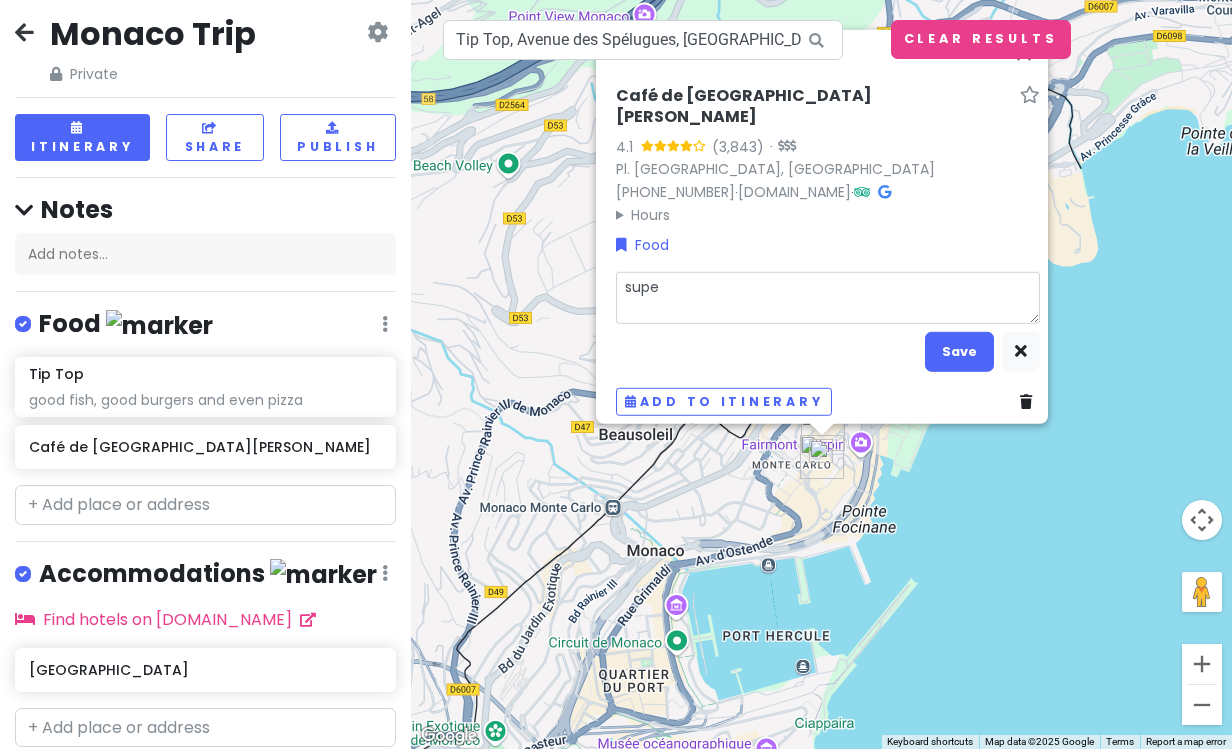 type on "x" 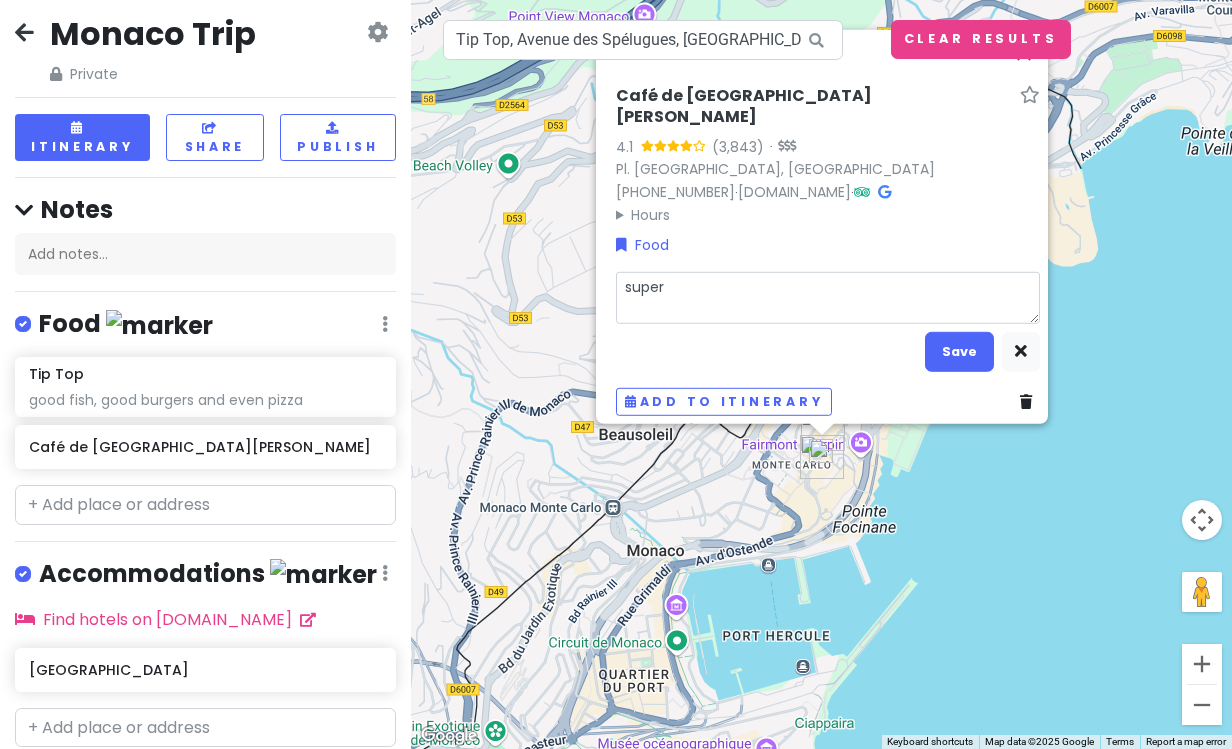 type on "x" 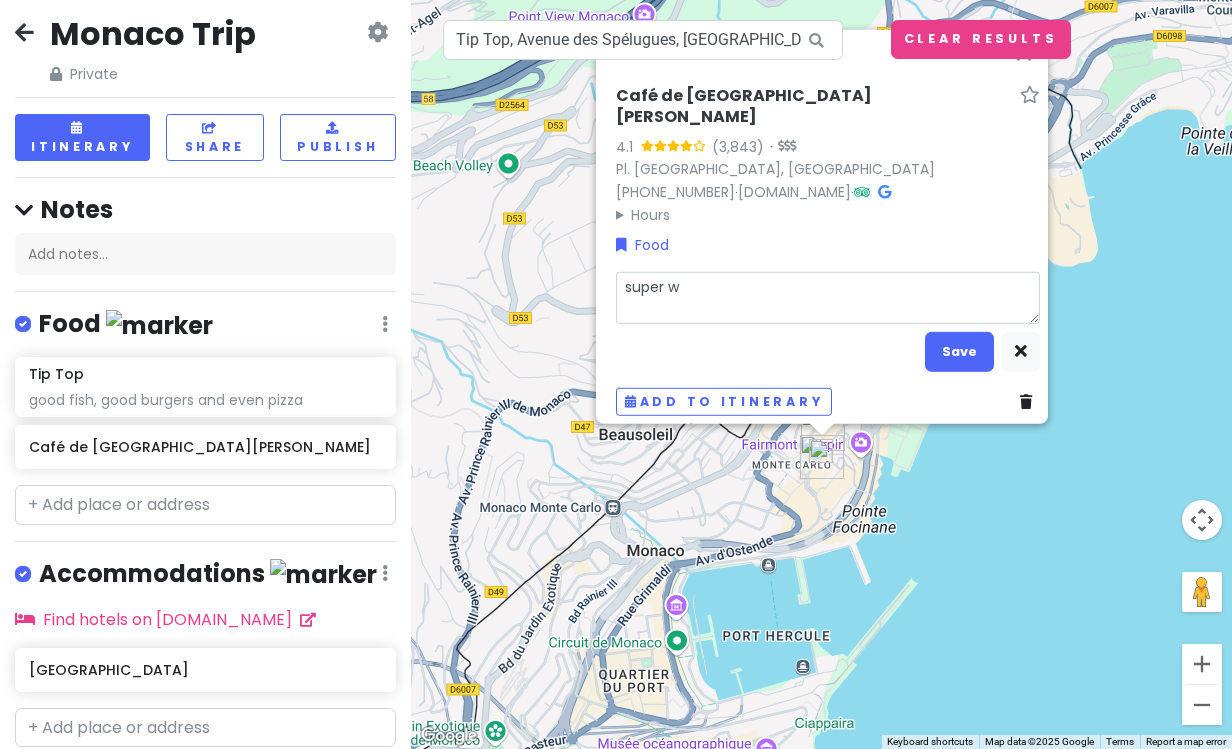 type on "x" 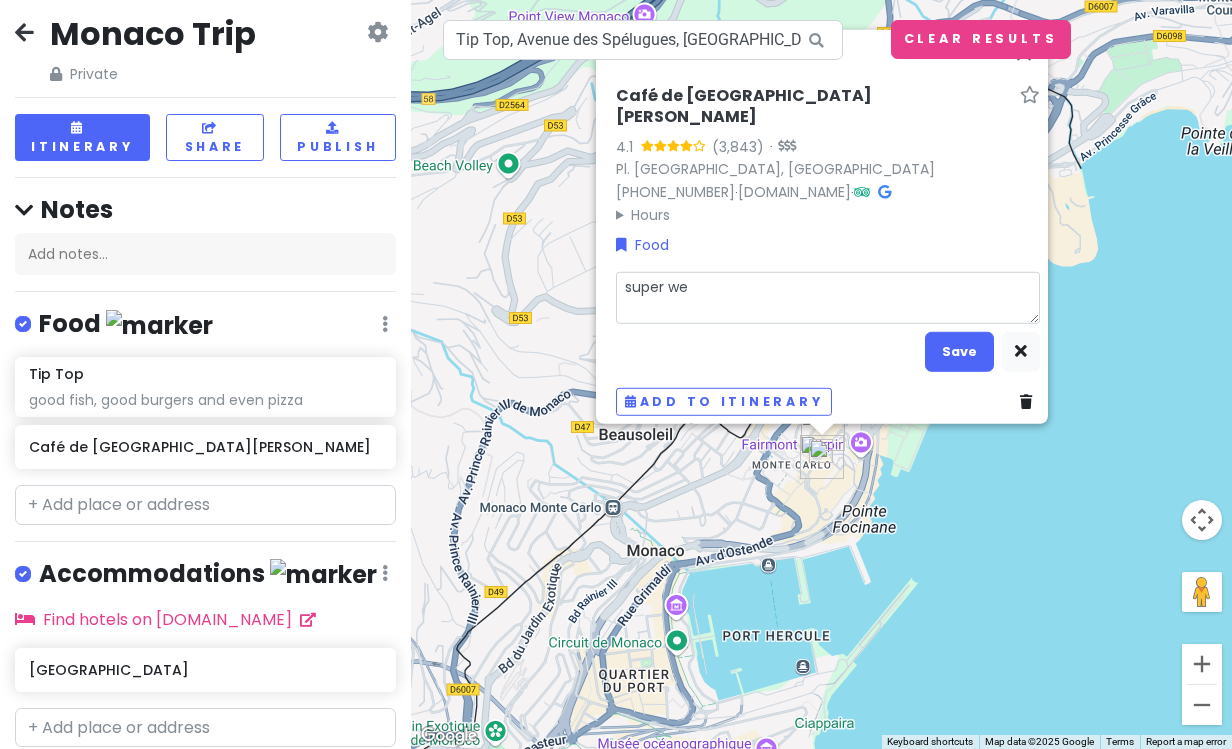 type on "x" 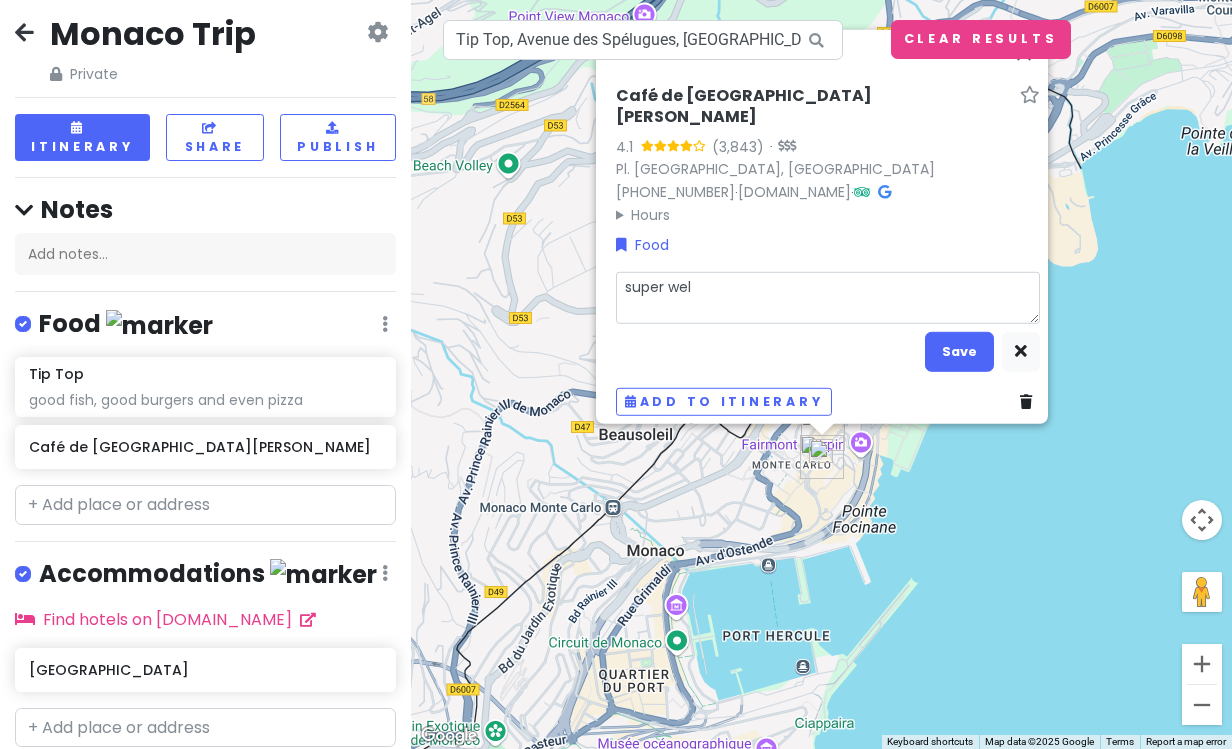 type on "x" 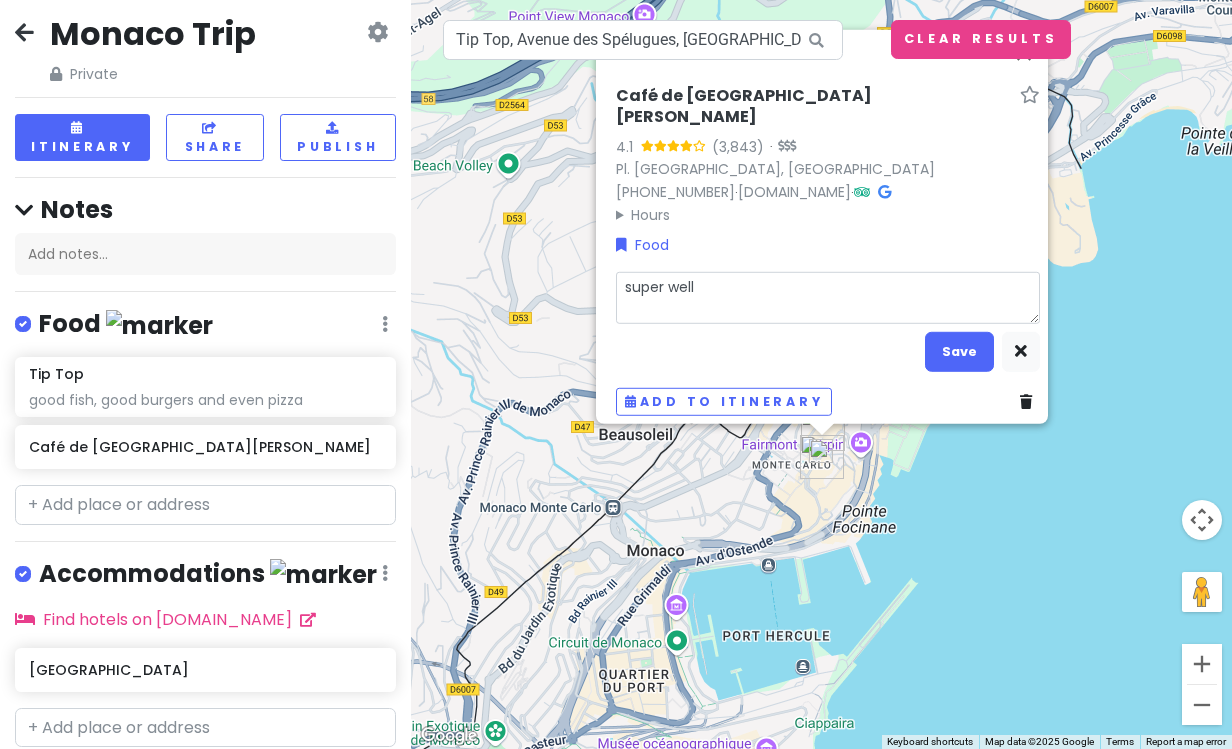 type on "x" 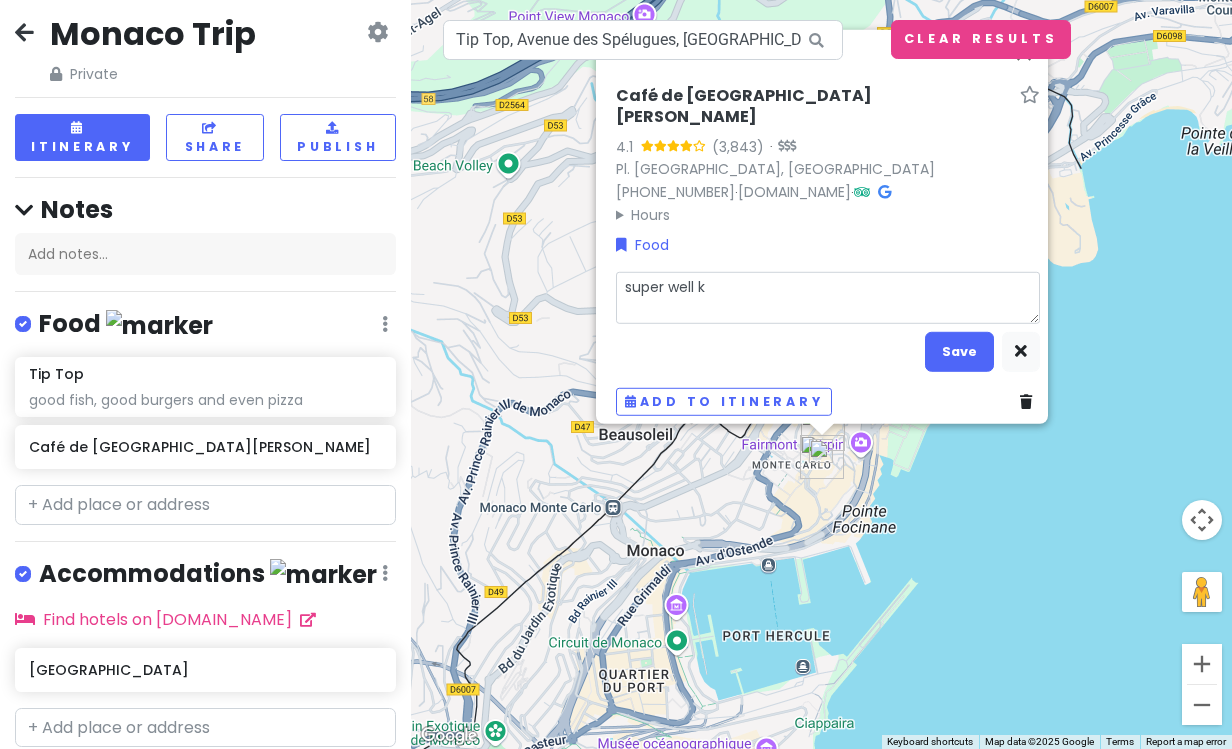type on "super well kn" 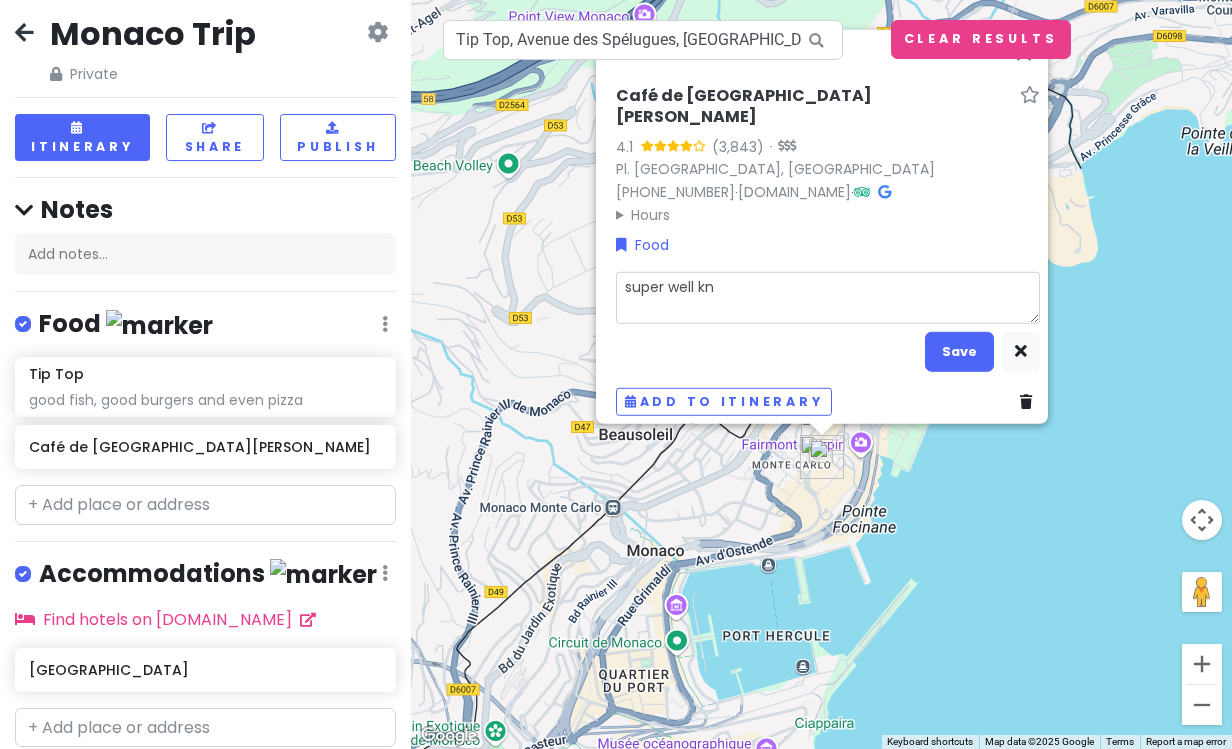 type on "x" 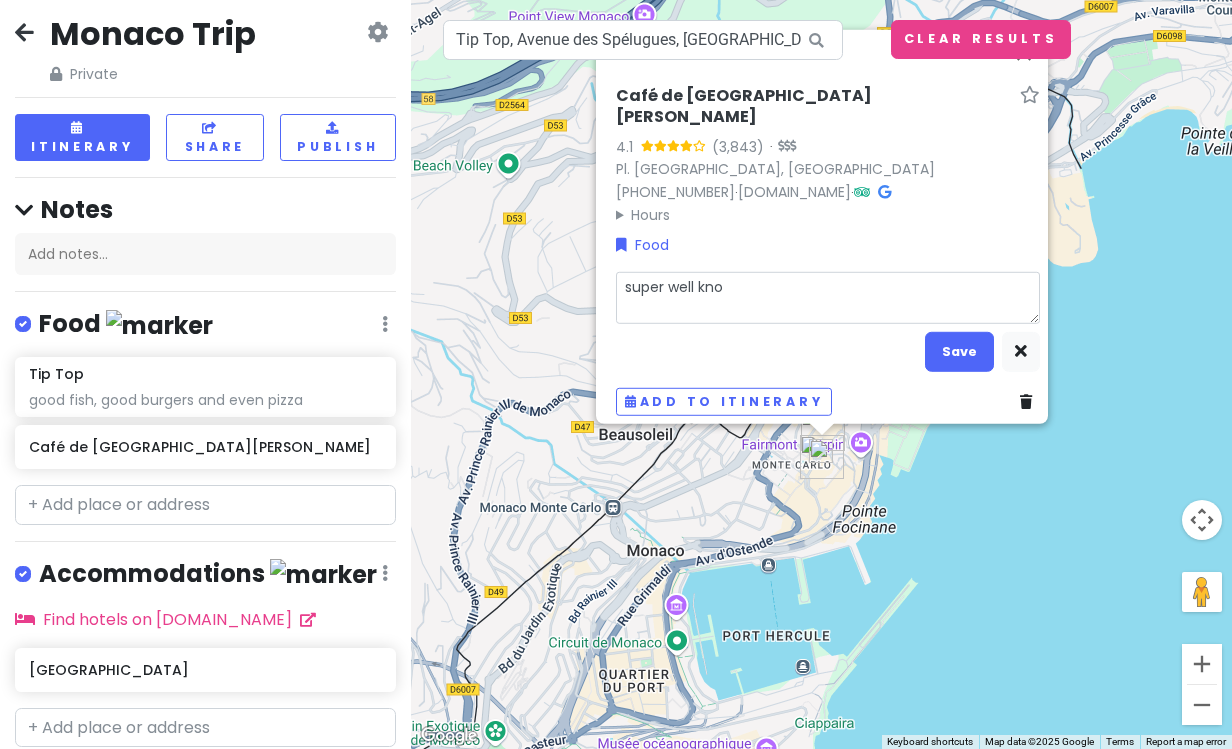 type on "x" 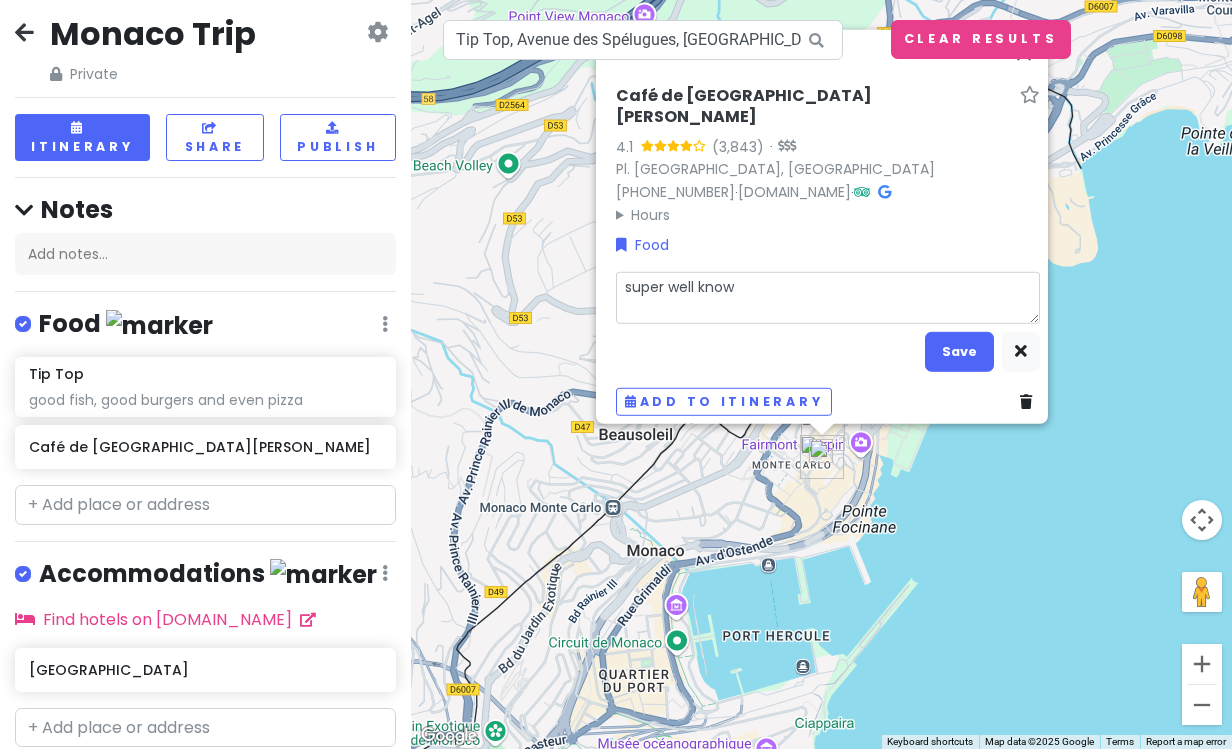 type on "x" 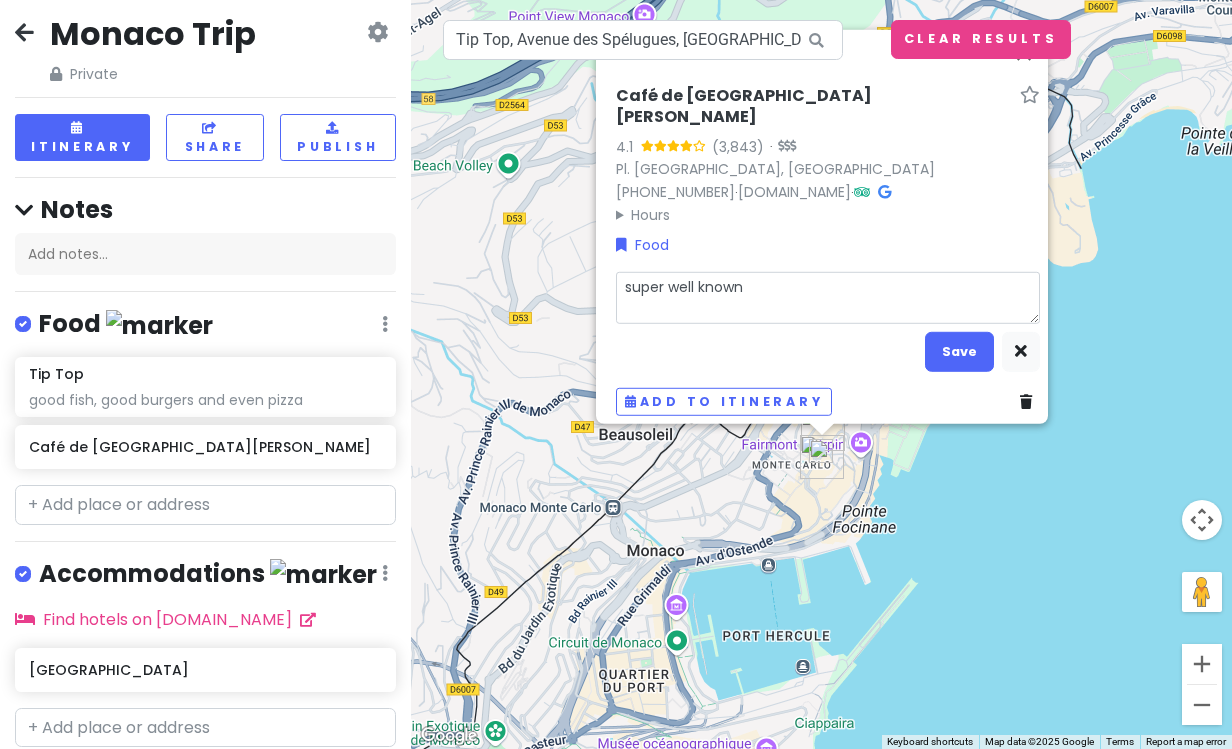 type on "x" 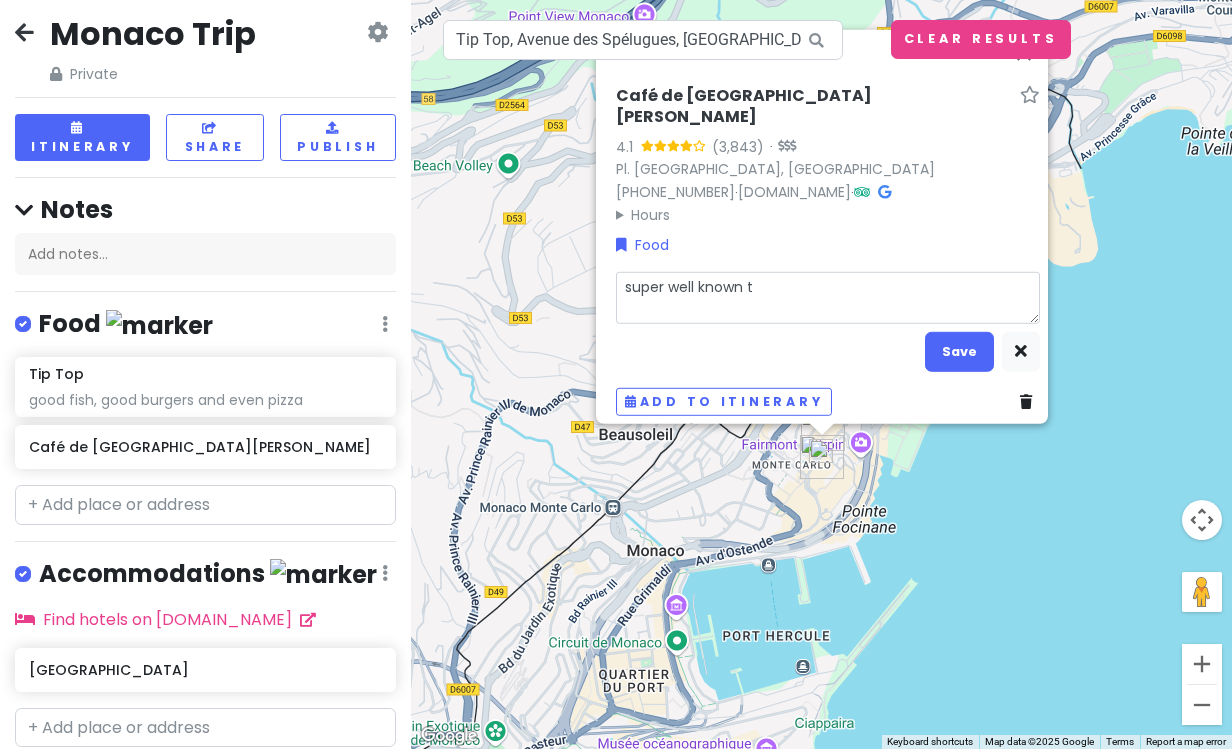 type on "x" 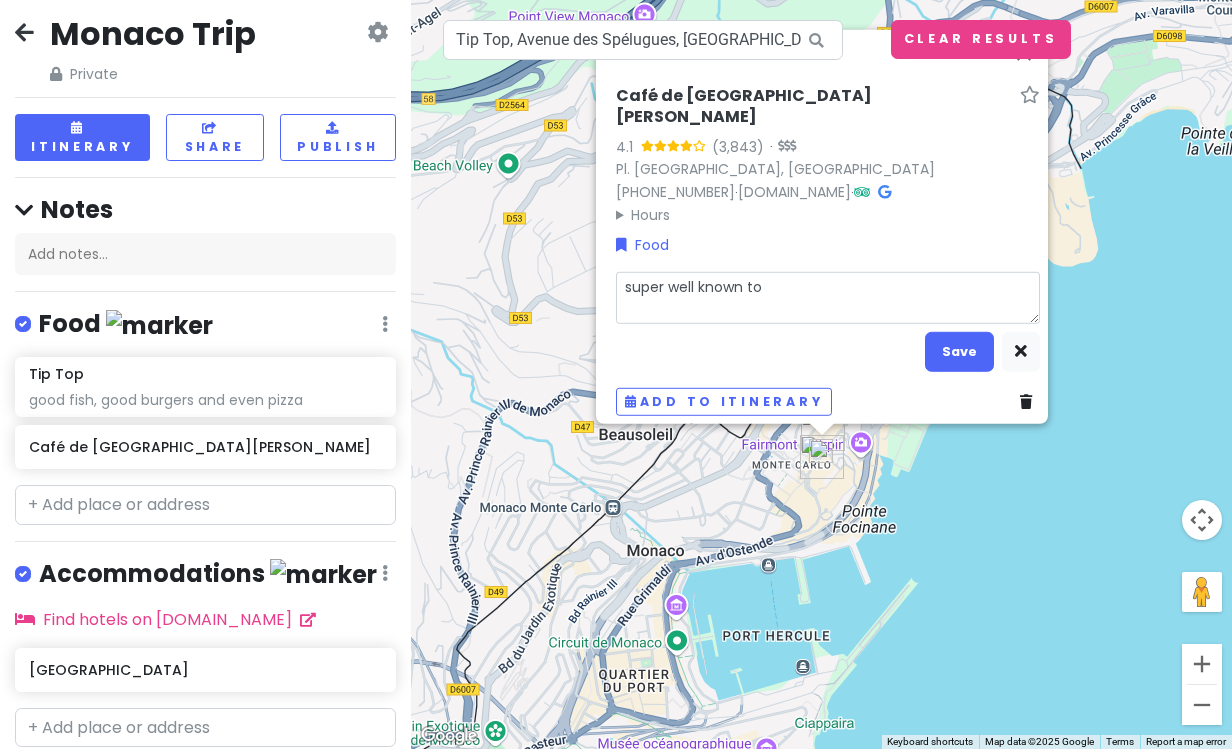 type on "x" 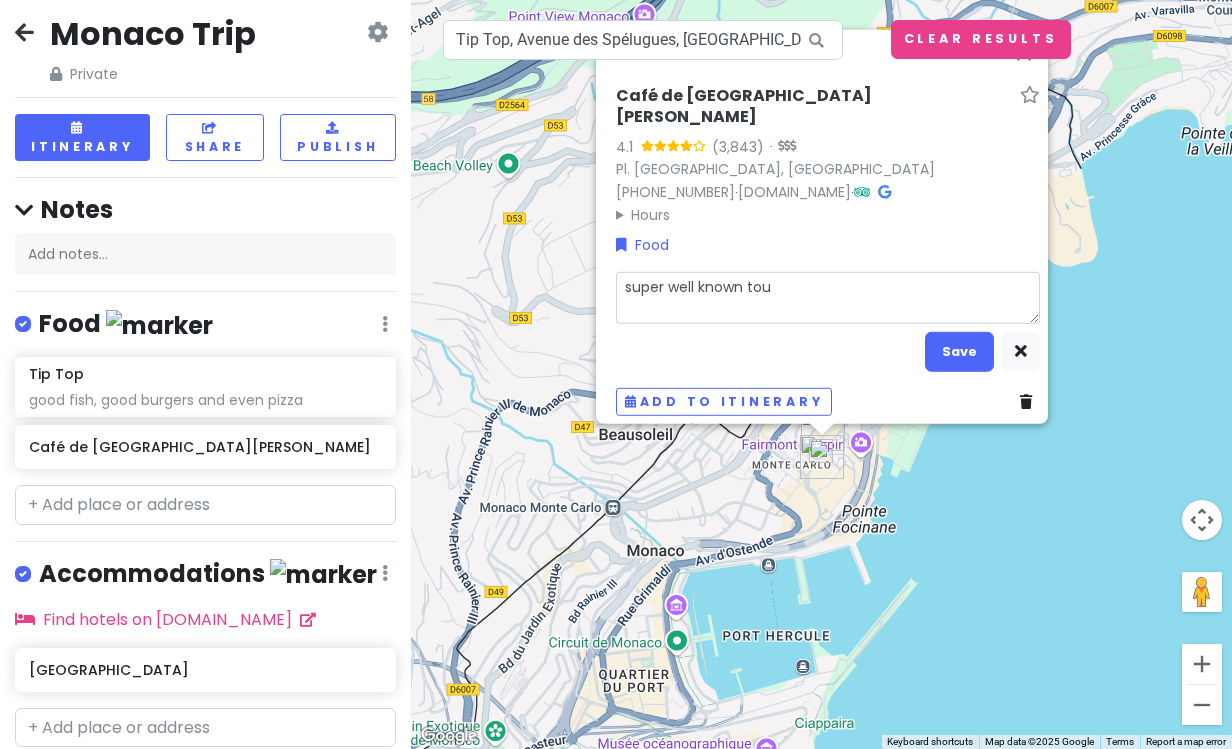 type on "x" 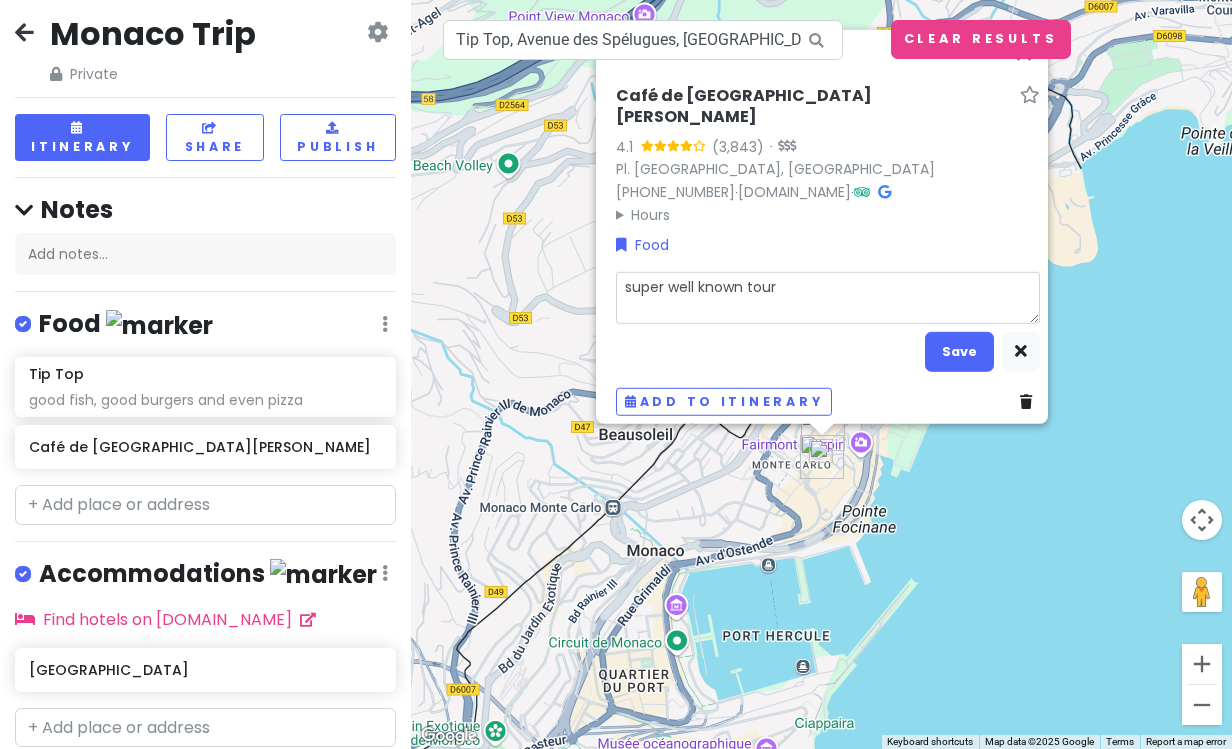 type on "x" 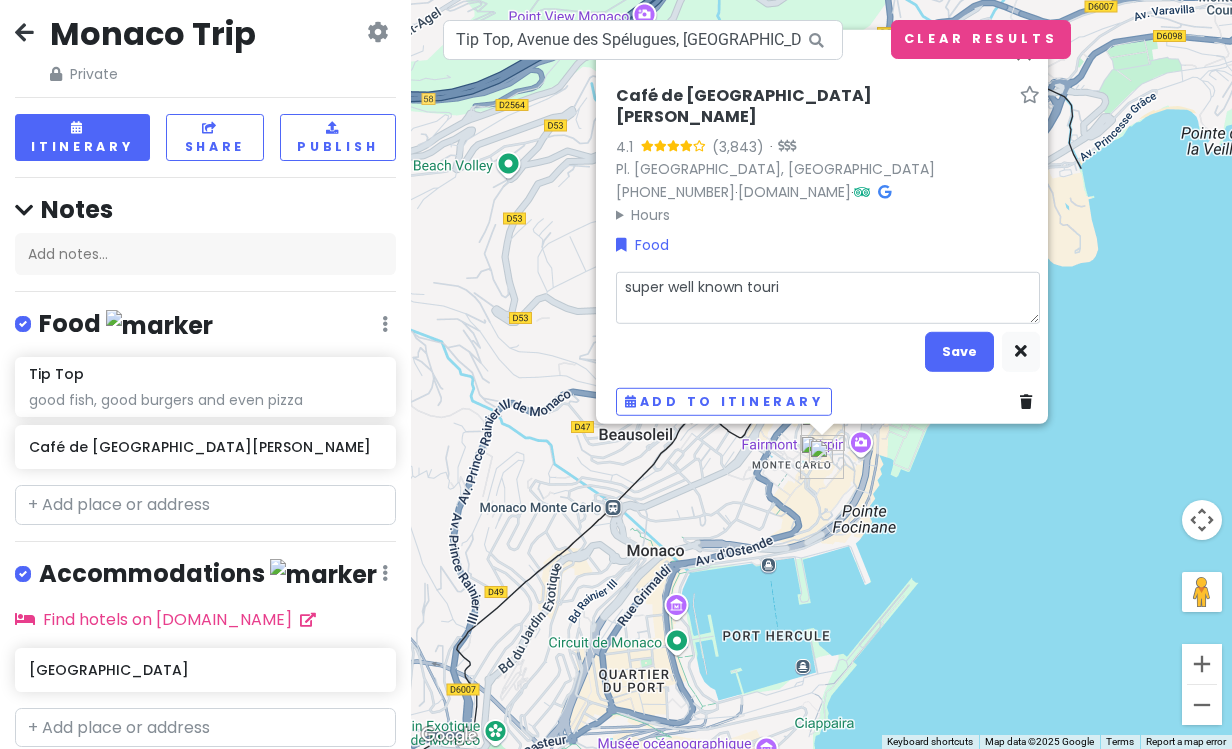 type on "super well known touris" 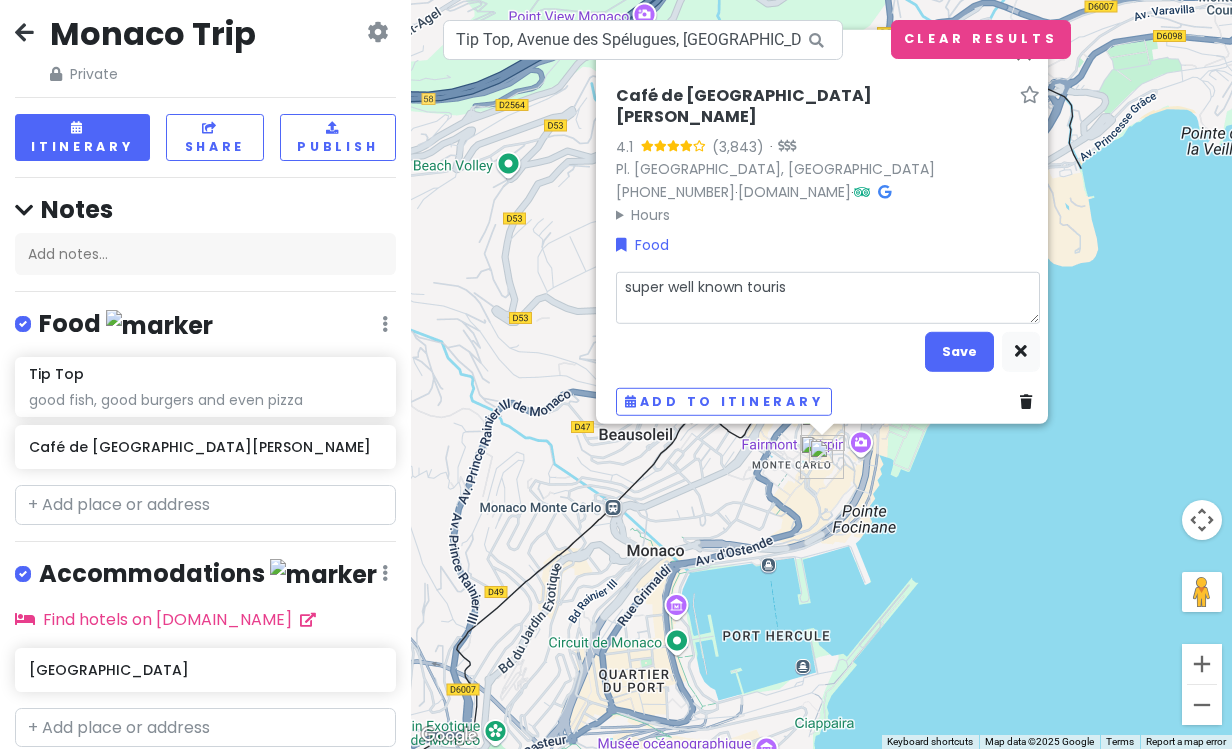 type on "x" 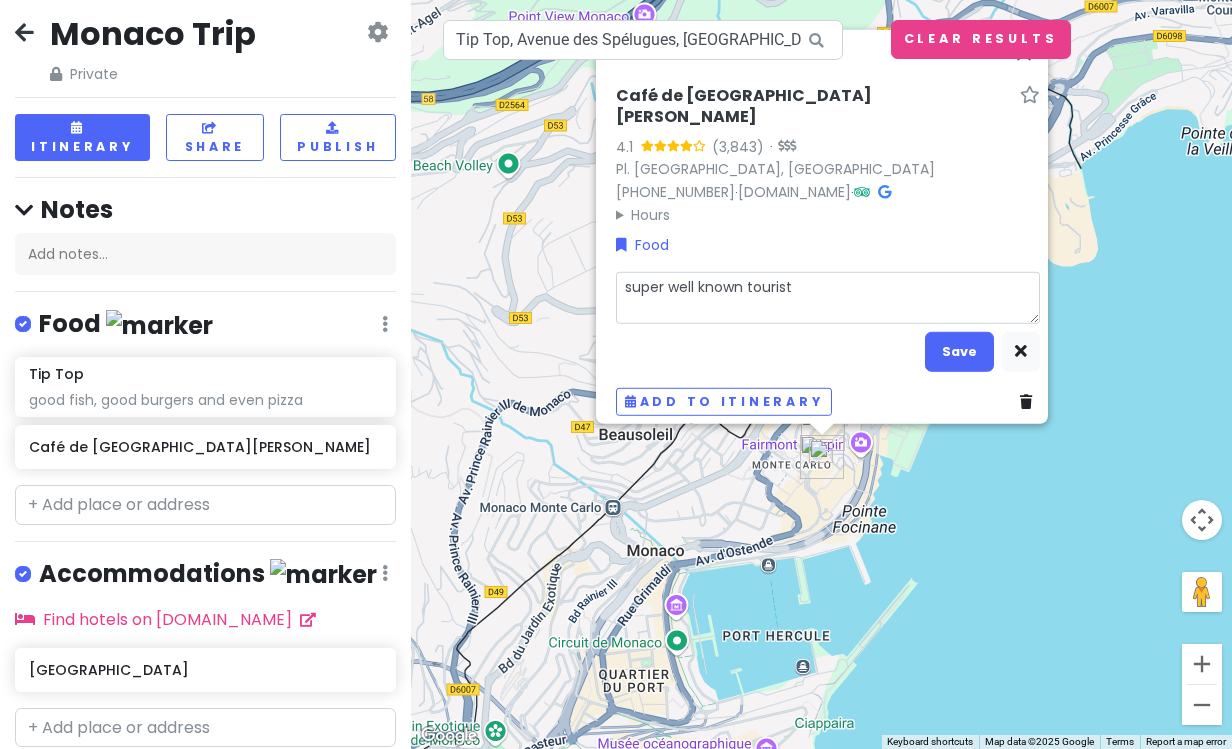 type on "x" 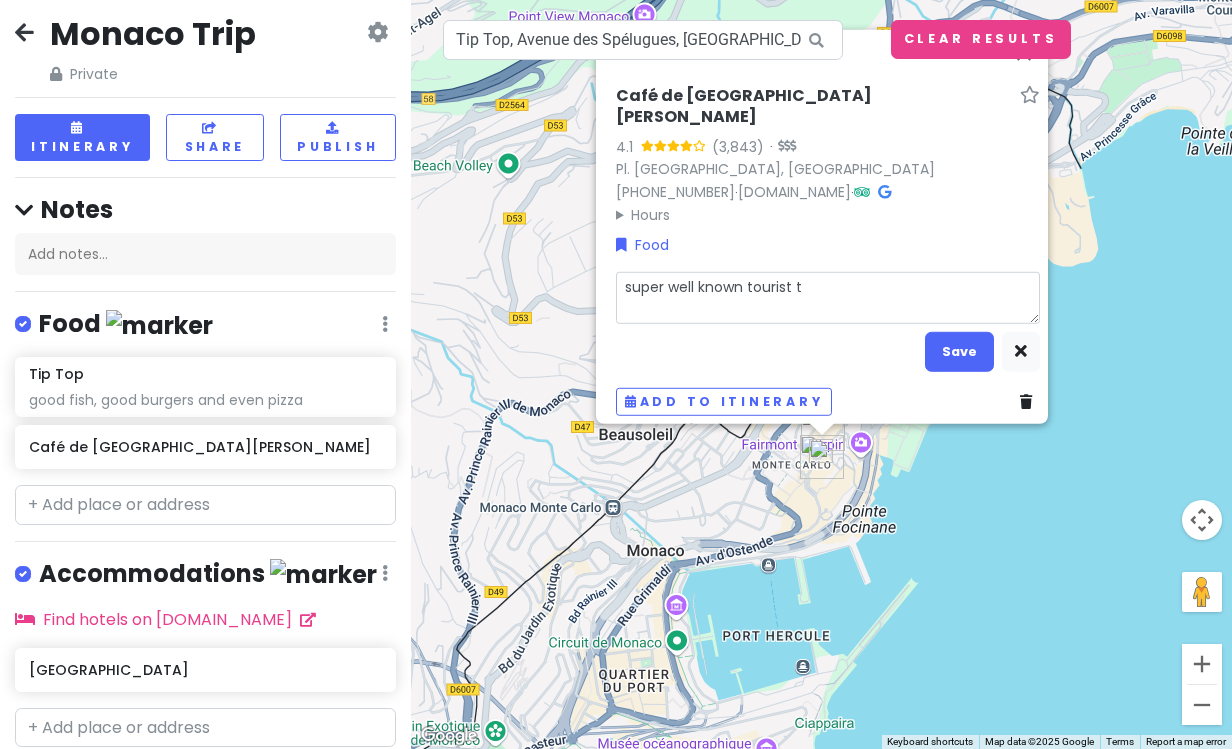 type on "x" 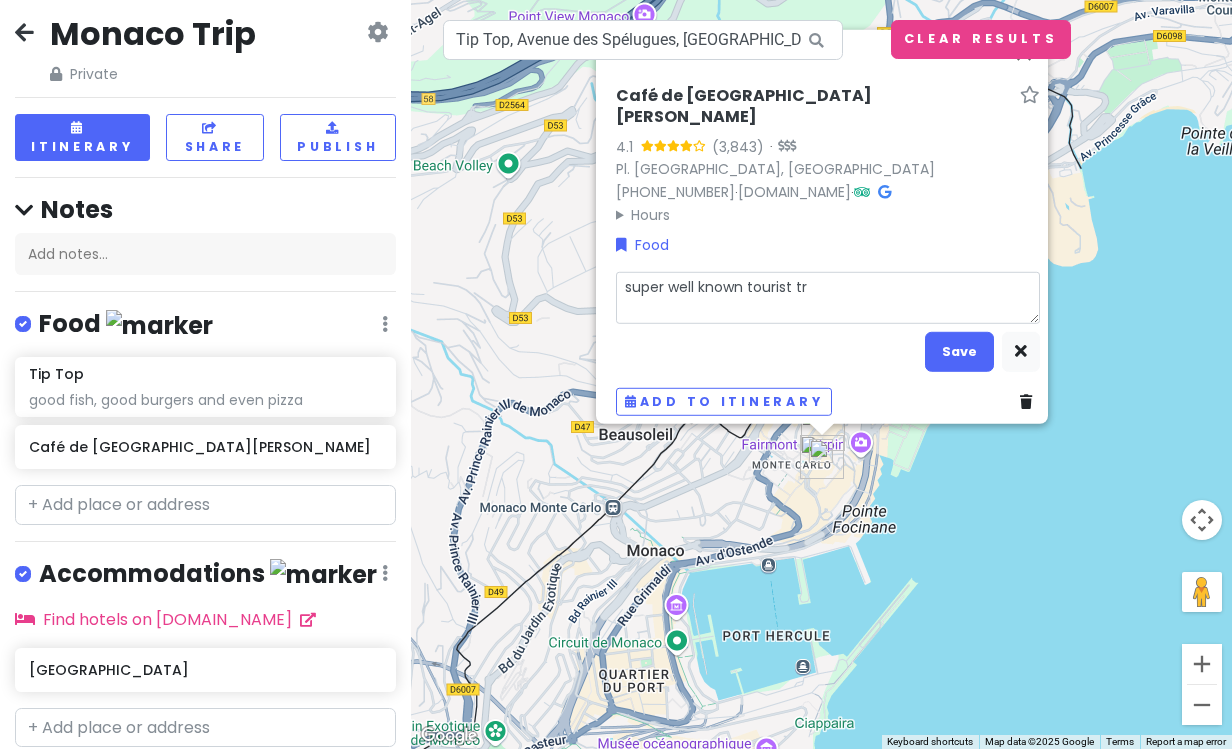 type on "x" 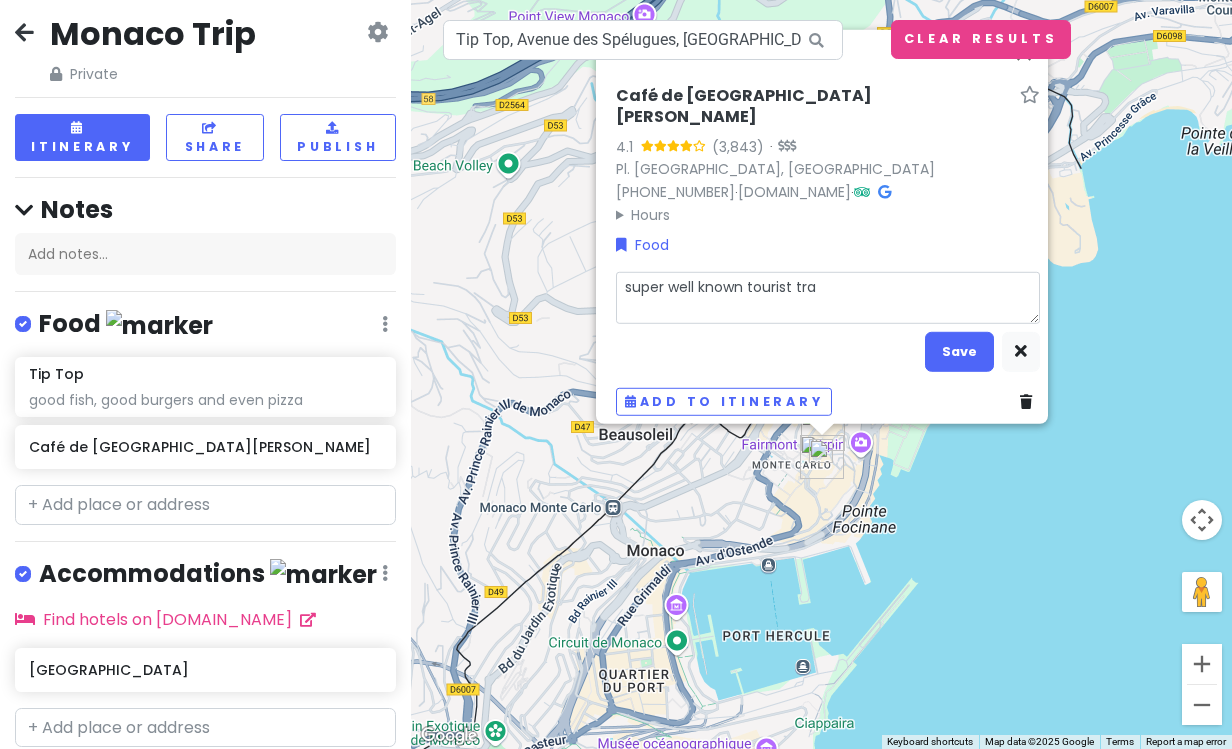type on "x" 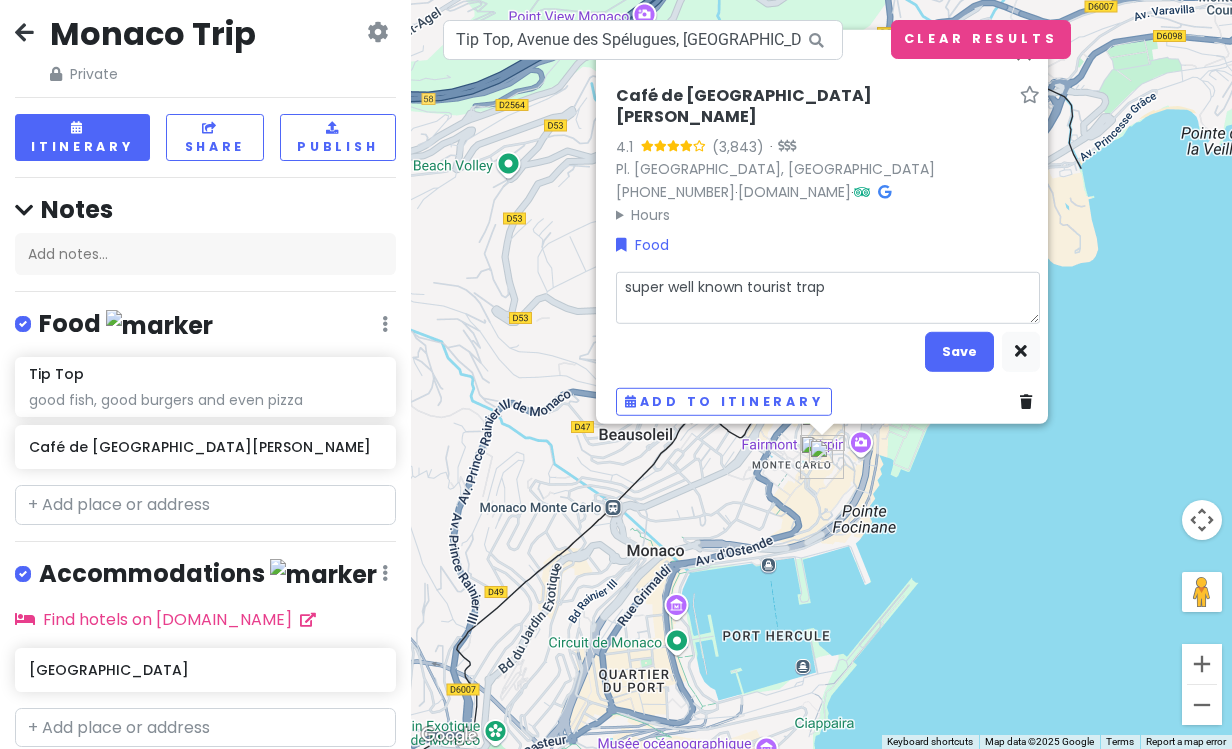 type on "x" 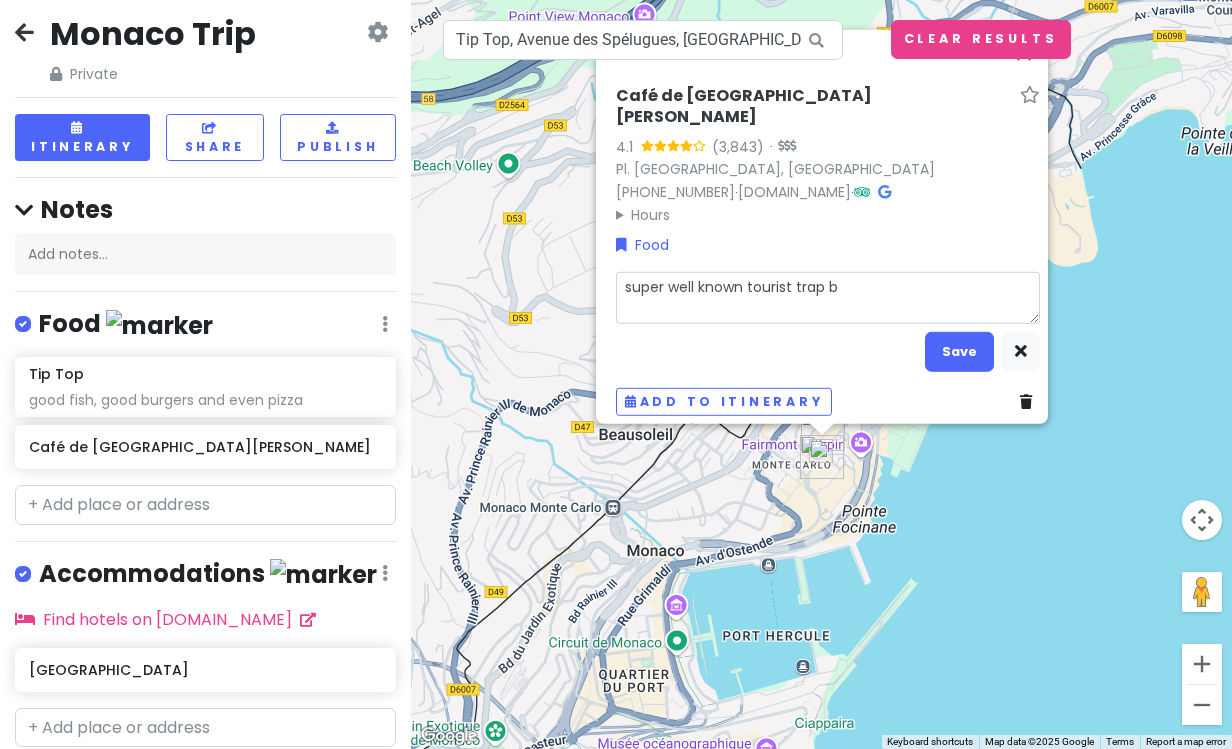 type on "x" 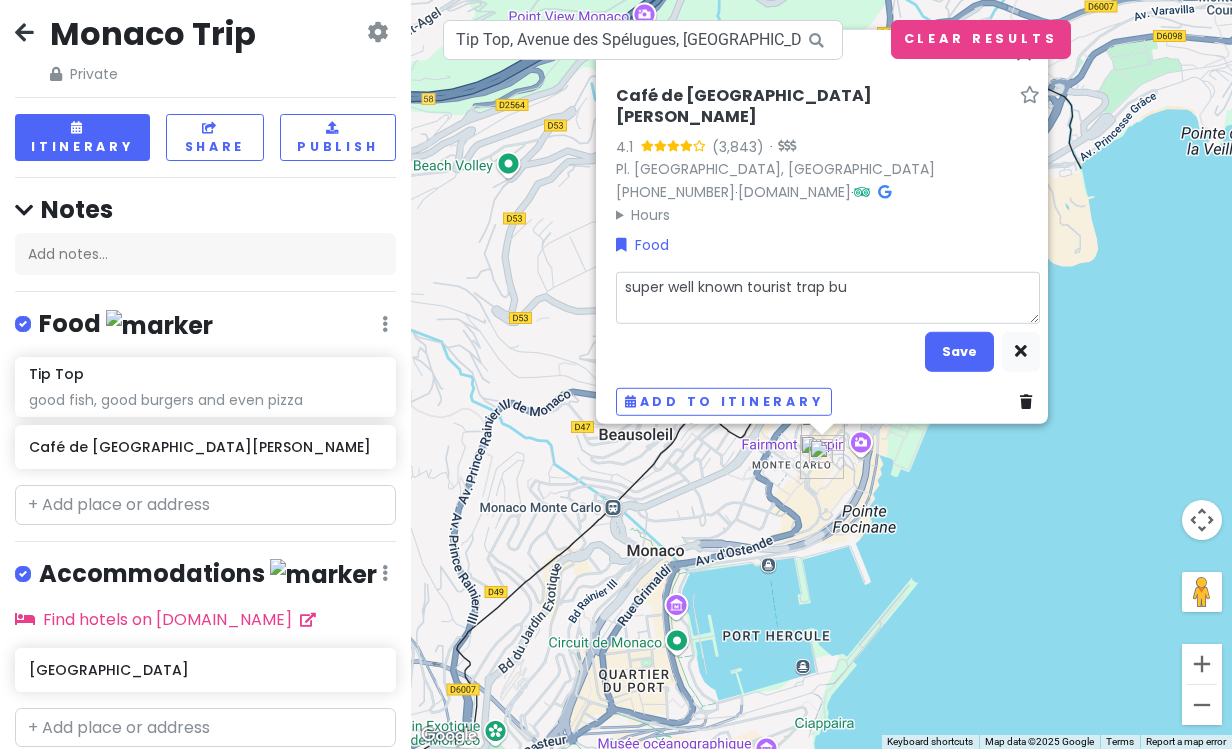 type on "x" 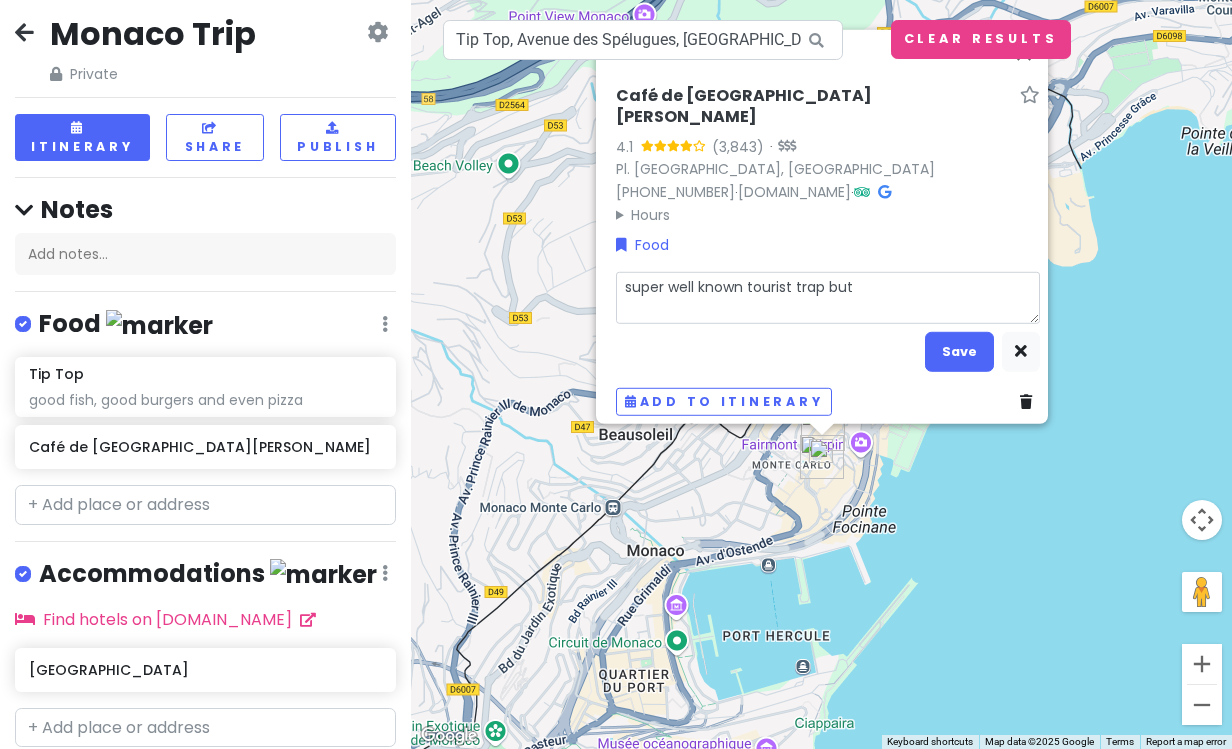 type on "x" 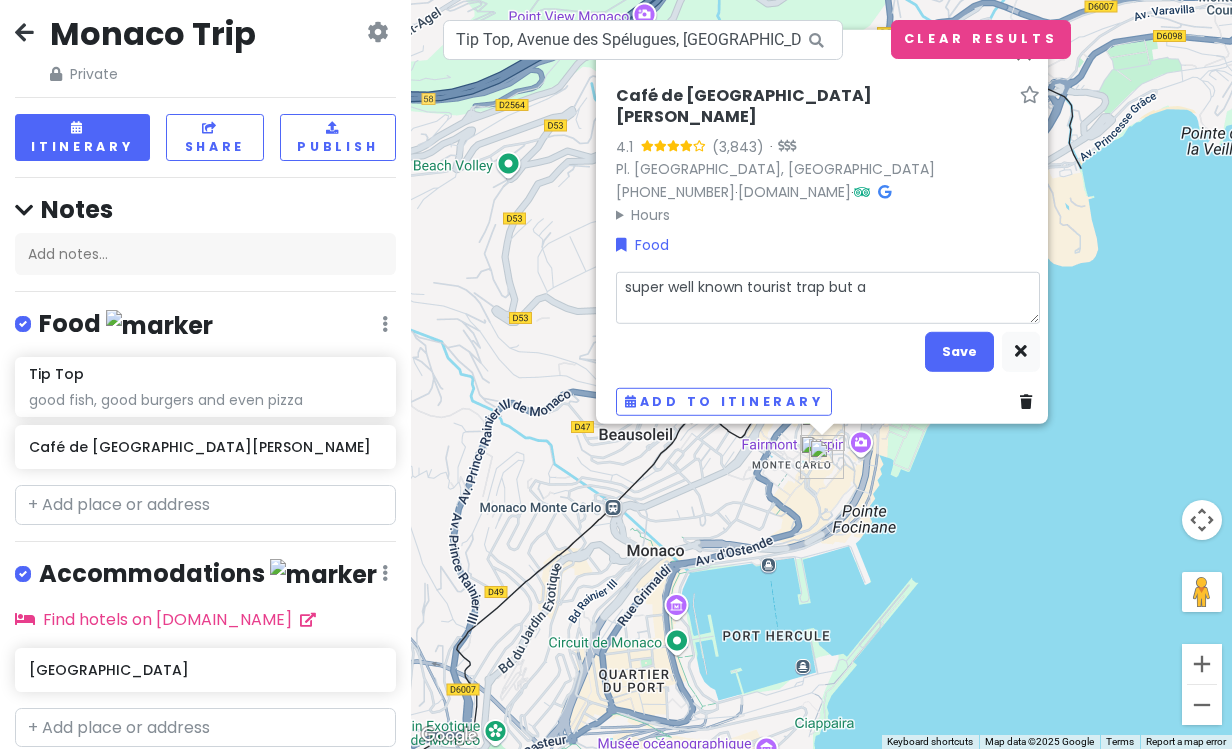 type on "x" 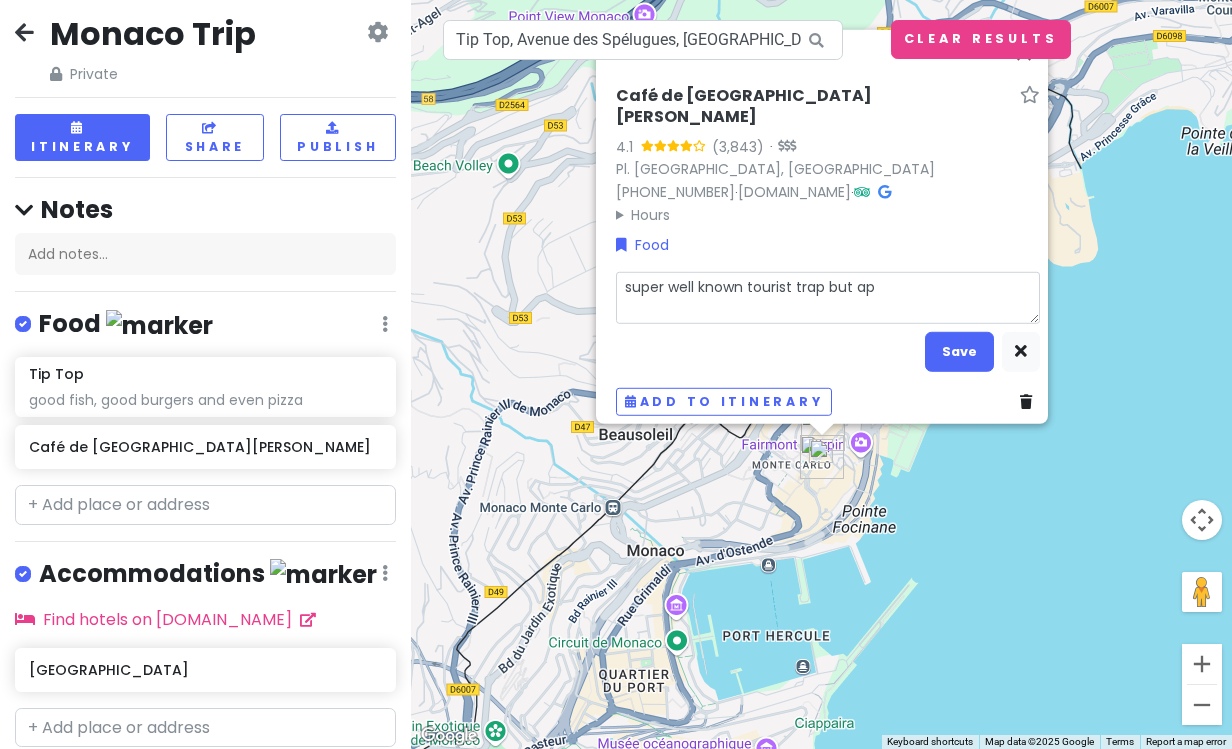 type on "x" 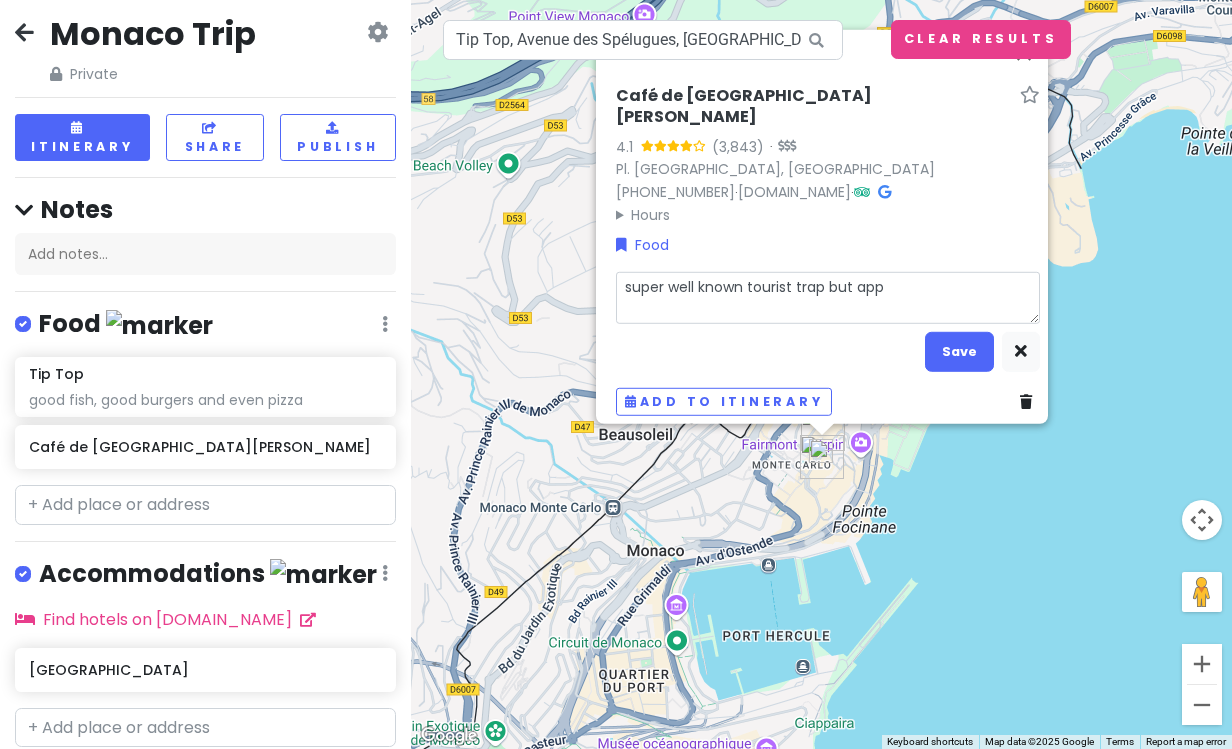 type on "x" 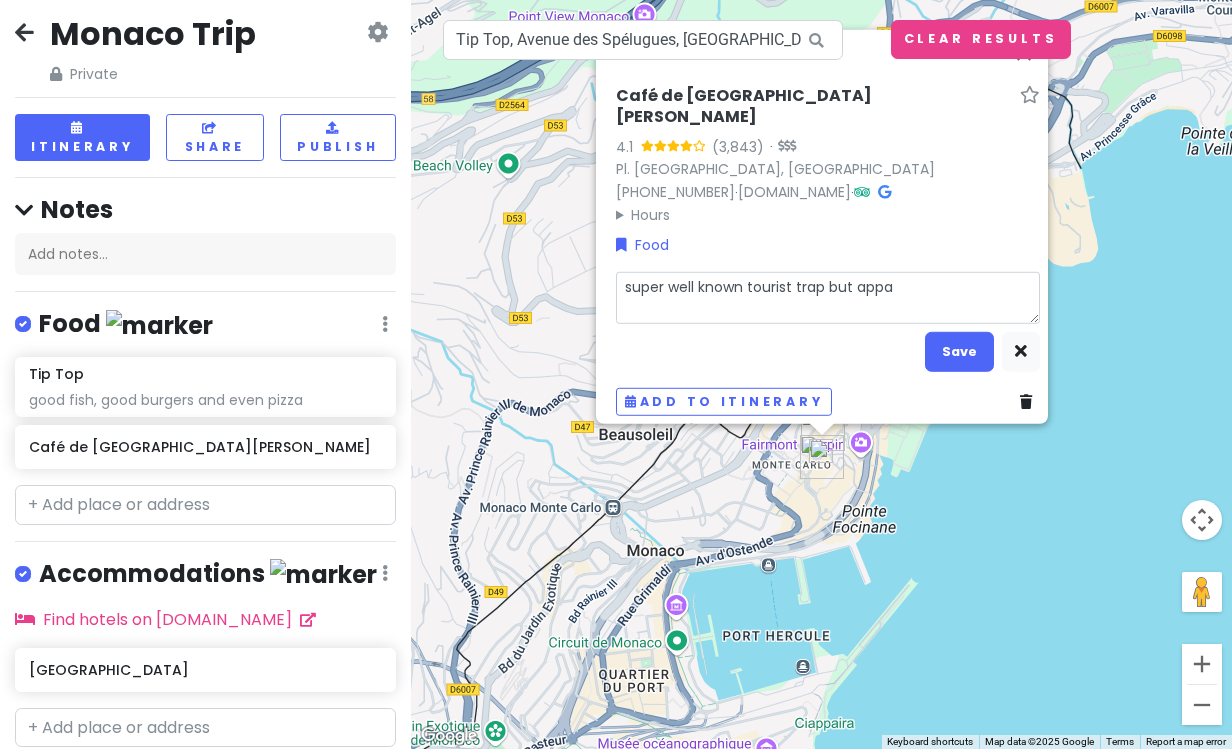 type on "x" 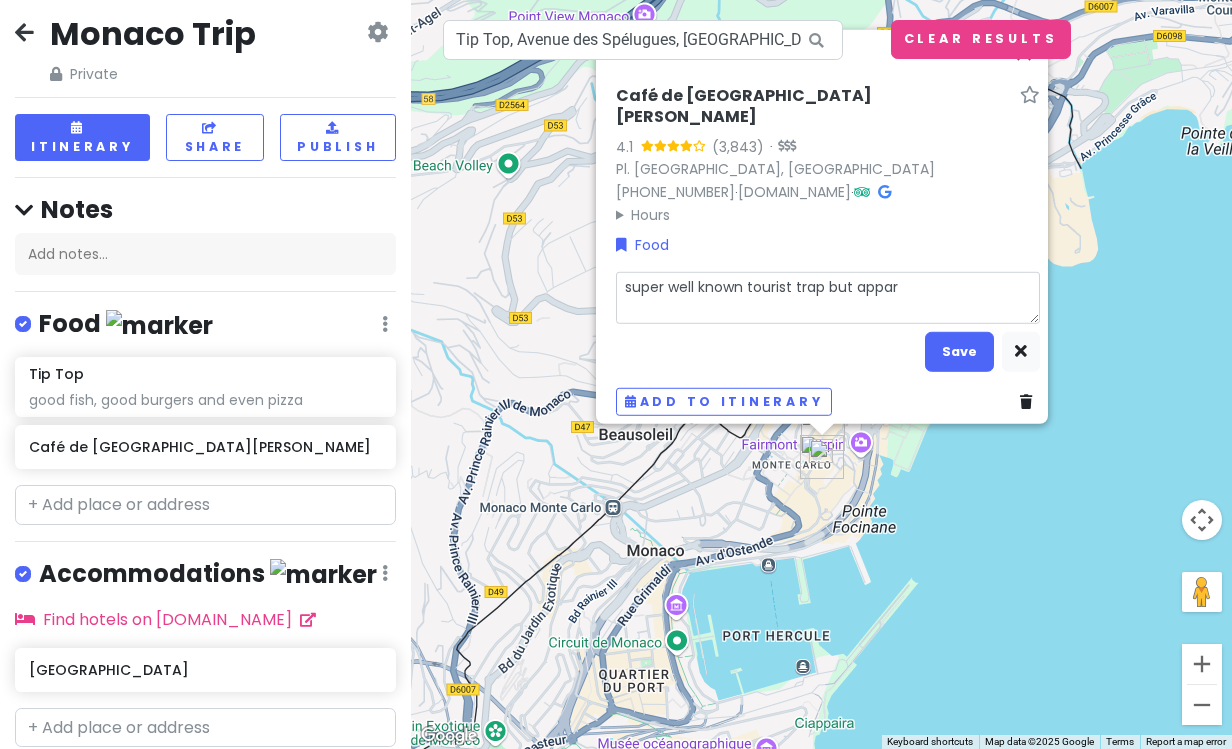 type on "x" 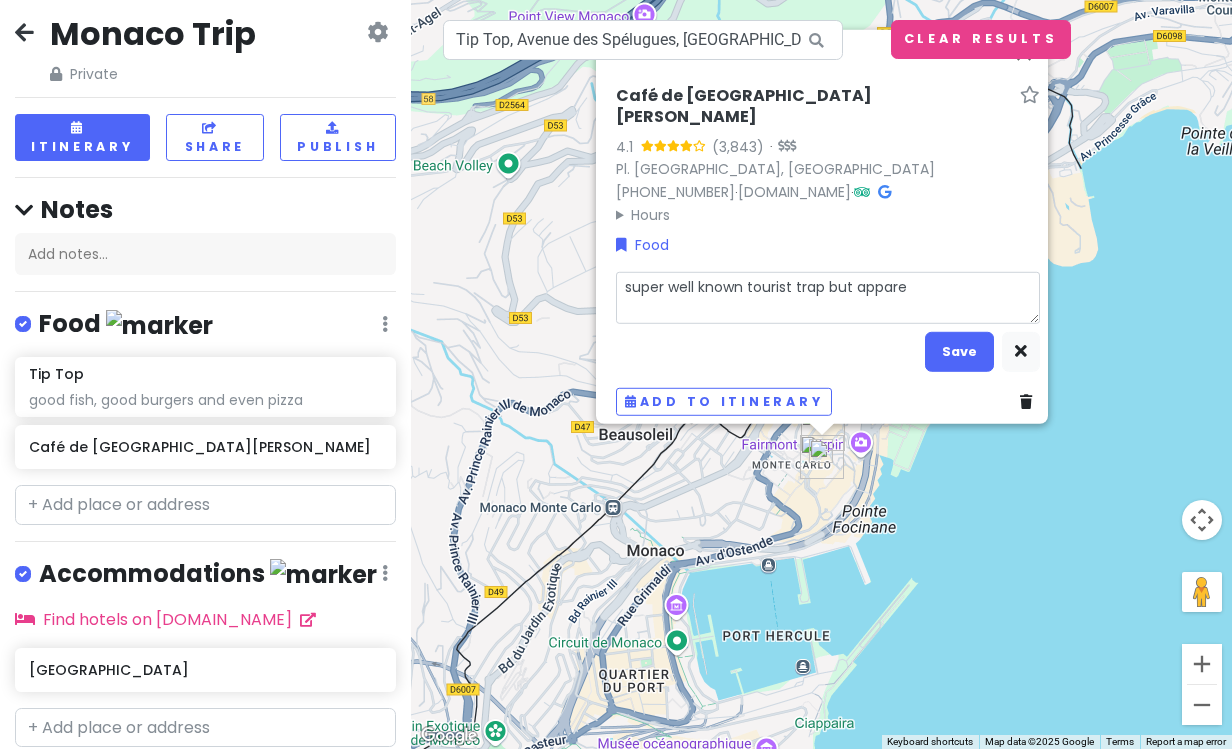 type on "super well known tourist trap but apparen" 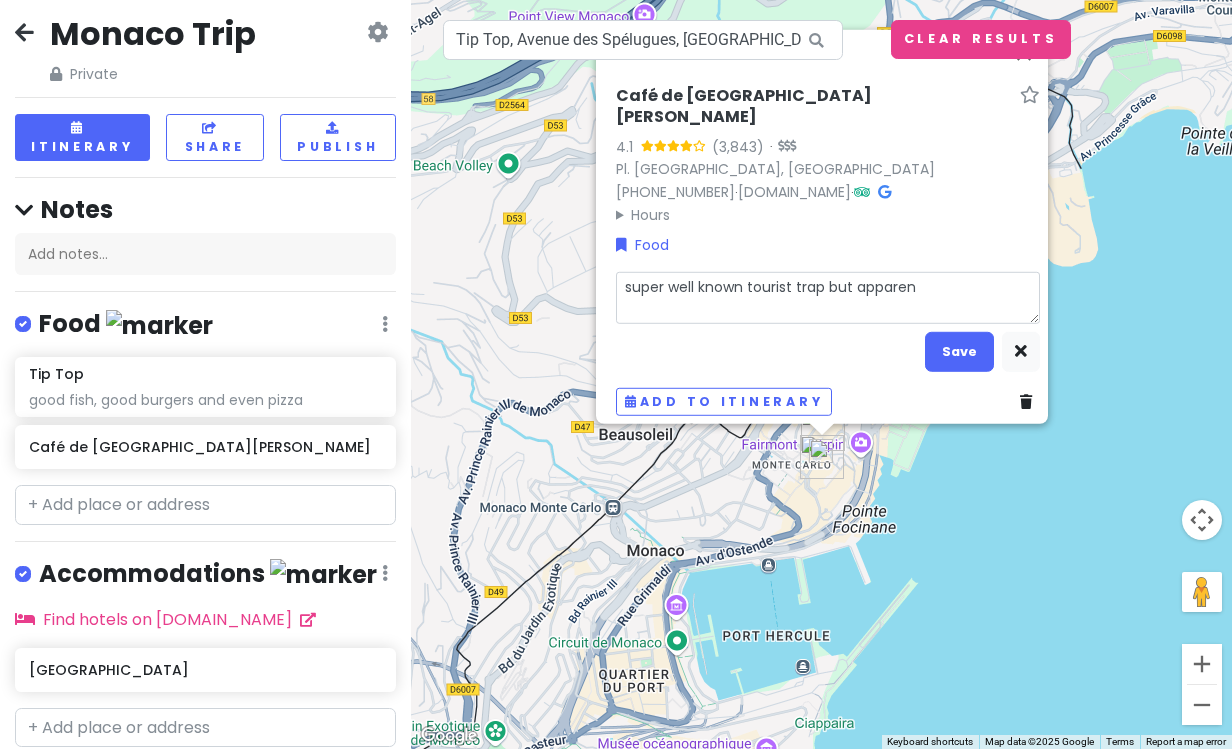 type on "x" 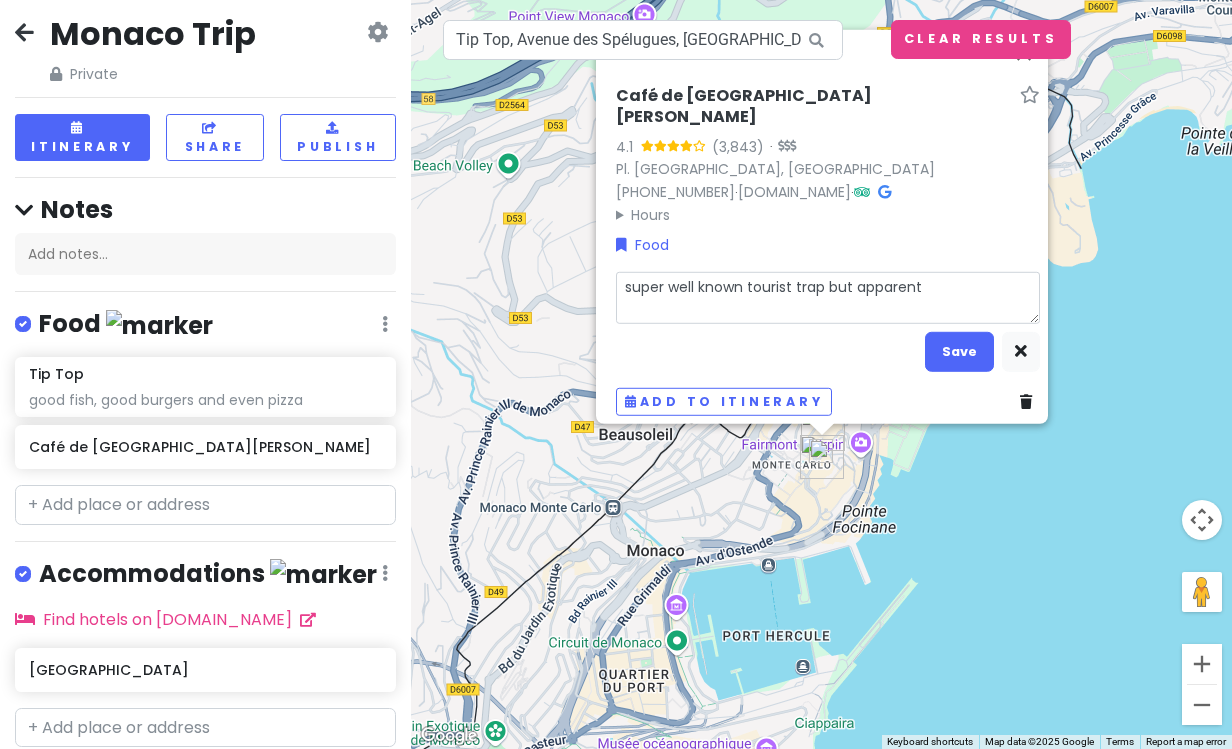 type on "x" 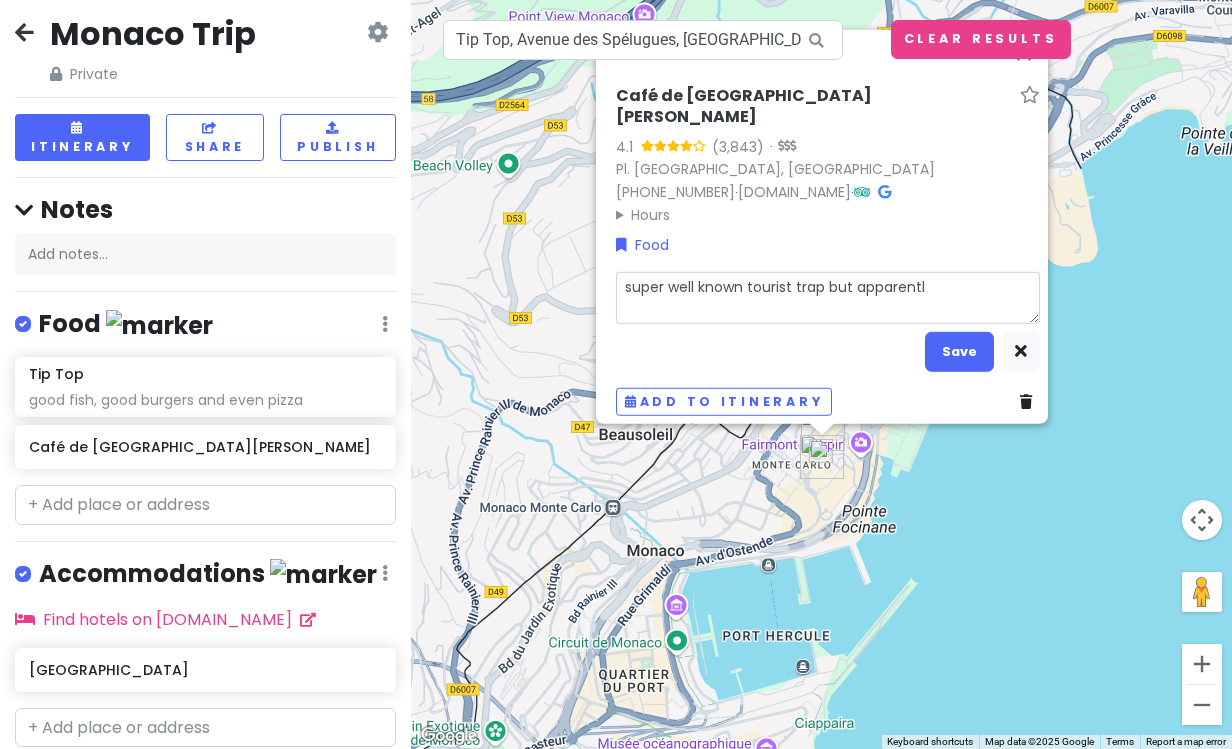 type on "x" 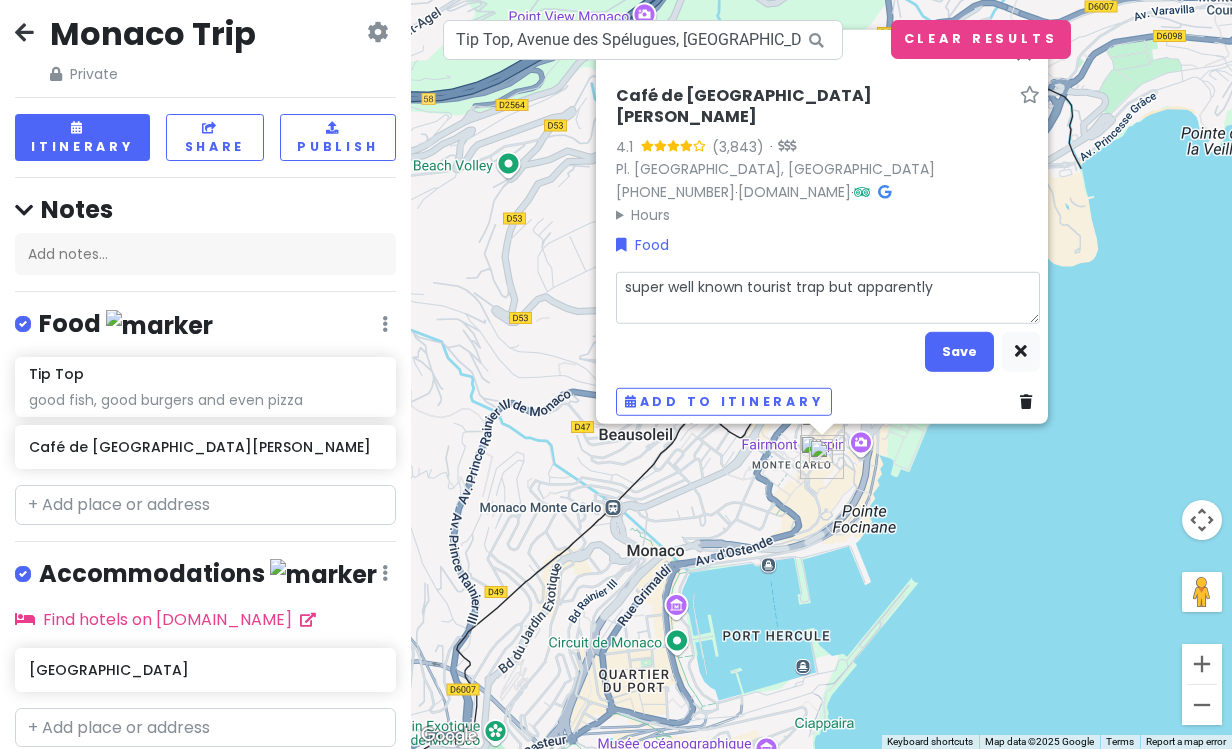 type on "x" 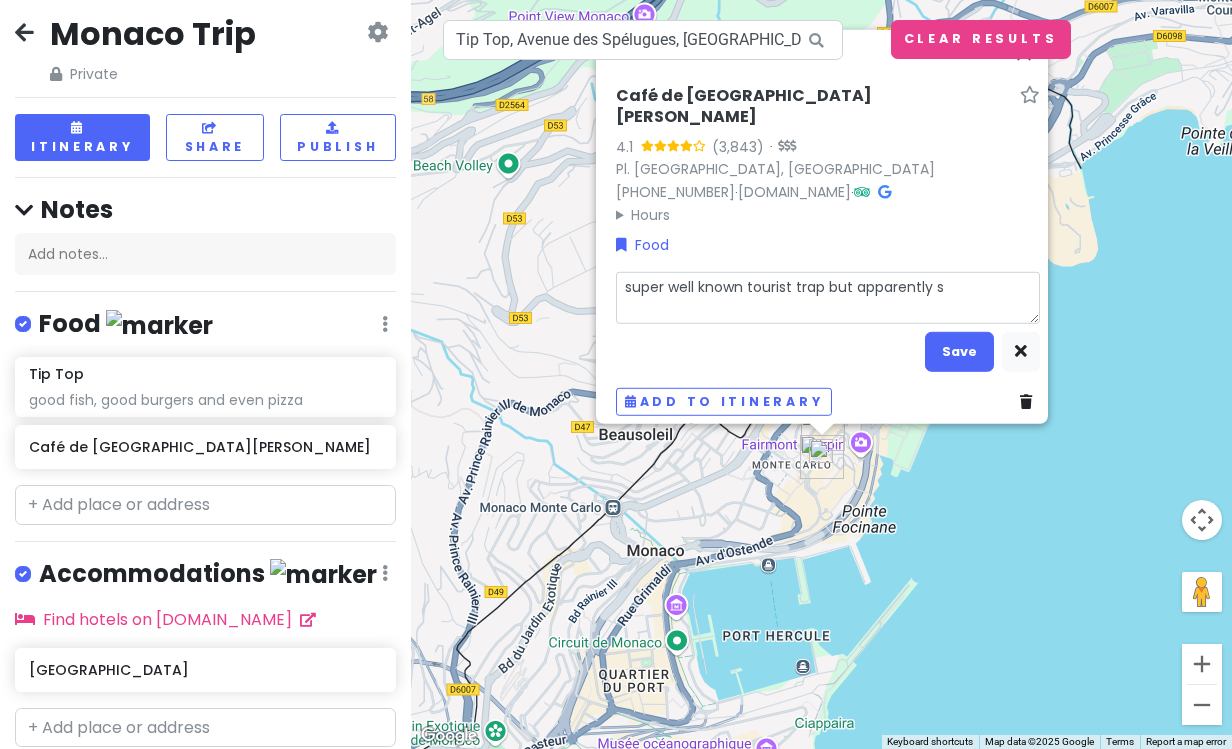 type on "x" 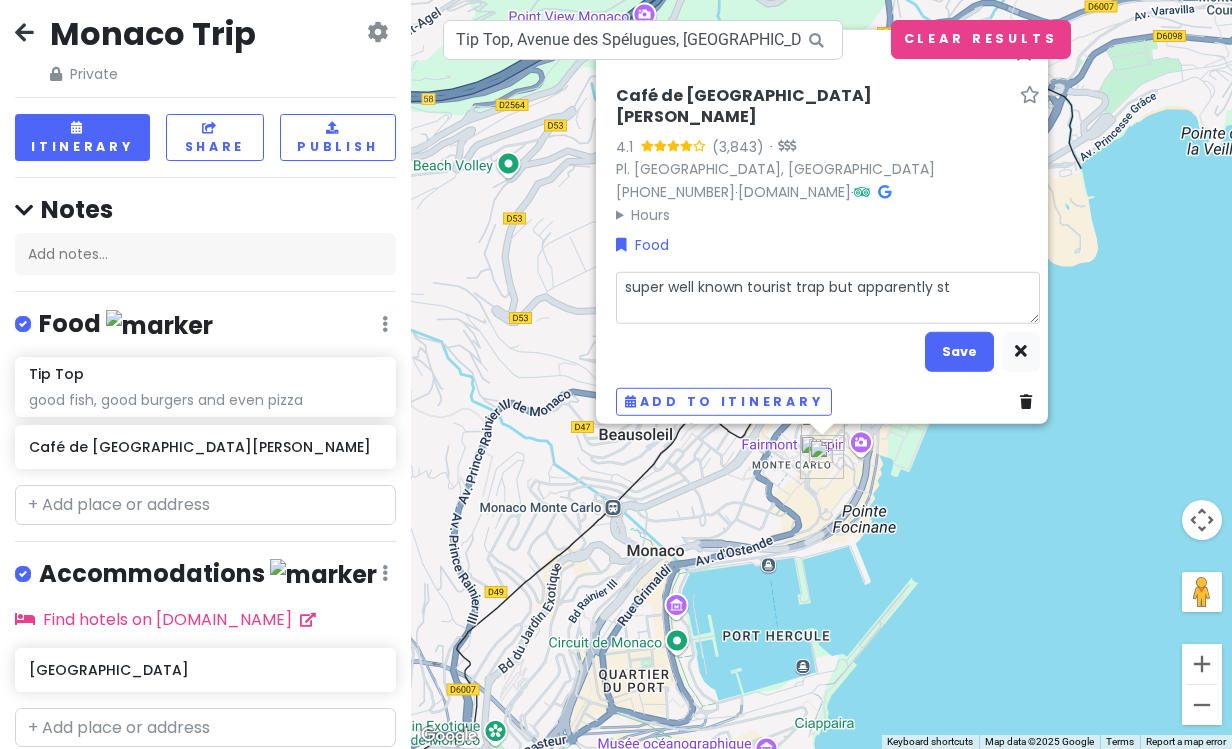 type on "x" 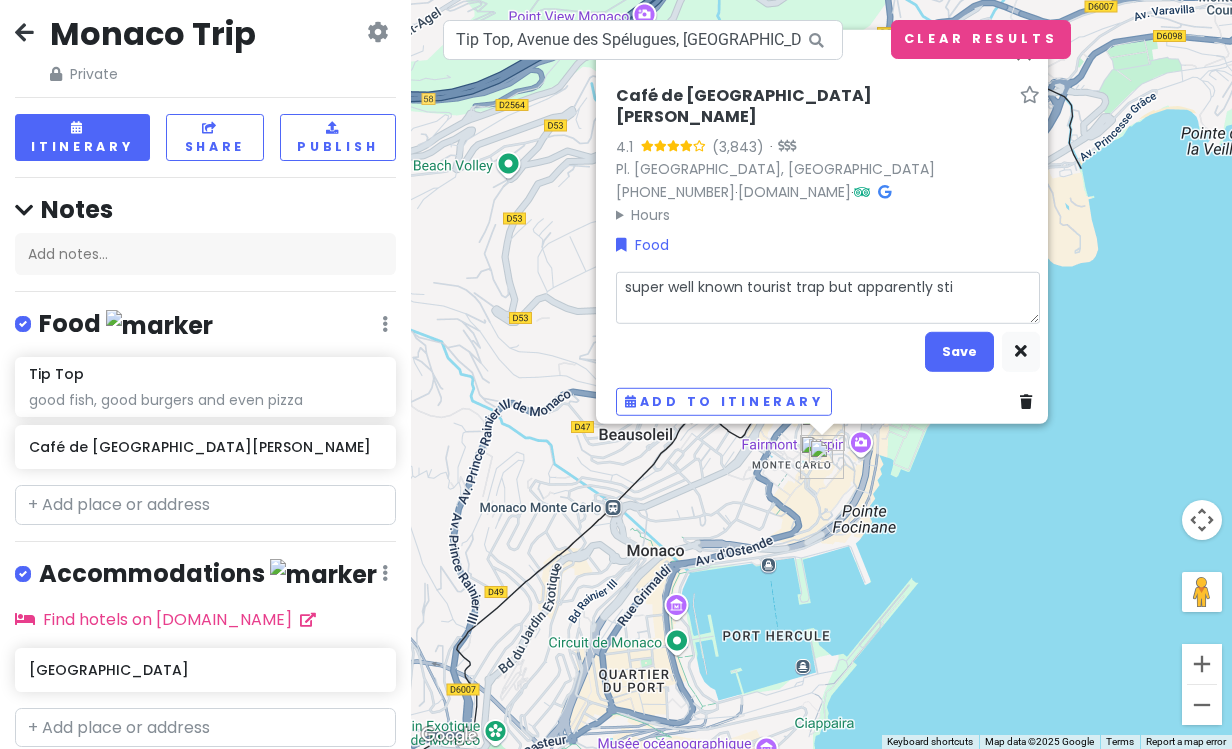 type on "x" 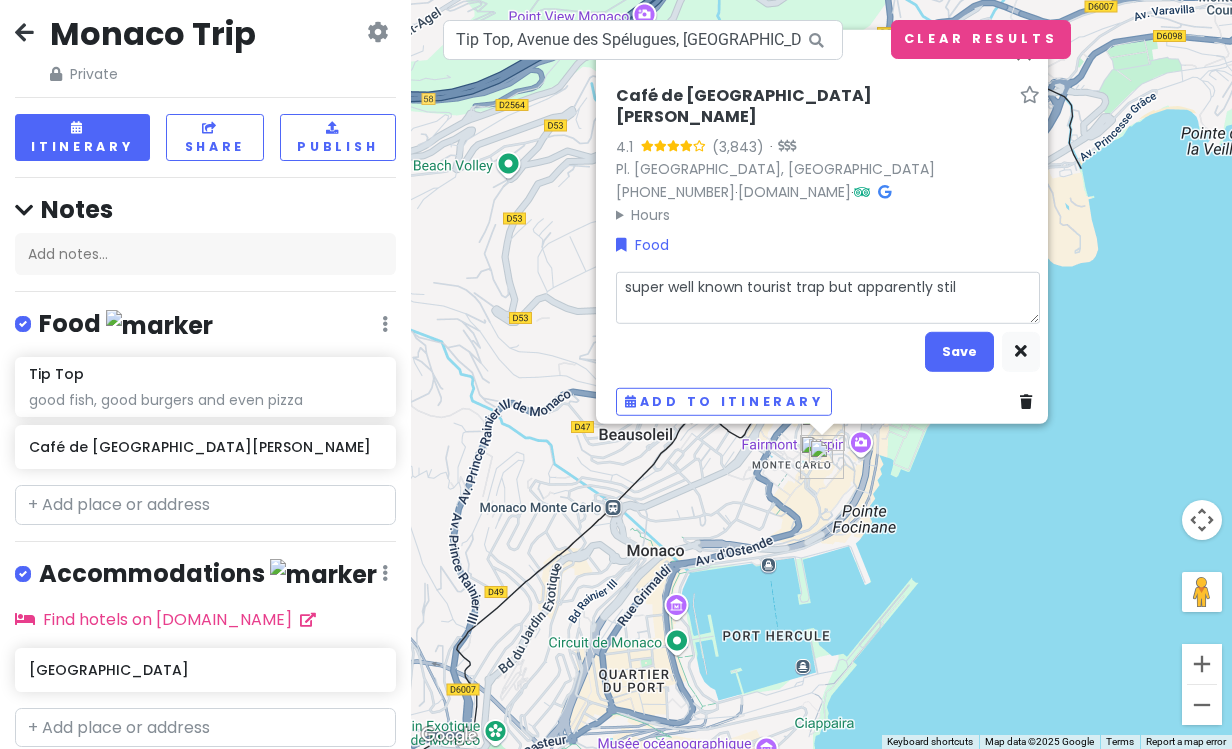 type on "x" 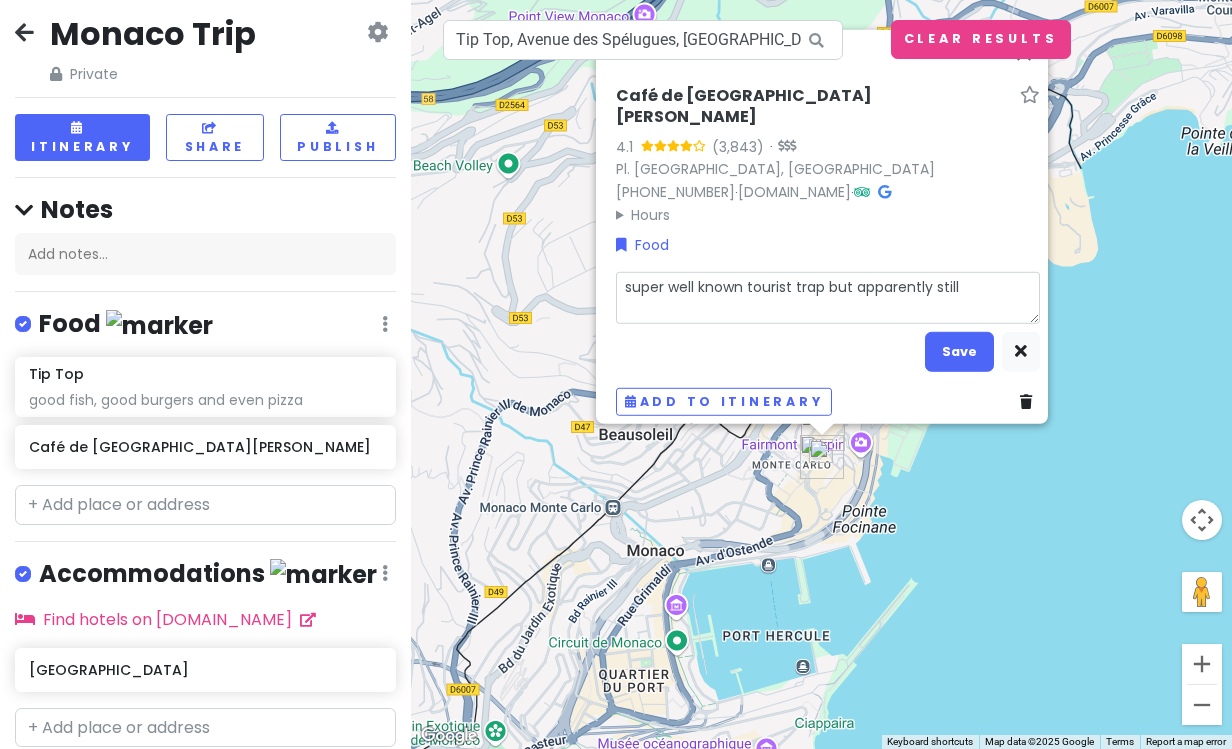 type on "x" 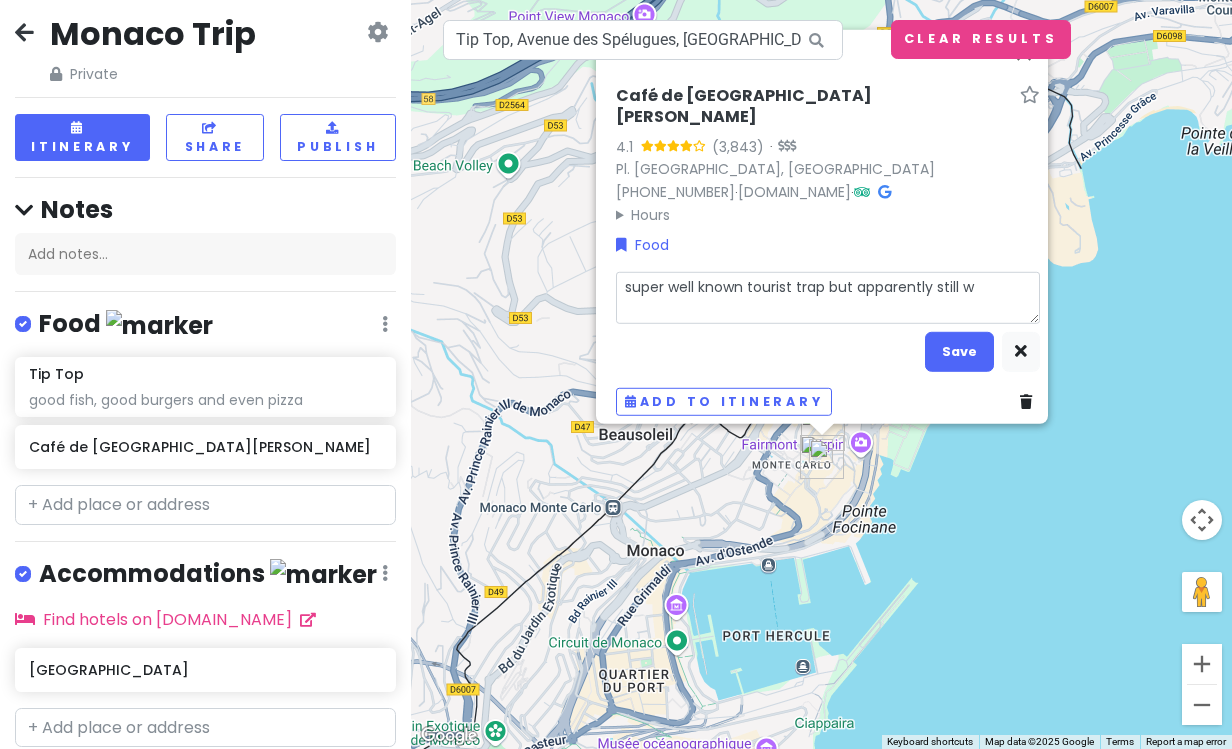 type 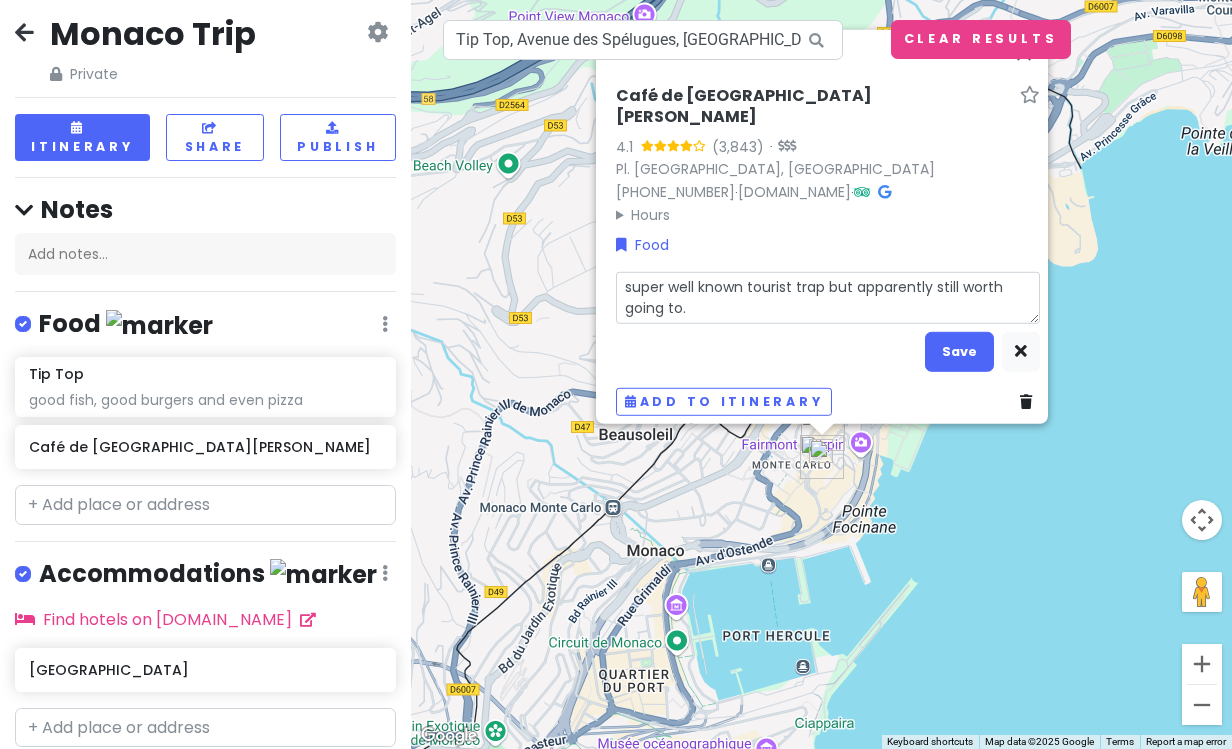 click on "super well known tourist trap but apparently still worth going to." at bounding box center [828, 298] 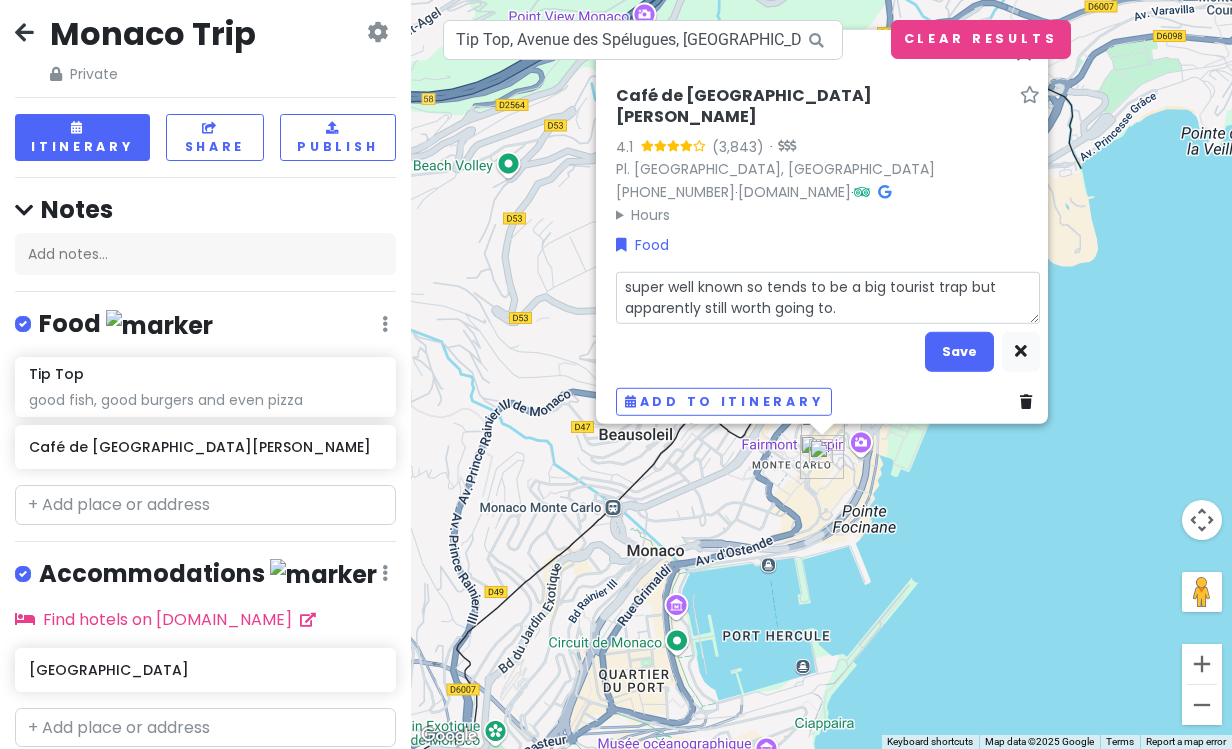 click on "super well known so tends to be a big tourist trap but apparently still worth going to." at bounding box center [828, 298] 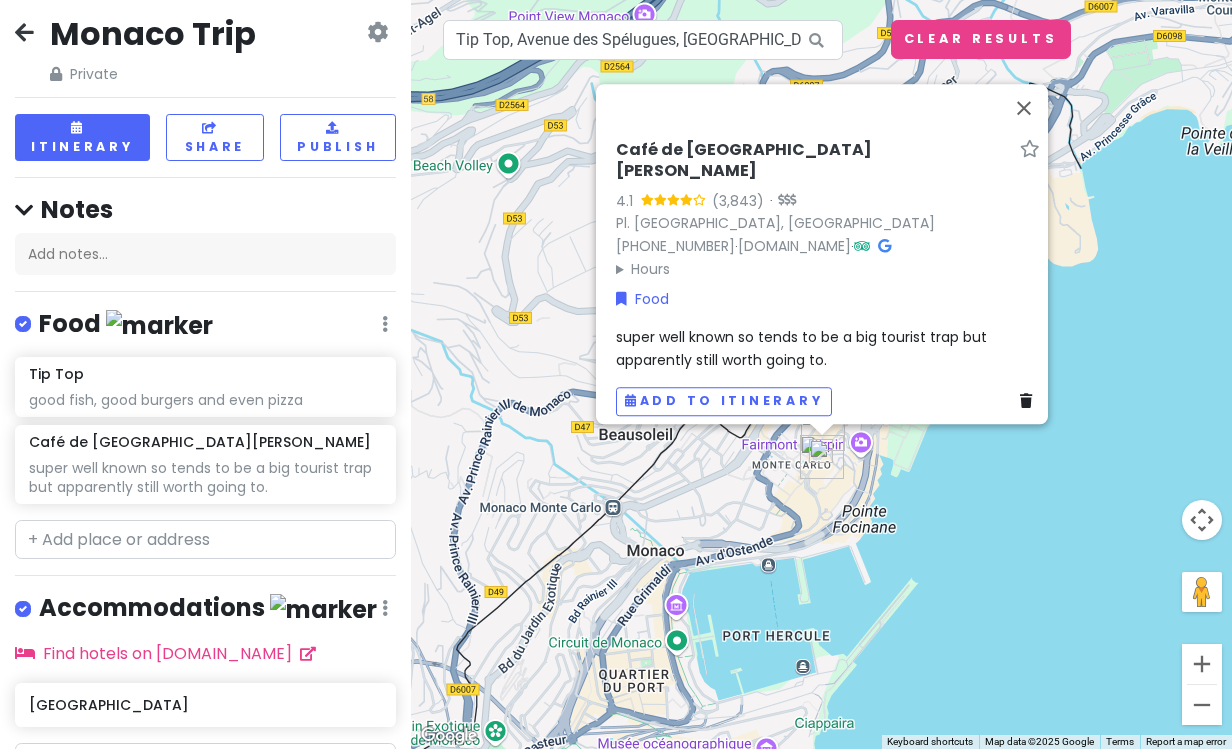 click on "super well known so tends to be a big tourist trap but apparently still worth going to." at bounding box center (828, 348) 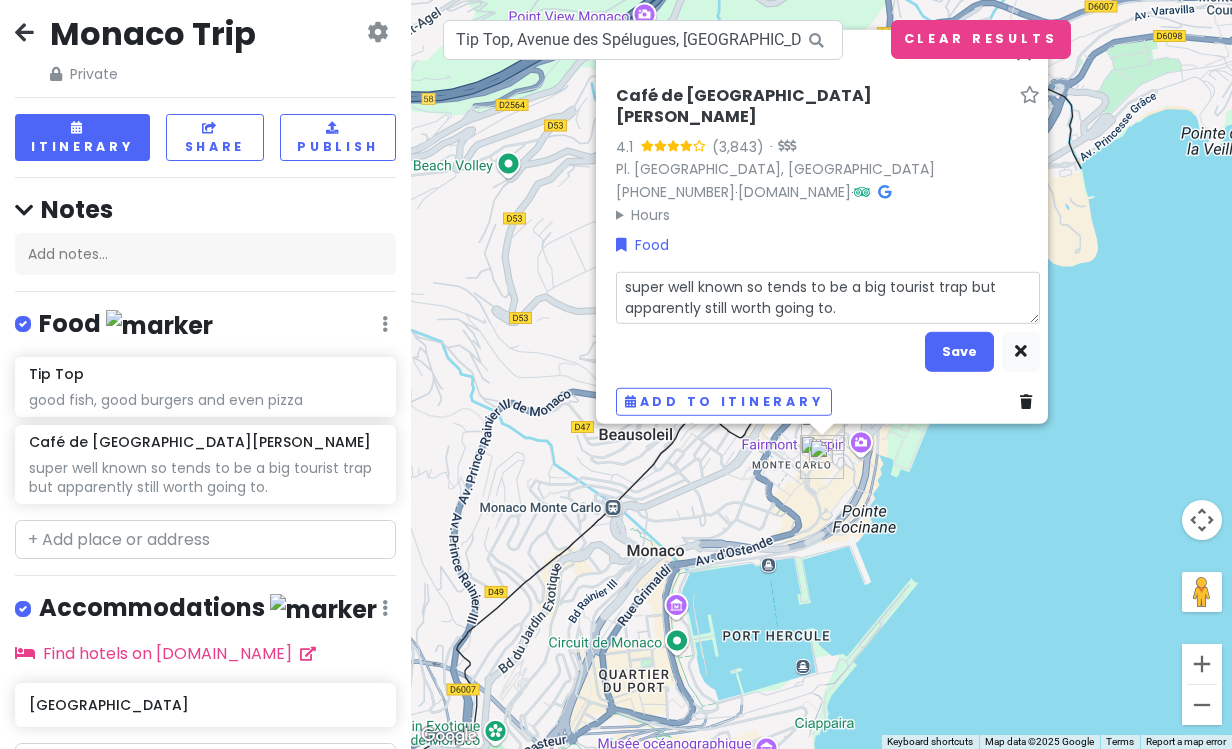 click on "super well known so tends to be a big tourist trap but apparently still worth going to." at bounding box center [828, 298] 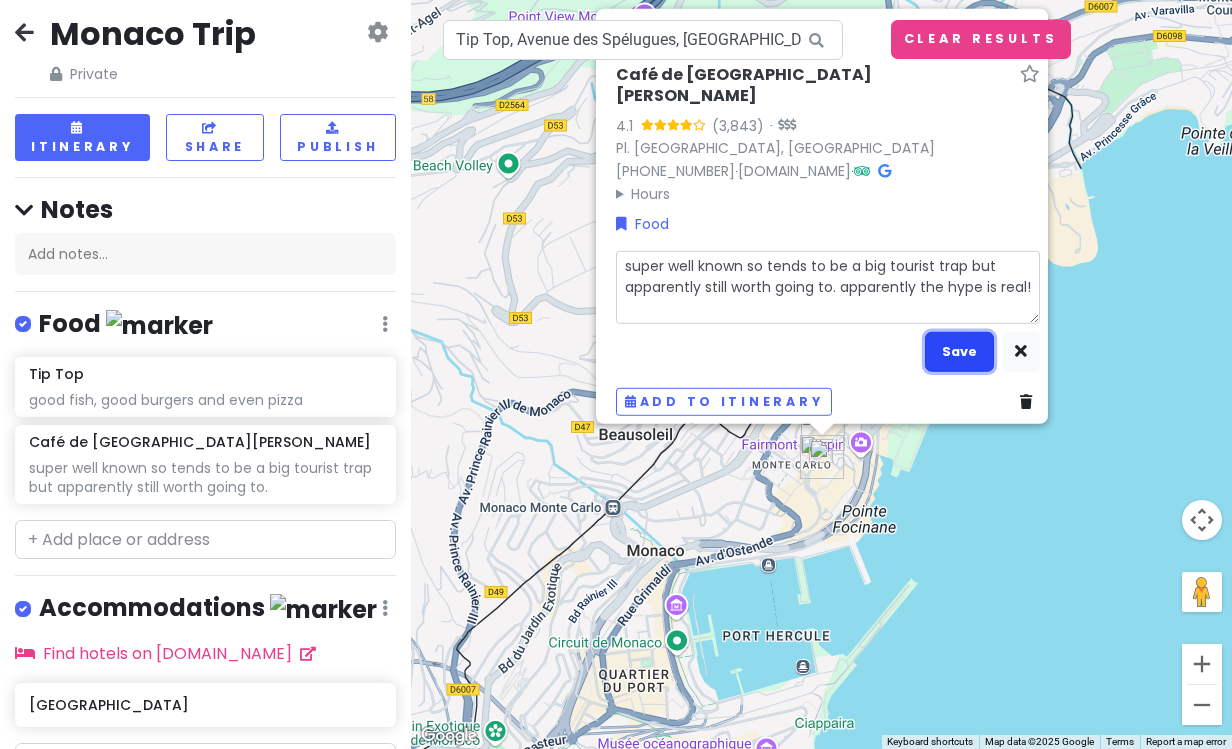 click on "Save" at bounding box center (959, 351) 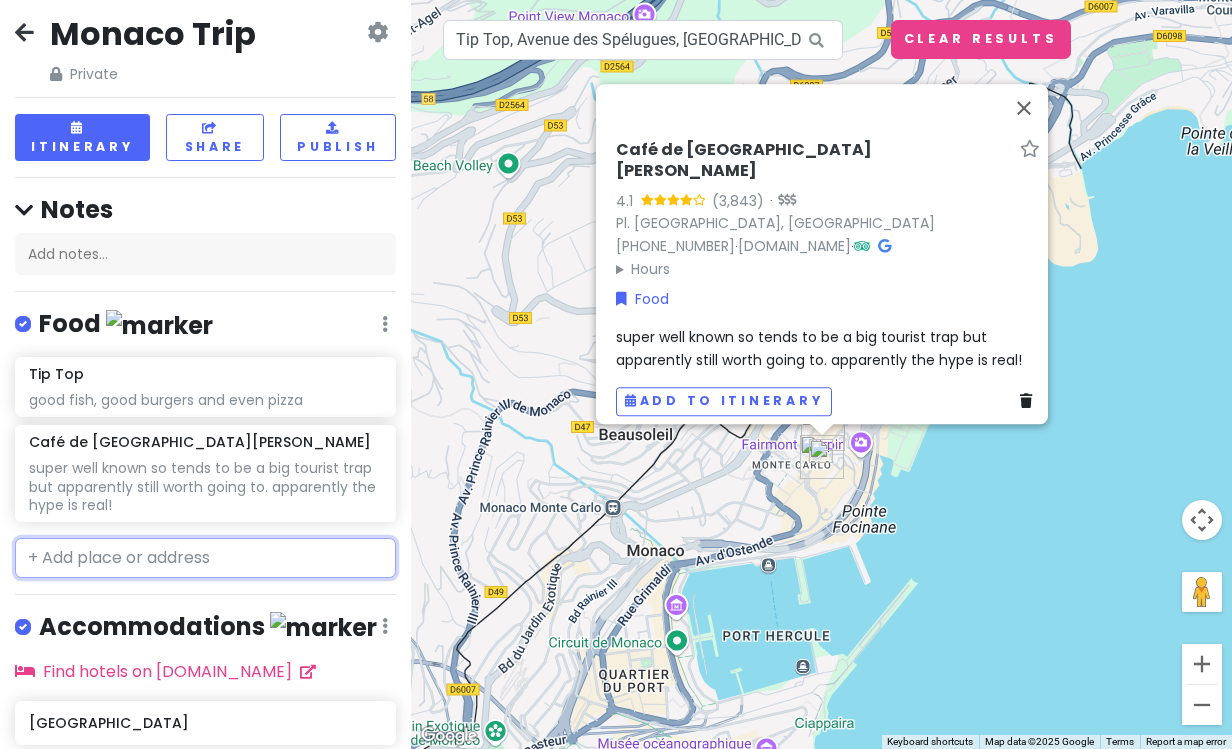 click at bounding box center (205, 558) 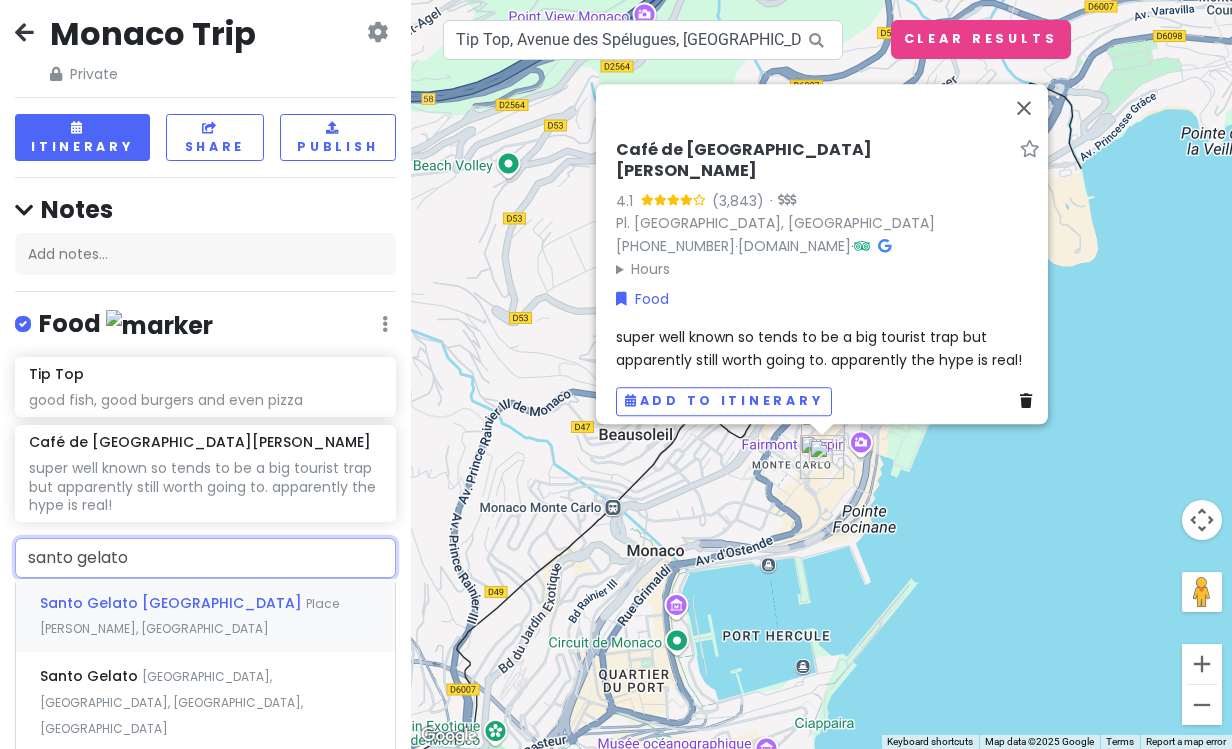 click on "Santo Gelato [GEOGRAPHIC_DATA] [PERSON_NAME], [GEOGRAPHIC_DATA]" at bounding box center [205, 616] 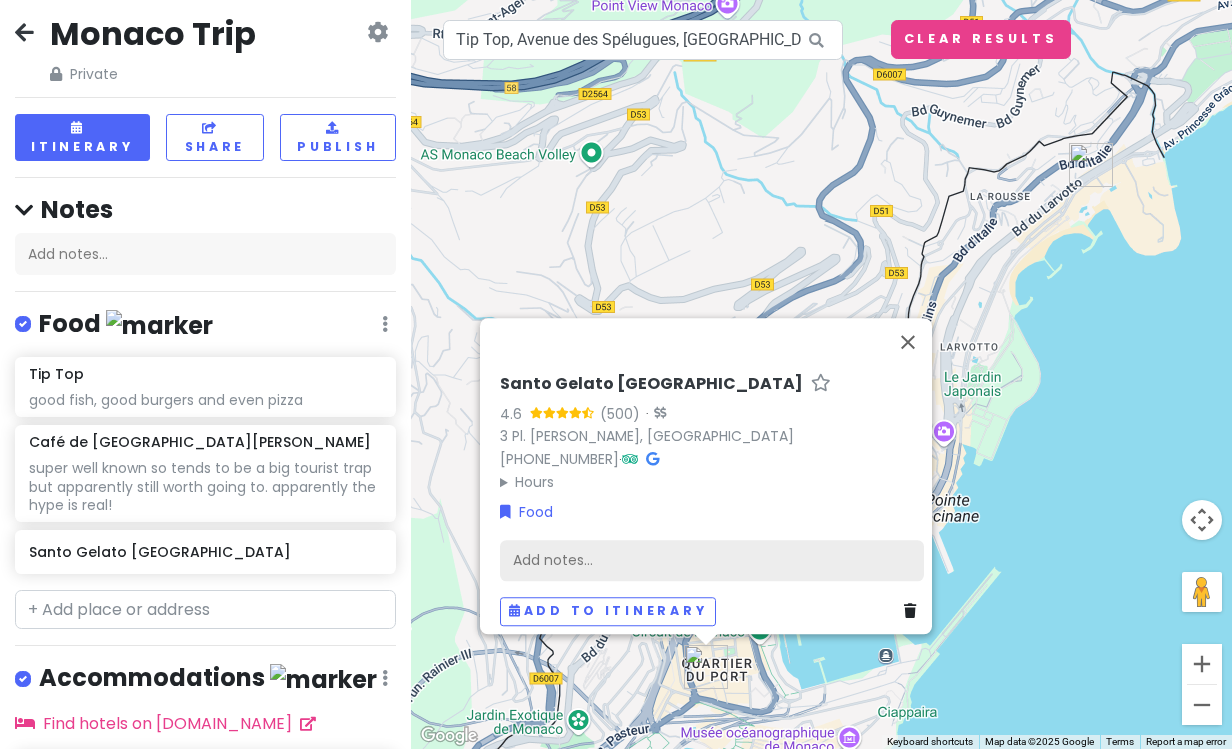 click on "Add notes..." at bounding box center [712, 560] 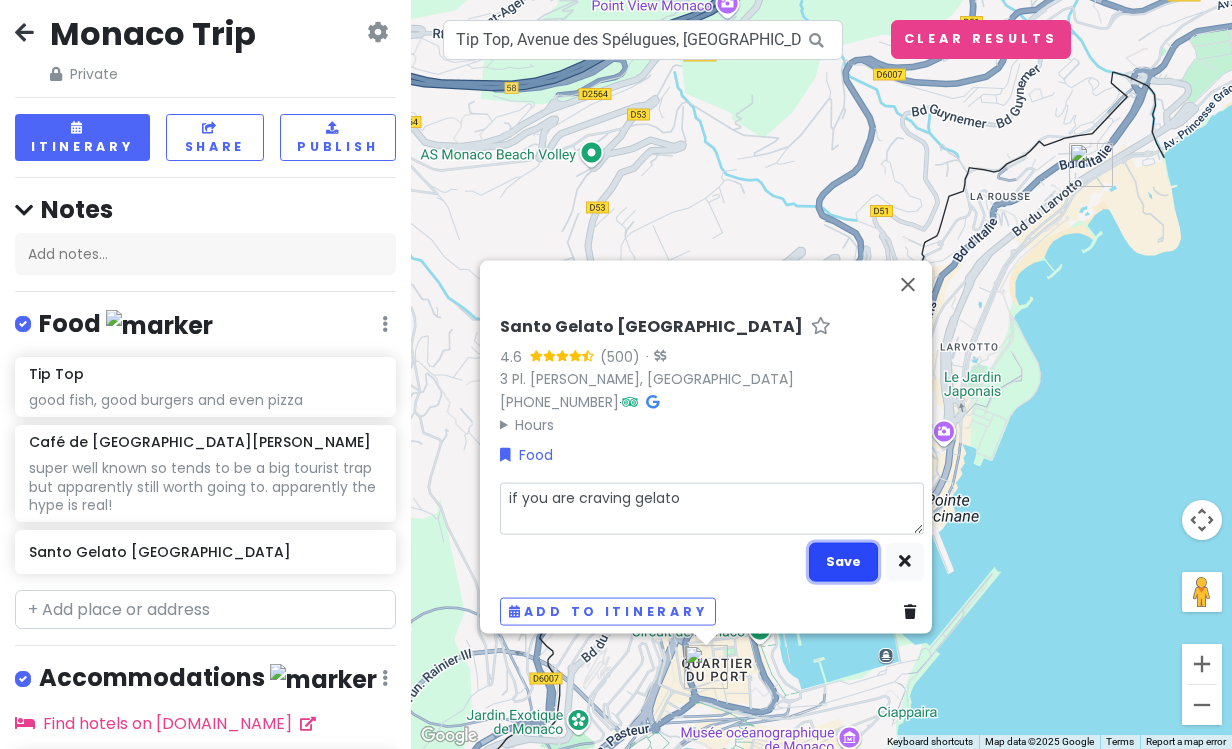 click on "Save" at bounding box center (843, 561) 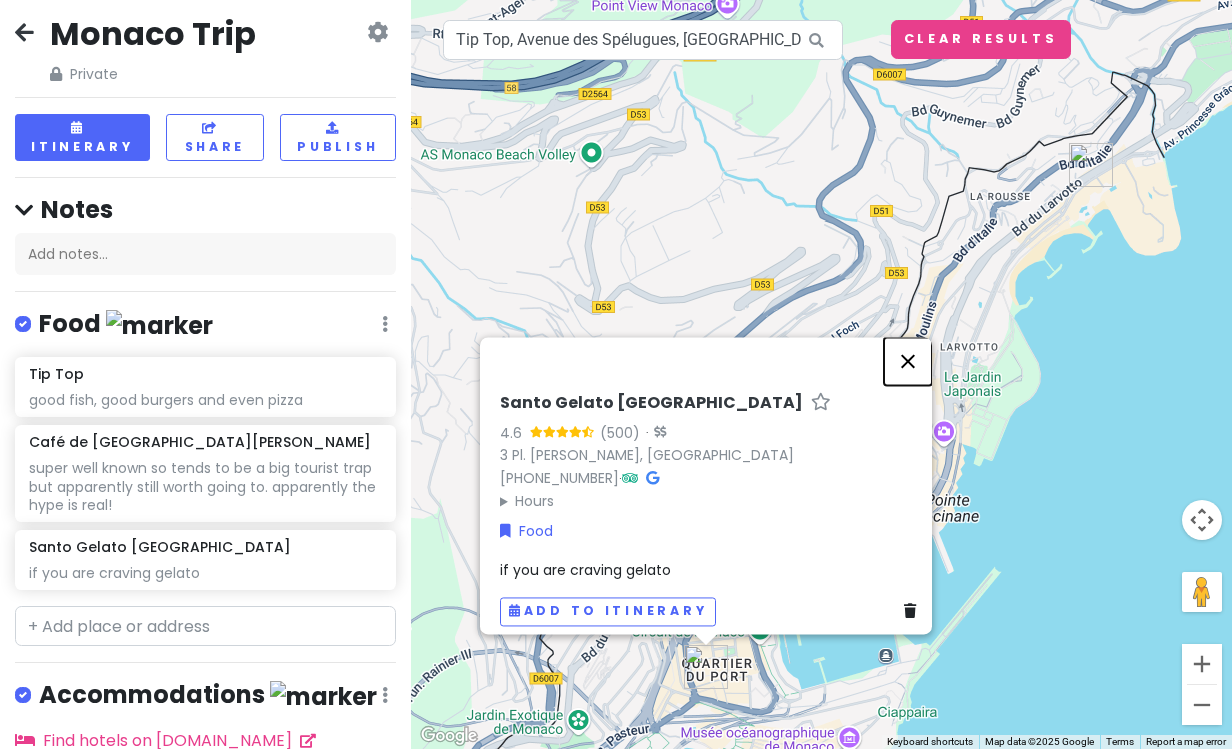 click at bounding box center [908, 361] 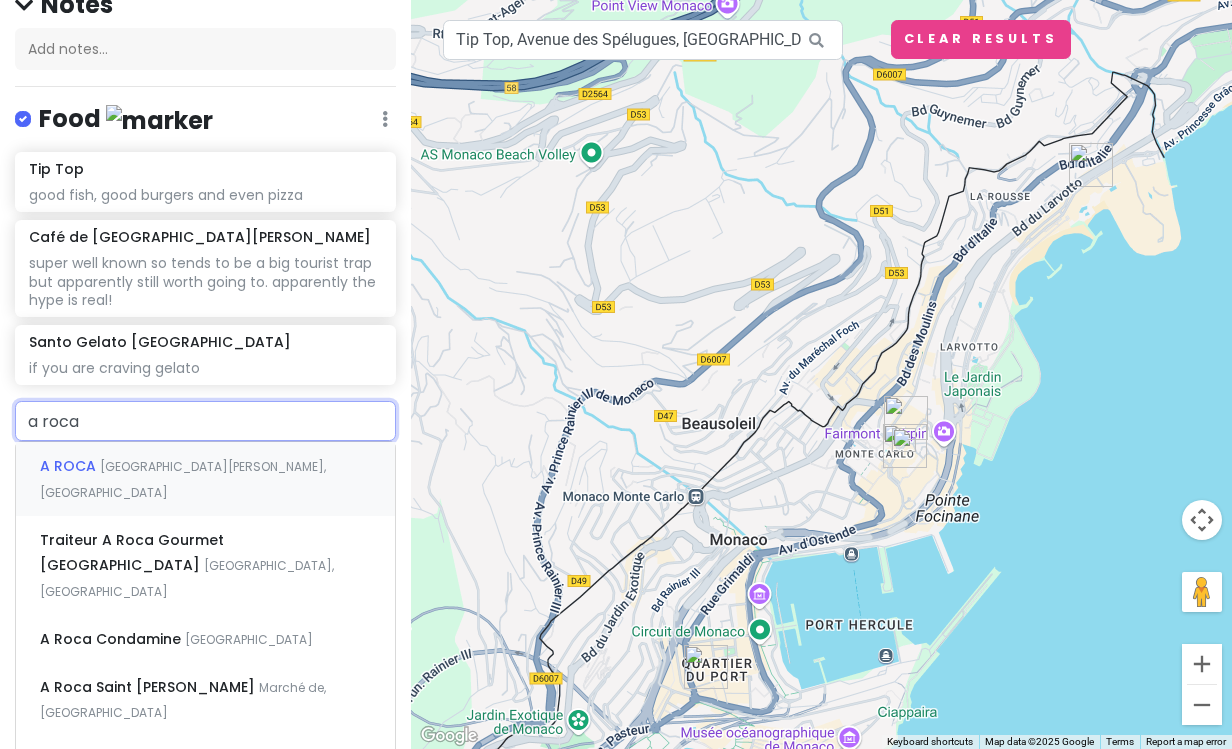 scroll, scrollTop: 219, scrollLeft: 0, axis: vertical 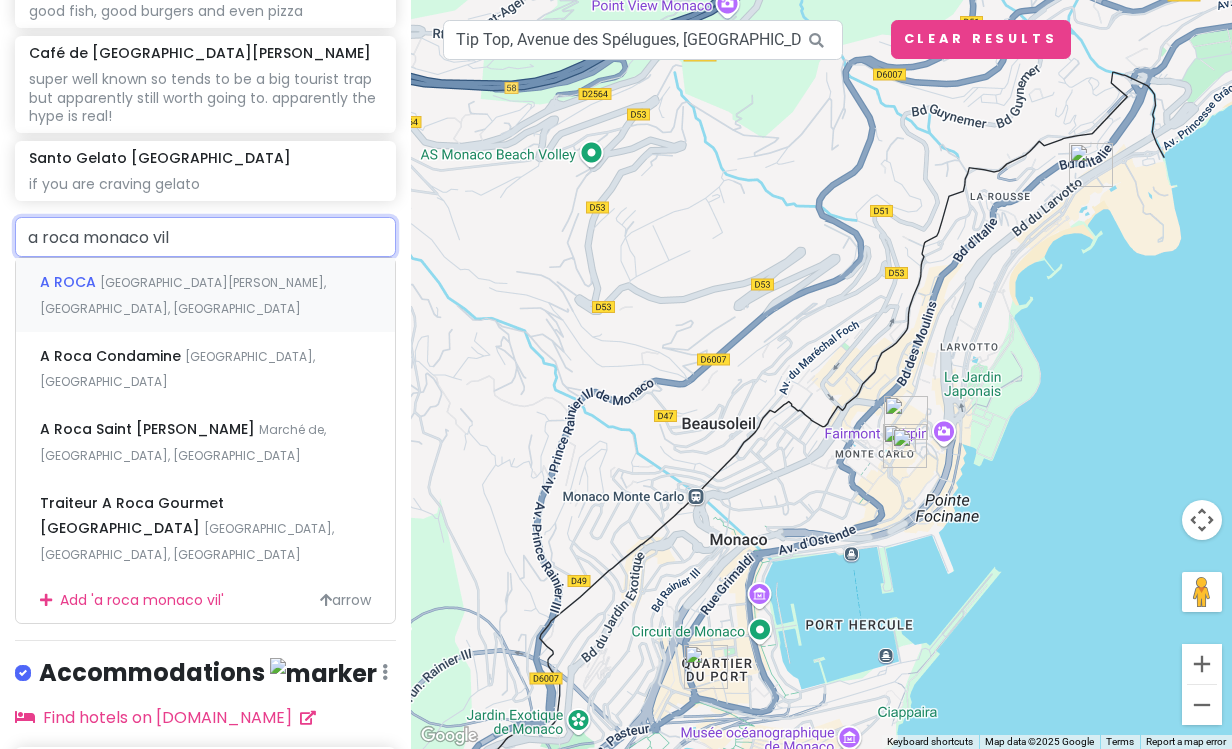 click on "A [GEOGRAPHIC_DATA][PERSON_NAME], [GEOGRAPHIC_DATA], [GEOGRAPHIC_DATA]" at bounding box center (205, 295) 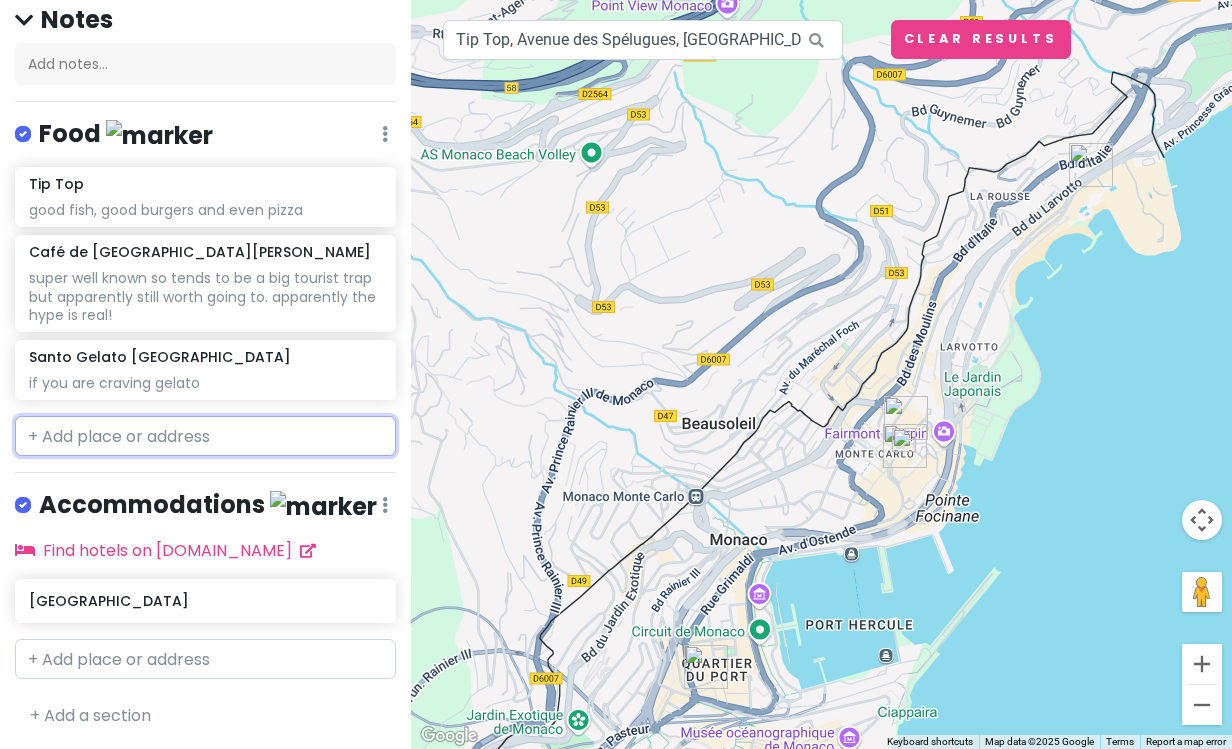 scroll, scrollTop: 253, scrollLeft: 0, axis: vertical 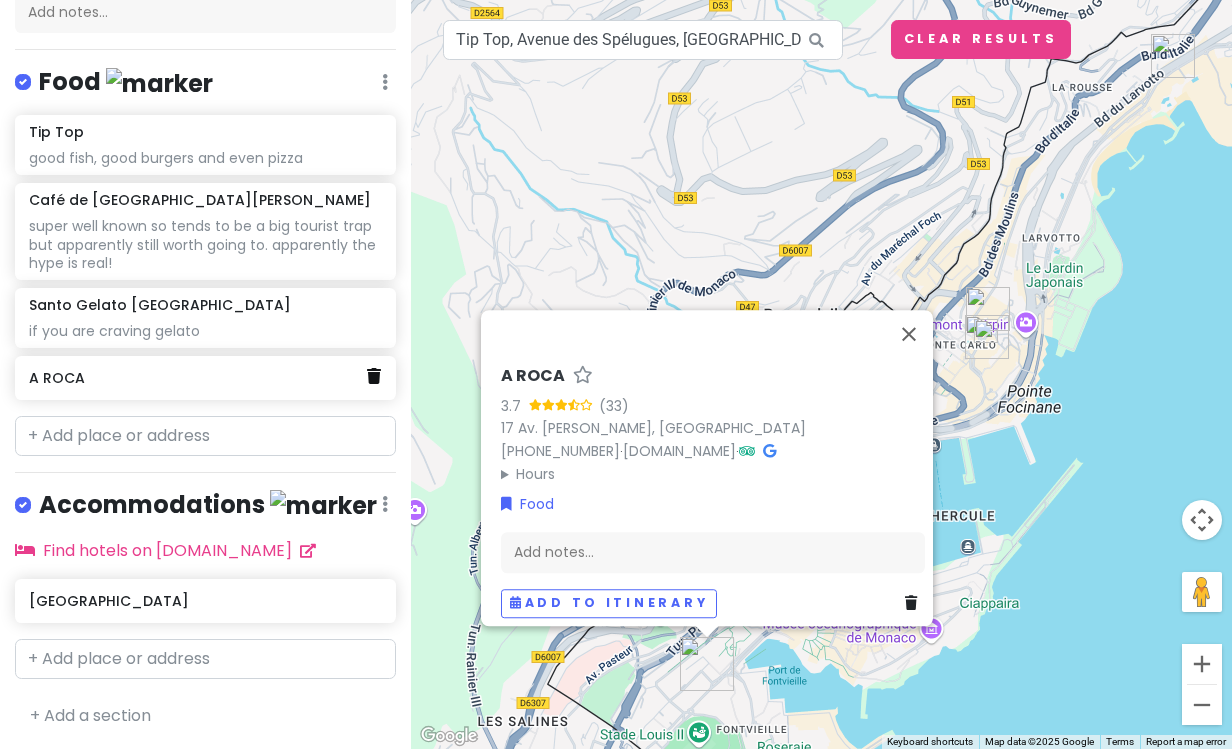 click at bounding box center [374, 376] 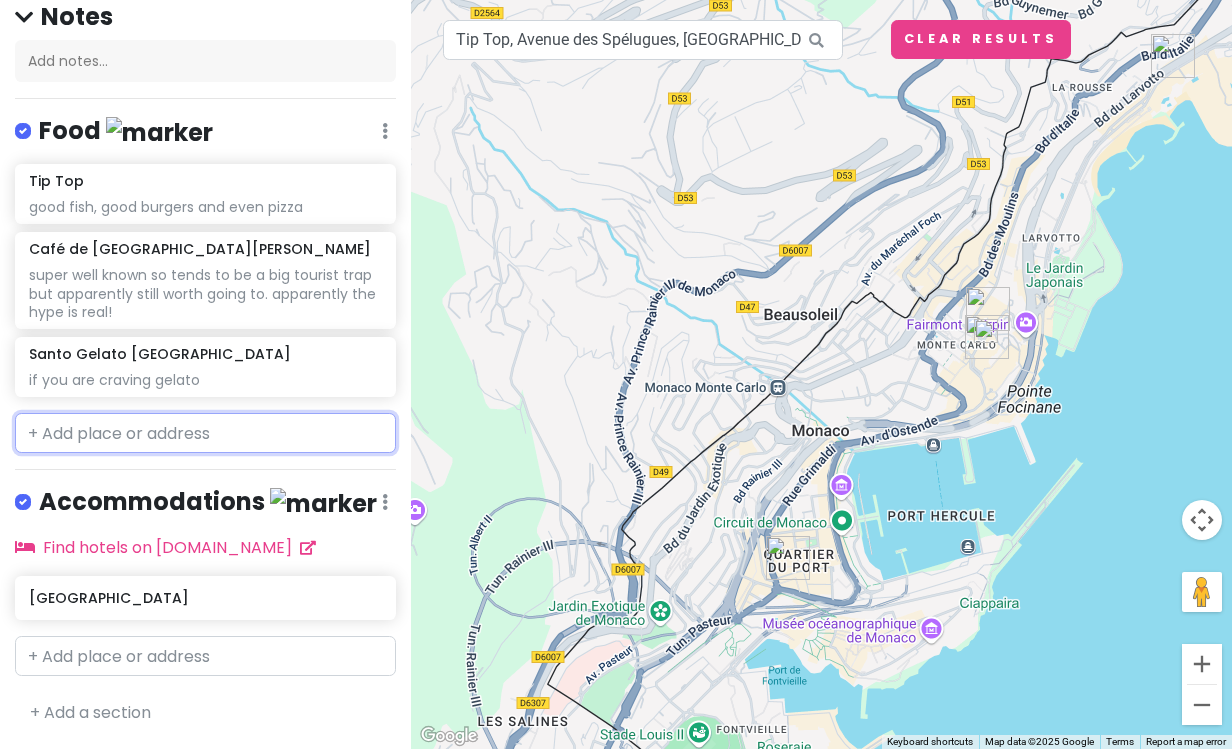 scroll, scrollTop: 201, scrollLeft: 0, axis: vertical 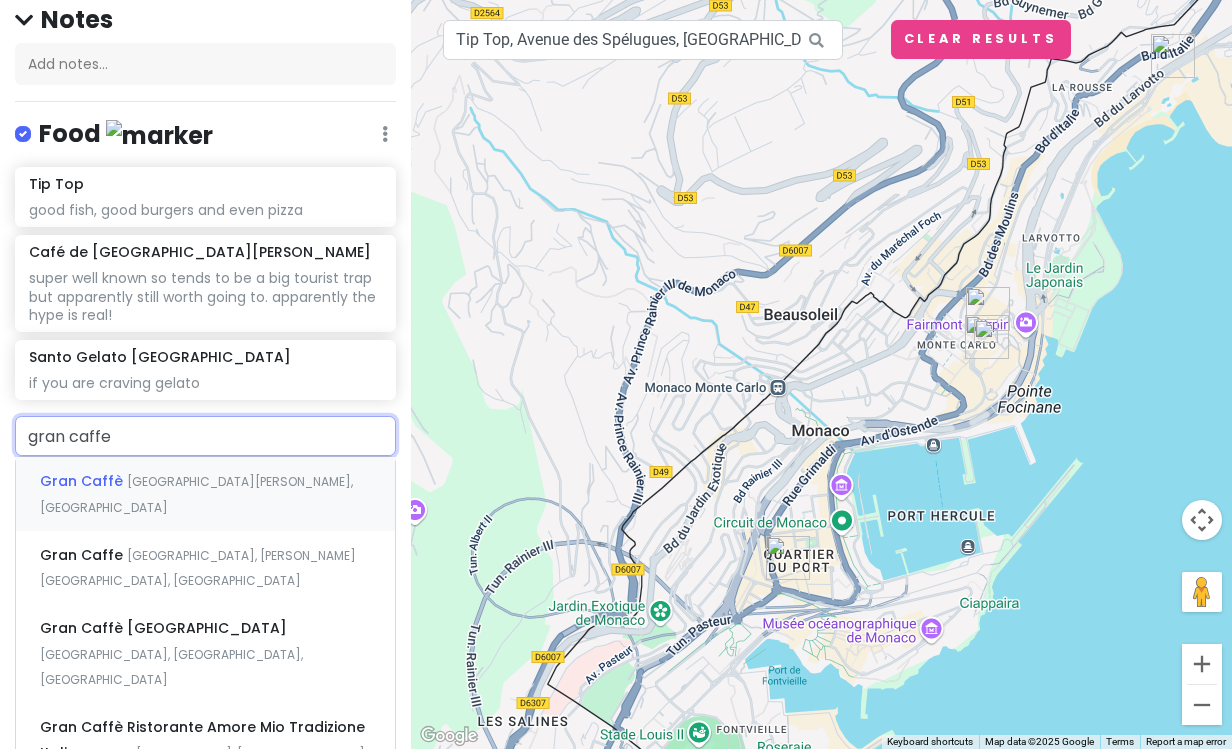 click on "[GEOGRAPHIC_DATA][PERSON_NAME], [GEOGRAPHIC_DATA]" at bounding box center (196, 494) 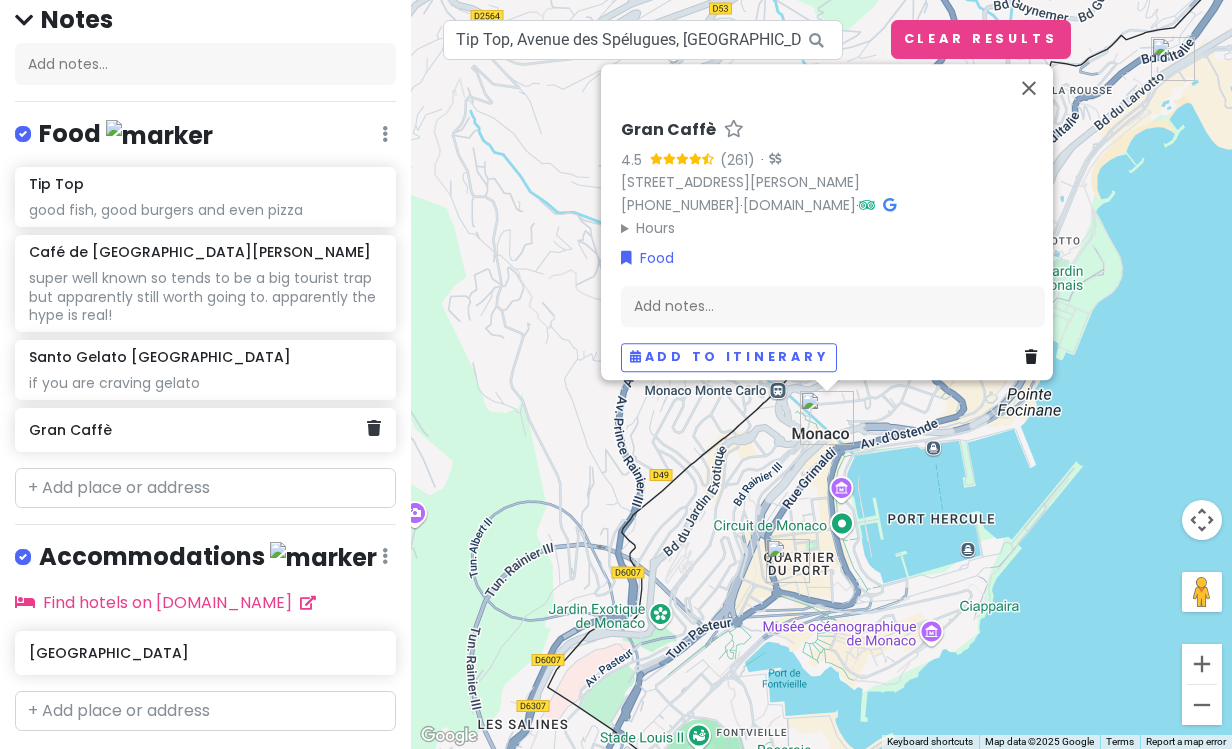 click on "Gran Caffè" at bounding box center [198, 430] 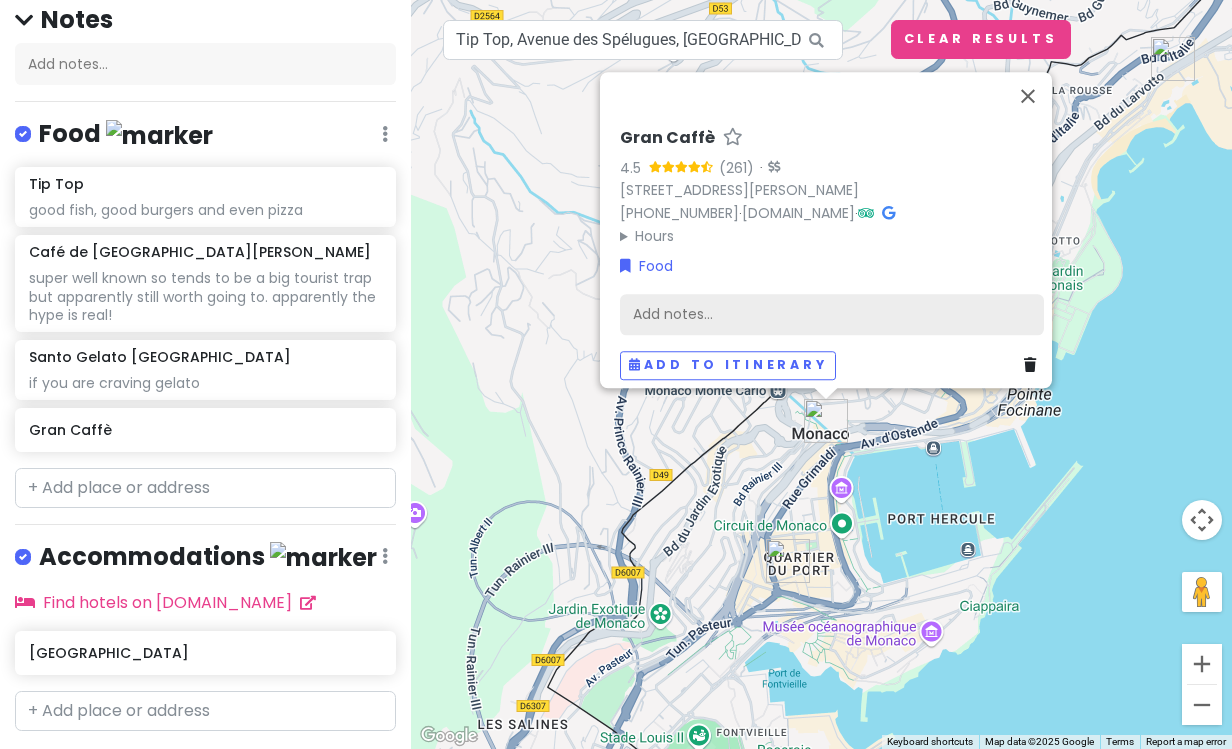 click on "Add notes..." at bounding box center (832, 314) 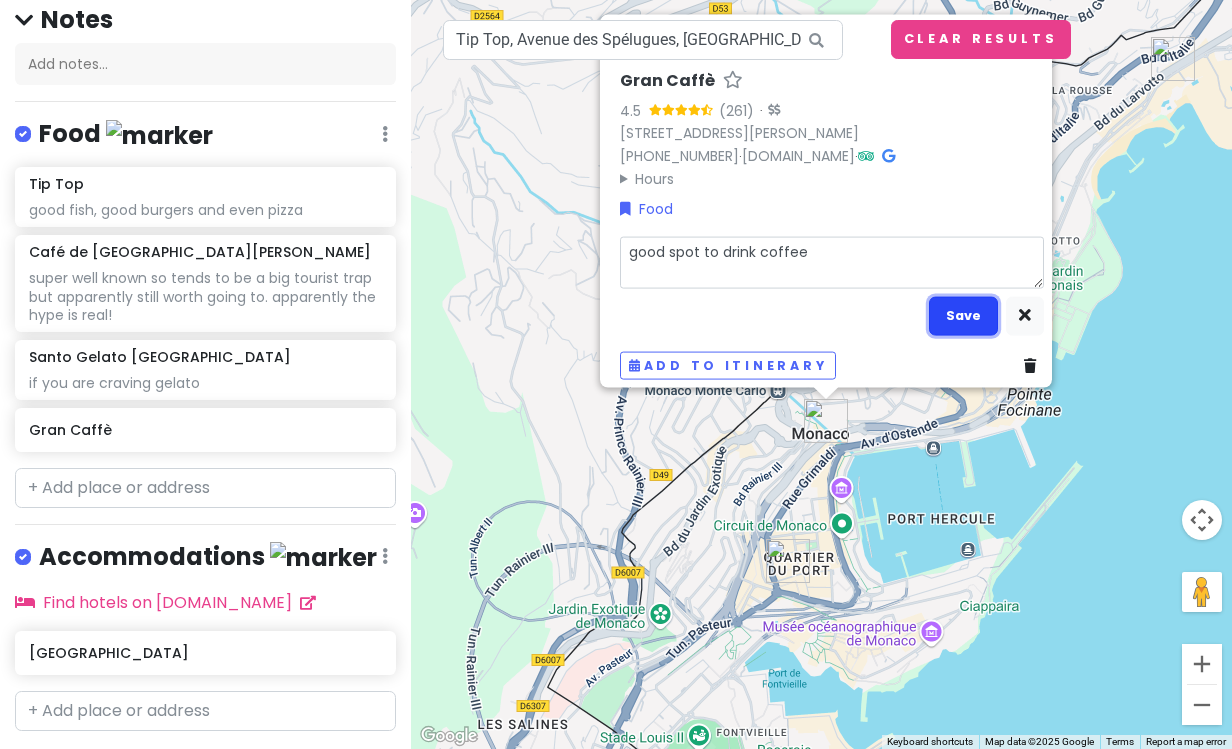 click on "Save" at bounding box center (963, 315) 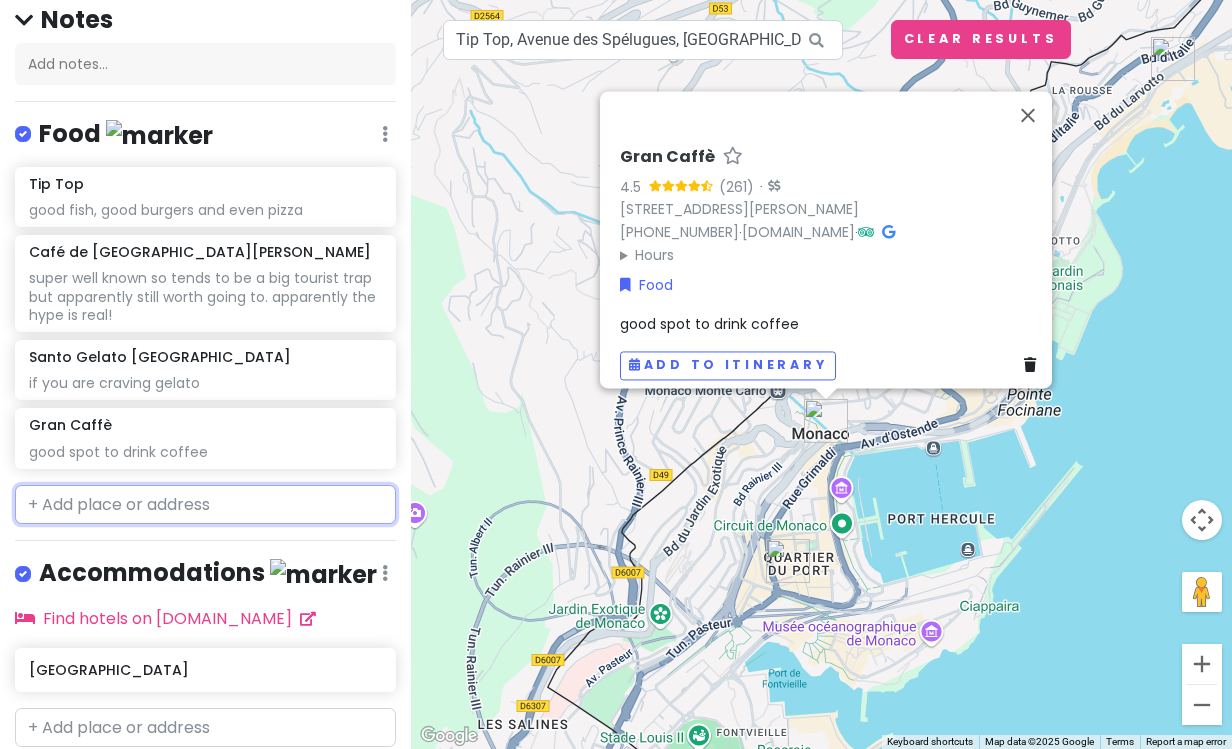 click at bounding box center (205, 505) 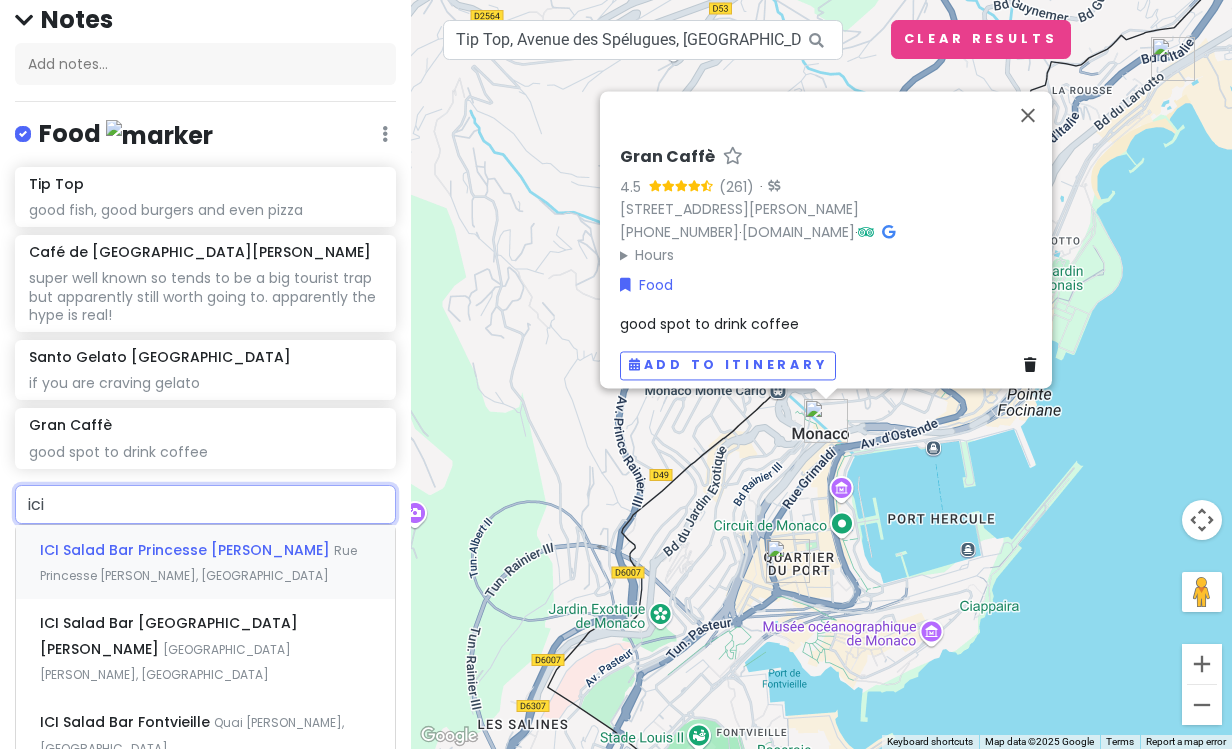 click on "ICI Salad Bar Princesse [PERSON_NAME]" at bounding box center [187, 550] 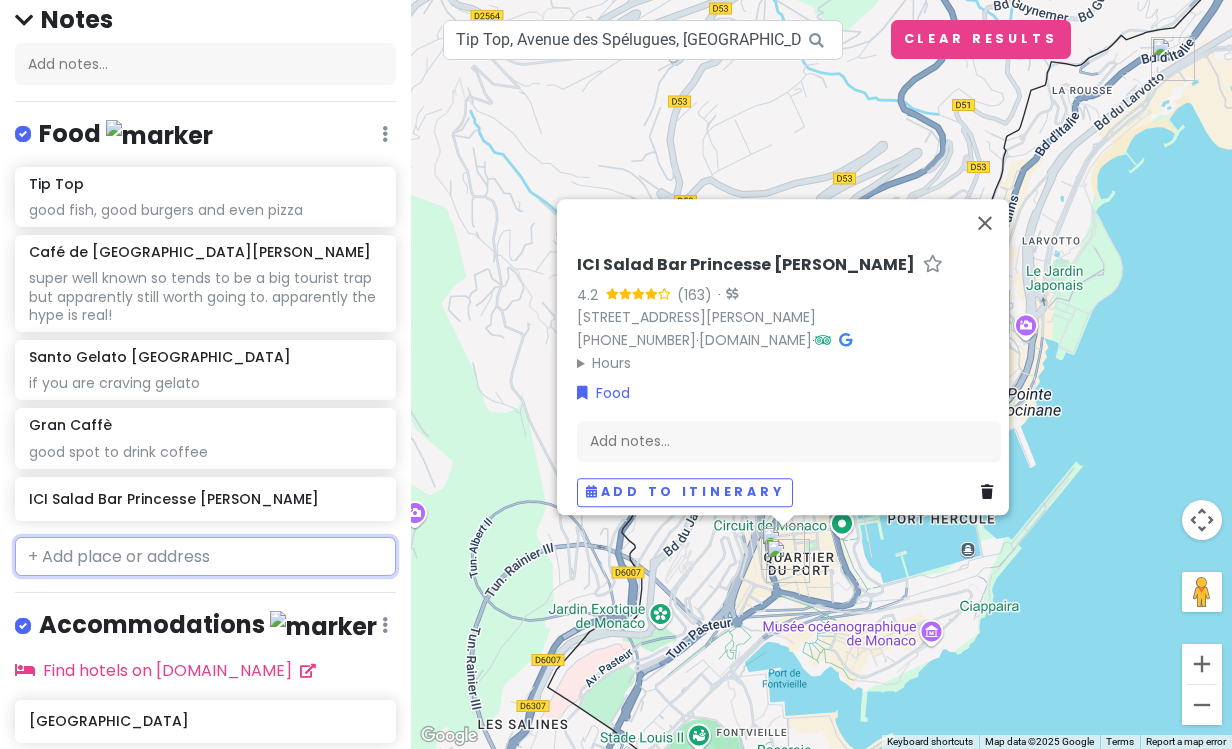 click at bounding box center [205, 557] 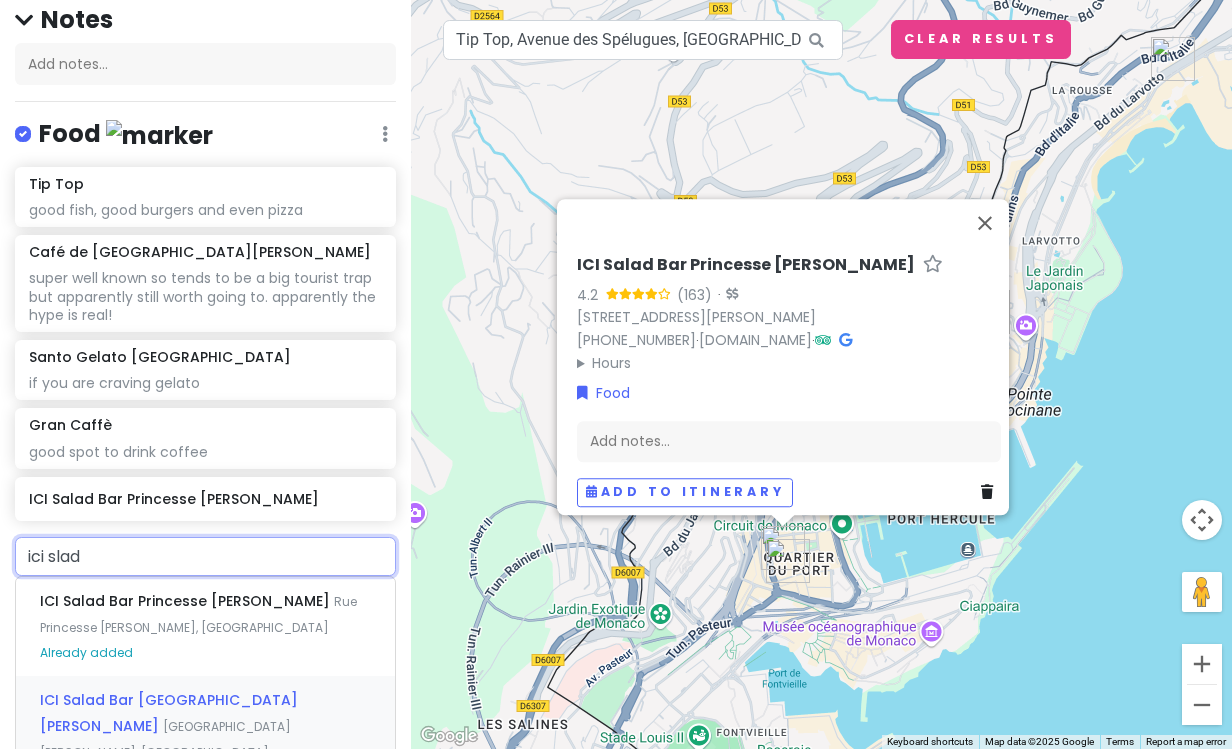 click on "[GEOGRAPHIC_DATA][PERSON_NAME], [GEOGRAPHIC_DATA]" at bounding box center (198, 614) 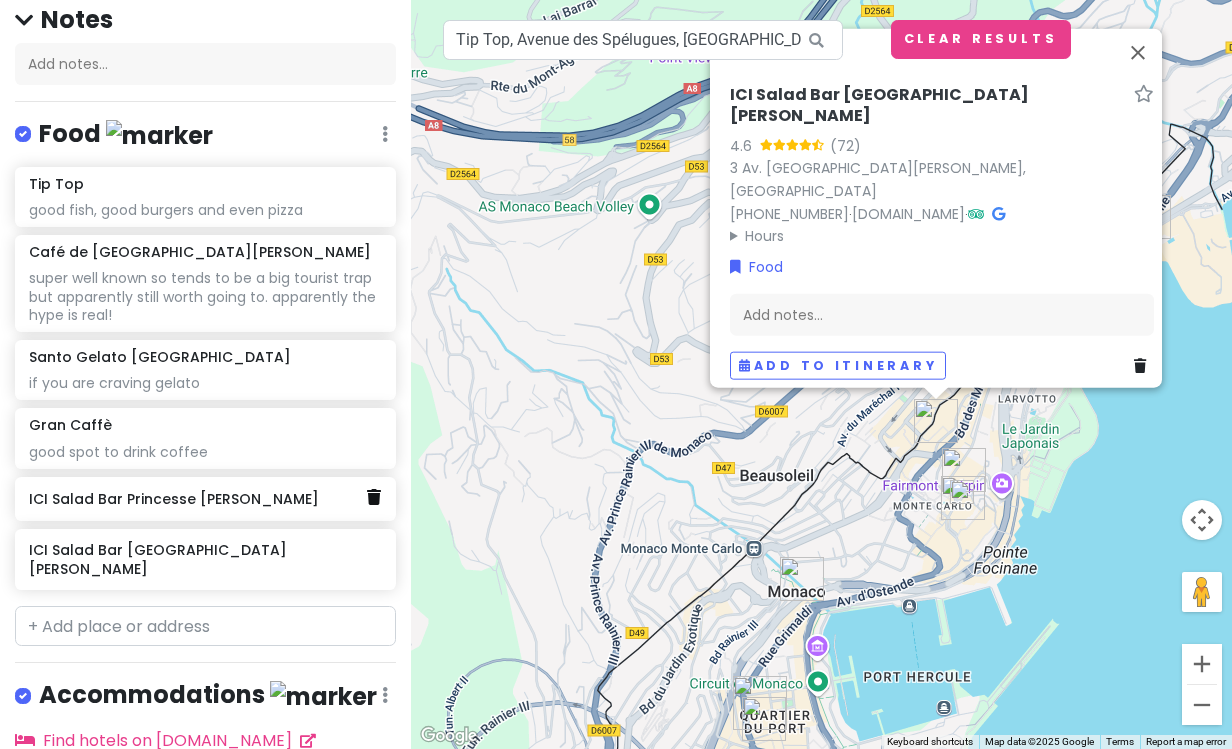 click at bounding box center [374, 497] 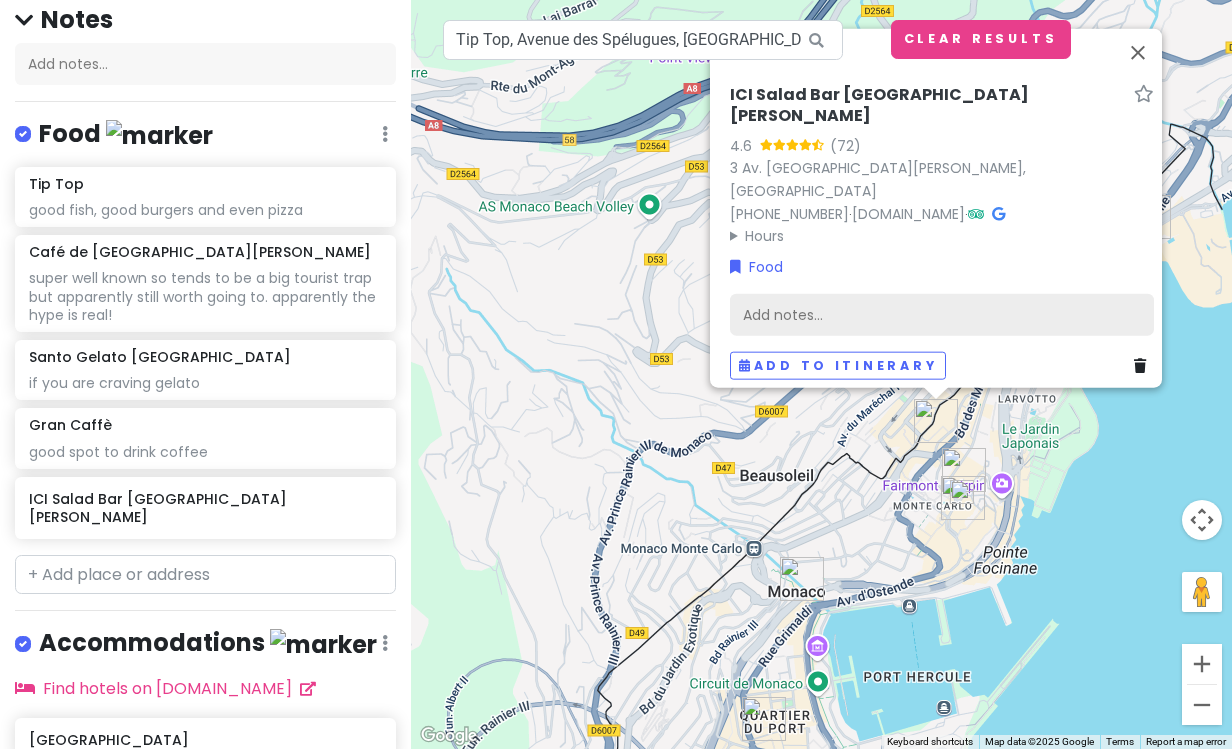 click on "Add notes..." at bounding box center (942, 314) 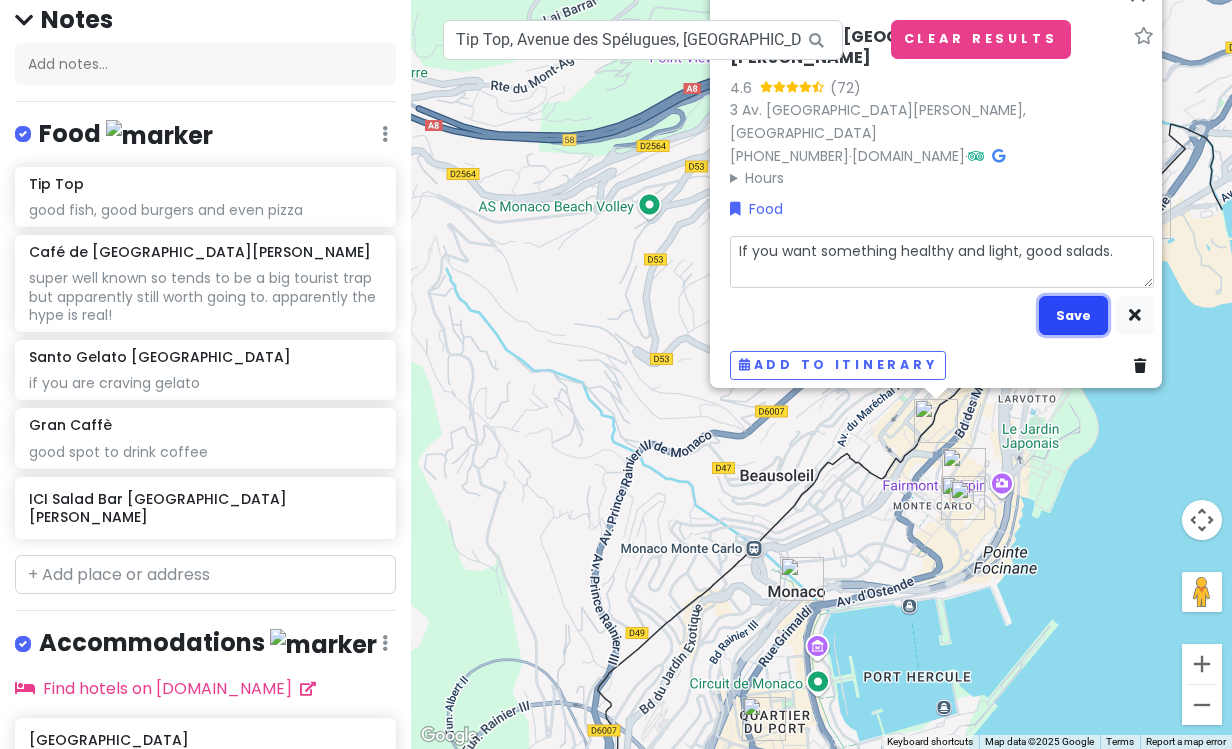 click on "Save" at bounding box center (1073, 315) 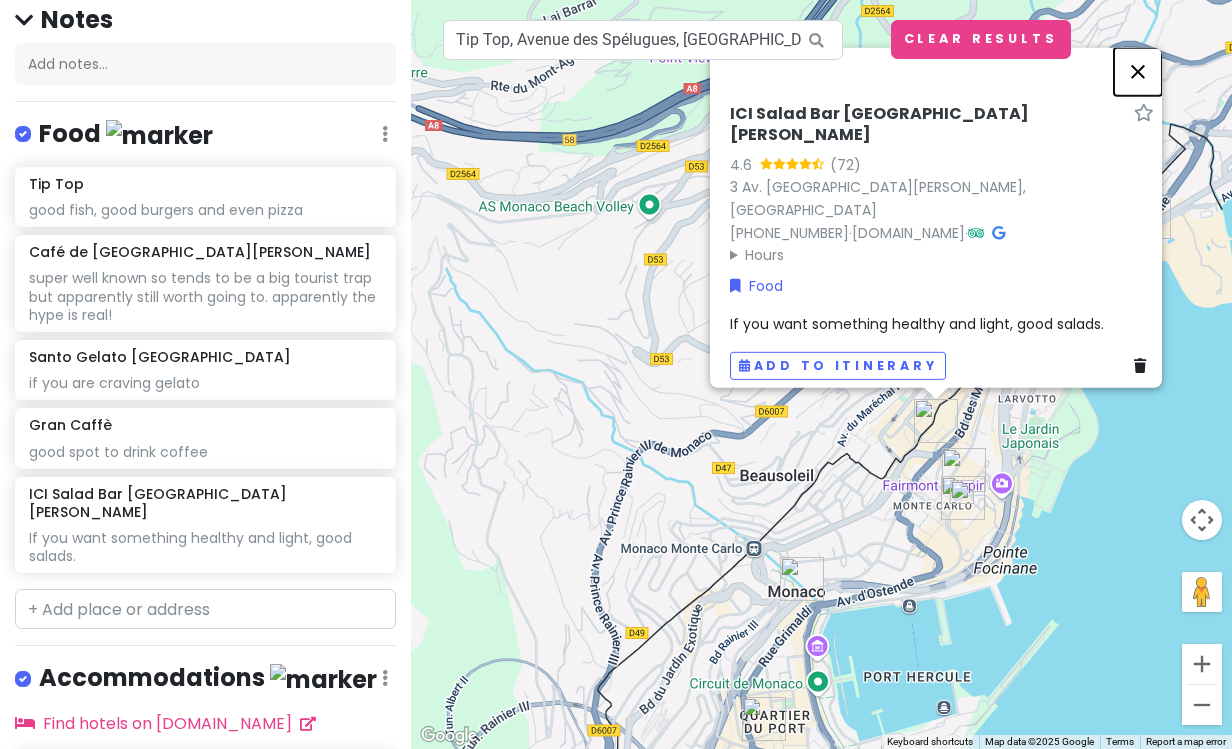 click at bounding box center [1138, 71] 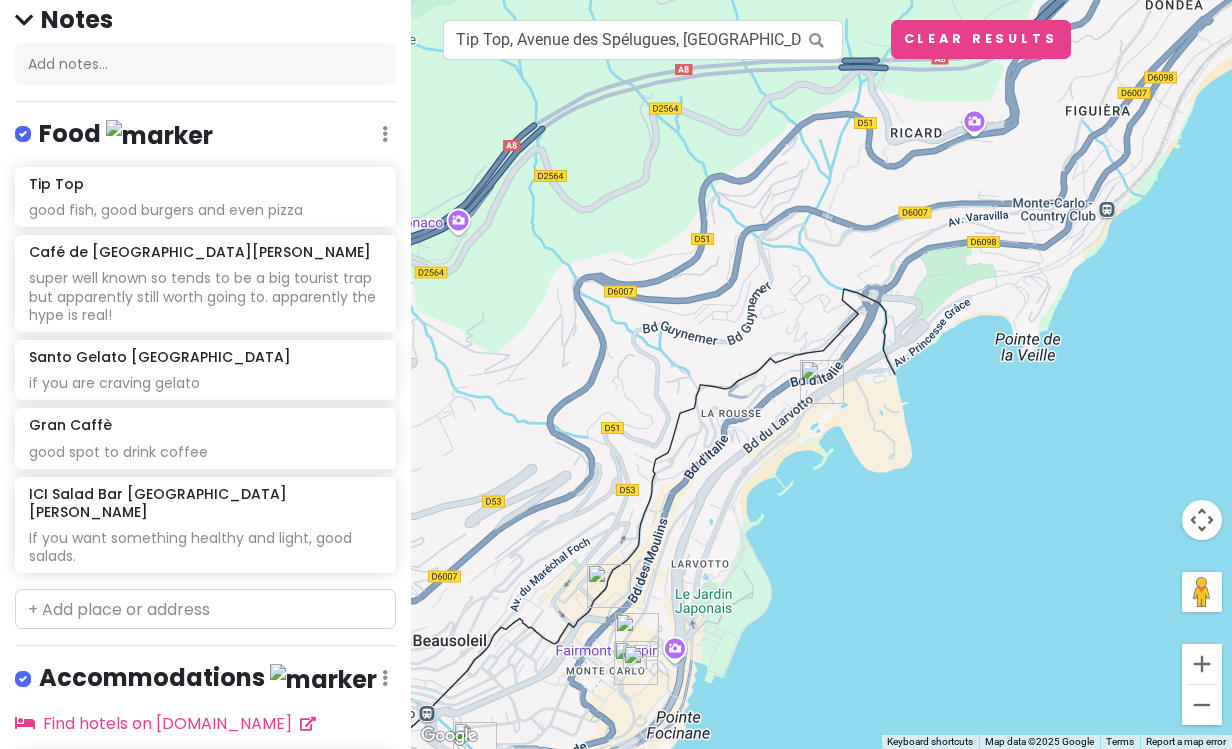 drag, startPoint x: 1090, startPoint y: 299, endPoint x: 762, endPoint y: 470, distance: 369.89862 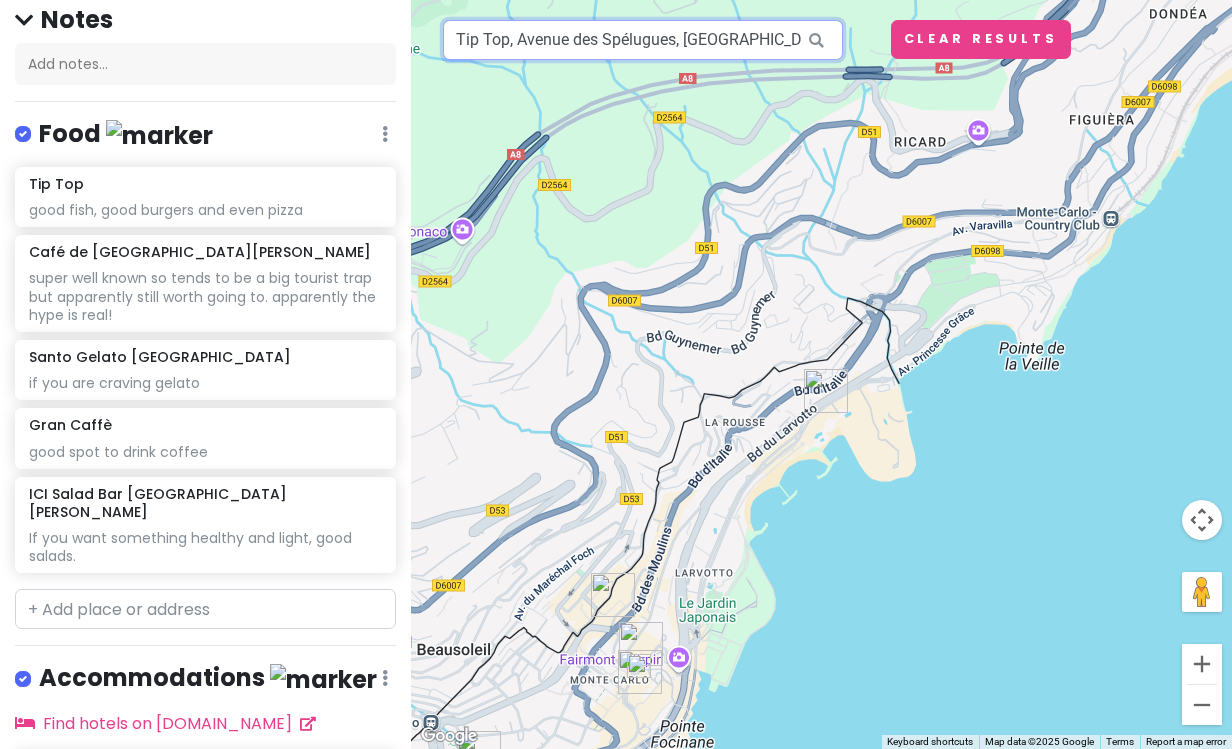 click on "Tip Top, Avenue des Spélugues, [GEOGRAPHIC_DATA]" at bounding box center (643, 40) 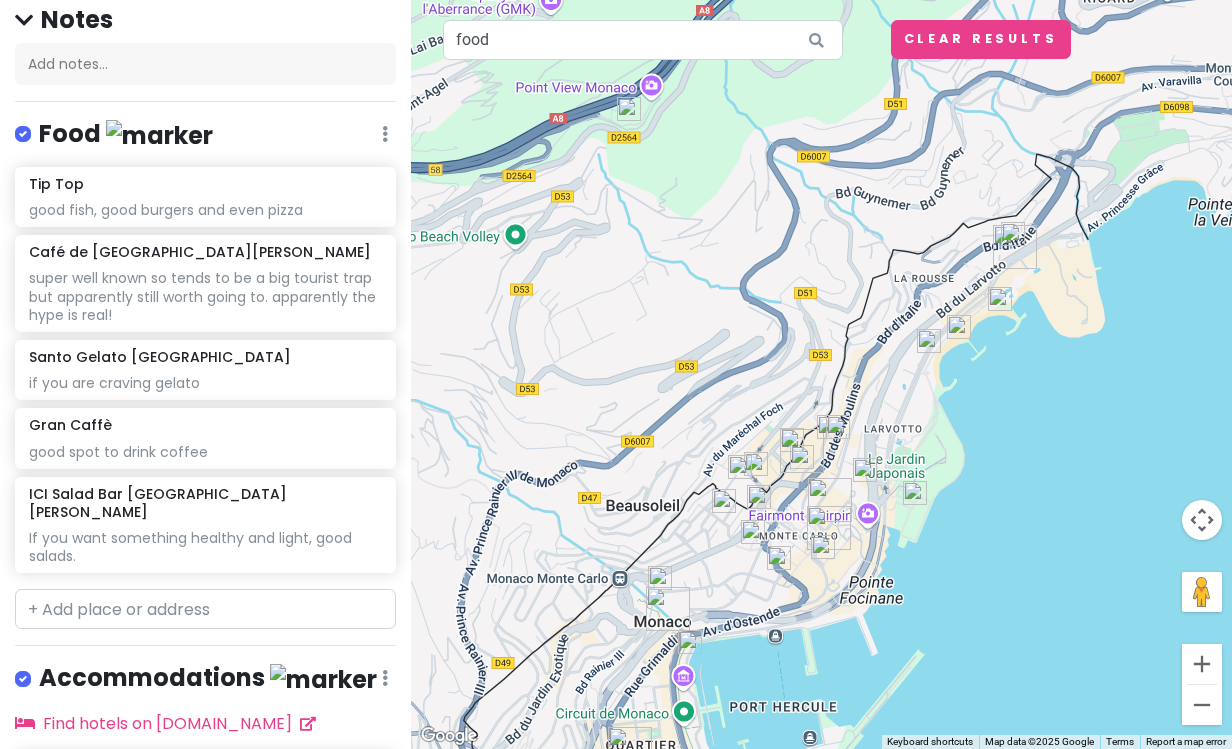 click at bounding box center [959, 327] 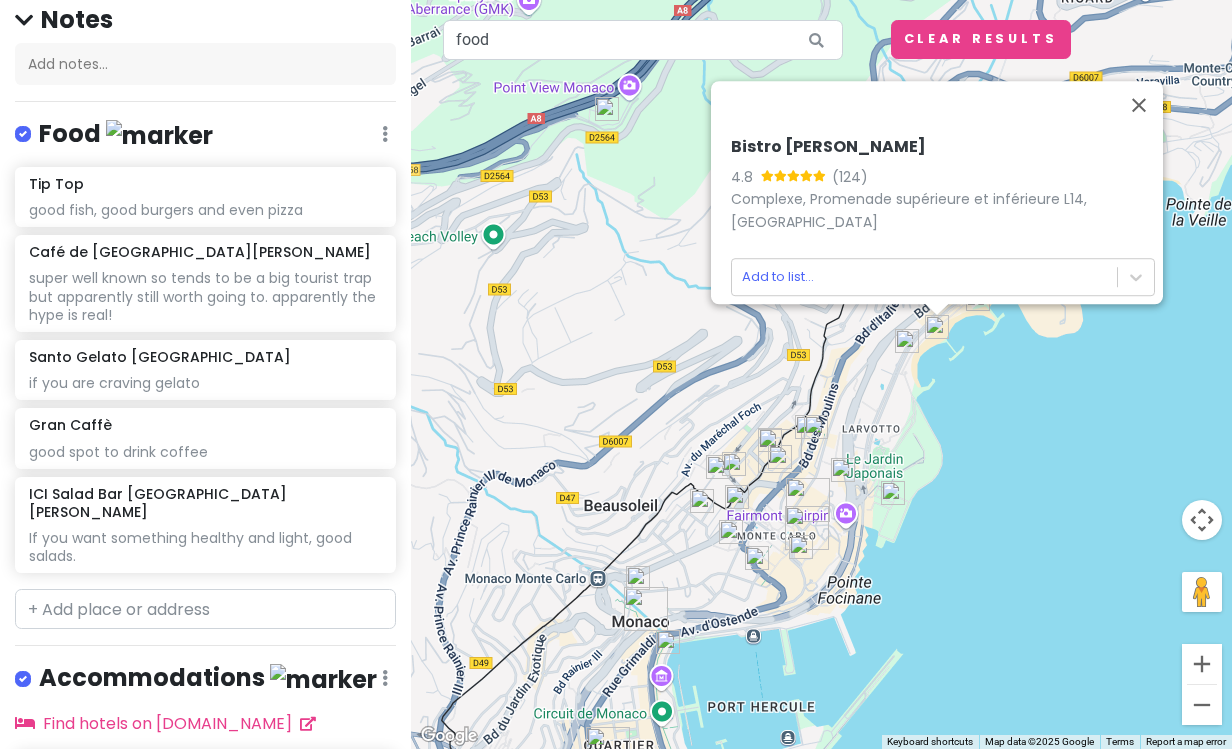 click on "Bistro [PERSON_NAME]" at bounding box center [943, 147] 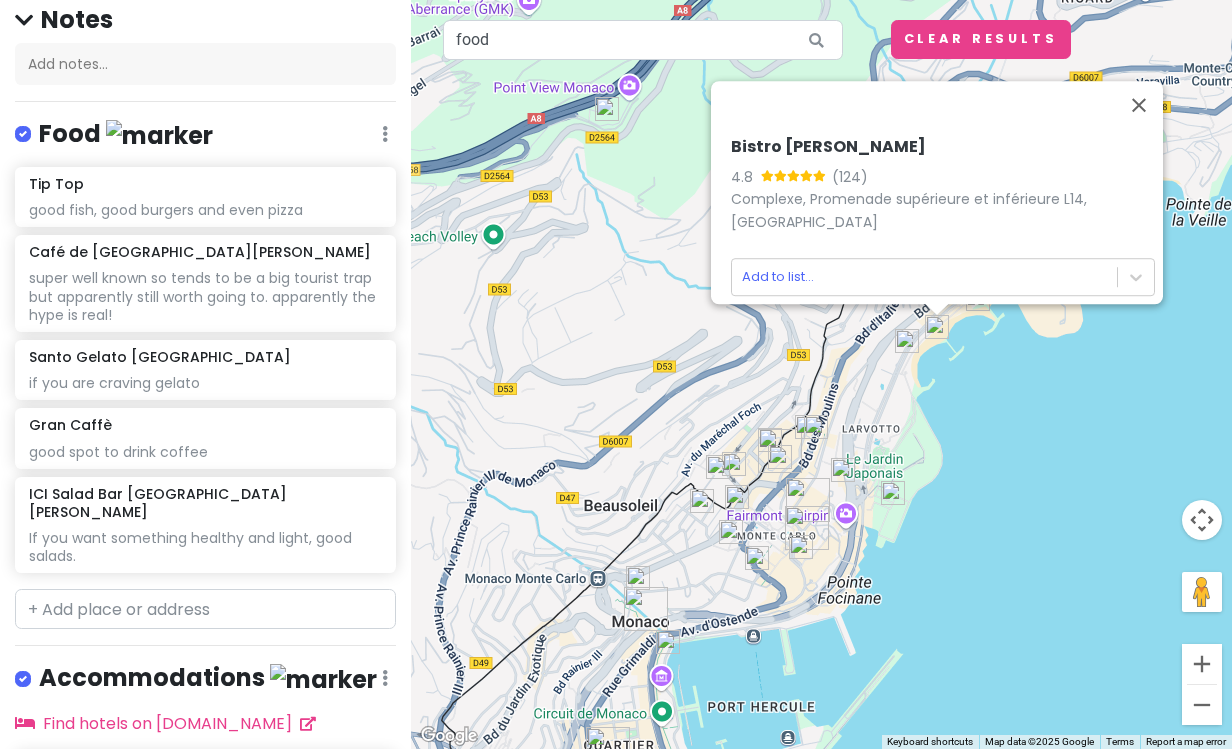 click at bounding box center (907, 341) 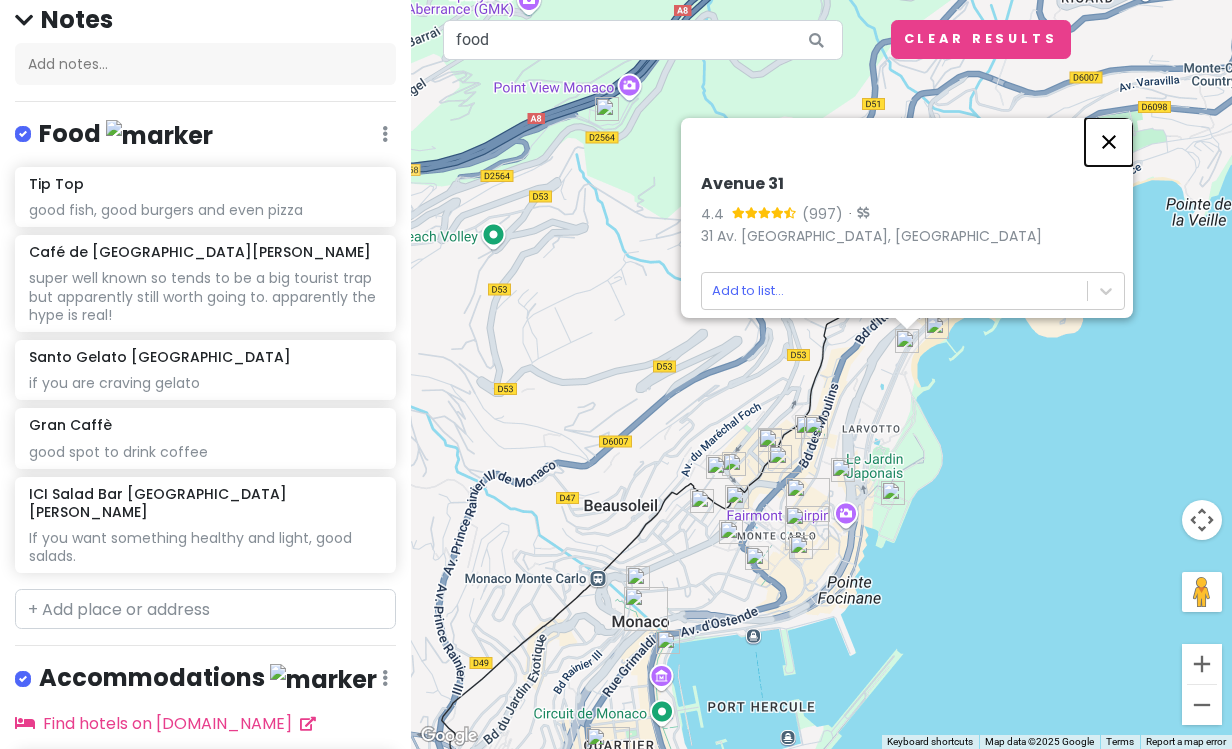 click at bounding box center (1109, 142) 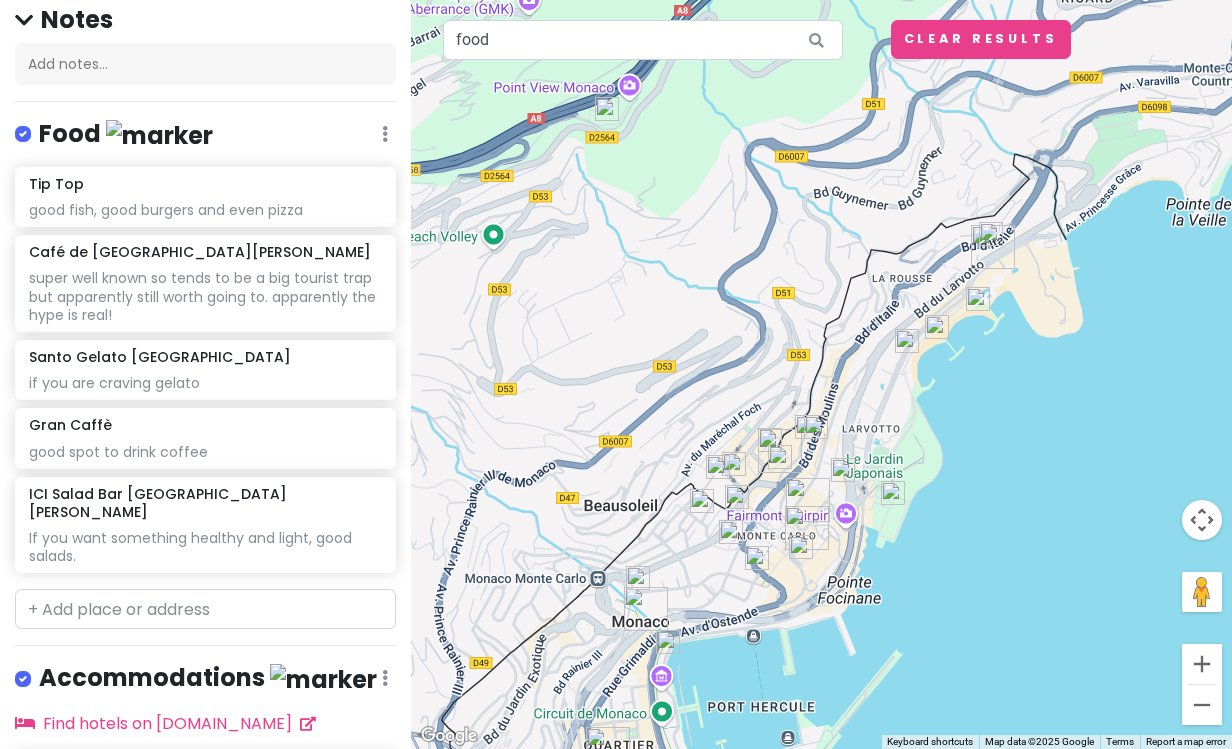 click on "To navigate, press the arrow keys." at bounding box center (821, 374) 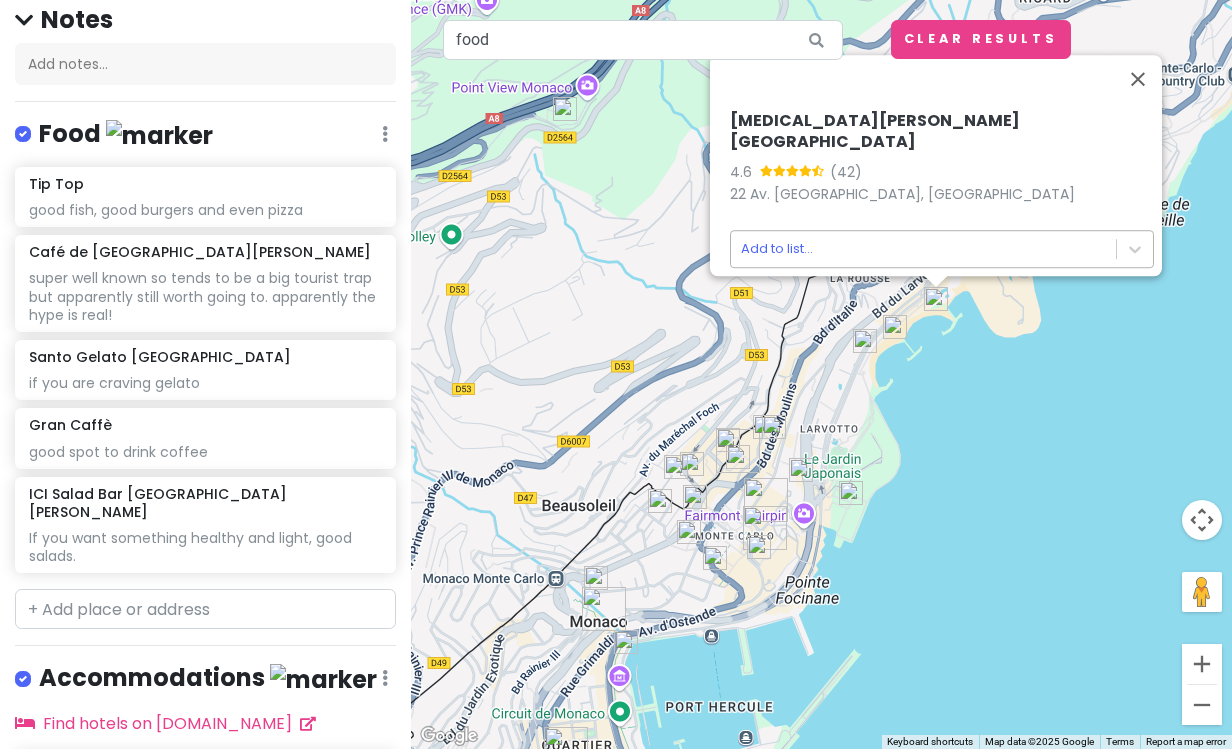 click on "Monaco Trip Private Change Dates Make a Copy Delete Trip Go Pro ⚡️ Give Feedback 💡 Support Scout ☕️ Itinerary Share Publish Notes Add notes... Food   Edit Reorder Delete List Tip Top good fish, good burgers and even pizza Café de [GEOGRAPHIC_DATA] [PERSON_NAME] super well known so tends to be a big tourist trap but apparently still worth going to. apparently the hype is real! Santo Gelato Monaco if you are craving gelato Gran Caffè good spot to drink coffee ICI Salad Bar [GEOGRAPHIC_DATA][PERSON_NAME] If you want something healthy and light, good salads. Accommodations   Edit Reorder Delete List Find hotels on [DOMAIN_NAME] [GEOGRAPHIC_DATA] + Add a section ← Move left → Move right ↑ Move up ↓ Move down + Zoom in - Zoom out Home Jump left by 75% End Jump right by 75% Page Up Jump up by 75% Page Down Jump down by 75% To navigate, press the arrow keys. [MEDICAL_DATA][PERSON_NAME] Carlo 4.6        (42) 22 Av. [GEOGRAPHIC_DATA] Add to list... food Keyboard shortcuts Map Data Map data ©2025 Google 200 m  Terms food x" at bounding box center (616, 374) 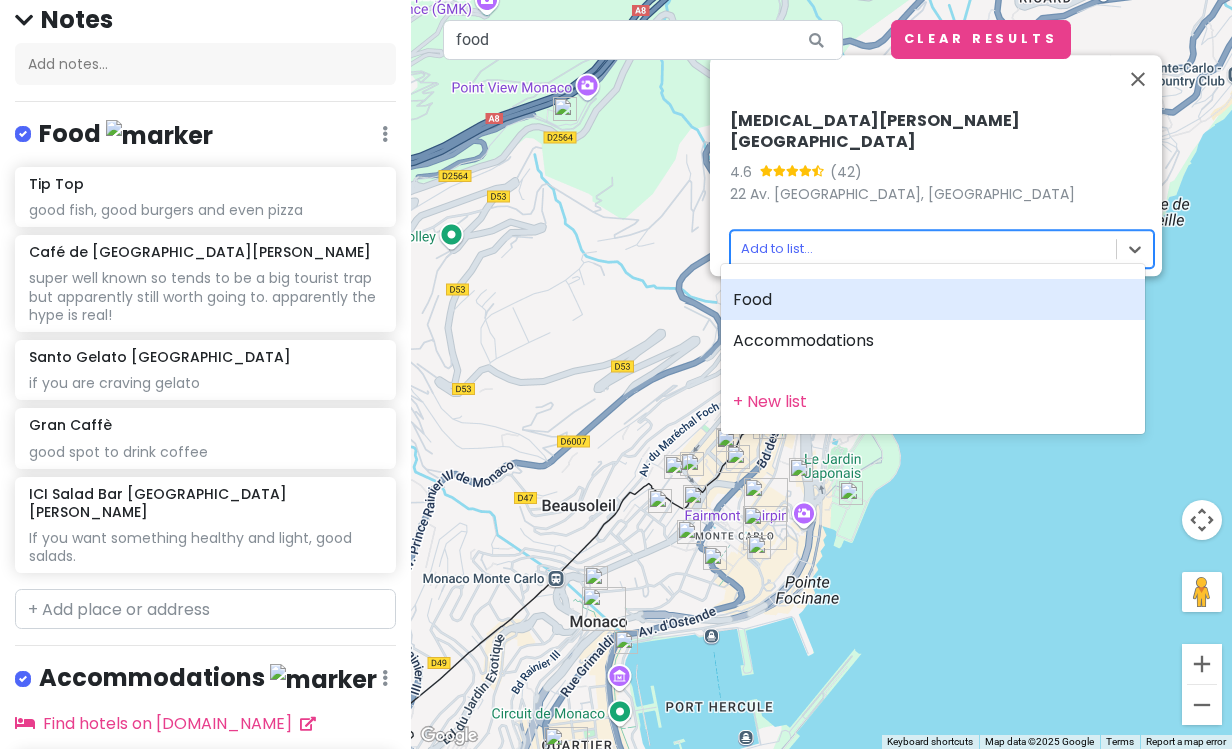 click on "Food" at bounding box center (933, 300) 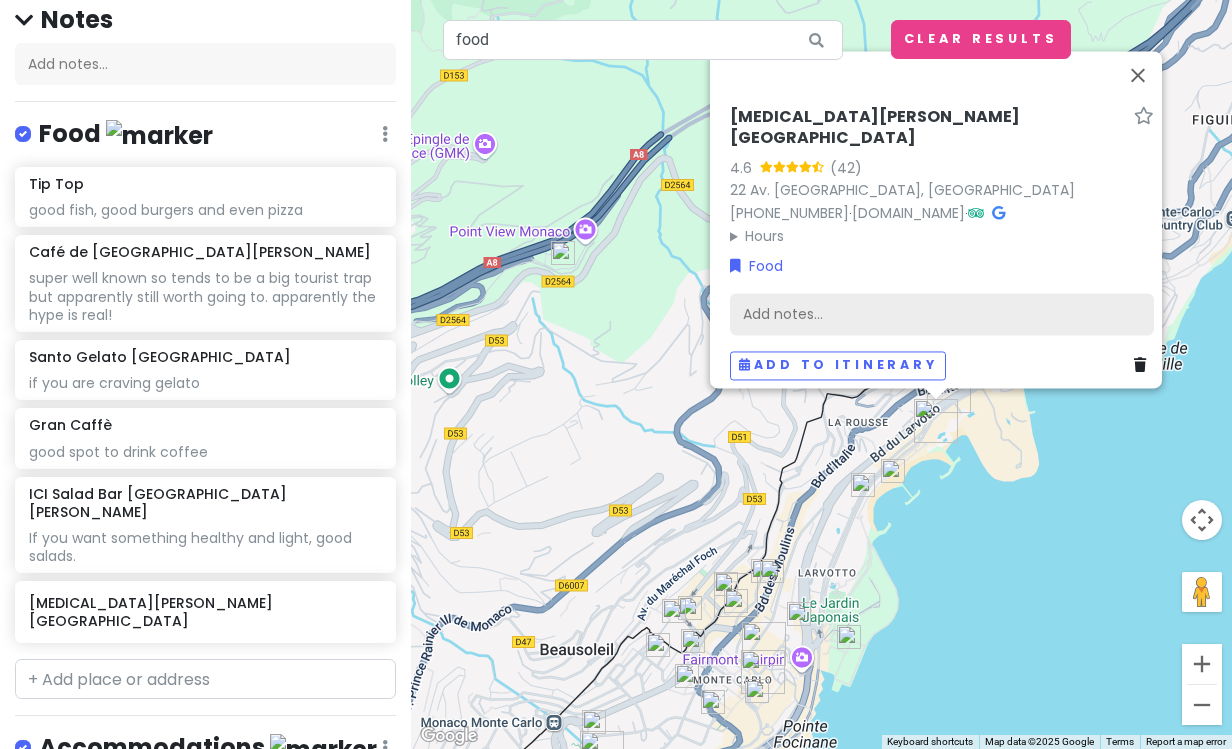 click on "Add notes..." at bounding box center (942, 314) 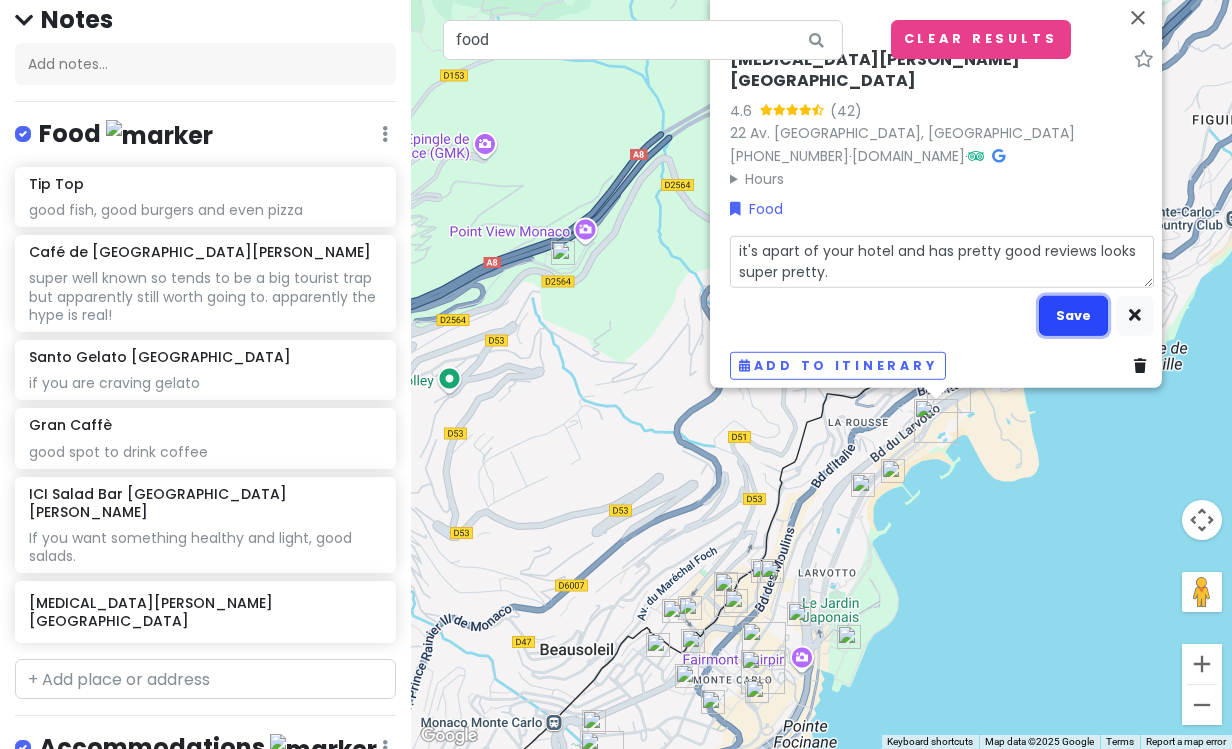 click on "Save" at bounding box center [1073, 315] 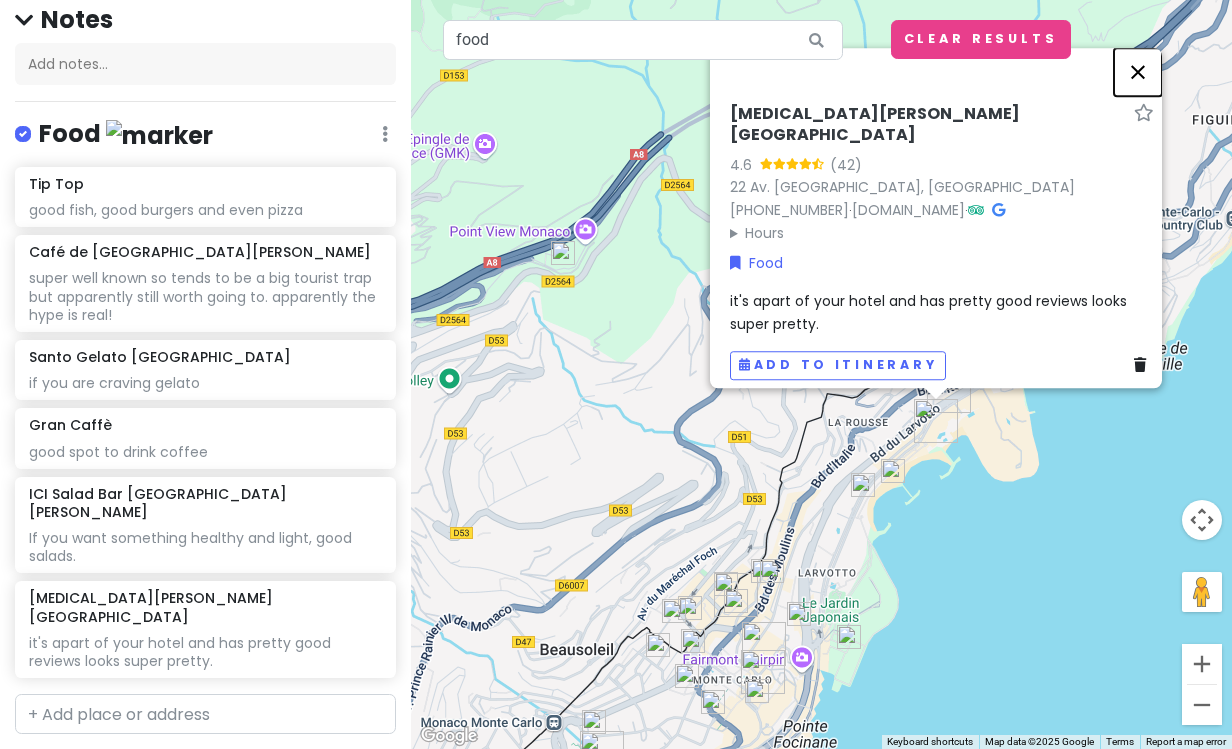 click at bounding box center [1138, 72] 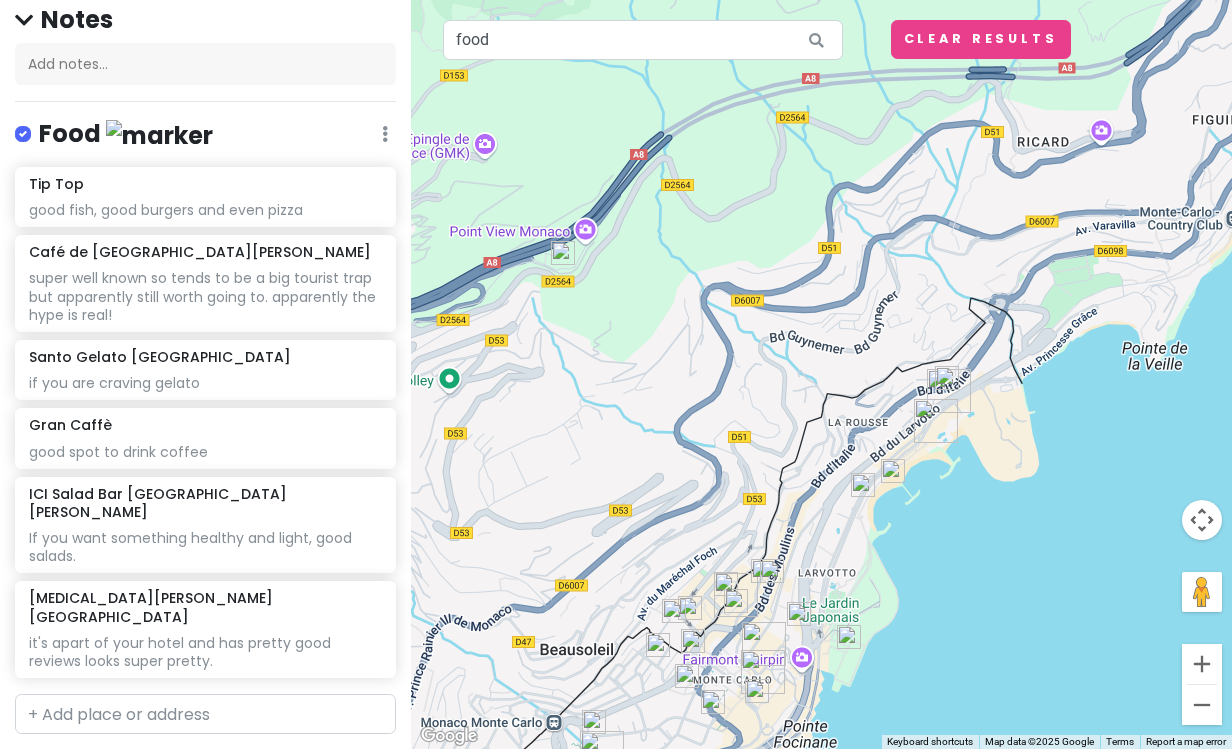 click at bounding box center (772, 571) 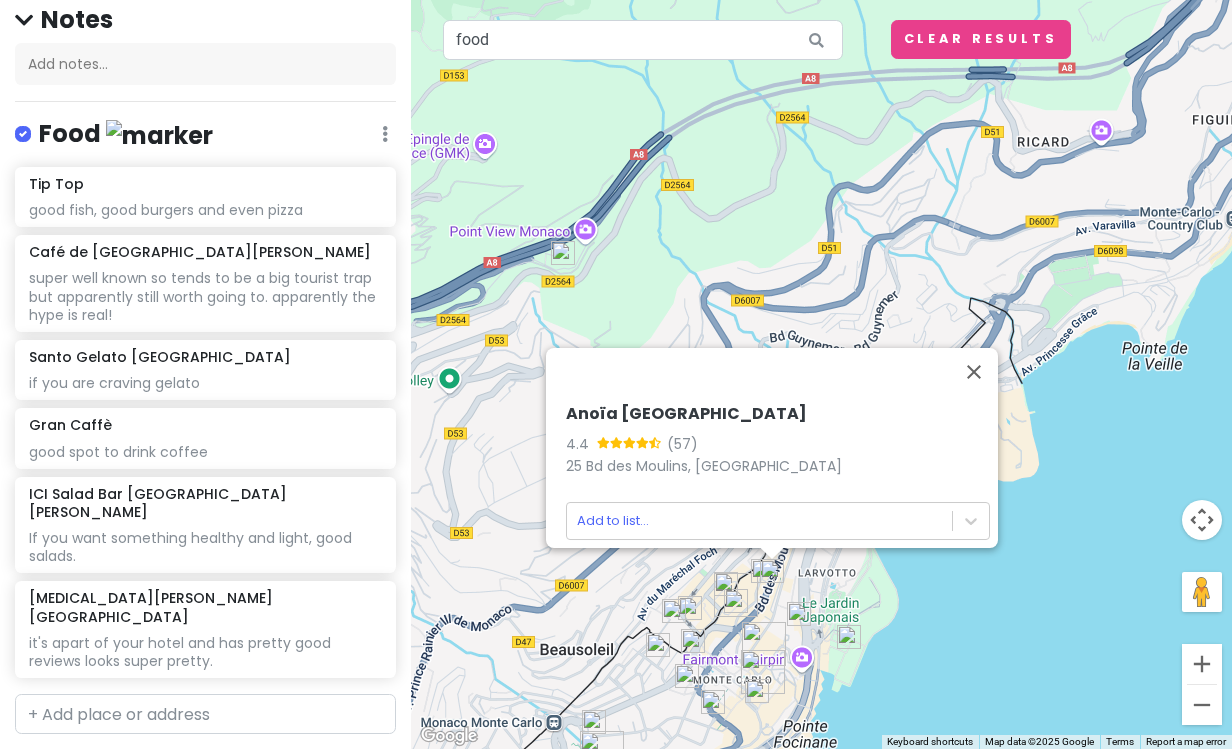 click at bounding box center (799, 614) 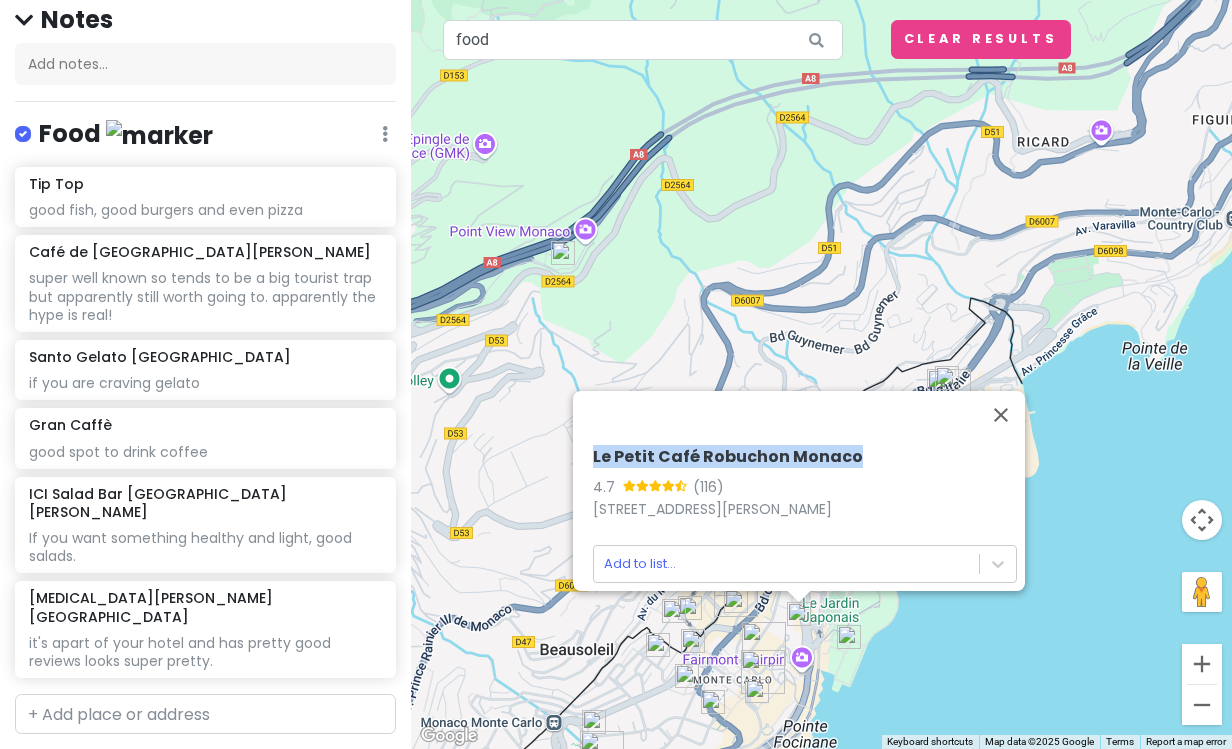 copy on "Le Petit Café Robuchon Monaco" 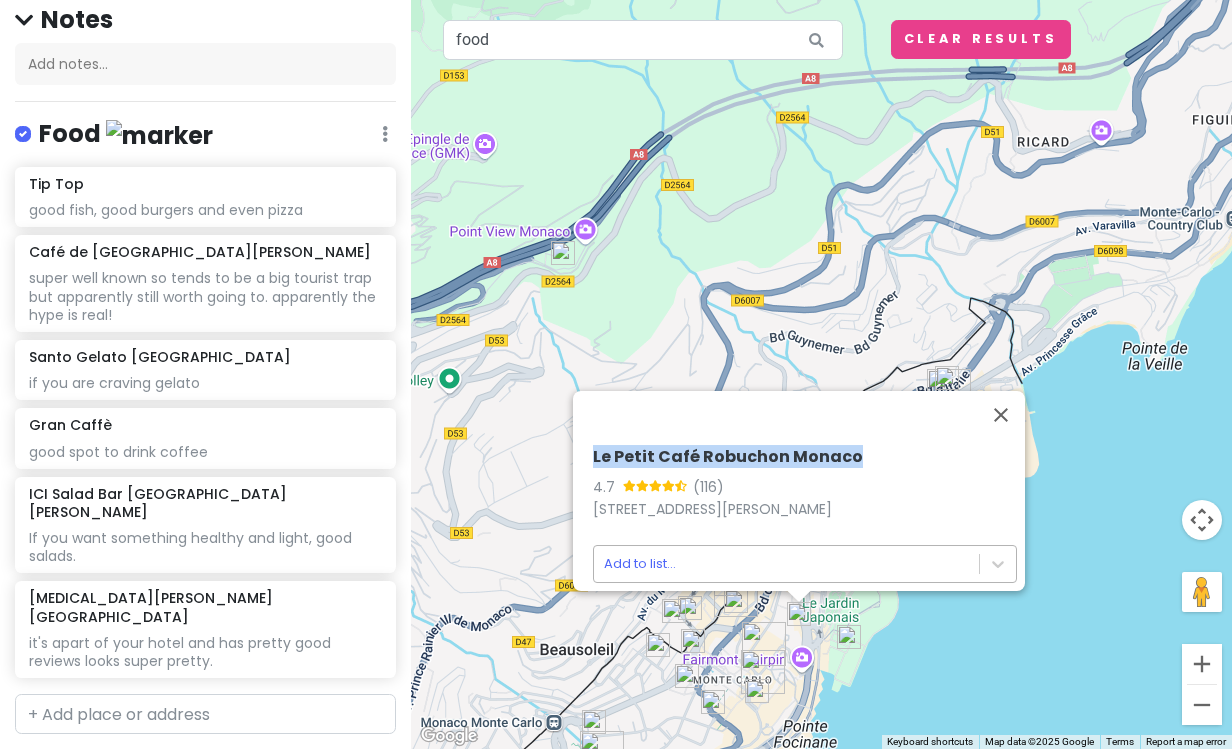 click on "Monaco Trip Private Change Dates Make a Copy Delete Trip Go Pro ⚡️ Give Feedback 💡 Support Scout ☕️ Itinerary Share Publish Notes Add notes... Food   Edit Reorder Delete List Tip Top good fish, good burgers and even pizza Café de [GEOGRAPHIC_DATA] [PERSON_NAME] super well known so tends to be a big tourist trap but apparently still worth going to. apparently the hype is real! Santo Gelato Monaco if you are craving gelato Gran Caffè good spot to drink coffee ICI Salad Bar [GEOGRAPHIC_DATA][PERSON_NAME] If you want something healthy and light, good salads. [MEDICAL_DATA][PERSON_NAME][GEOGRAPHIC_DATA] it's apart of your hotel and has pretty good reviews looks super pretty. Accommodations   Edit Reorder Delete List Find hotels on [DOMAIN_NAME] [GEOGRAPHIC_DATA] + Add a section ← Move left → Move right ↑ Move up ↓ Move down + Zoom in - Zoom out Home Jump left by 75% End Jump right by 75% Page Up Jump up by 75% Page Down Jump down by 75% To navigate, press the arrow keys. Le Petit Café Robuchon Monaco 4.7        (116) Add to list... food food" at bounding box center [616, 374] 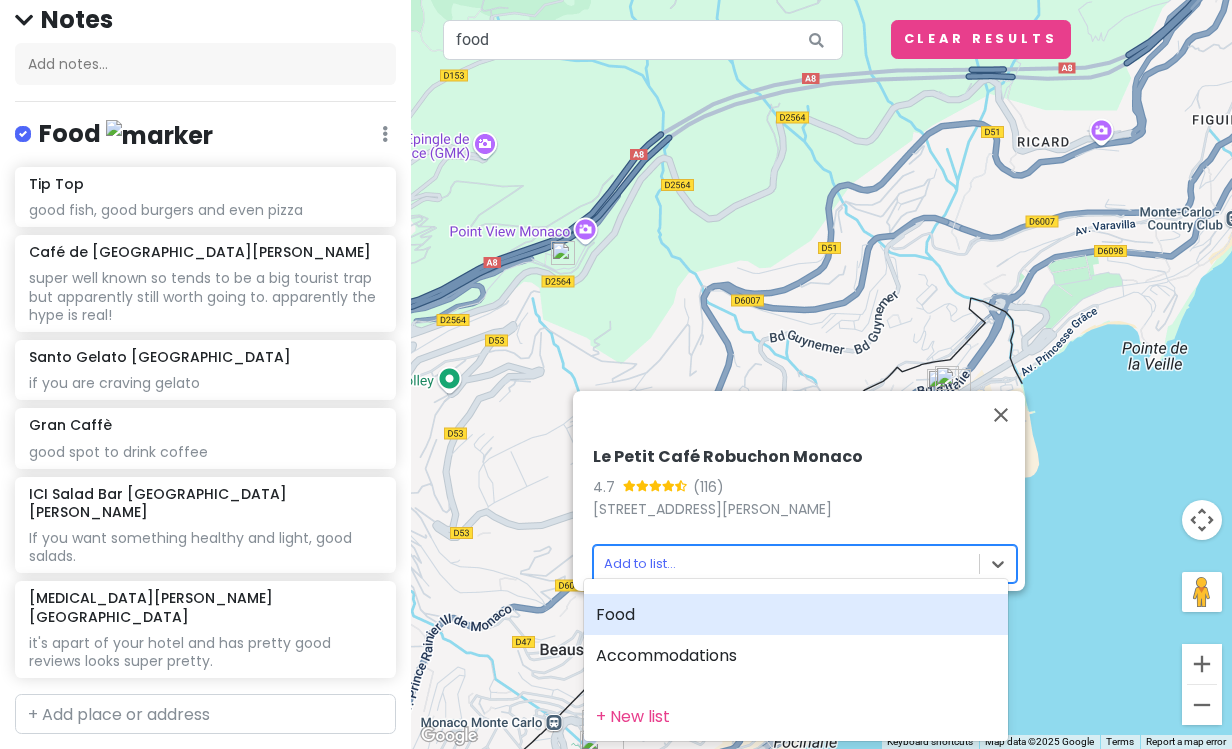 click on "Food" at bounding box center (796, 615) 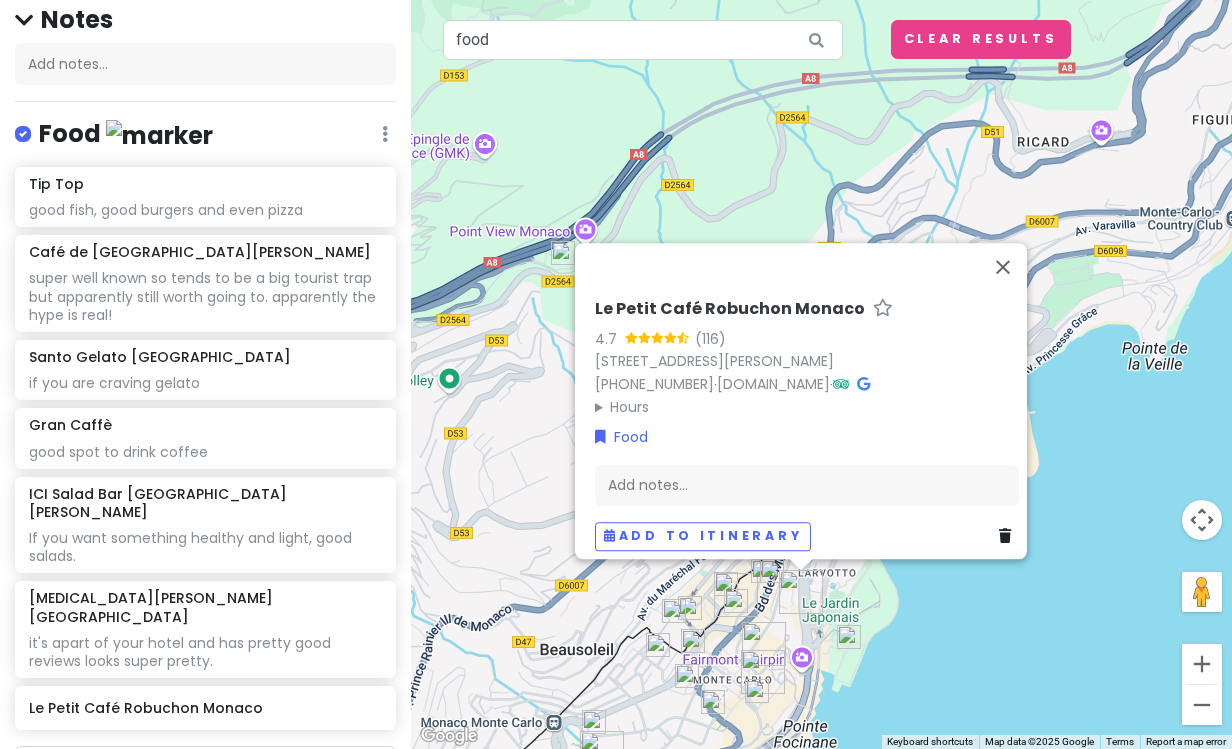 click on "Le Petit Café Robuchon Monaco 4.7        (116) [STREET_ADDRESS][PERSON_NAME] [PHONE_NUMBER]   ·   [DOMAIN_NAME]   ·   Hours [DATE]  8:00 AM – 9:00 PM [DATE]  8:00 AM – 9:00 PM [DATE]  8:00 AM – 9:00 PM [DATE]  8:00 AM – 10:30 PM [DATE]  8:00 AM – 10:30 PM [DATE]  8:00 AM – 10:30 PM [DATE]  9:00 AM – 4:00 PM Food Add notes...  Add to itinerary" at bounding box center [807, 425] 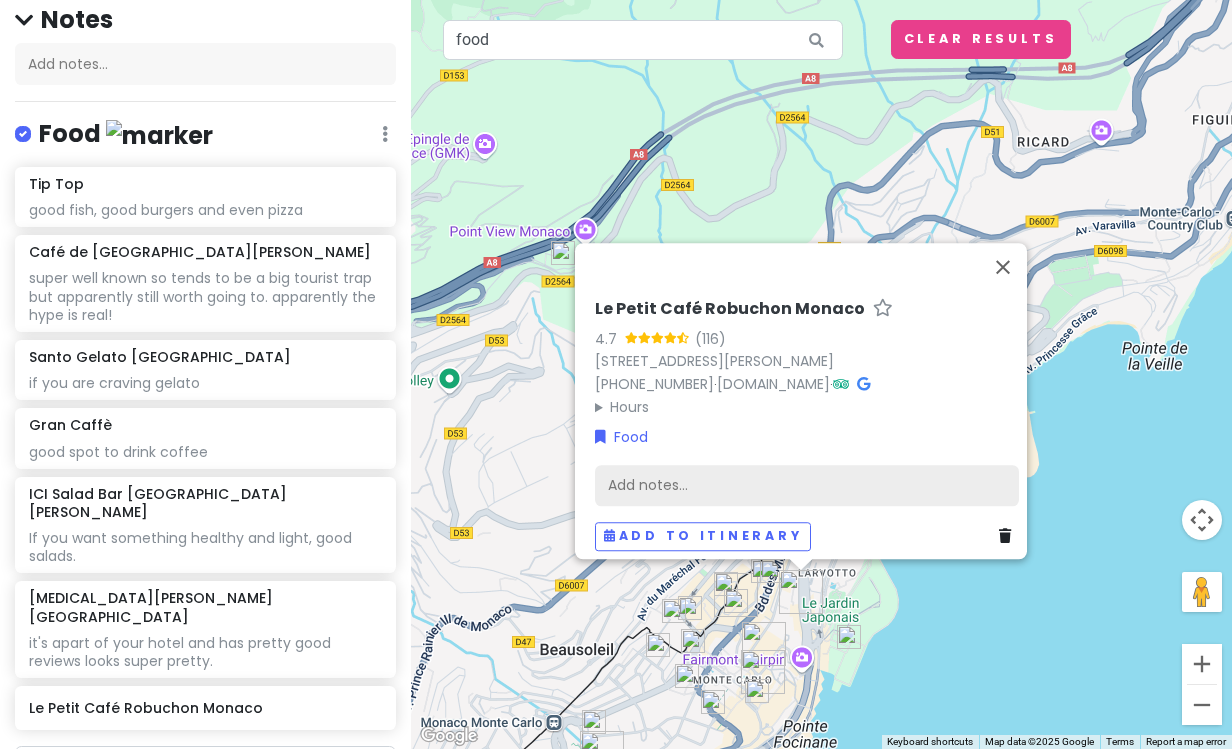 click on "Add notes..." at bounding box center (807, 485) 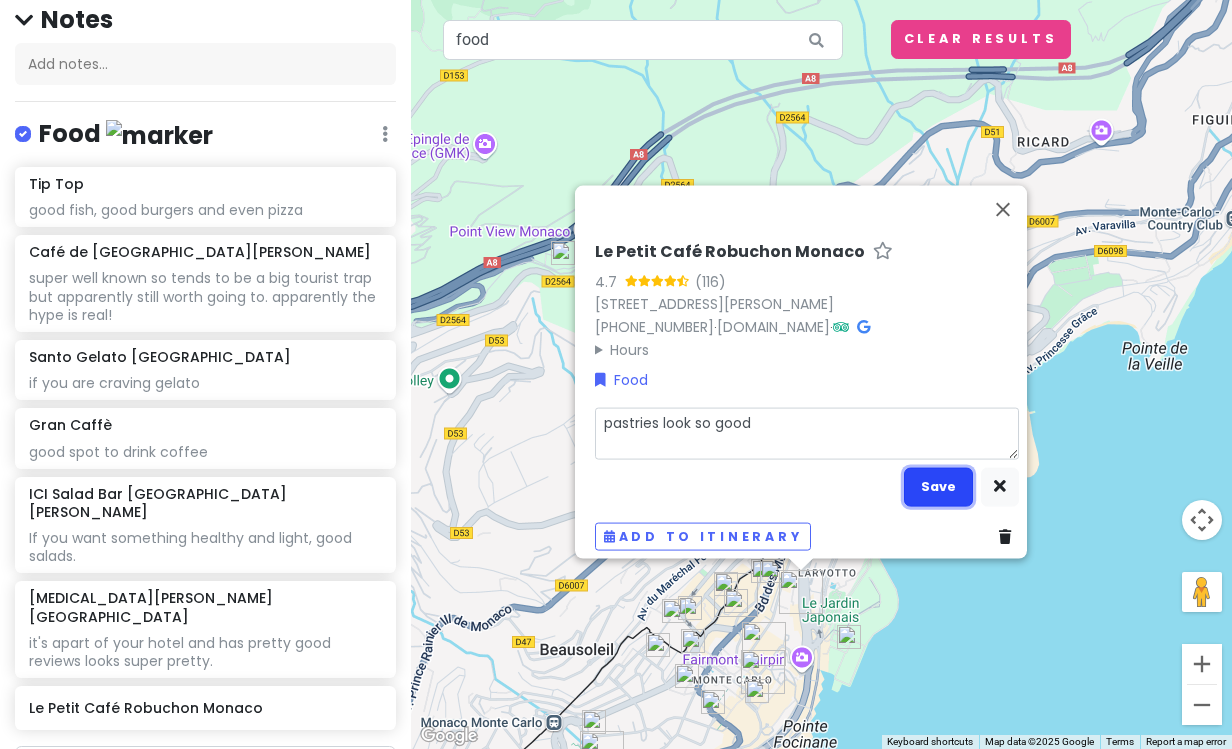 click on "Save" at bounding box center [938, 486] 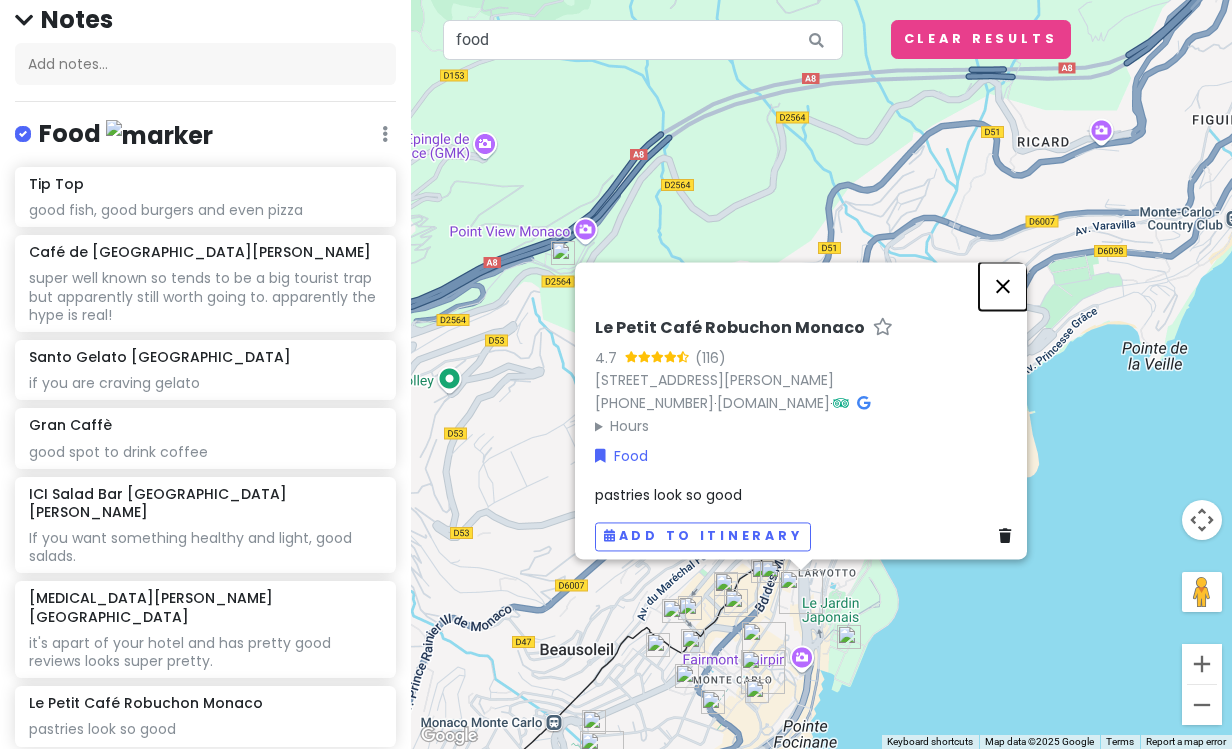 click at bounding box center [1003, 286] 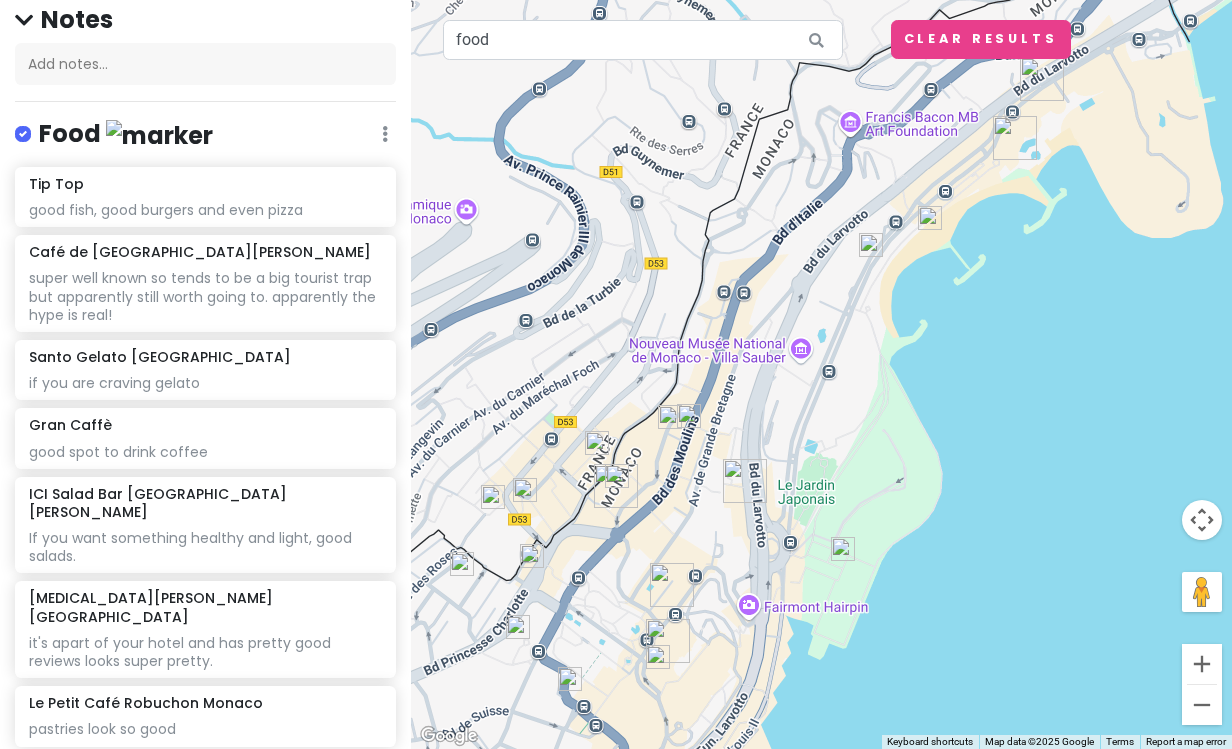 drag, startPoint x: 982, startPoint y: 401, endPoint x: 1129, endPoint y: 33, distance: 396.2739 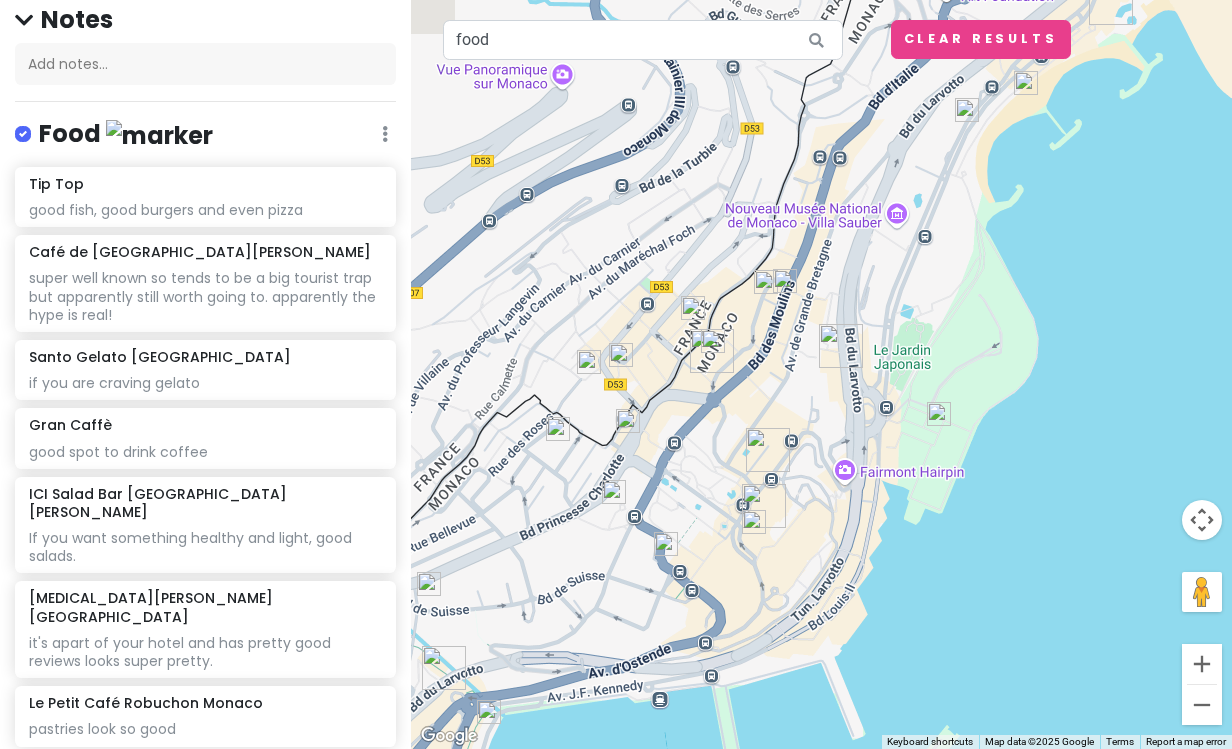 drag, startPoint x: 775, startPoint y: 409, endPoint x: 872, endPoint y: 308, distance: 140.0357 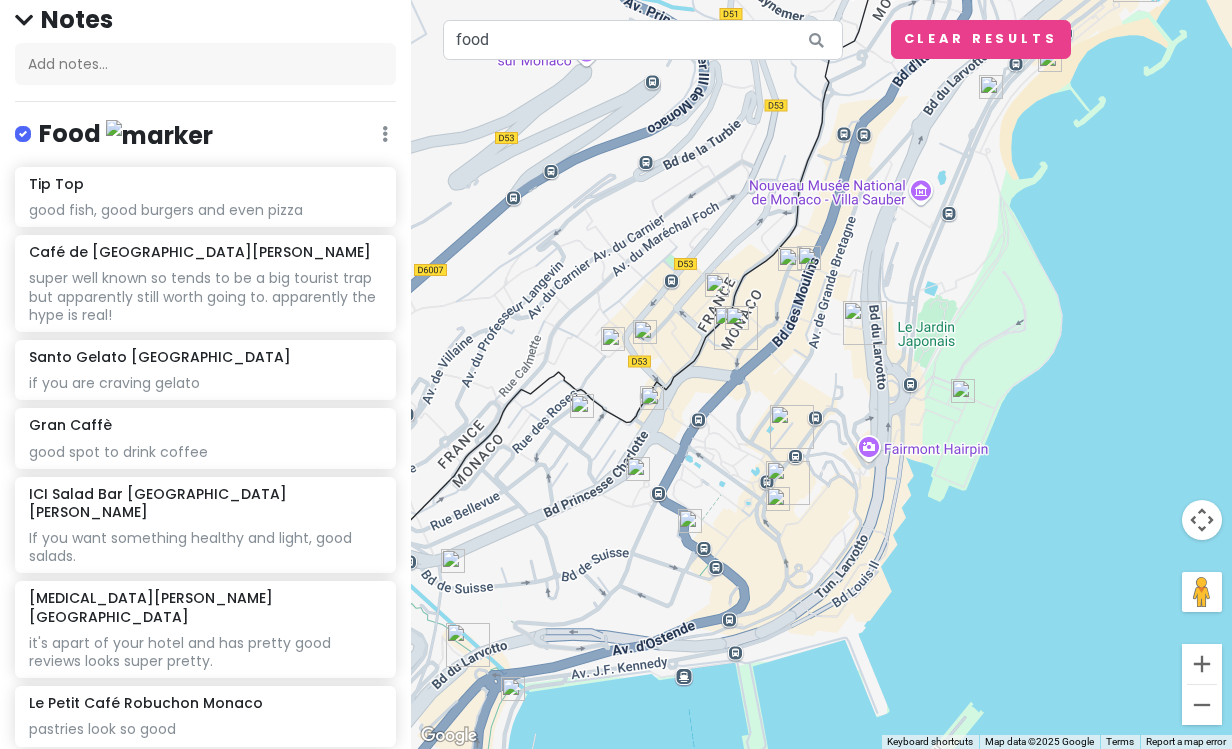 click at bounding box center [963, 391] 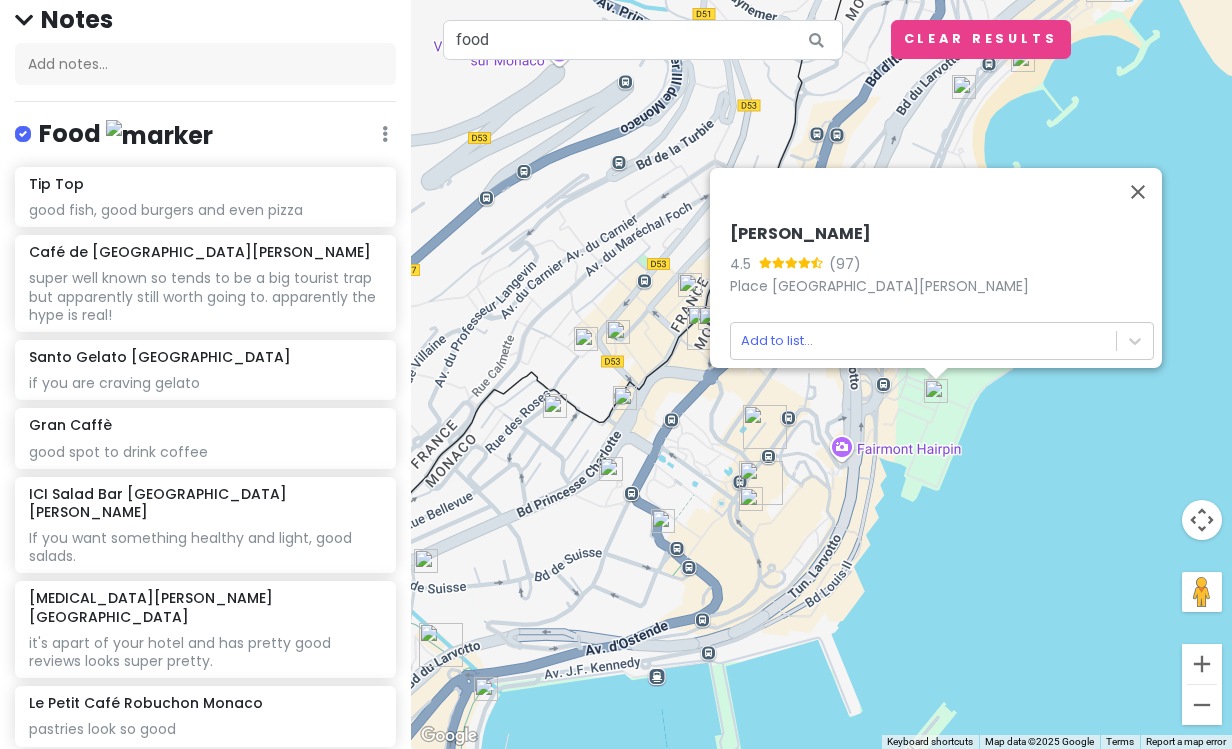 click at bounding box center (690, 285) 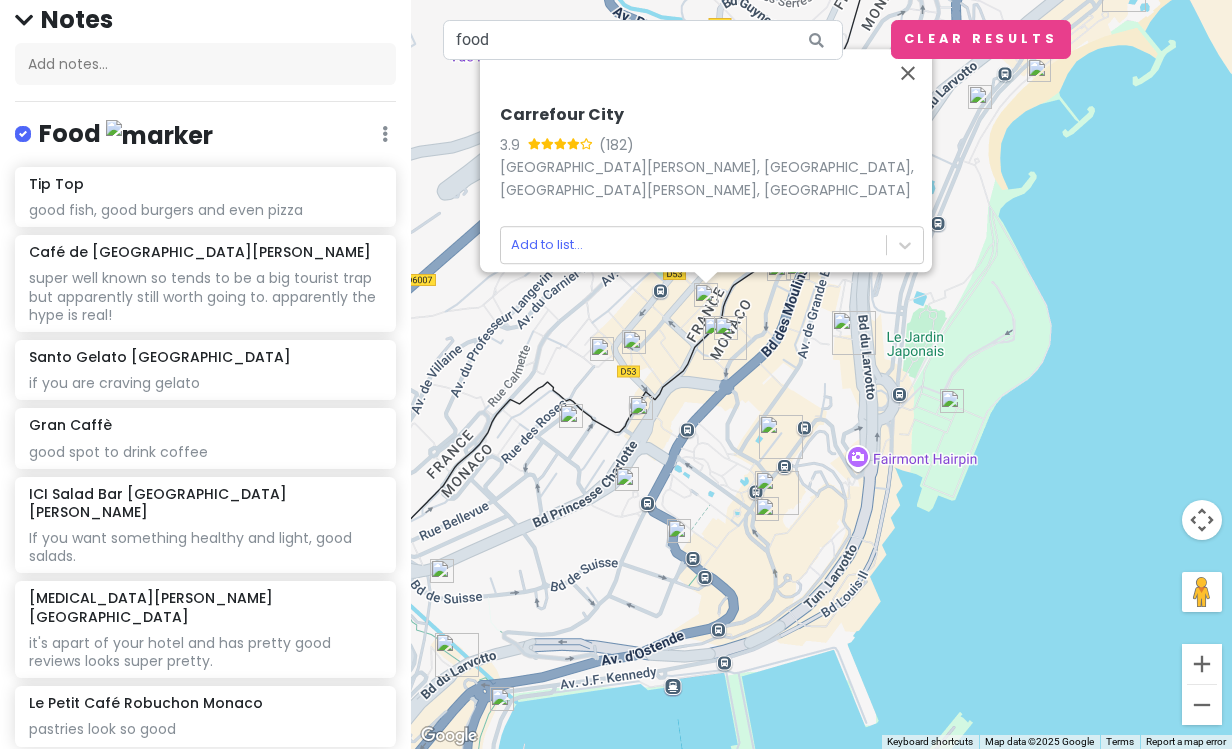 click at bounding box center (634, 342) 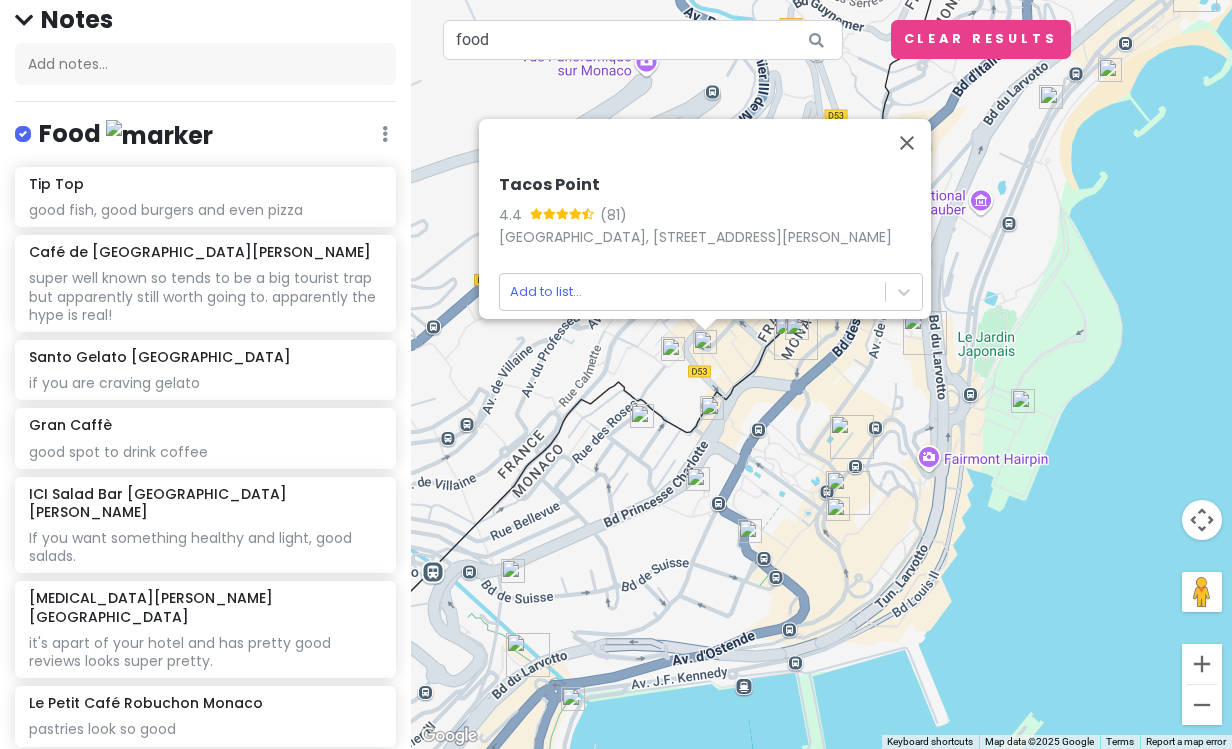 click at bounding box center (673, 349) 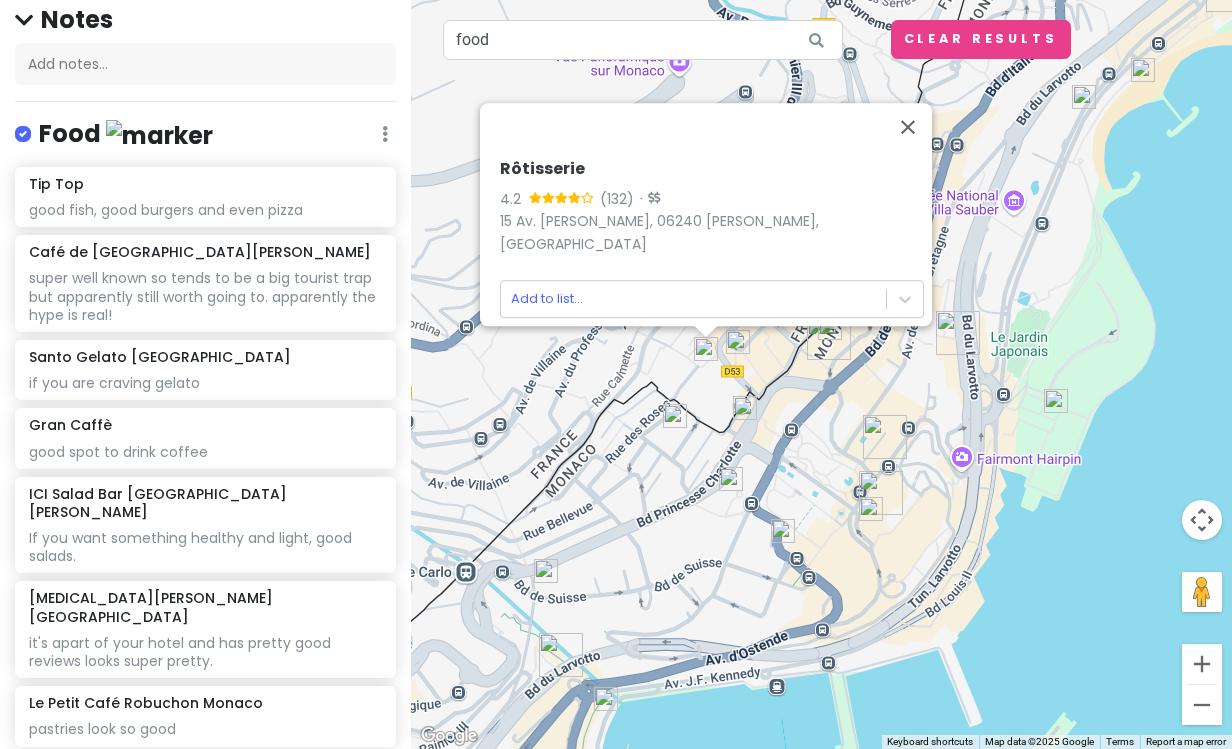 click at bounding box center (745, 408) 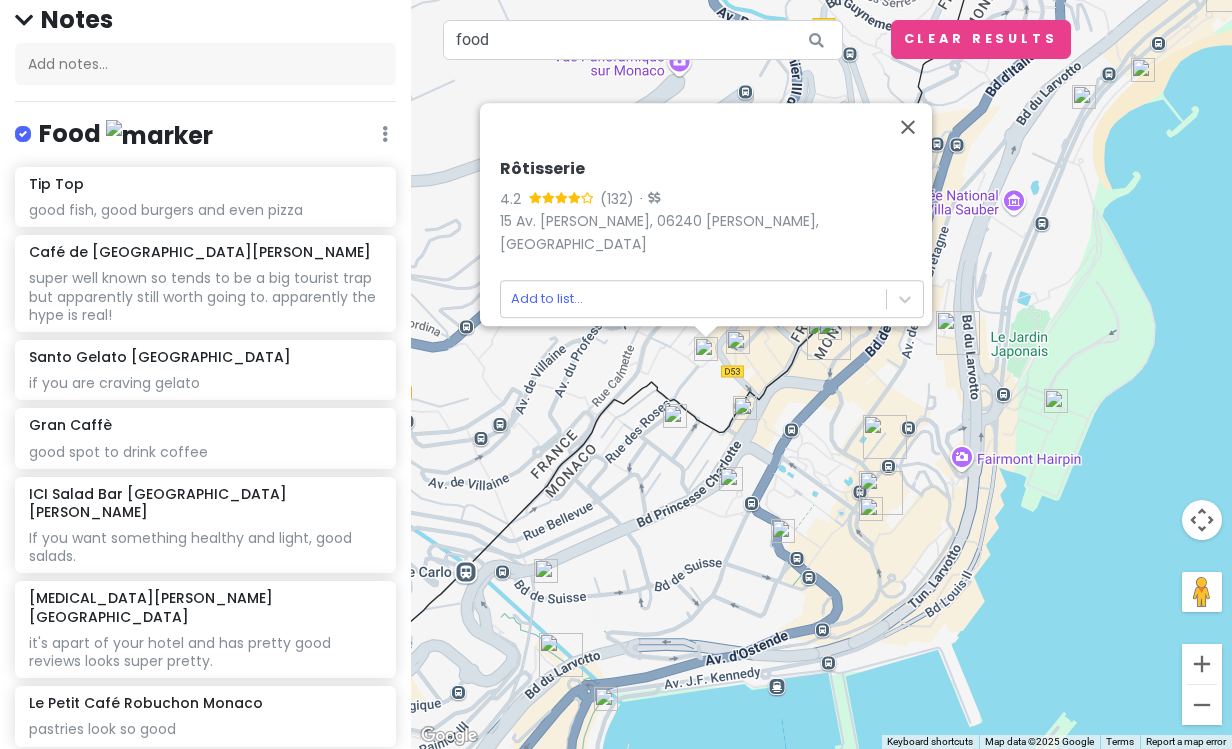 click at bounding box center (745, 408) 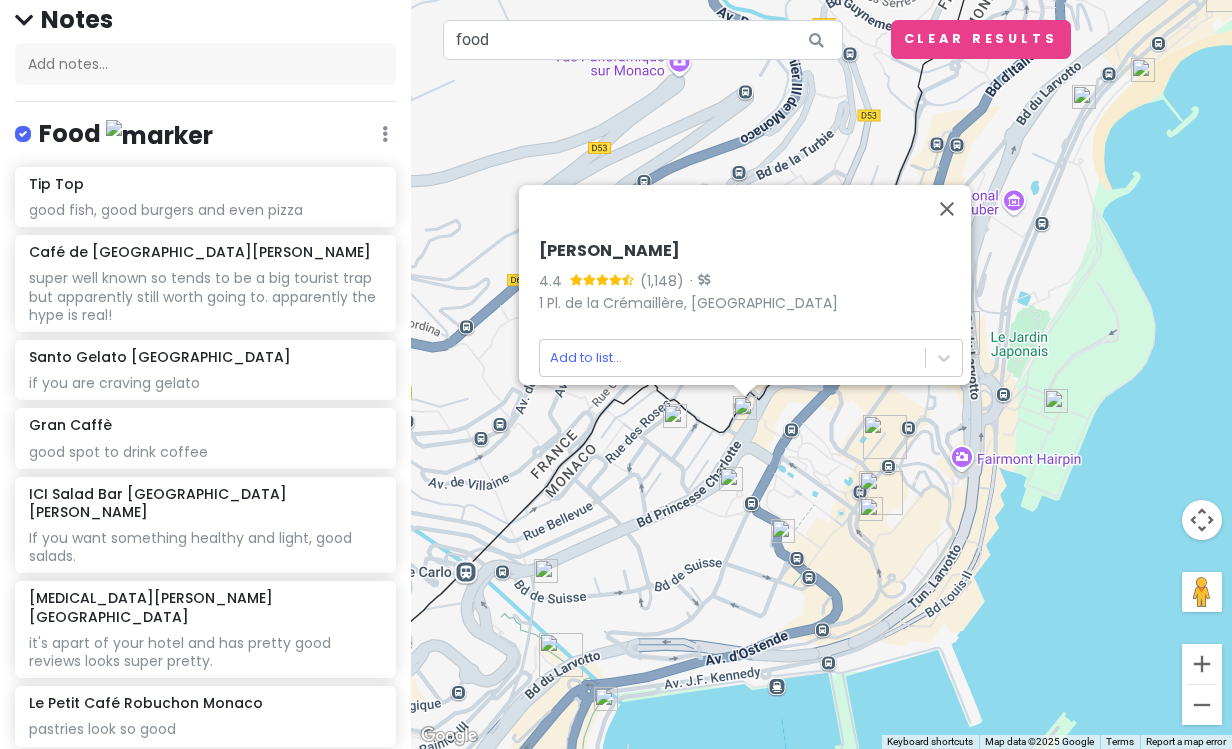 click at bounding box center [731, 479] 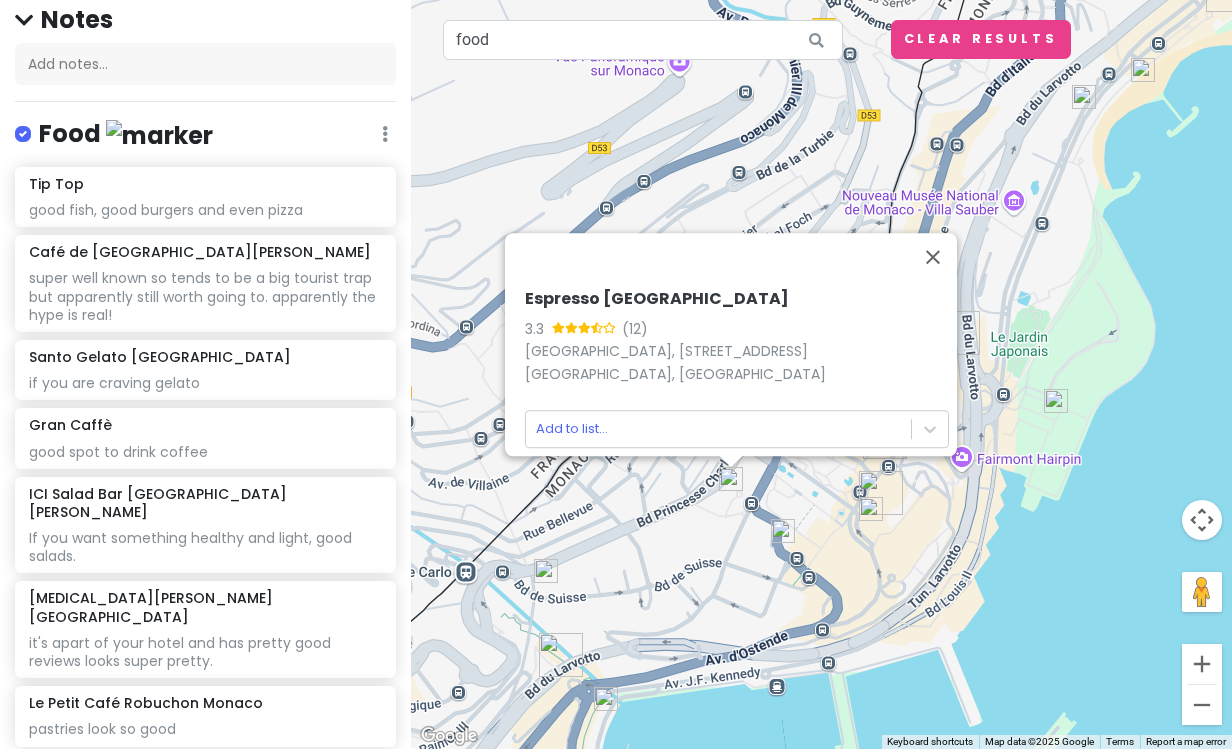 click at bounding box center [783, 531] 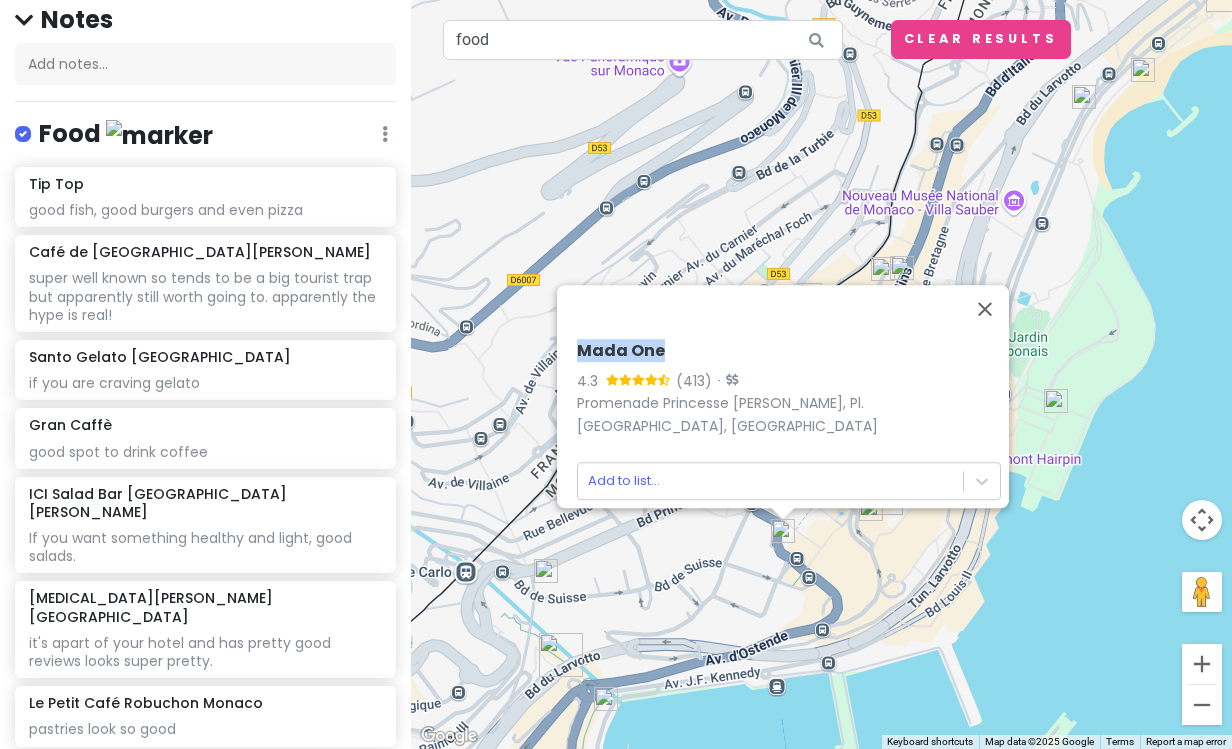 copy on "Mada One" 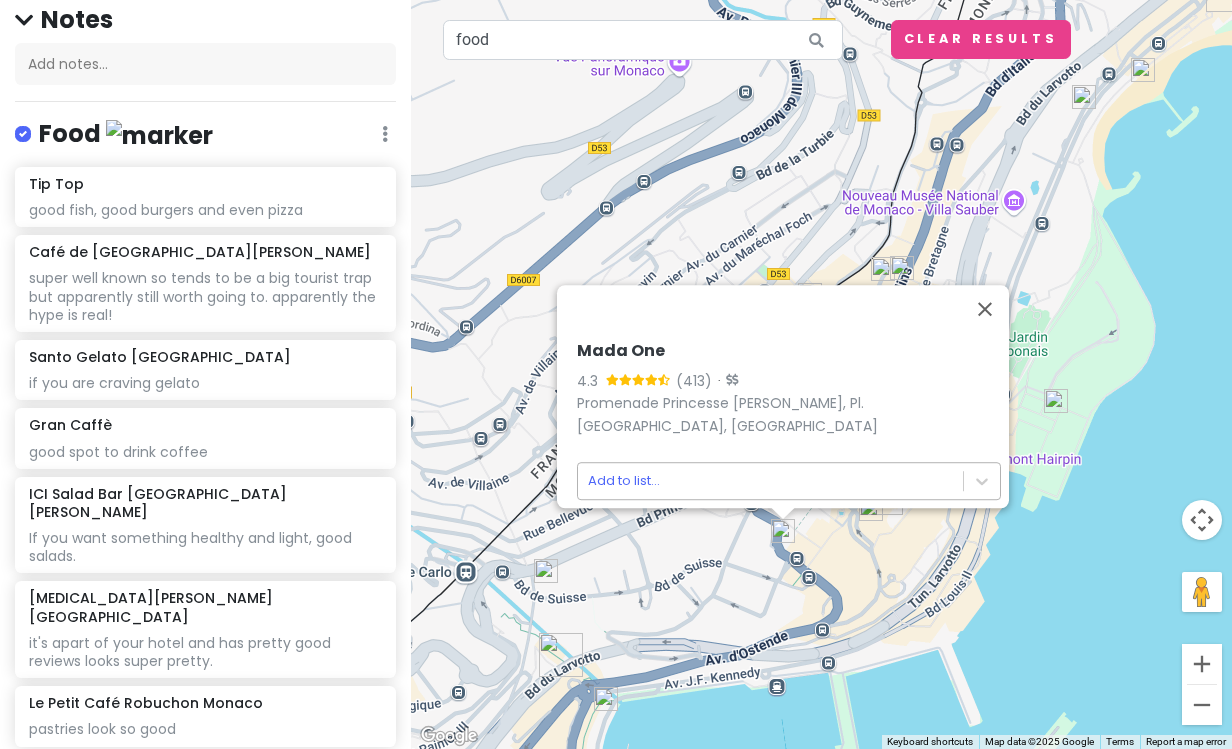 click on "Monaco Trip Private Change Dates Make a Copy Delete Trip Go Pro ⚡️ Give Feedback 💡 Support Scout ☕️ Itinerary Share Publish Notes Add notes... Food   Edit Reorder Delete List Tip Top good fish, good burgers and even pizza Café de [GEOGRAPHIC_DATA] [PERSON_NAME] super well known so tends to be a big tourist trap but apparently still worth going to. apparently the hype is real! Santo Gelato Monaco if you are craving gelato Gran Caffè good spot to drink coffee ICI Salad Bar [GEOGRAPHIC_DATA][PERSON_NAME] If you want something healthy and light, good salads. [MEDICAL_DATA][PERSON_NAME][GEOGRAPHIC_DATA] it's apart of your hotel and has pretty good reviews looks super pretty. Le Petit Café Robuchon Monaco pastries look so good Accommodations   Edit Reorder Delete List Find hotels on [DOMAIN_NAME] [GEOGRAPHIC_DATA] + Add a section ← Move left → Move right ↑ Move up ↓ Move down + Zoom in - Zoom out Home Jump left by 75% End Jump right by 75% Page Up Jump up by 75% Page Down Jump down by 75% To navigate, press the arrow keys. Mada One 4.3" at bounding box center [616, 374] 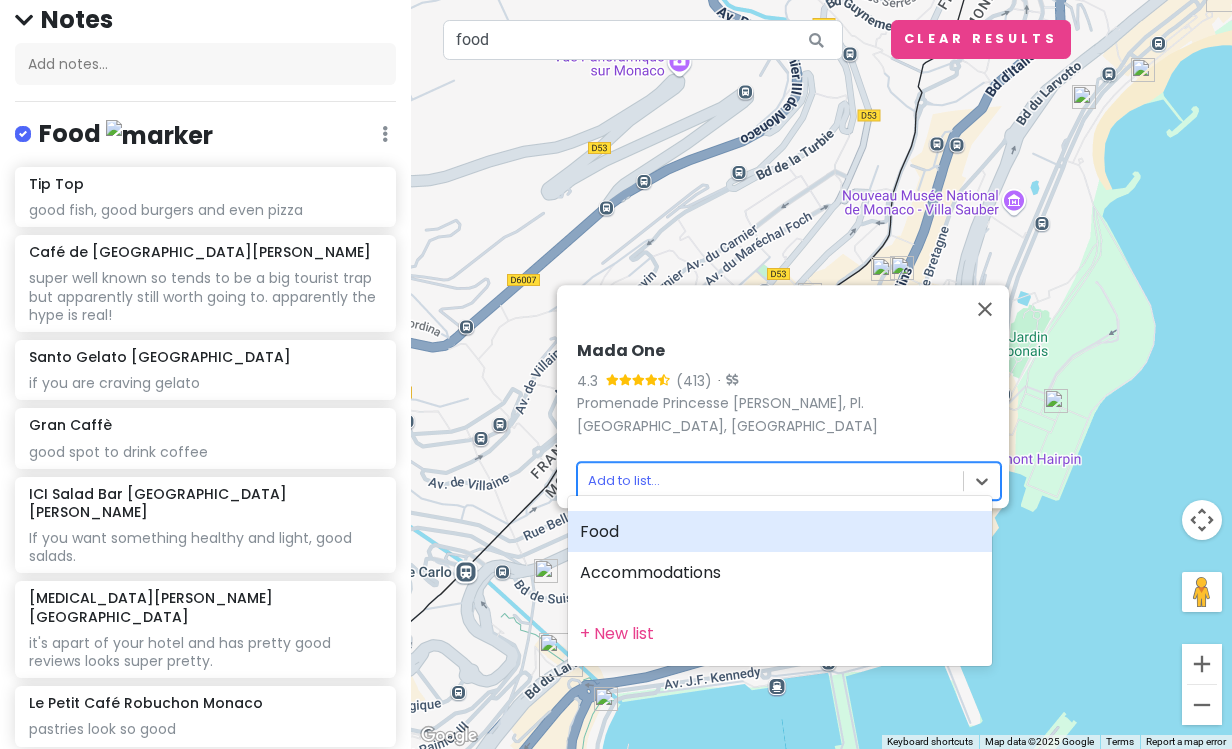 click on "Food" at bounding box center (780, 532) 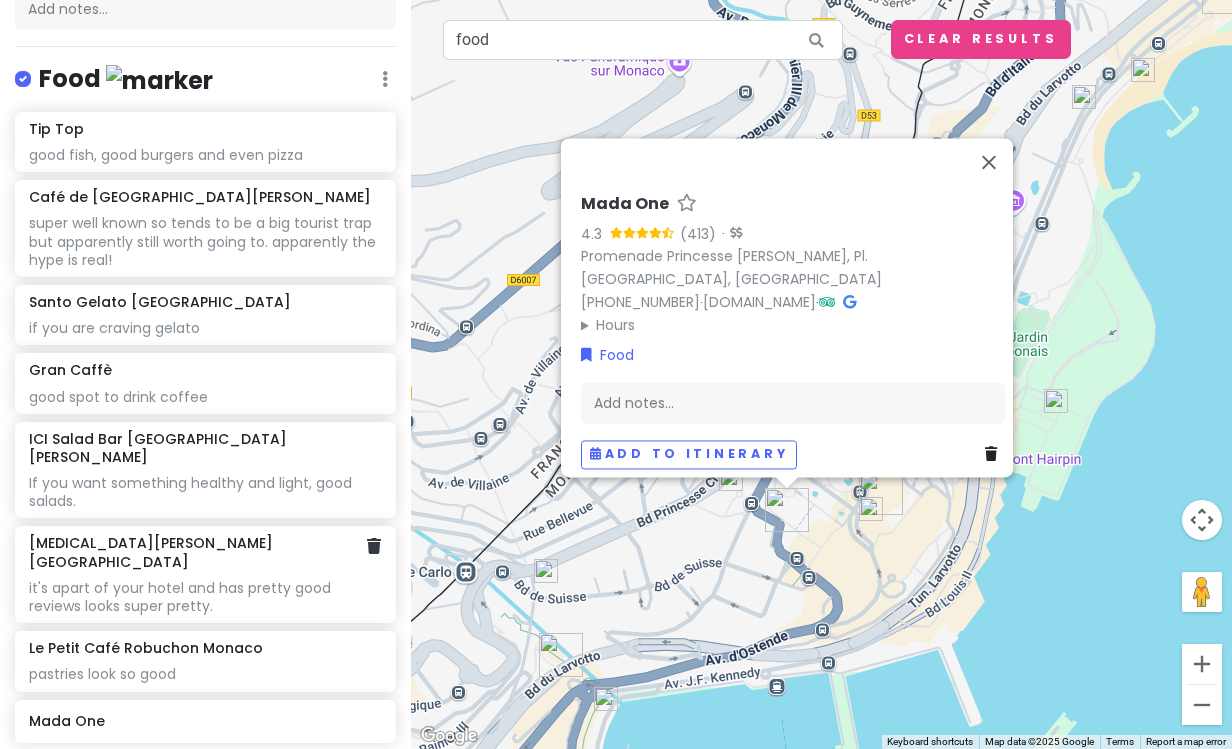 scroll, scrollTop: 500, scrollLeft: 0, axis: vertical 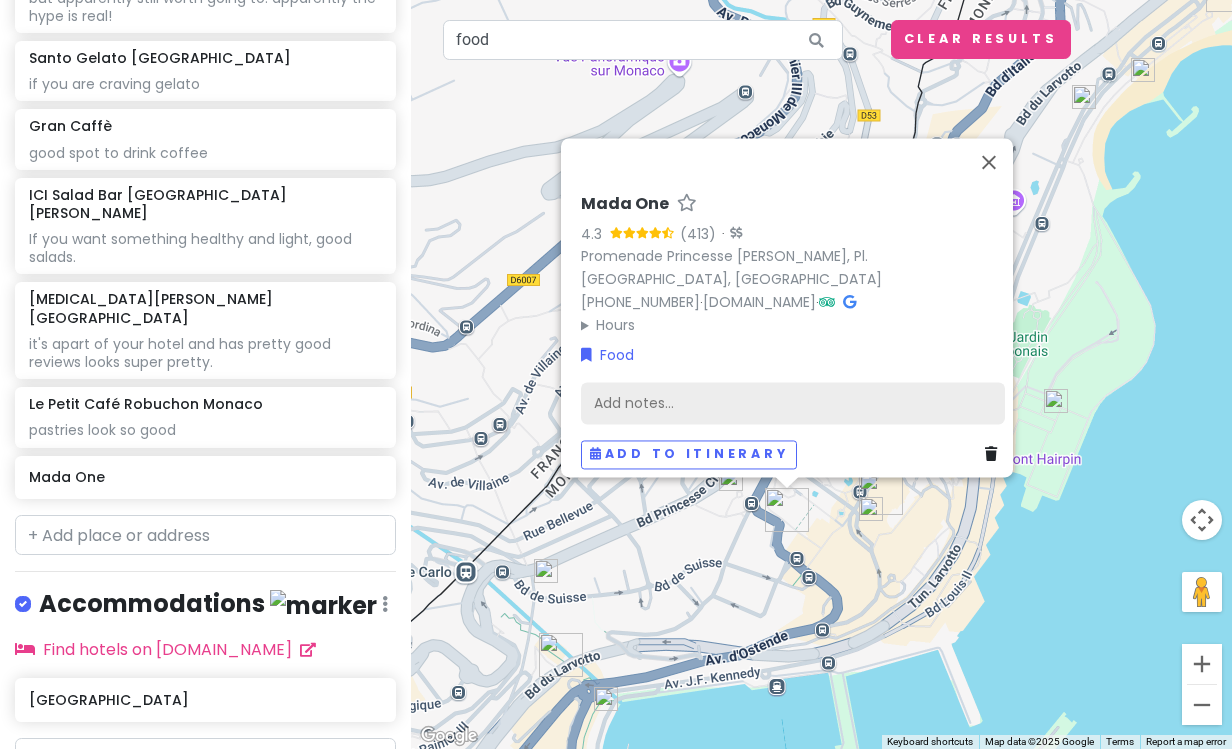 click on "Add notes..." at bounding box center (793, 403) 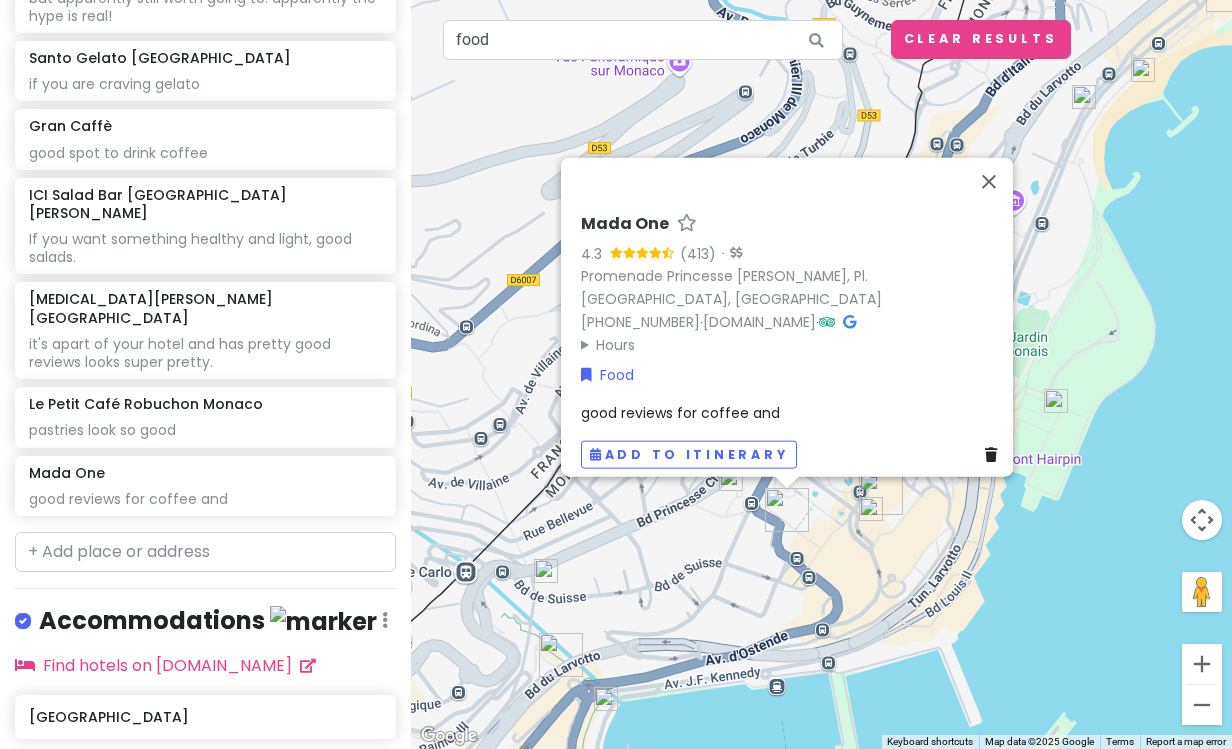 scroll, scrollTop: 516, scrollLeft: 0, axis: vertical 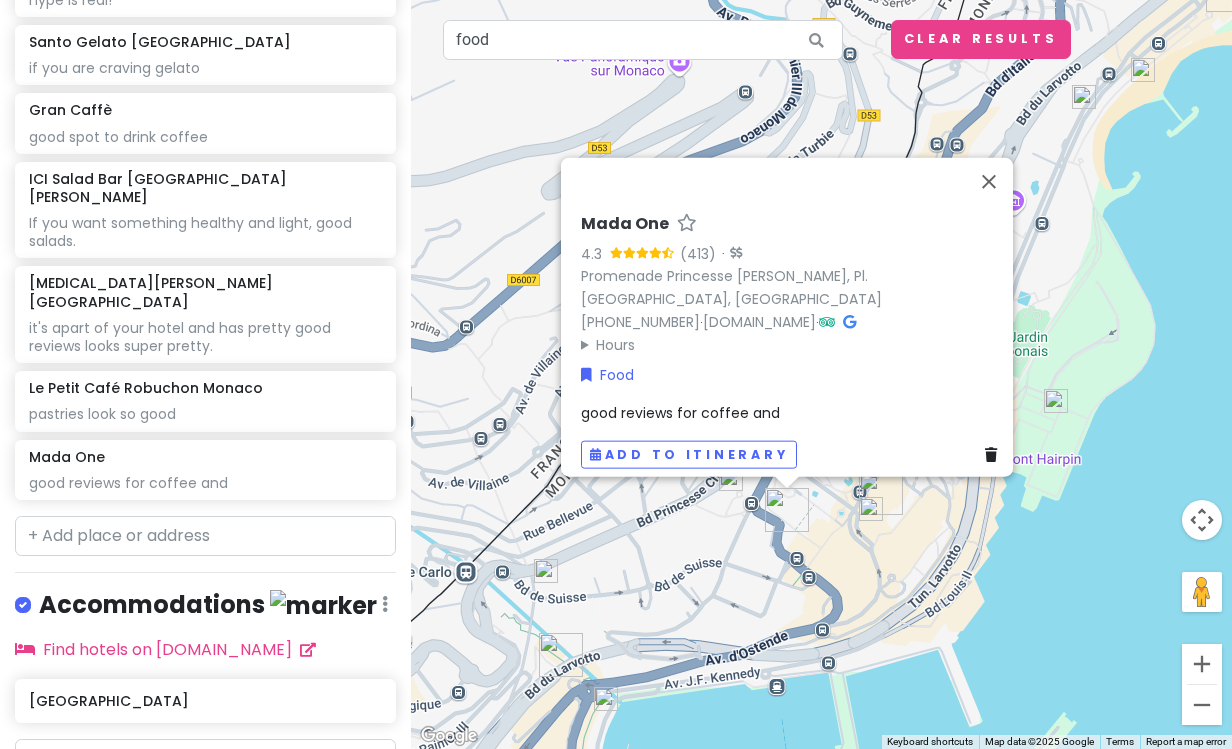 click on "good reviews for coffee and" at bounding box center (793, 413) 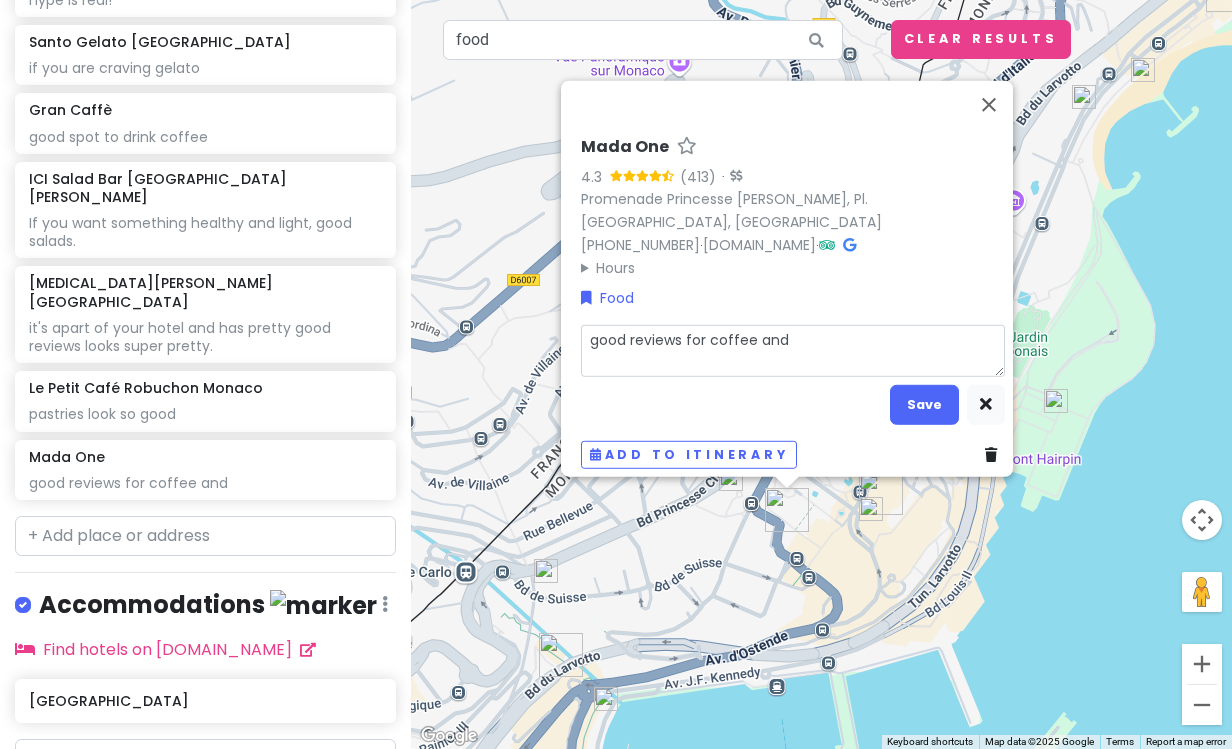 click on "good reviews for coffee and" at bounding box center [793, 351] 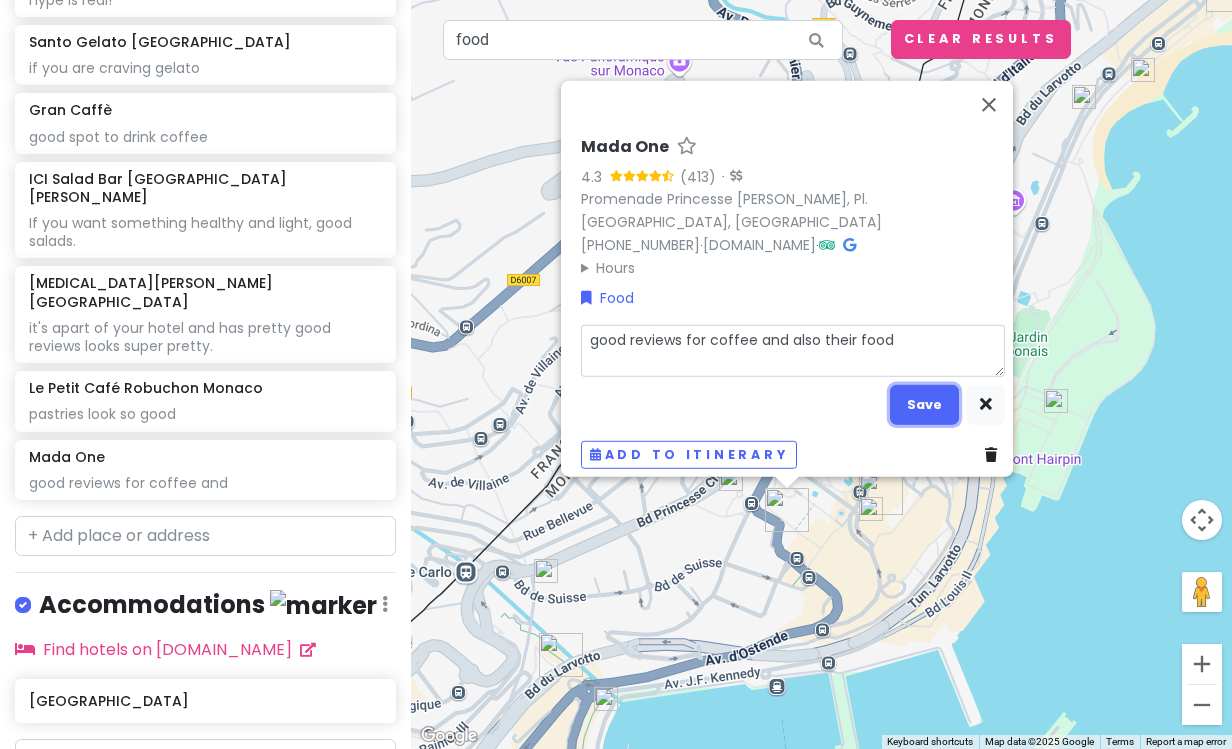 click on "Save" at bounding box center [924, 404] 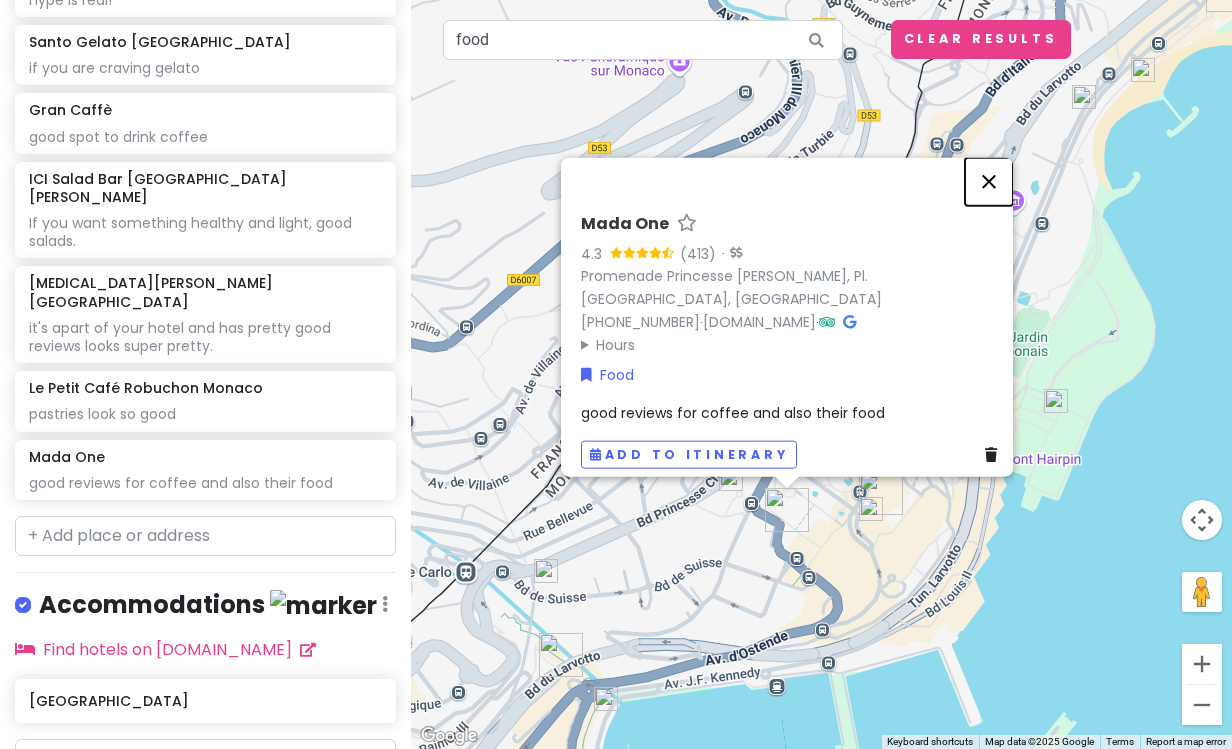click at bounding box center [989, 181] 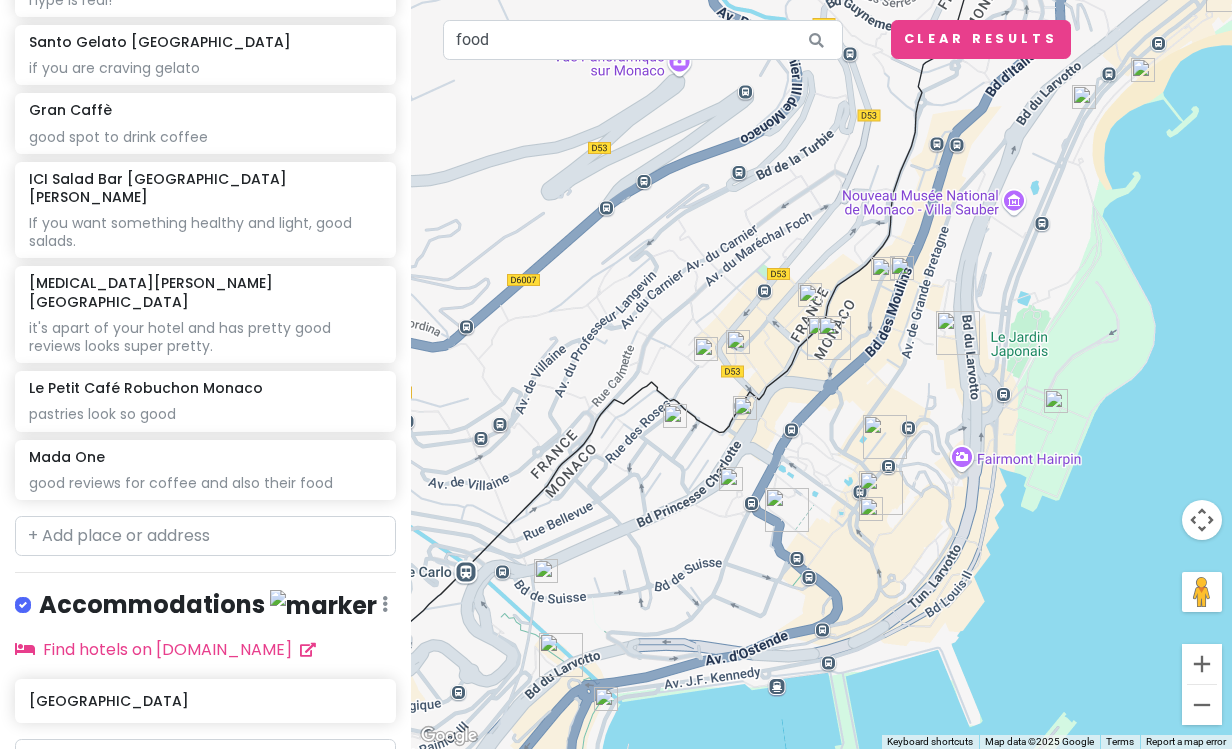 click on "To navigate, press the arrow keys." at bounding box center (821, 374) 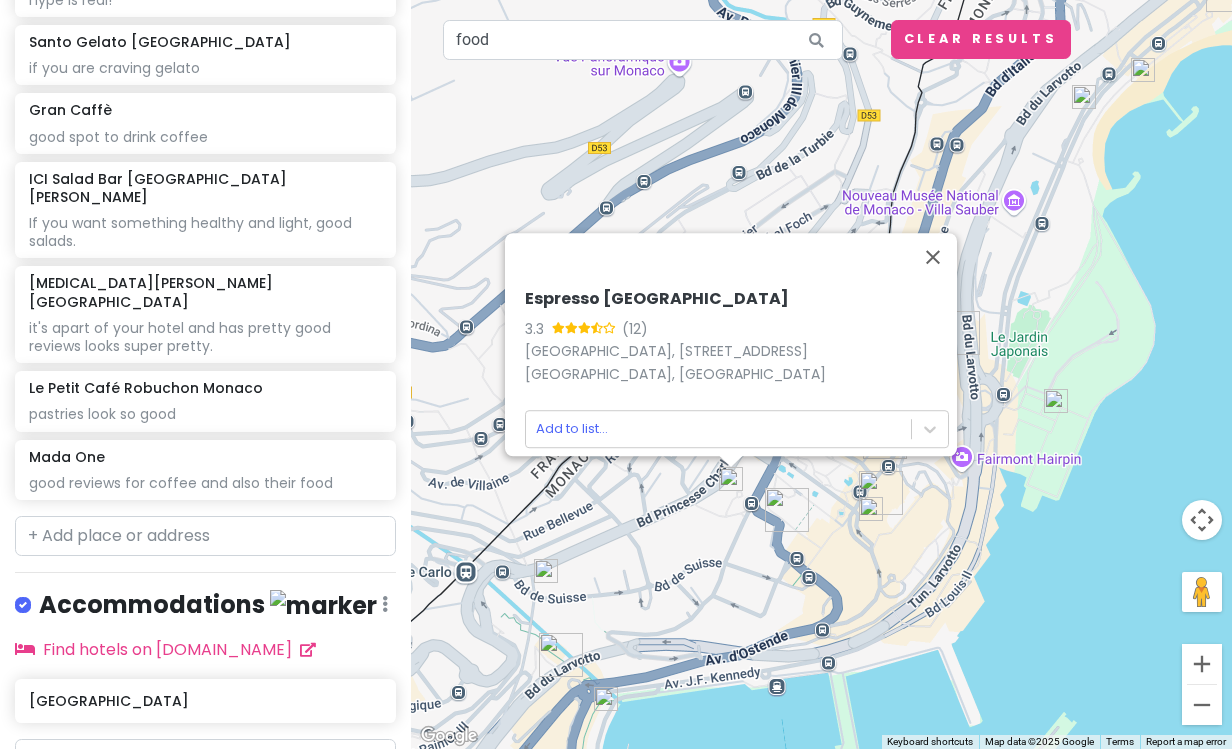 click at bounding box center [546, 571] 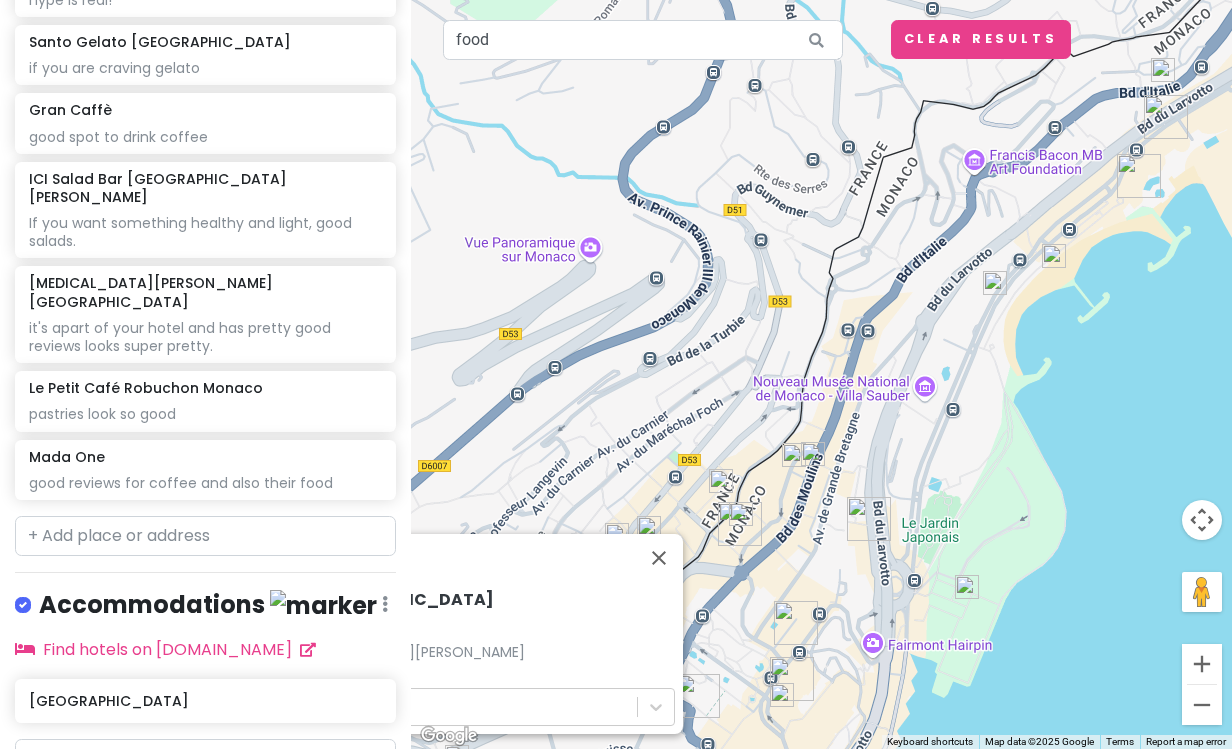 drag, startPoint x: 1104, startPoint y: 403, endPoint x: 854, endPoint y: 589, distance: 311.60233 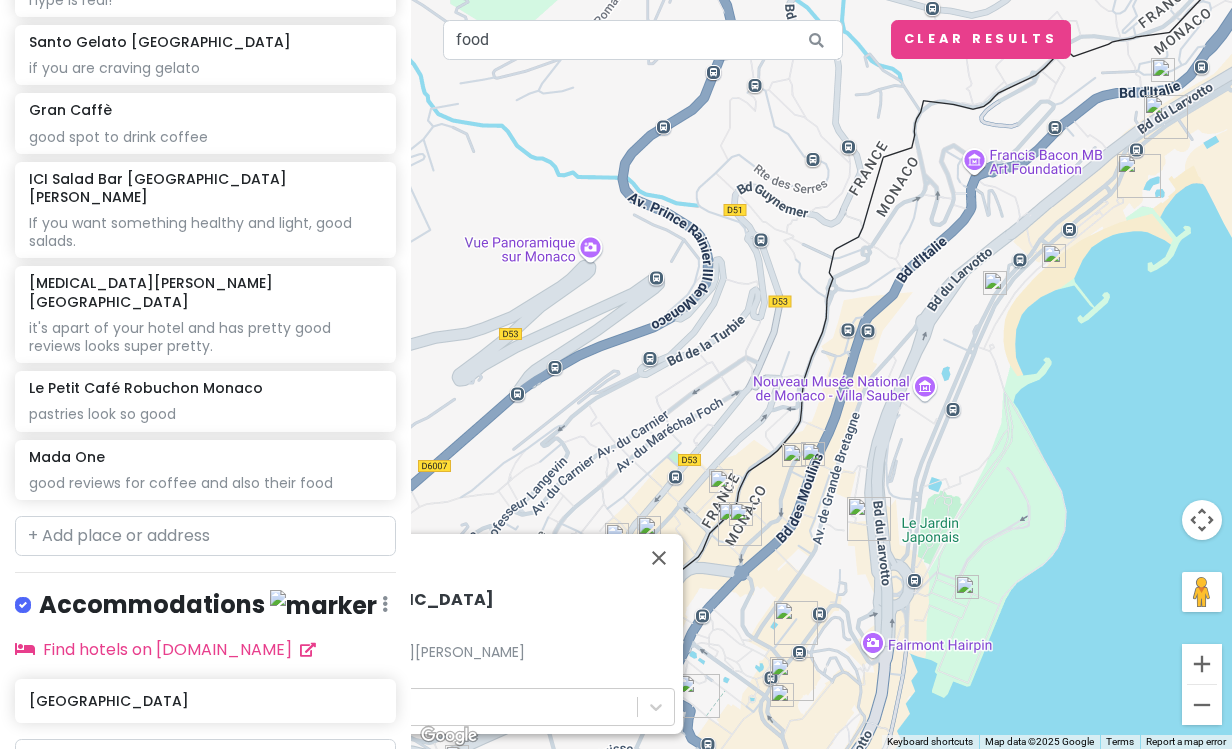 click on "To navigate, press the arrow keys. Cooks Monaco 4.3        (619)    ·    10 [GEOGRAPHIC_DATA][PERSON_NAME] Add to list..." at bounding box center [821, 374] 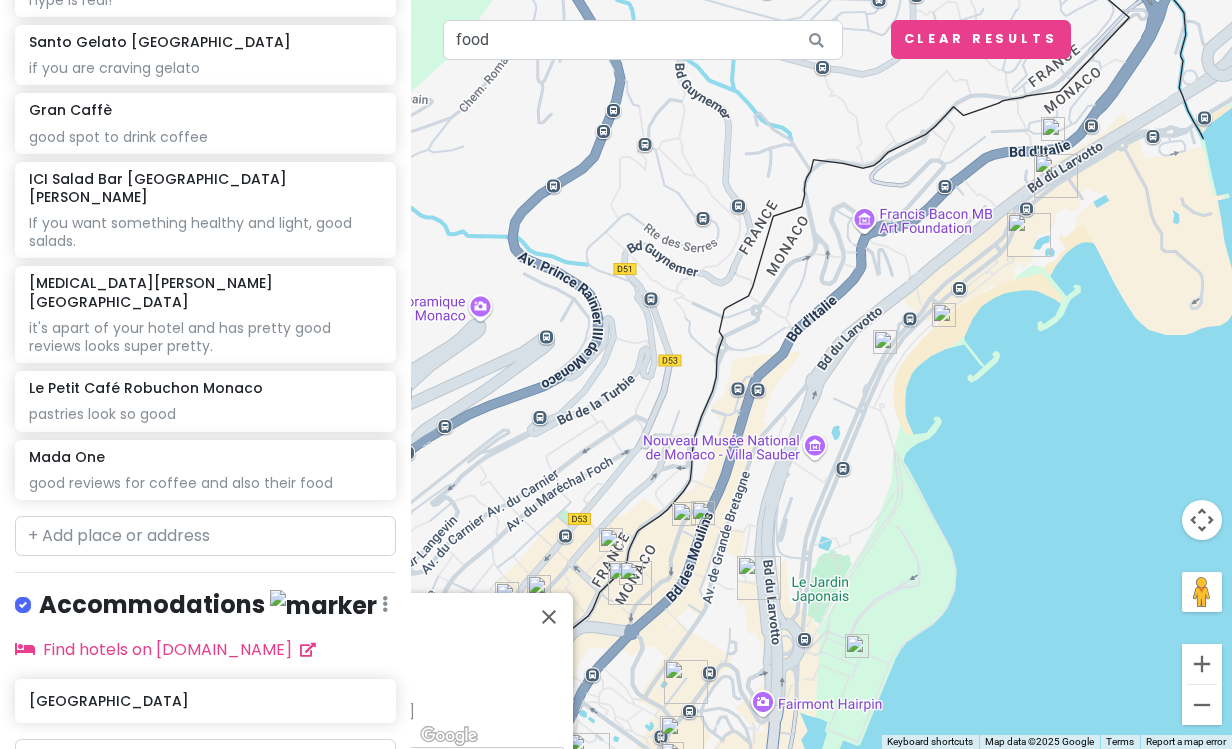 drag, startPoint x: 1012, startPoint y: 384, endPoint x: 888, endPoint y: 448, distance: 139.54211 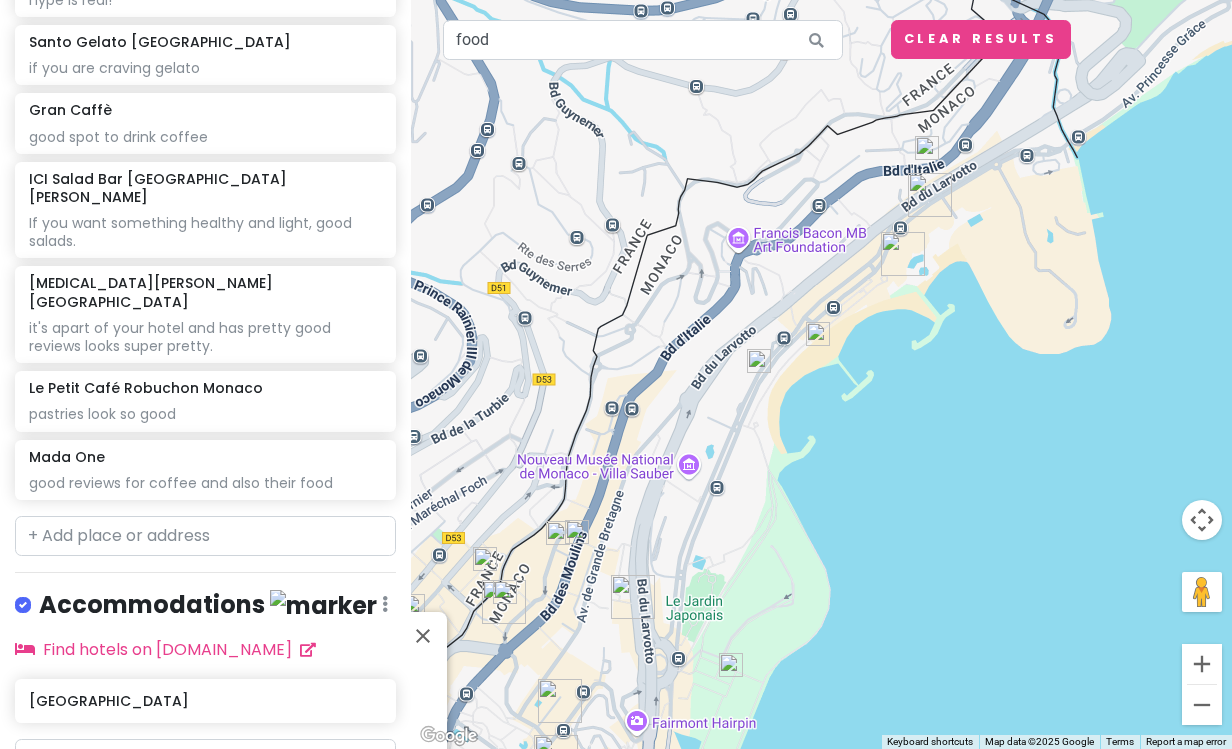 drag, startPoint x: 980, startPoint y: 351, endPoint x: 862, endPoint y: 346, distance: 118.10589 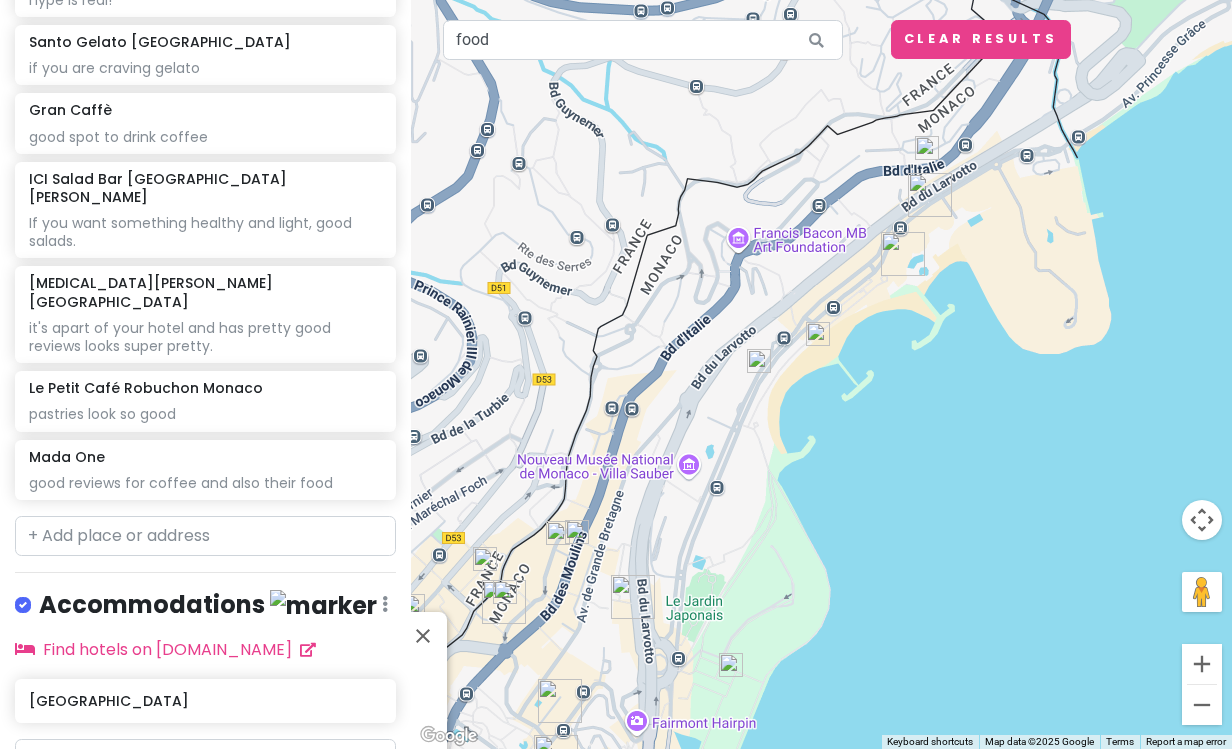 click on "To navigate, press the arrow keys. Cooks Monaco 4.3        (619)    ·    10 [GEOGRAPHIC_DATA][PERSON_NAME] Add to list..." at bounding box center [821, 374] 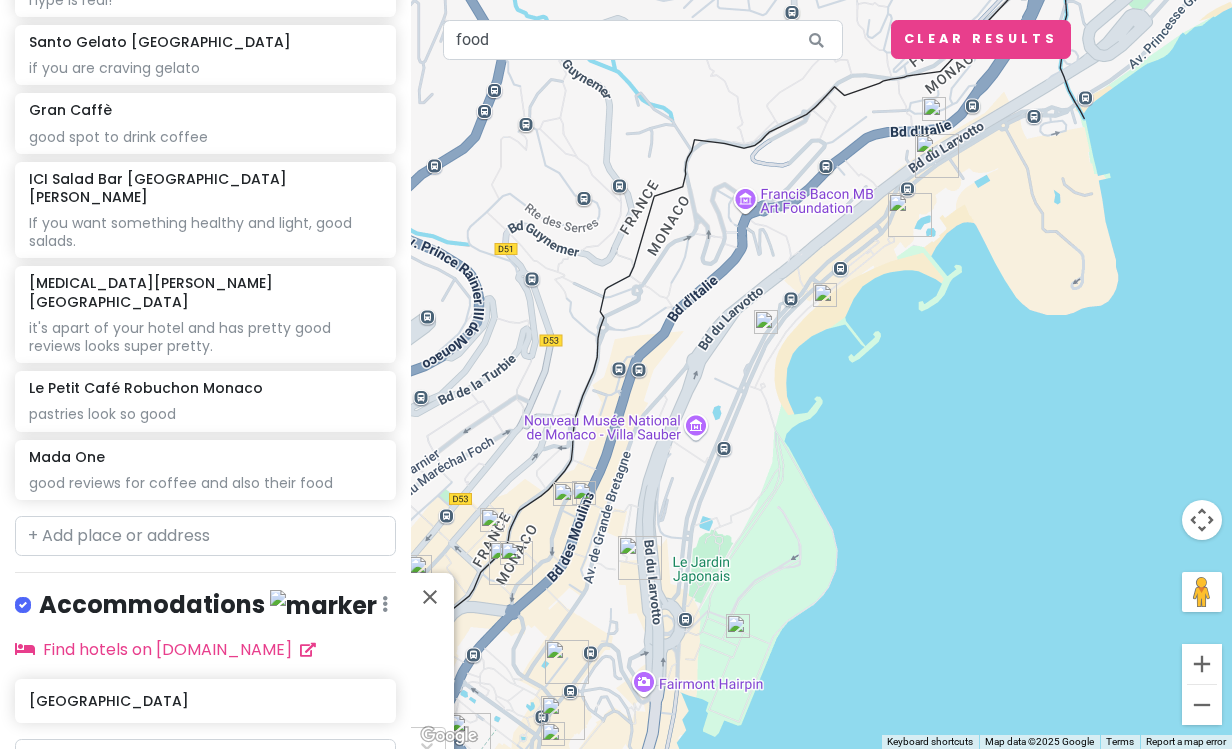 click at bounding box center (766, 322) 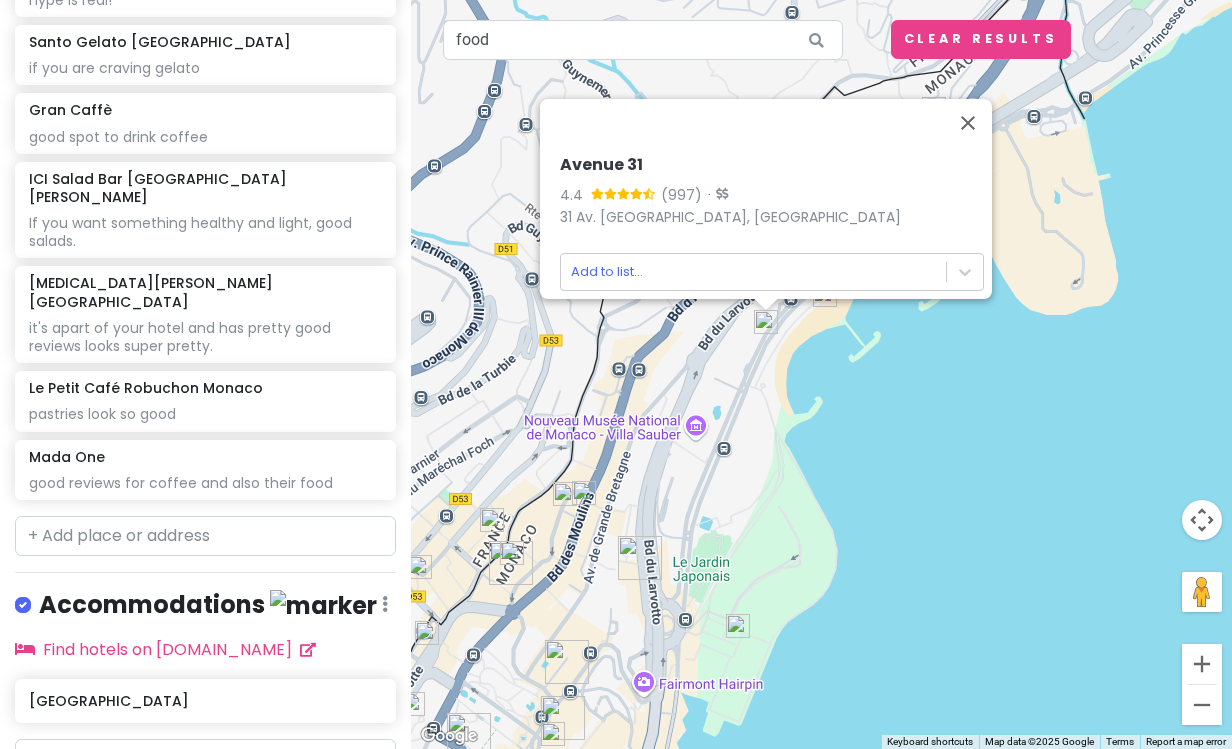click on "To navigate, press the arrow keys. Avenue 31 4.4        (997)    ·    31 Av. [GEOGRAPHIC_DATA], [GEOGRAPHIC_DATA] Add to list..." at bounding box center (821, 374) 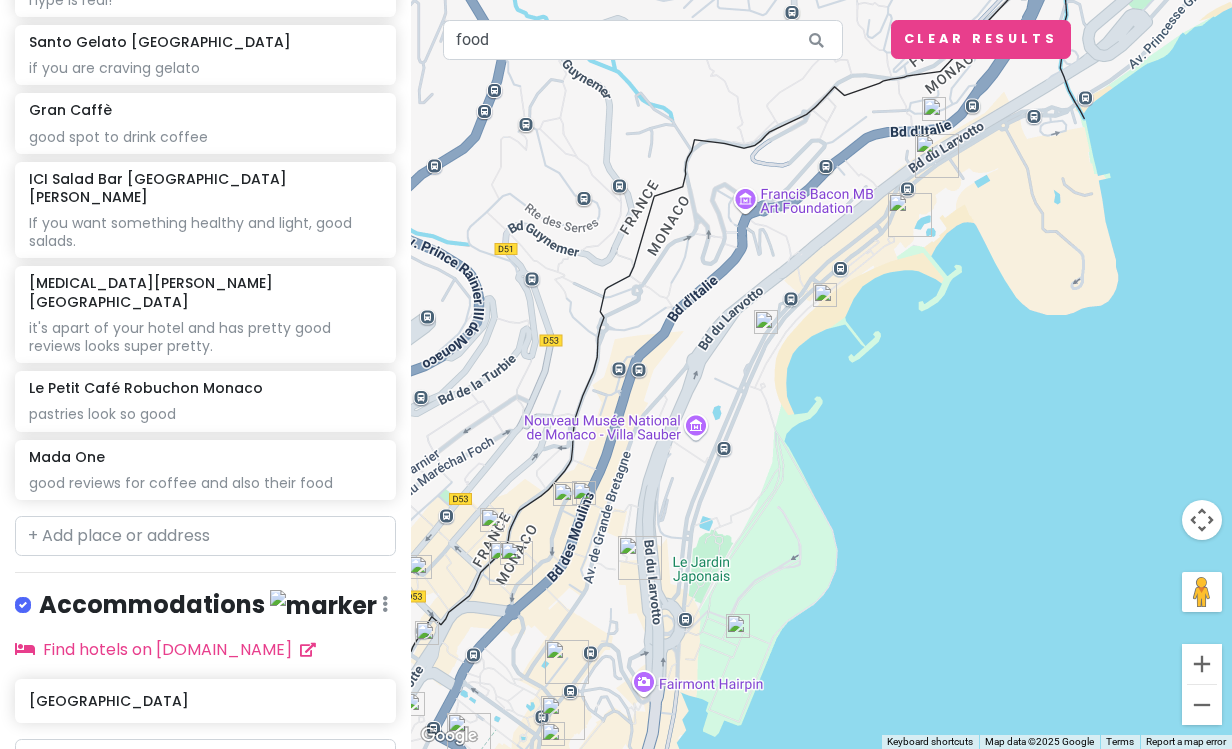 click at bounding box center [825, 295] 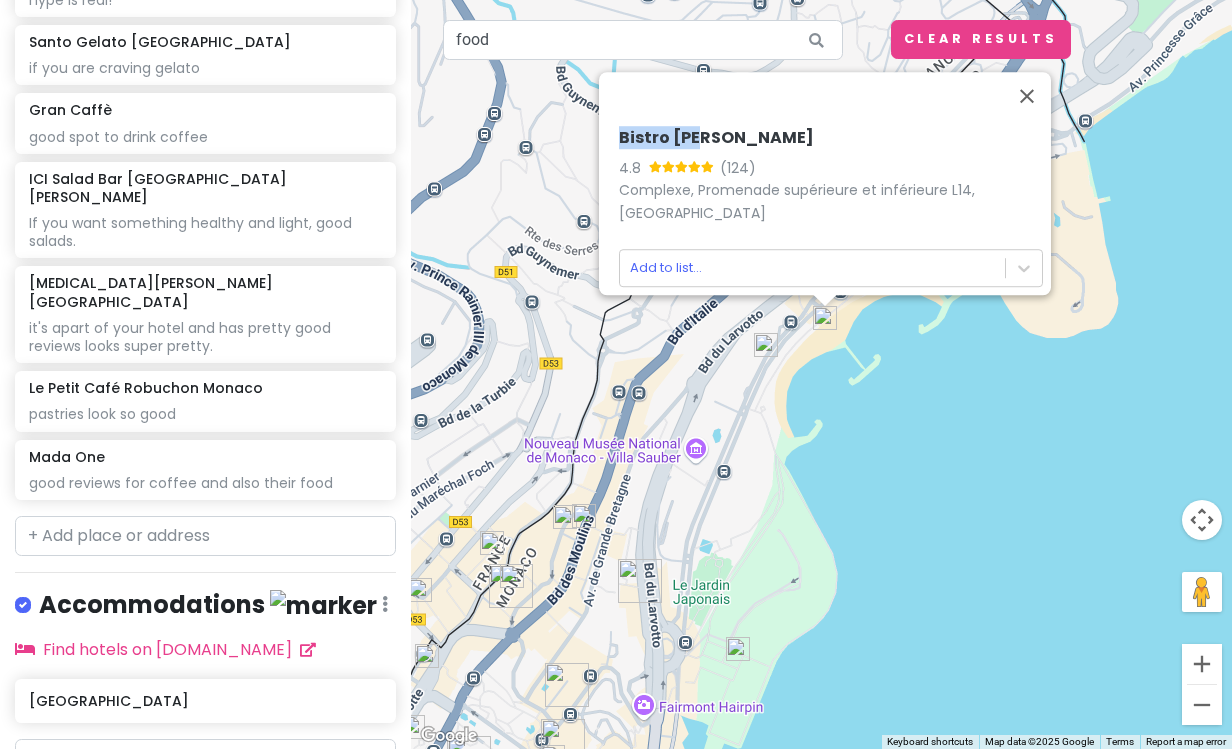 drag, startPoint x: 711, startPoint y: 129, endPoint x: 613, endPoint y: 128, distance: 98.005104 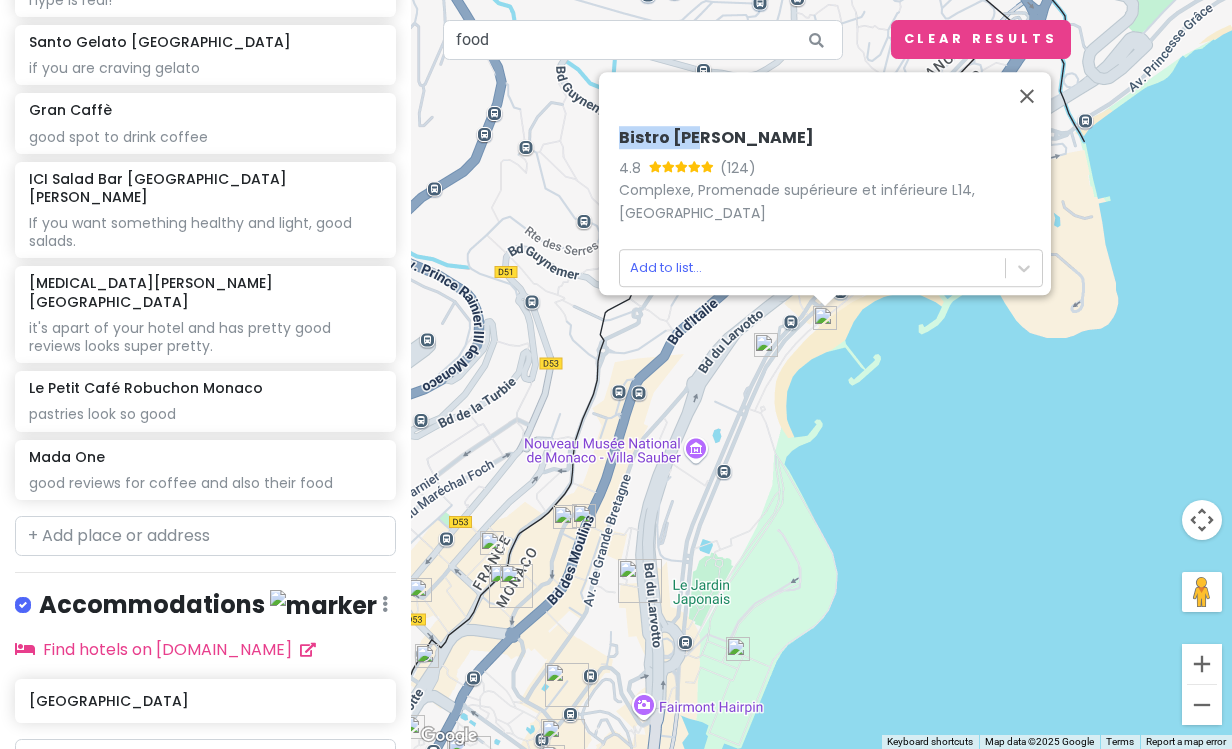 click on "To navigate, press the arrow keys. Bistro [PERSON_NAME] 4.8        (124) Complexe, Promenade supérieure et inférieure L14, Balnéaire du Larvotto, [GEOGRAPHIC_DATA] Add to list..." at bounding box center [821, 374] 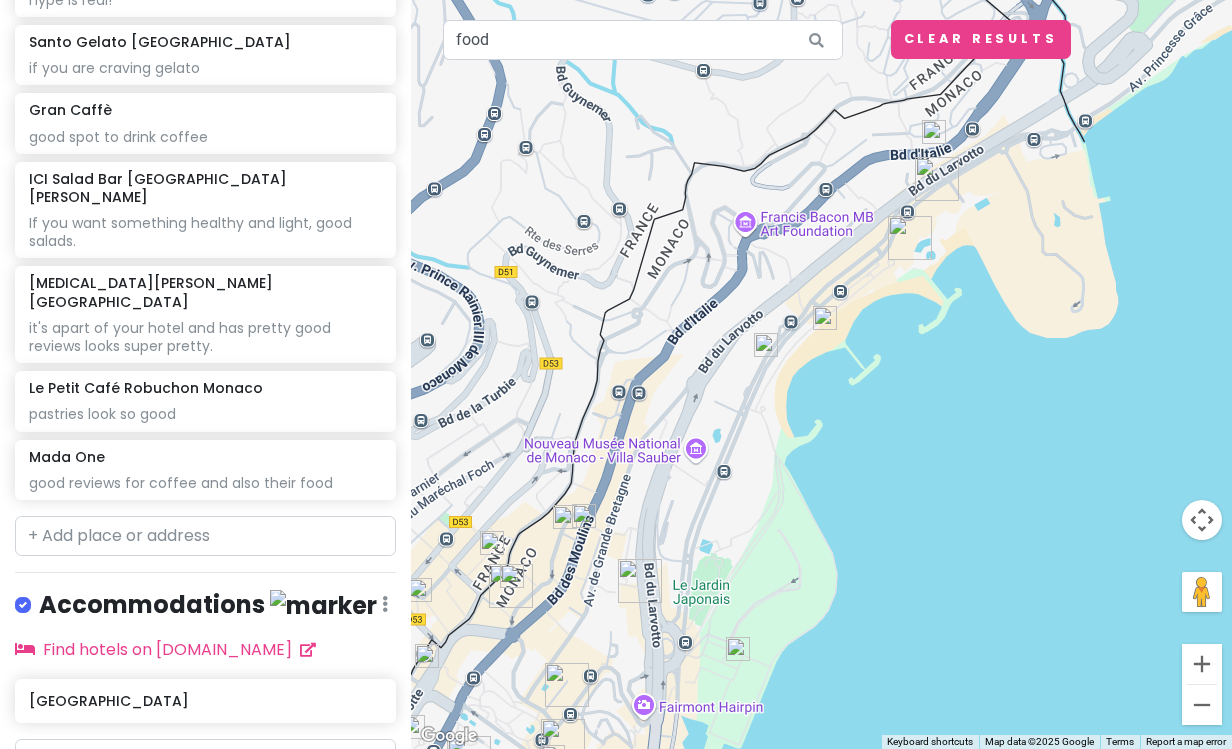click at bounding box center (584, 516) 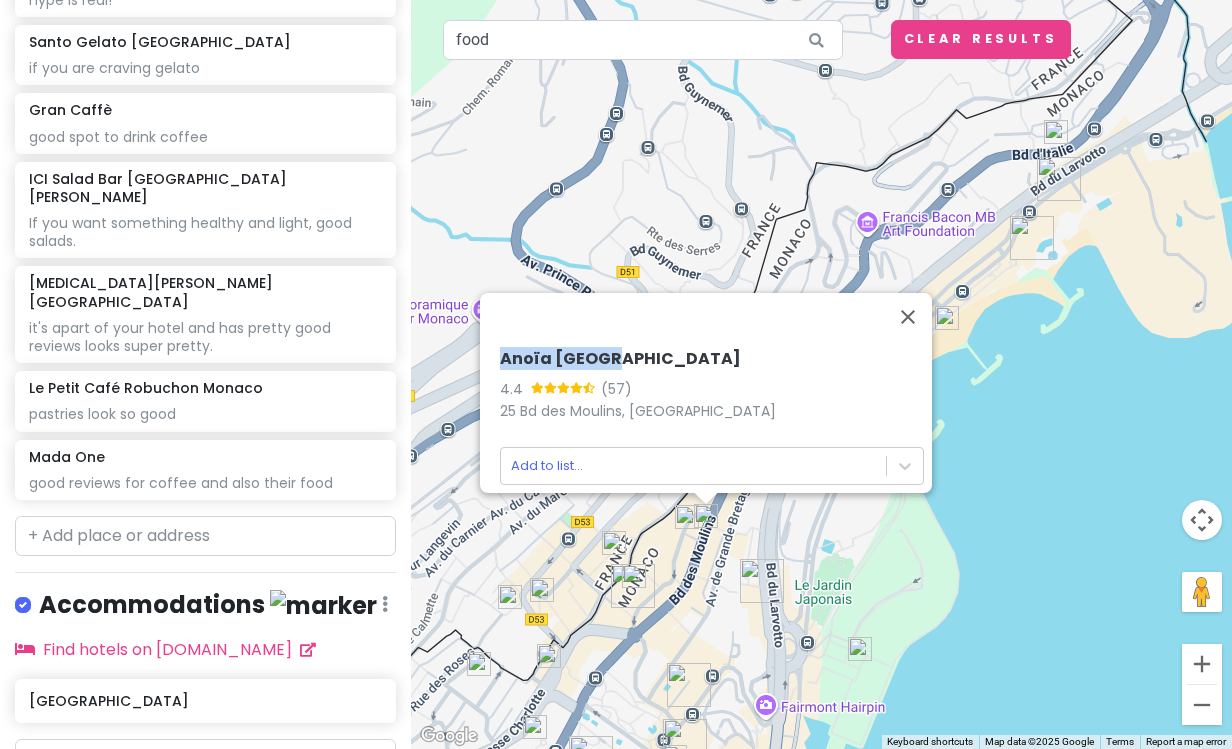 copy on "Anoïa [GEOGRAPHIC_DATA]" 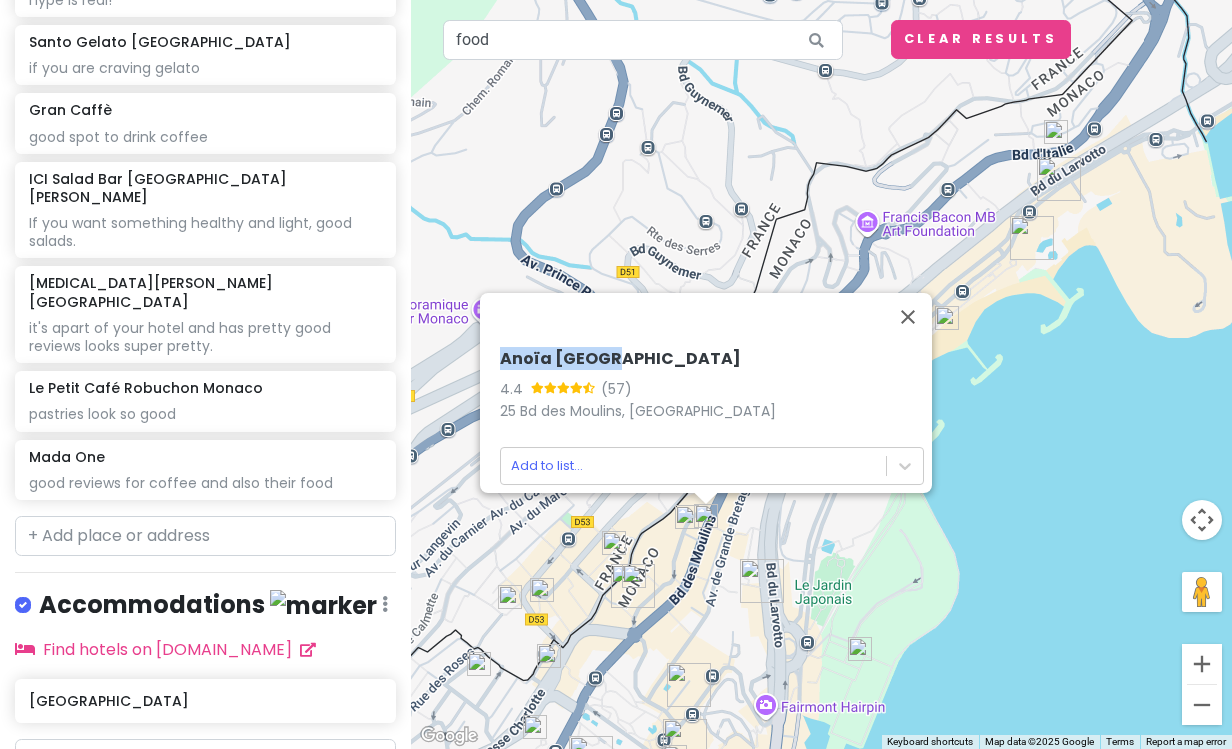 drag, startPoint x: 608, startPoint y: 348, endPoint x: 490, endPoint y: 348, distance: 118 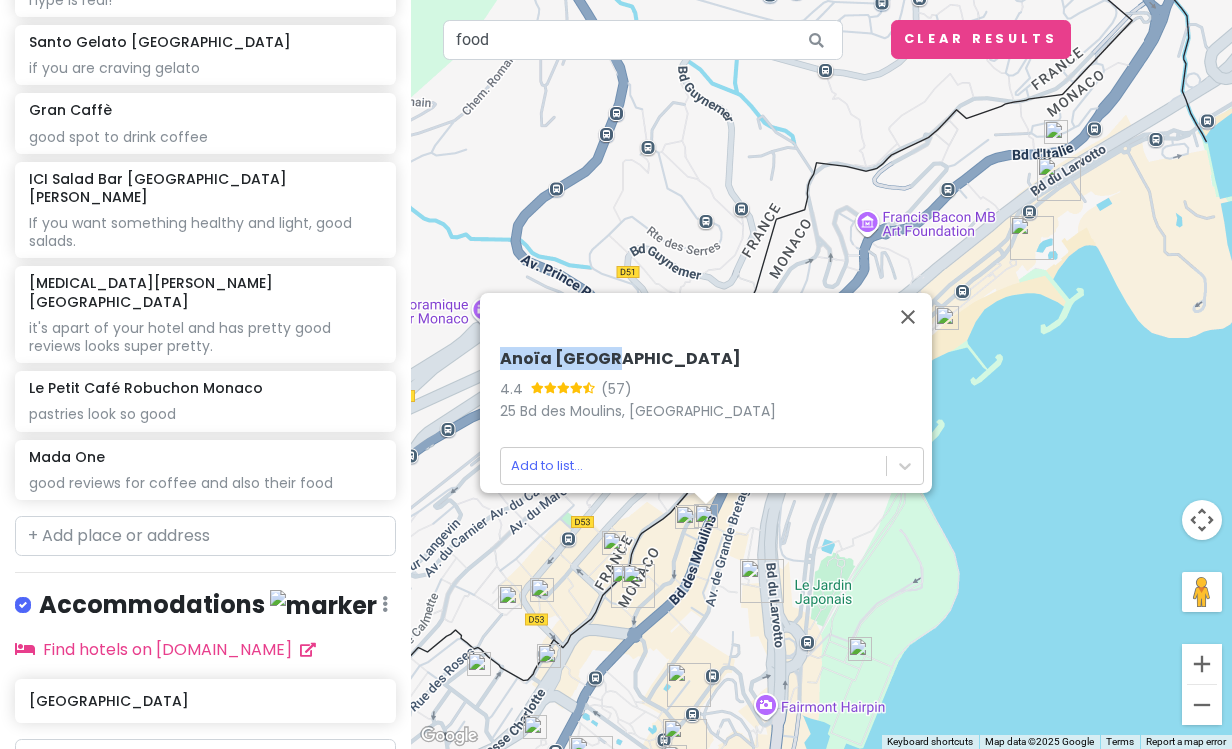 click at bounding box center (687, 517) 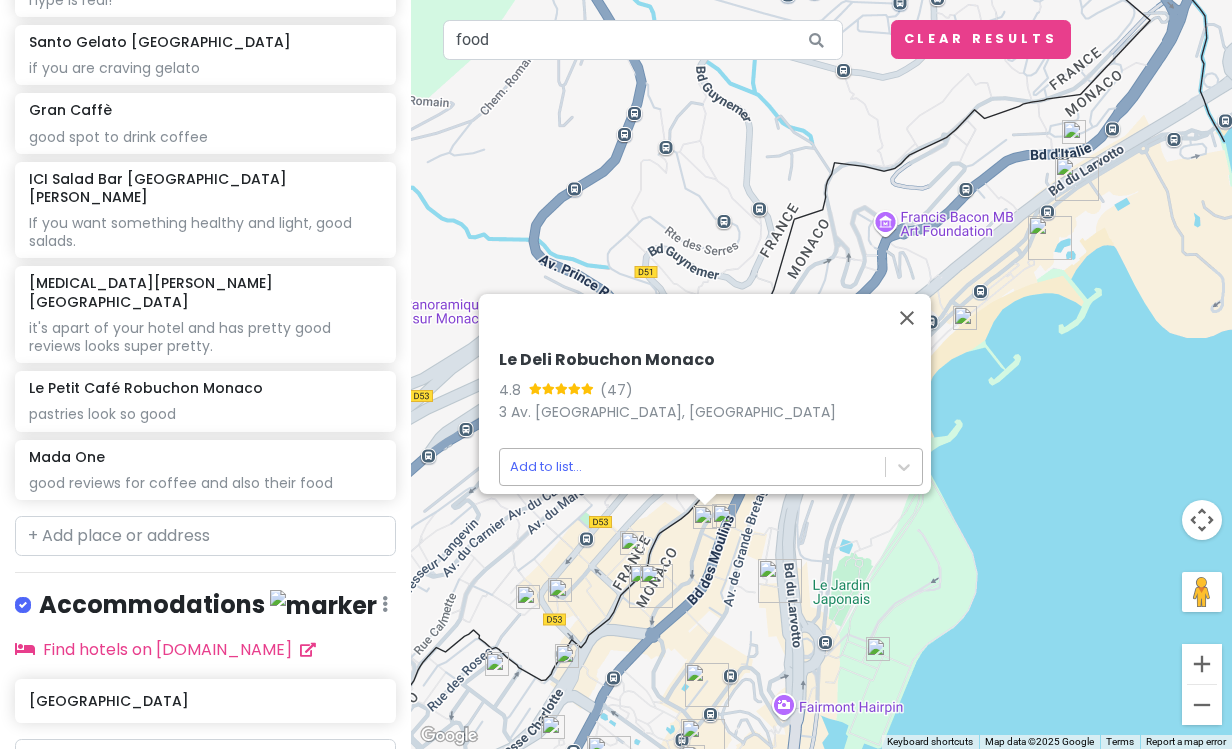 drag, startPoint x: 649, startPoint y: 467, endPoint x: 722, endPoint y: 351, distance: 137.05838 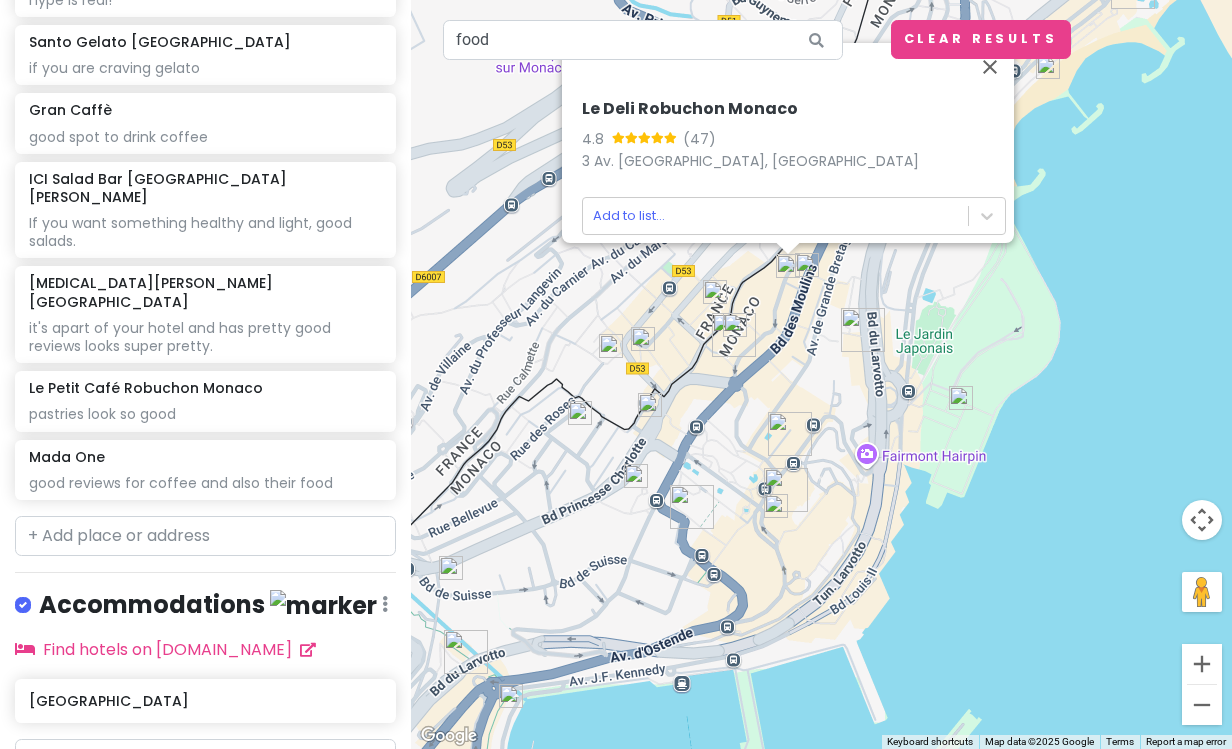 drag, startPoint x: 1021, startPoint y: 207, endPoint x: 687, endPoint y: 648, distance: 553.2061 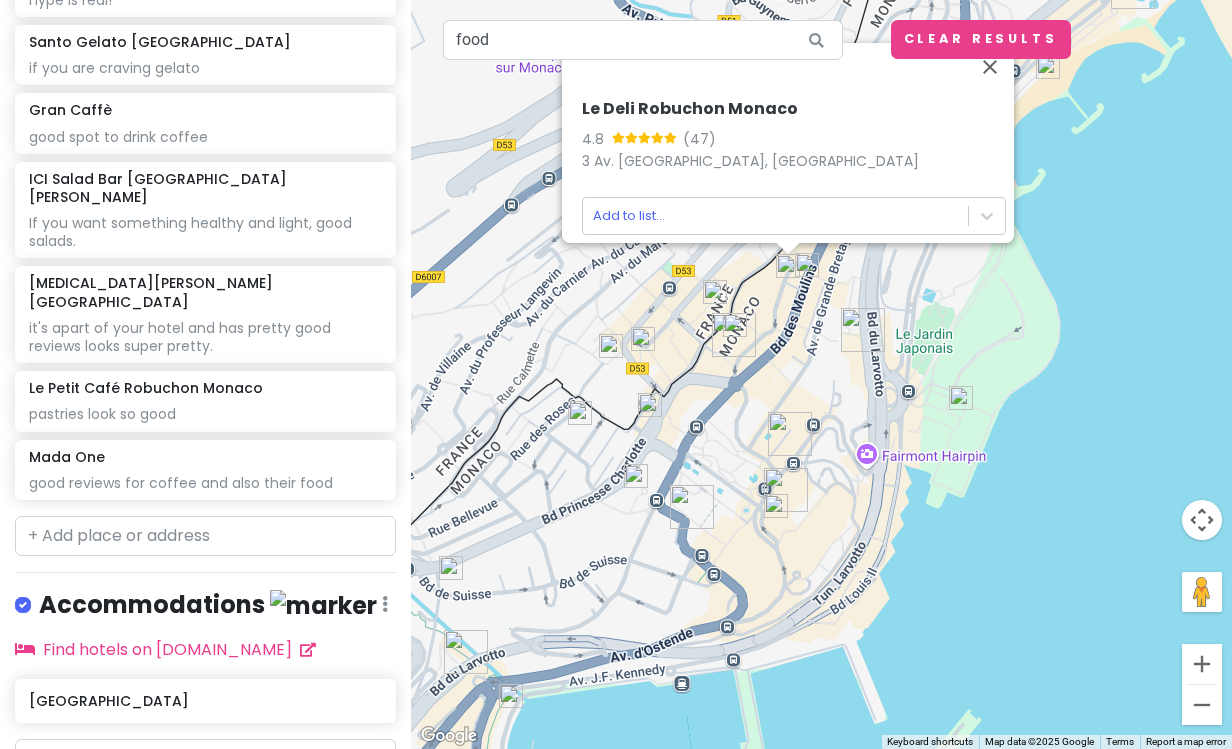 click on "To navigate, press the arrow keys. Le Deli Robuchon Monaco 4.8        (47) 3 Av. [GEOGRAPHIC_DATA], [GEOGRAPHIC_DATA] Add to list..." at bounding box center [821, 374] 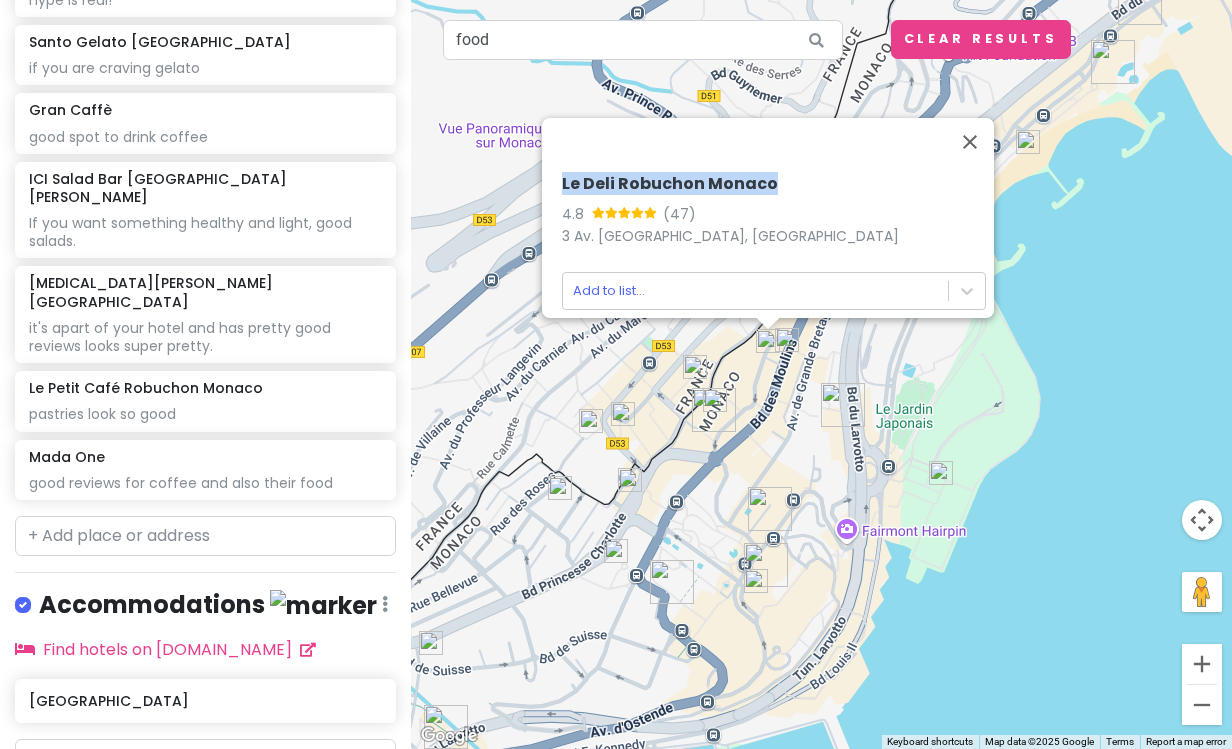 drag, startPoint x: 764, startPoint y: 166, endPoint x: 554, endPoint y: 171, distance: 210.05951 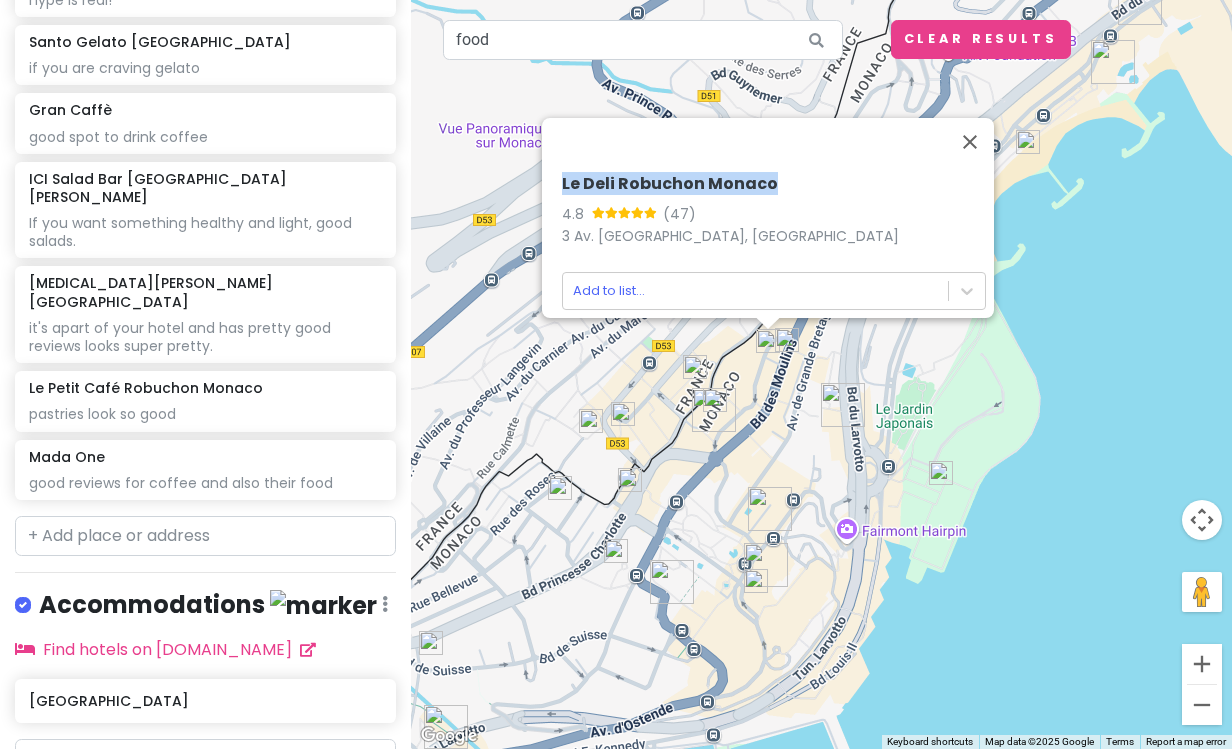 click on "Le Deli Robuchon Monaco" at bounding box center (774, 184) 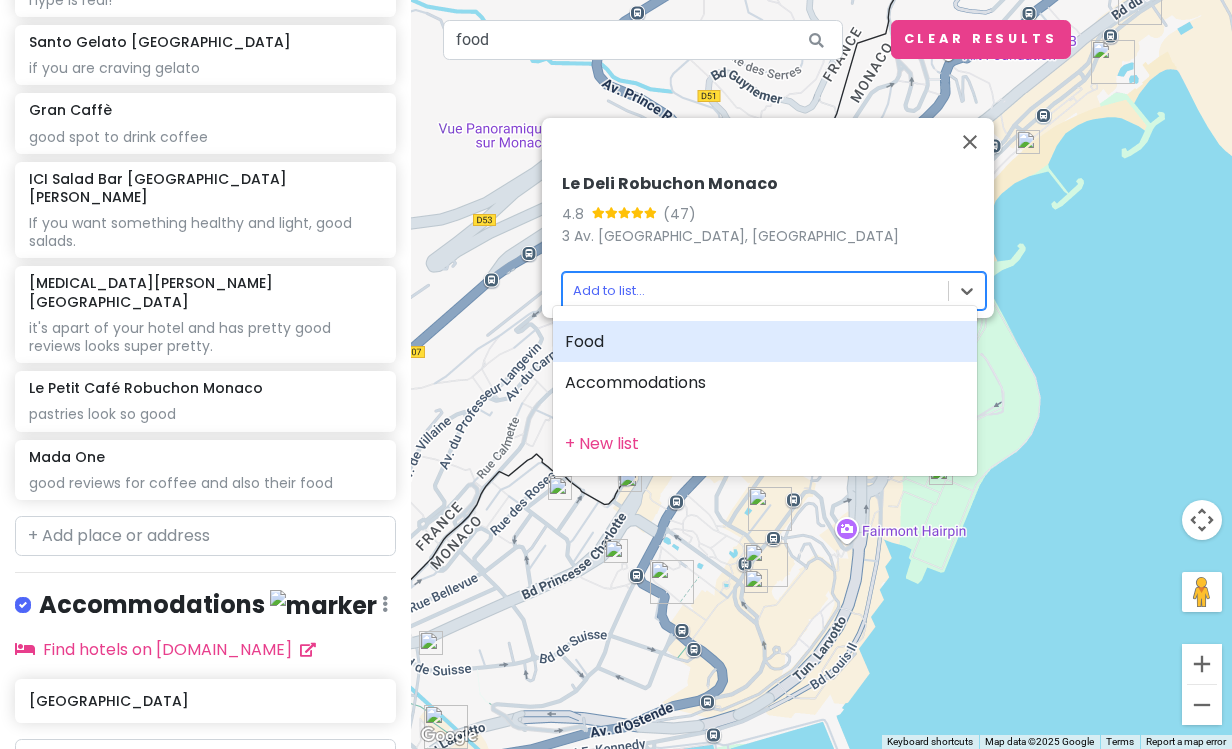 click on "Monaco Trip Private Change Dates Make a Copy Delete Trip Go Pro ⚡️ Give Feedback 💡 Support Scout ☕️ Itinerary Share Publish Notes Add notes... Food   Edit Reorder Delete List Tip Top good fish, good burgers and even pizza Café de [GEOGRAPHIC_DATA] [PERSON_NAME] super well known so tends to be a big tourist trap but apparently still worth going to. apparently the hype is real! Santo Gelato Monaco if you are craving gelato Gran Caffè good spot to drink coffee ICI Salad Bar [GEOGRAPHIC_DATA][PERSON_NAME] If you want something healthy and light, good salads. [MEDICAL_DATA][PERSON_NAME][GEOGRAPHIC_DATA] it's apart of your hotel and has pretty good reviews looks super pretty. Le Petit Café Robuchon Monaco pastries look so good Mada One good reviews for coffee and also their food Accommodations   Edit Reorder Delete List Find hotels on [DOMAIN_NAME] [GEOGRAPHIC_DATA] + Add a section ← Move left → Move right ↑ Move up ↓ Move down + Zoom in - Zoom out Home Jump left by 75% End Jump right by 75% Page Up Jump up by 75% Page Down Jump down by 75% 4.8" at bounding box center [616, 374] 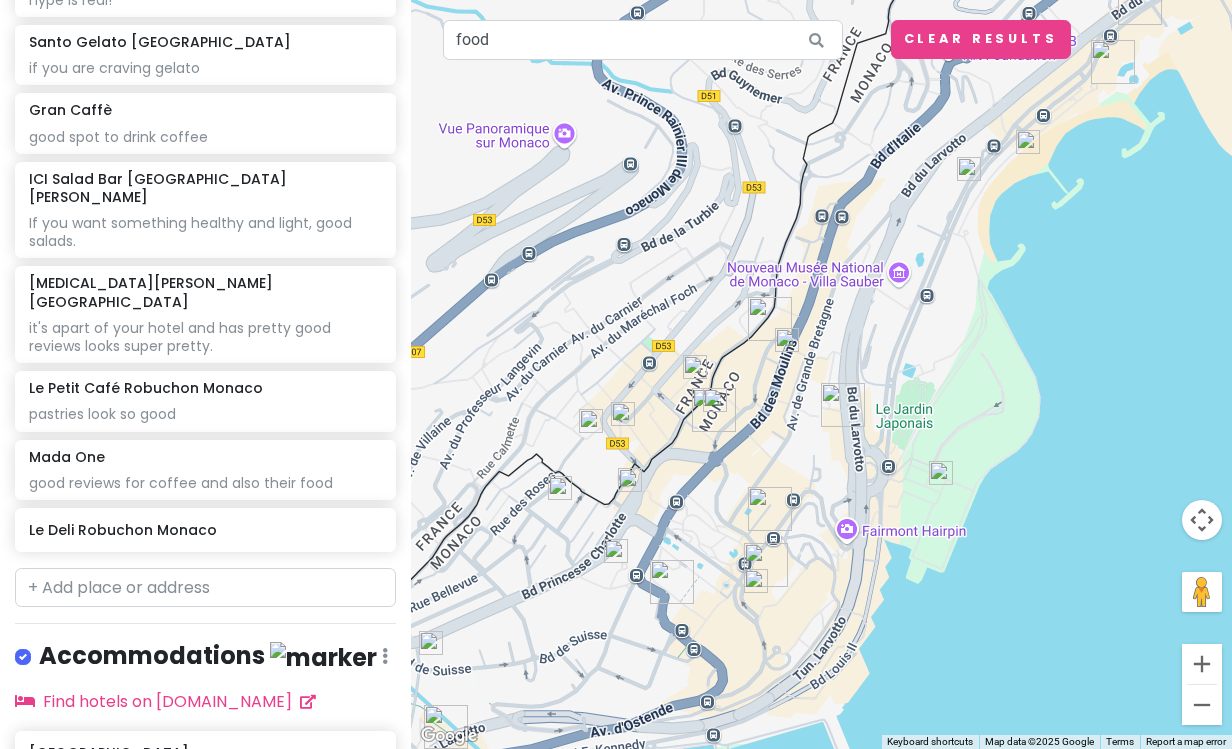 scroll, scrollTop: 568, scrollLeft: 0, axis: vertical 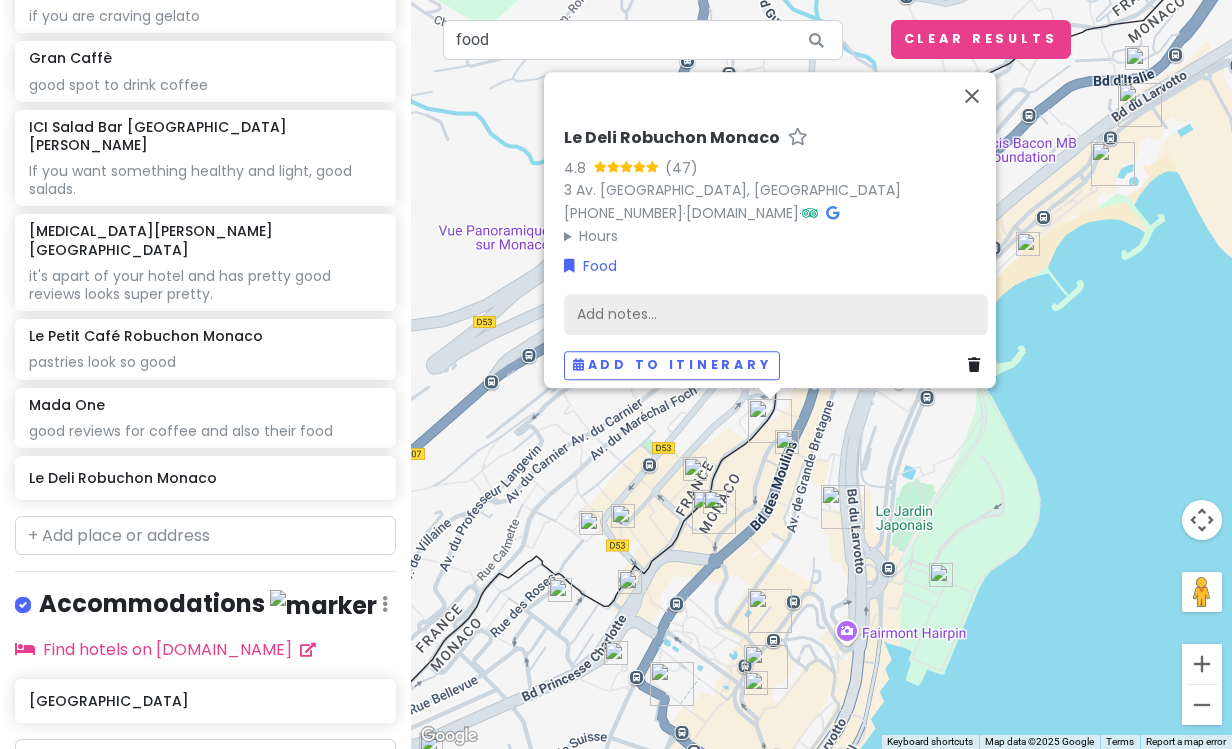 click on "Add notes..." at bounding box center [776, 314] 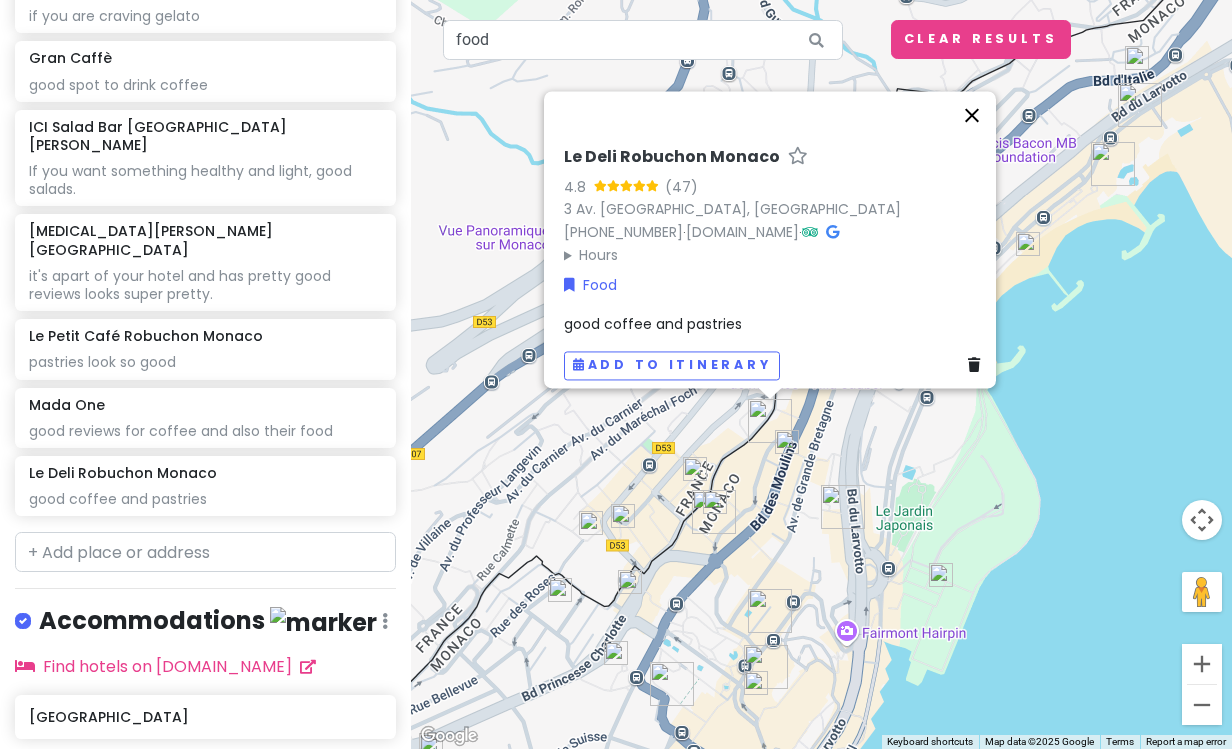 scroll, scrollTop: 585, scrollLeft: 0, axis: vertical 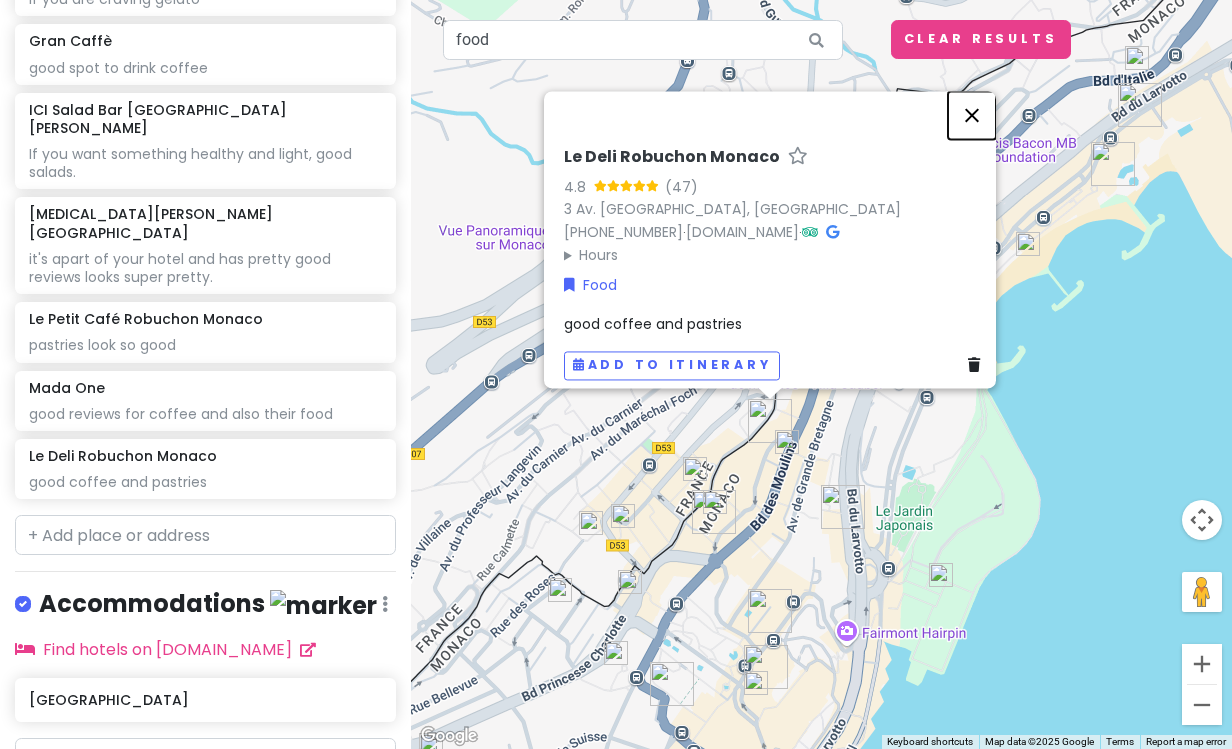 click at bounding box center (972, 115) 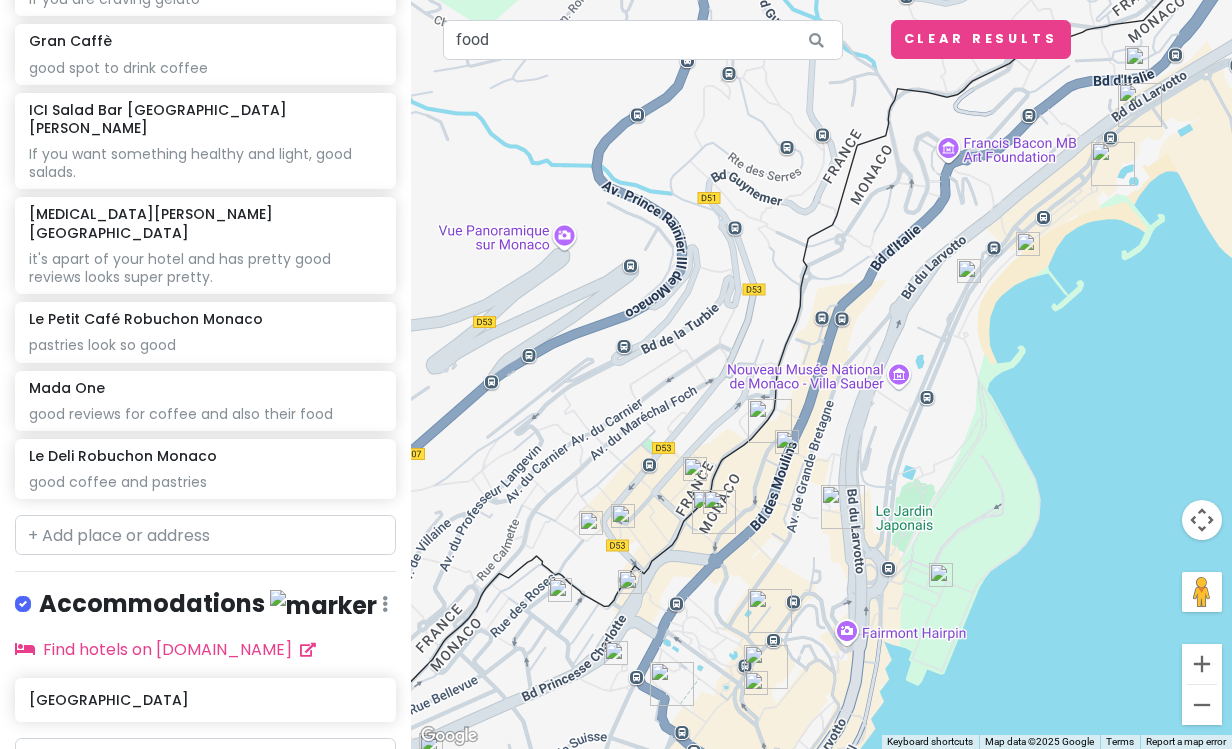click at bounding box center (623, 516) 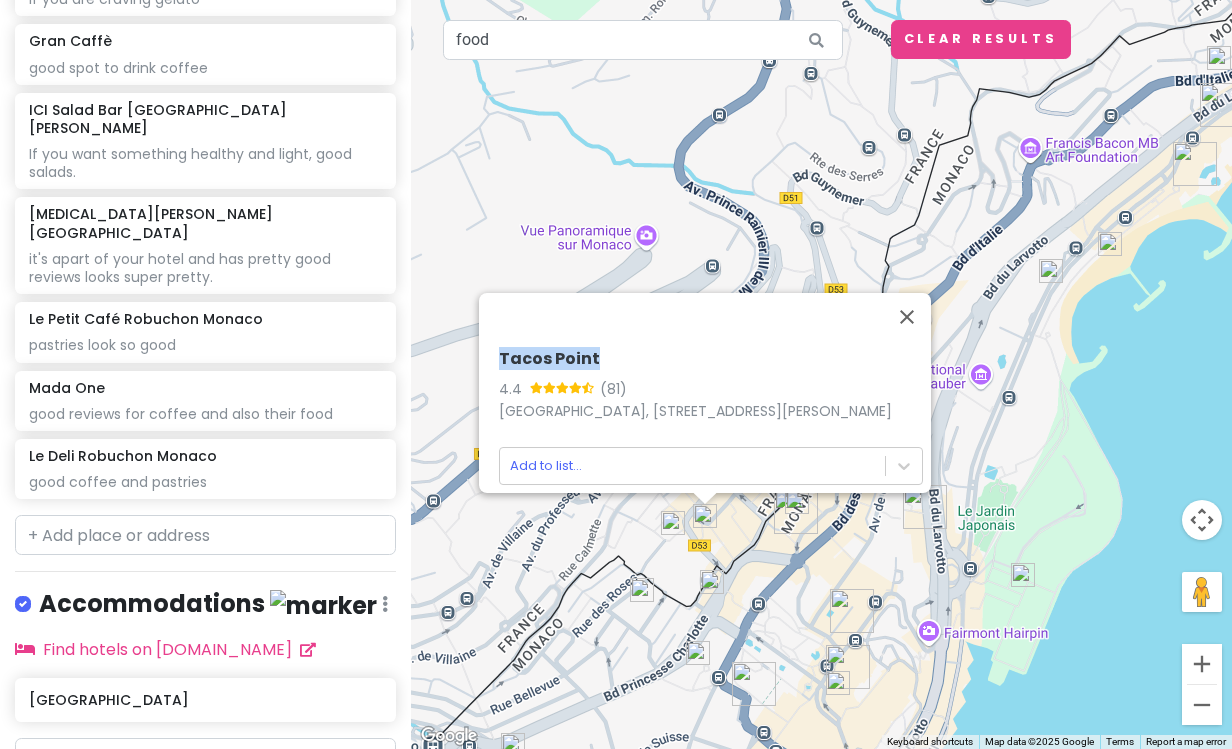 drag, startPoint x: 591, startPoint y: 324, endPoint x: 493, endPoint y: 324, distance: 98 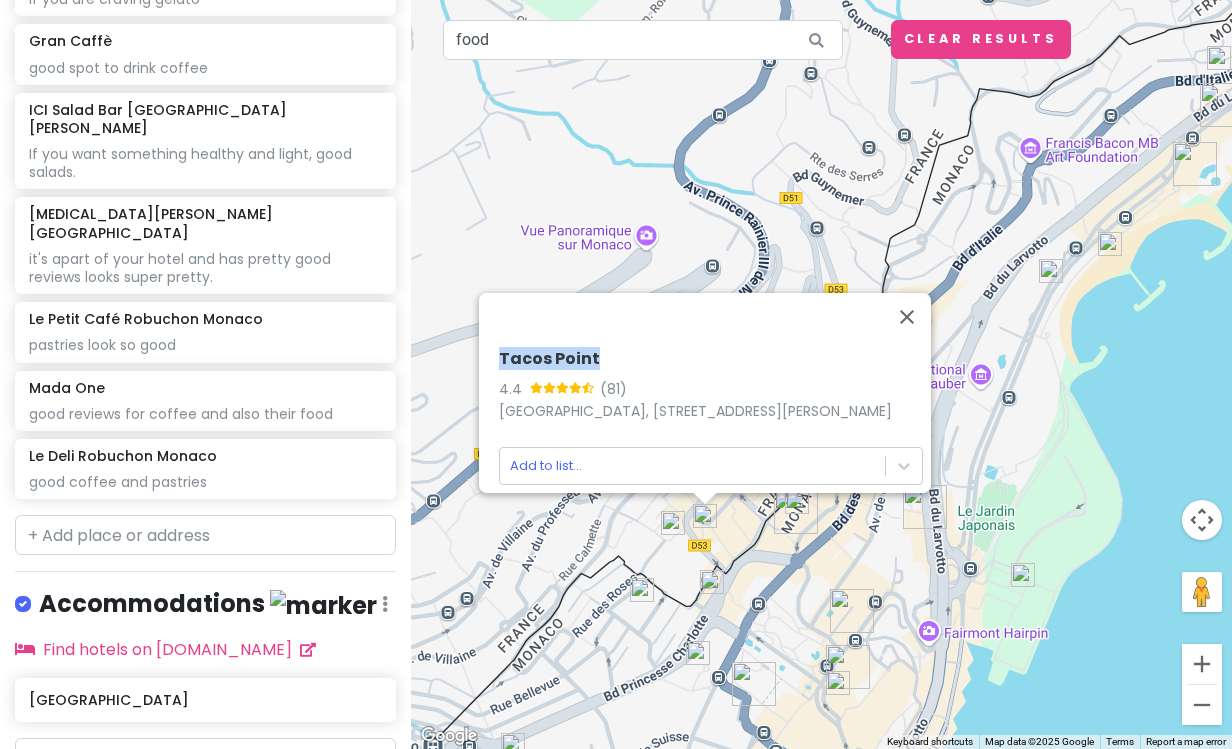 click at bounding box center [712, 582] 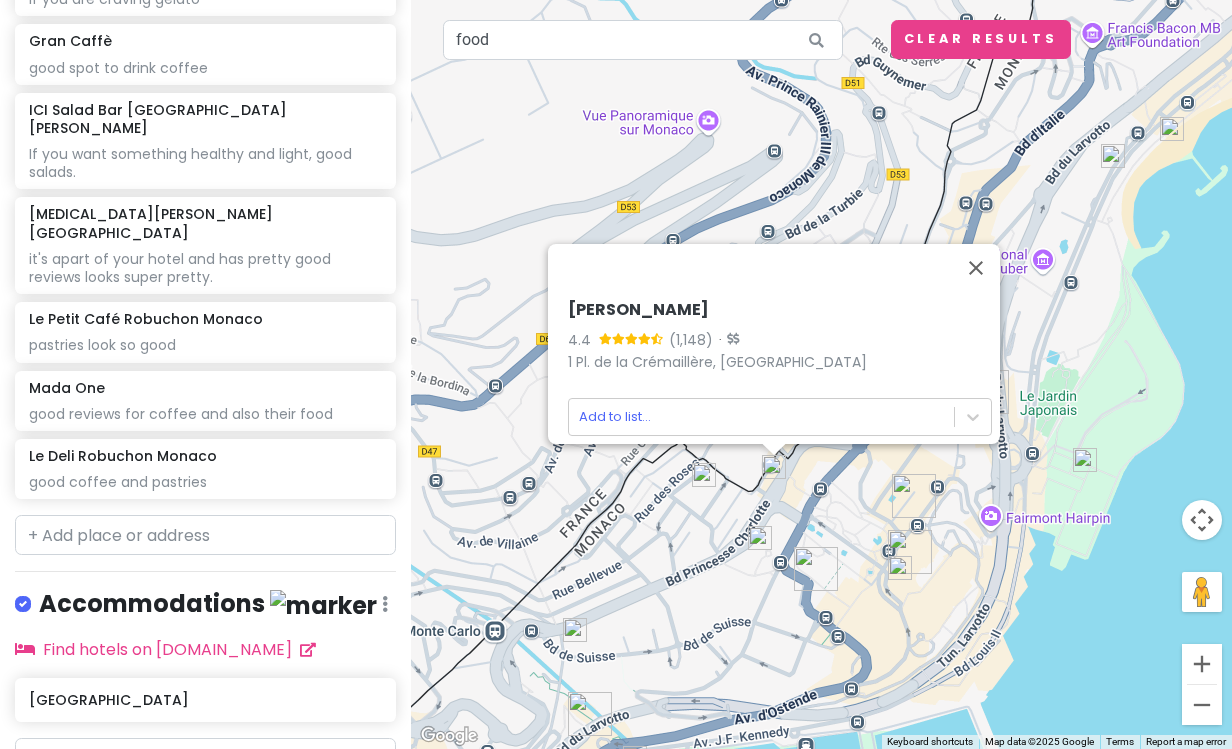 drag, startPoint x: 842, startPoint y: 583, endPoint x: 917, endPoint y: 438, distance: 163.24828 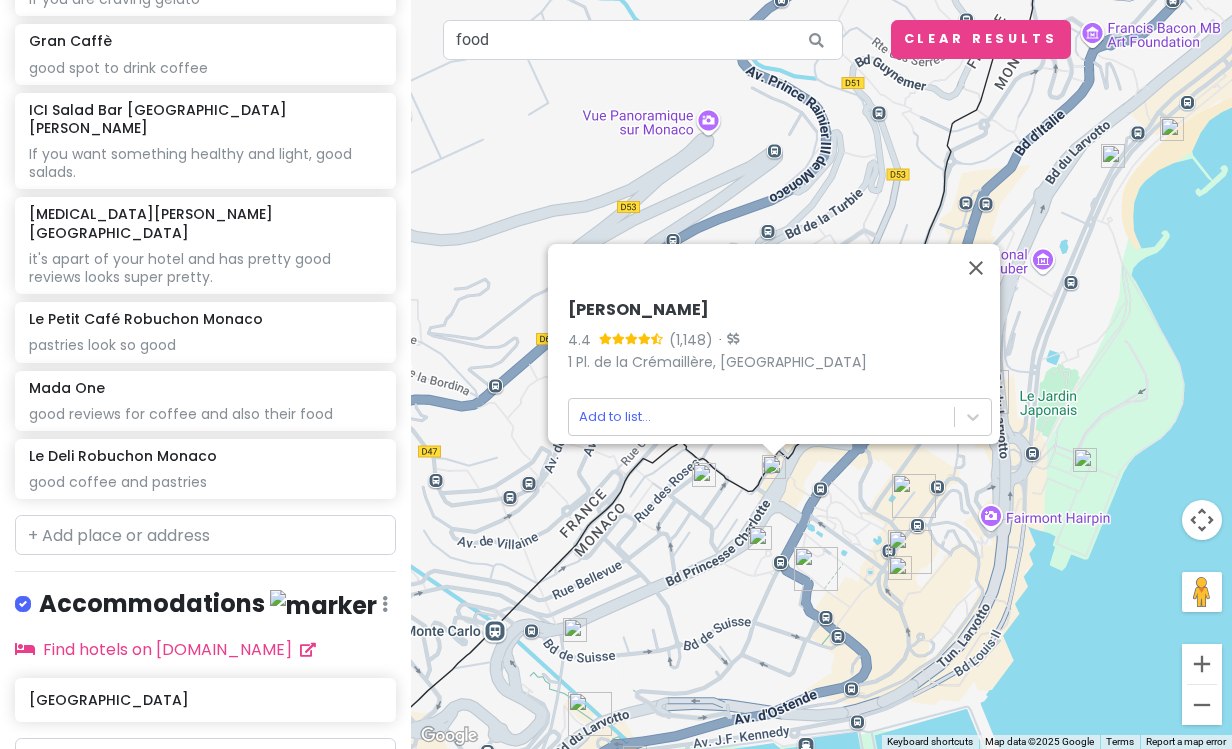 click on "To navigate, press the arrow keys. Maya Mia 4.4        (1,148)    ·    1 Pl. de la Crémaillère, [GEOGRAPHIC_DATA] Add to list..." at bounding box center [821, 374] 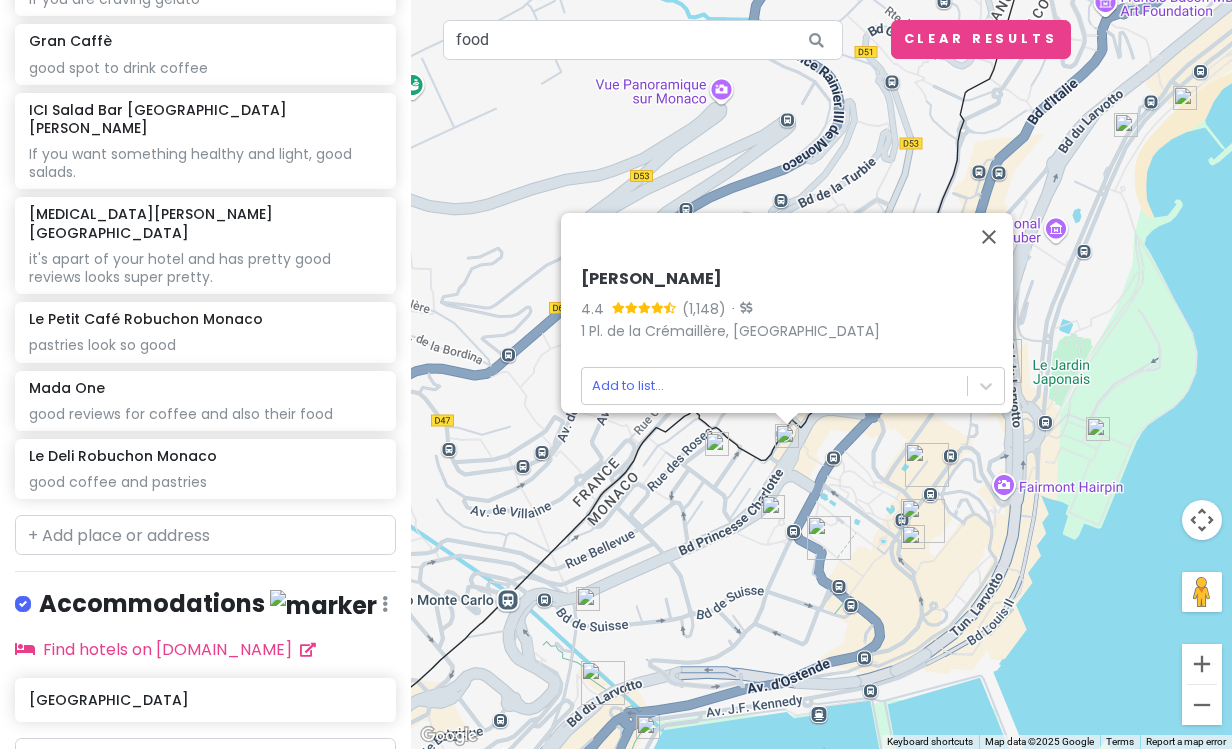 click at bounding box center [773, 507] 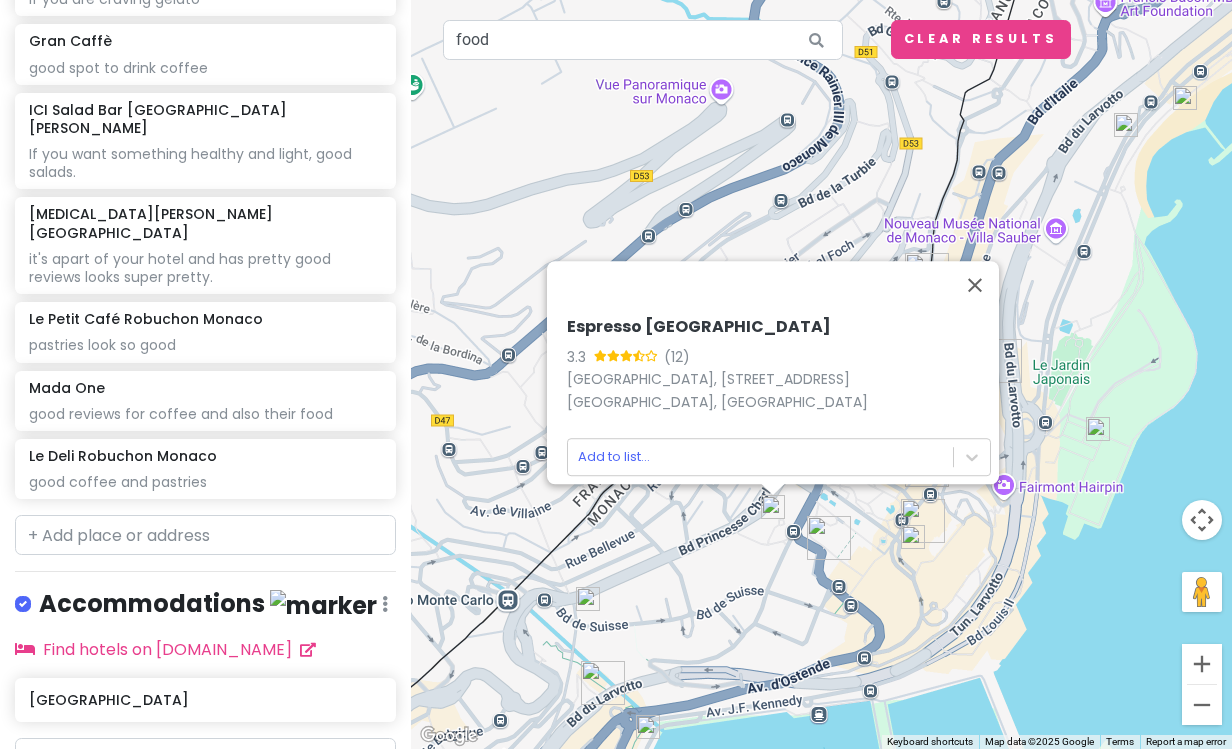 drag, startPoint x: 817, startPoint y: 345, endPoint x: 540, endPoint y: 330, distance: 277.40585 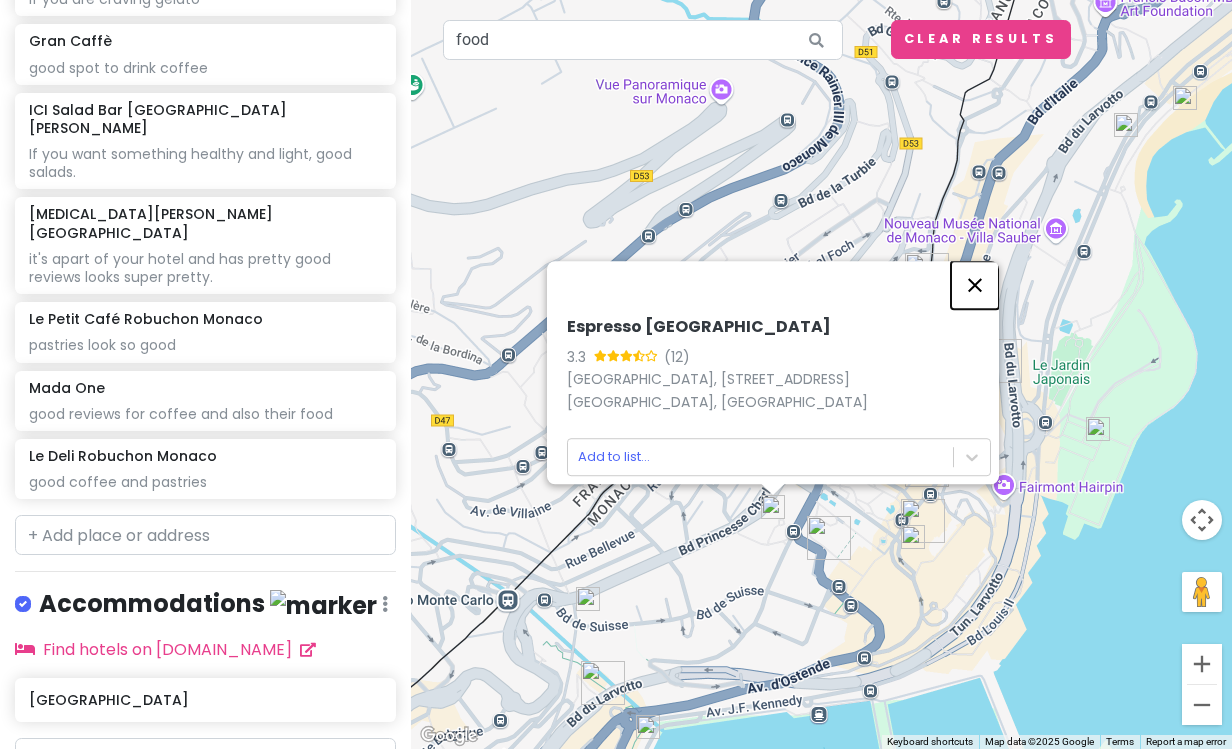 click at bounding box center [975, 285] 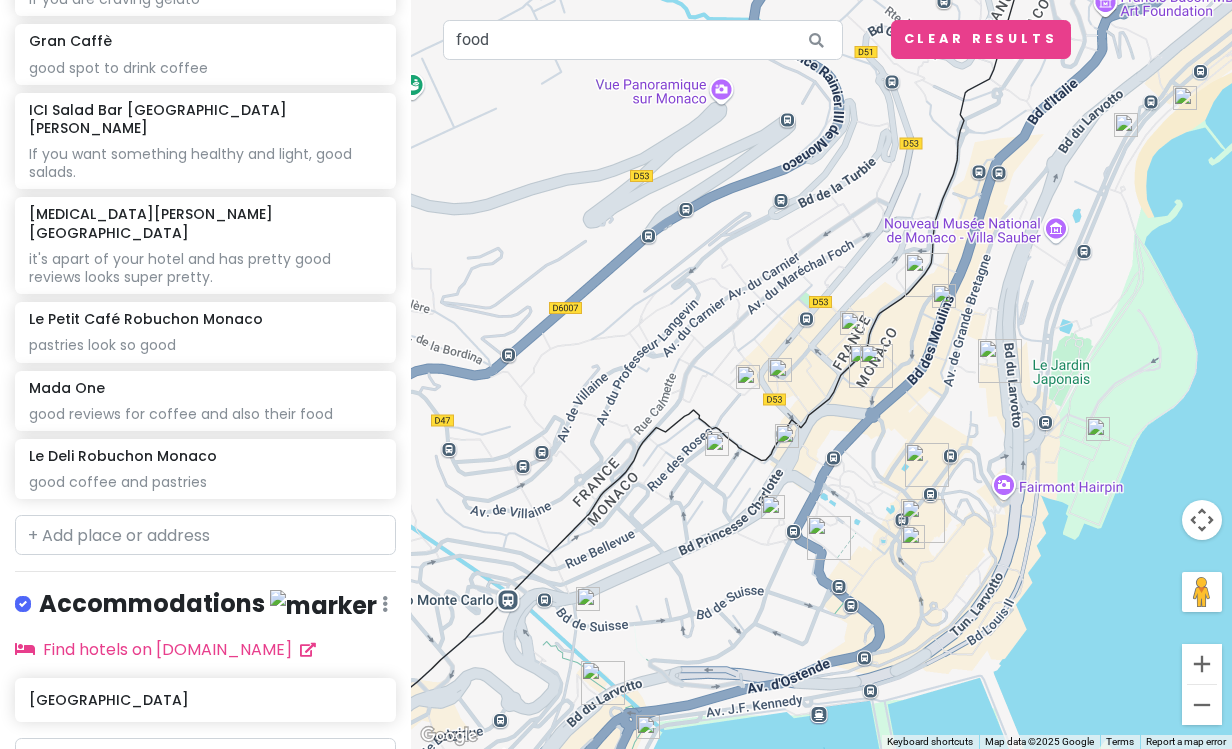 click at bounding box center (773, 507) 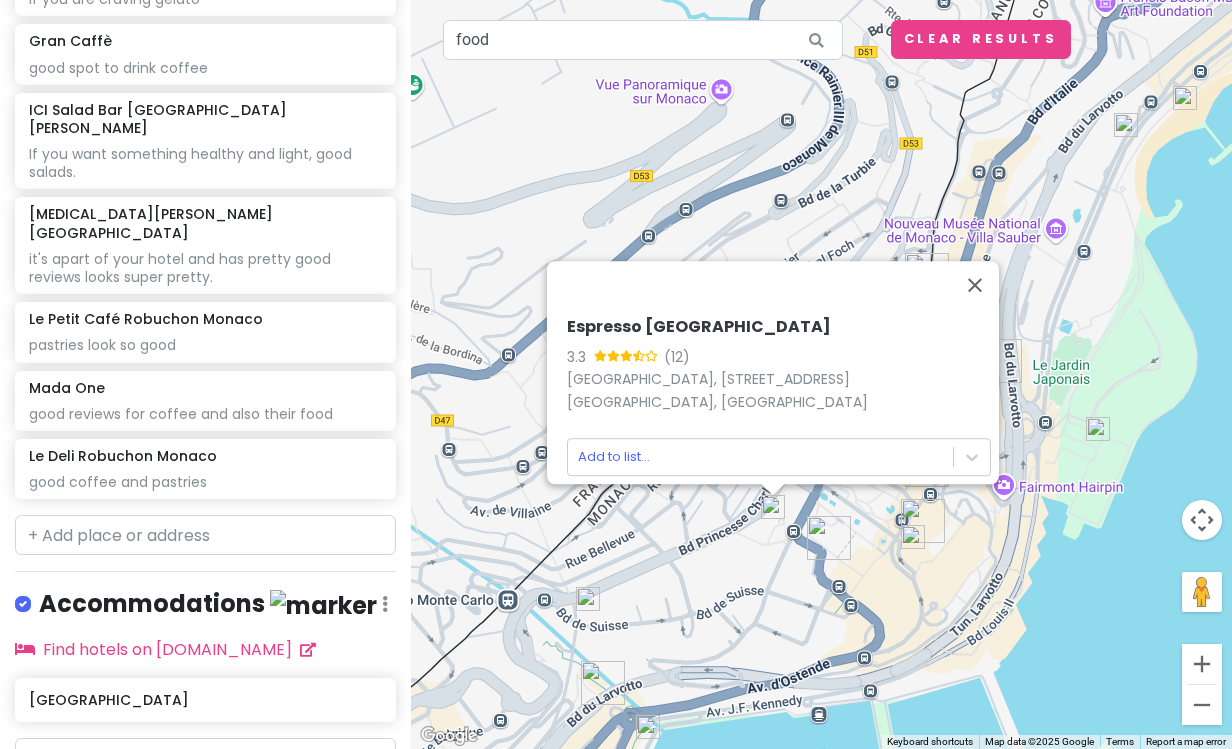 click at bounding box center [588, 599] 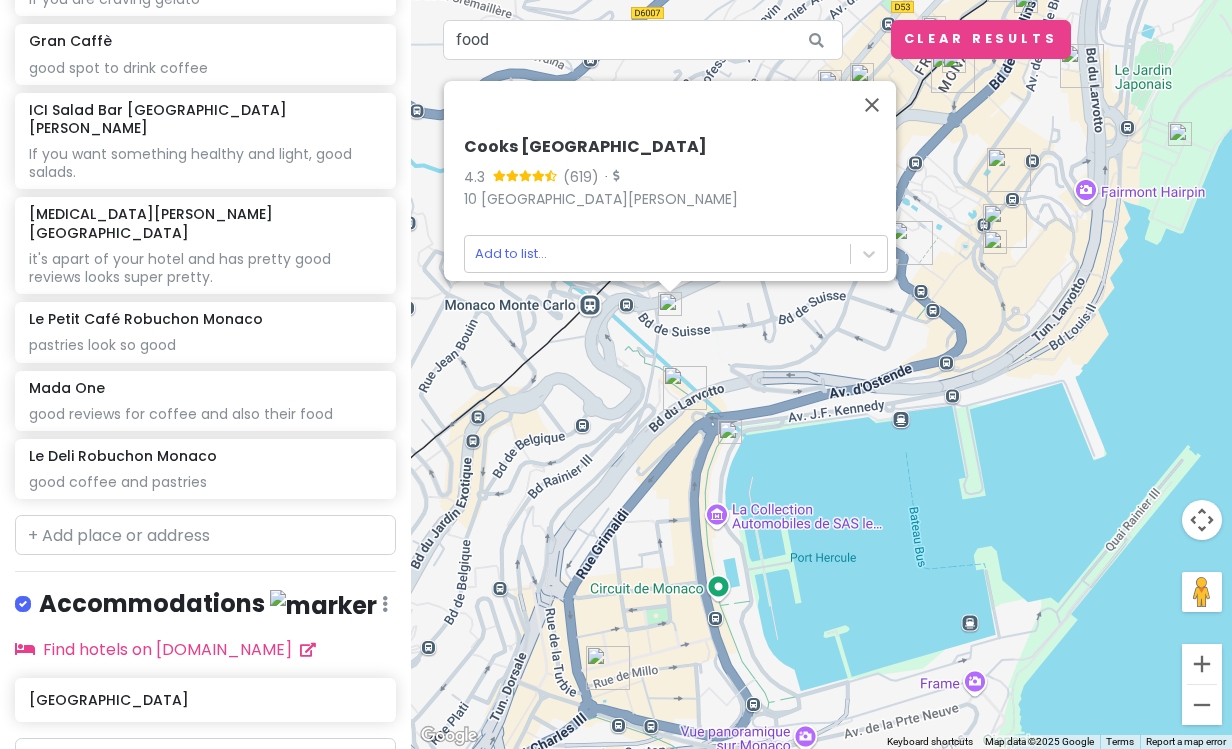 drag, startPoint x: 587, startPoint y: 641, endPoint x: 551, endPoint y: 341, distance: 302.15228 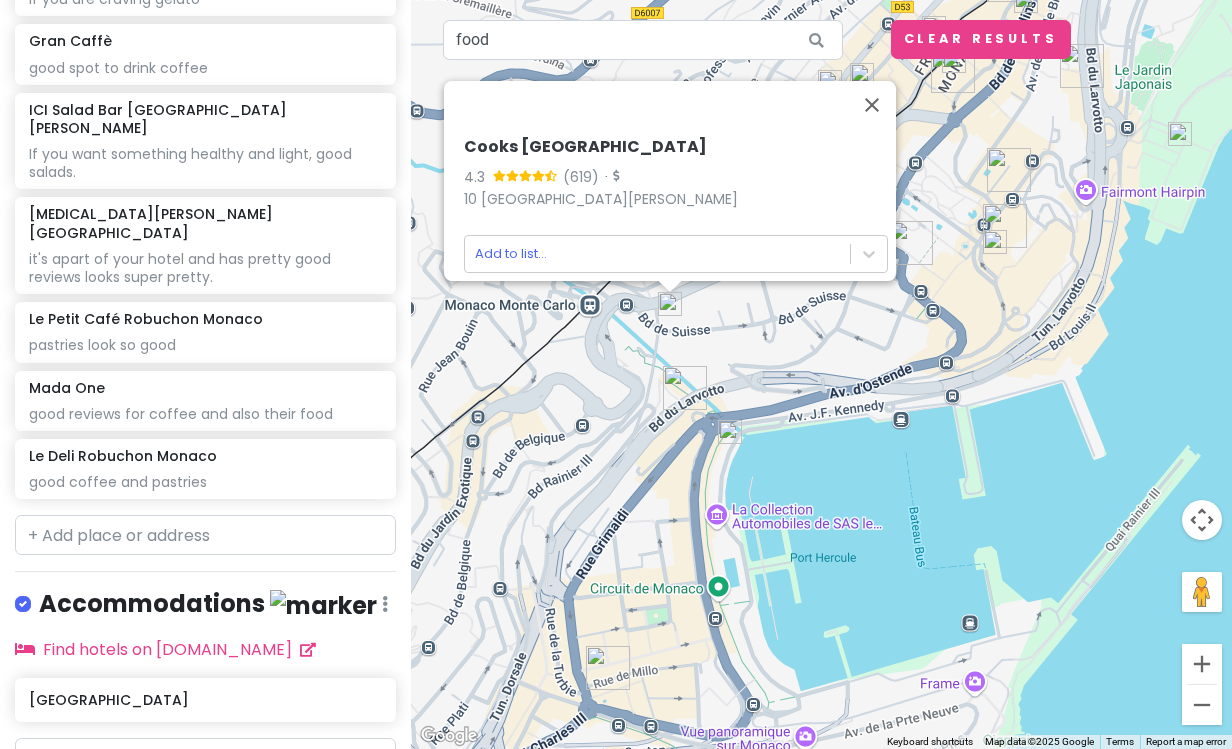 click on "To navigate, press the arrow keys. Cooks Monaco 4.3        (619)    ·    10 [GEOGRAPHIC_DATA][PERSON_NAME] Add to list..." at bounding box center [821, 374] 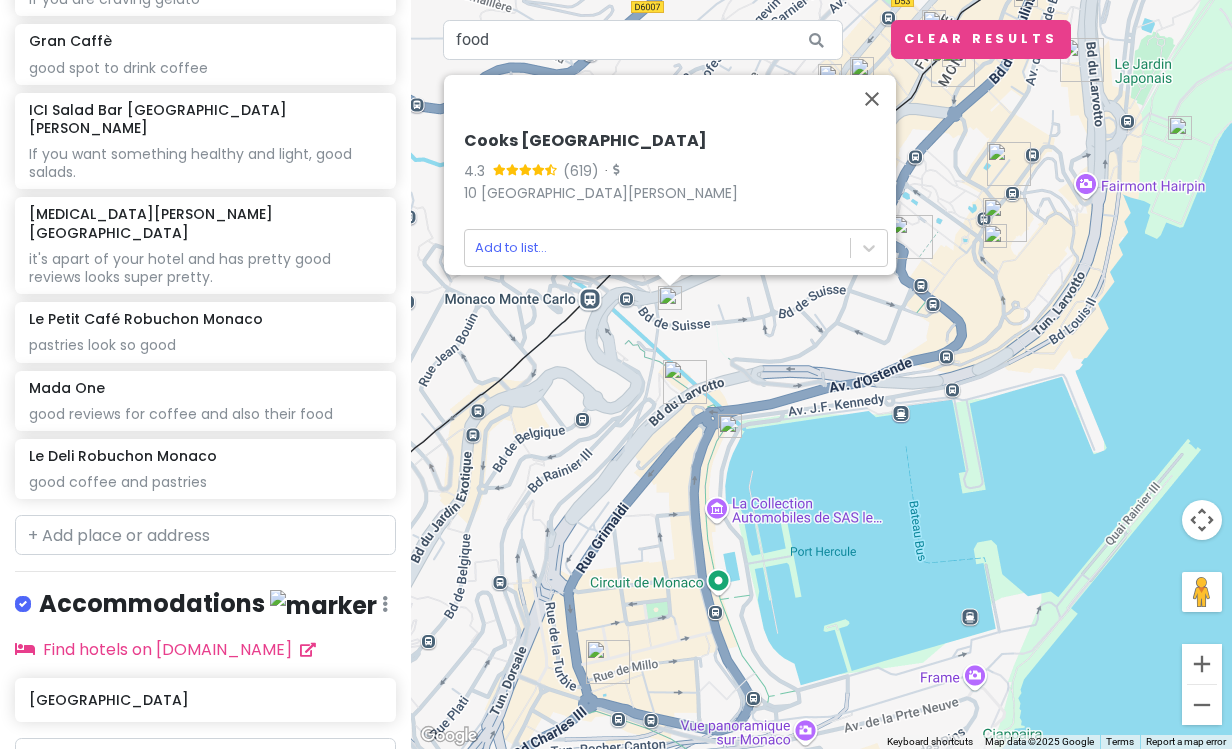 click at bounding box center (730, 426) 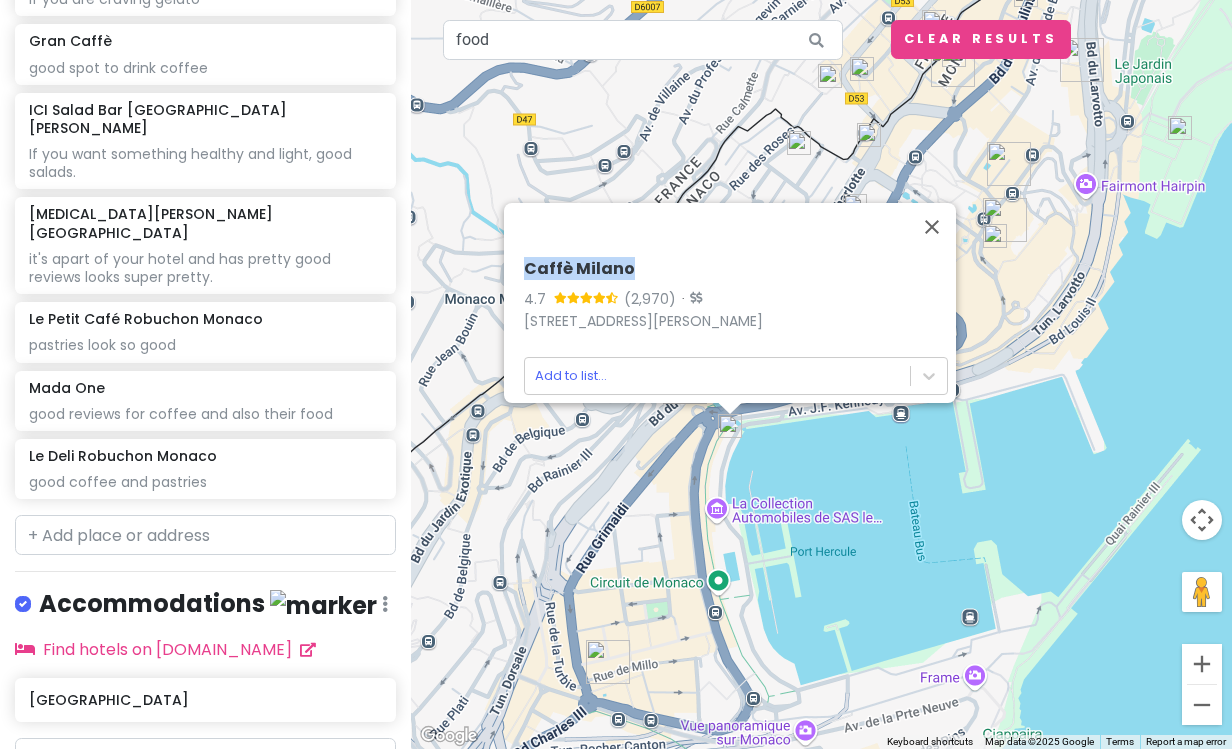 drag, startPoint x: 643, startPoint y: 254, endPoint x: 506, endPoint y: 250, distance: 137.05838 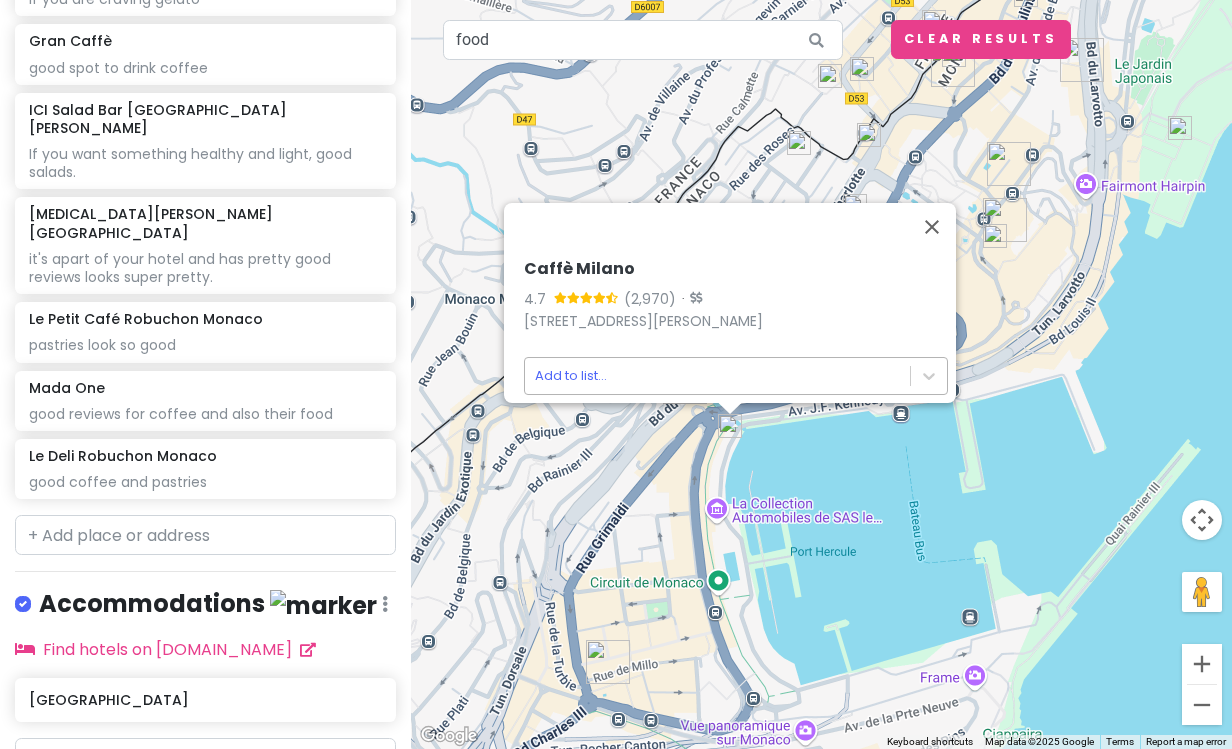 click on "Monaco Trip Private Change Dates Make a Copy Delete Trip Go Pro ⚡️ Give Feedback 💡 Support Scout ☕️ Itinerary Share Publish Notes Add notes... Food   Edit Reorder Delete List Tip Top good fish, good burgers and even pizza Café de [GEOGRAPHIC_DATA] [PERSON_NAME] super well known so tends to be a big tourist trap but apparently still worth going to. apparently the hype is real! Santo Gelato Monaco if you are craving gelato Gran Caffè good spot to drink coffee ICI Salad Bar [GEOGRAPHIC_DATA][PERSON_NAME] If you want something healthy and light, good salads. [MEDICAL_DATA][PERSON_NAME][GEOGRAPHIC_DATA] it's apart of your hotel and has pretty good reviews looks super pretty. Le Petit Café Robuchon Monaco pastries look so good Mada One good reviews for coffee and also their food Le Deli Robuchon Monaco good coffee and pastries Accommodations   Edit Reorder Delete List Find hotels on [DOMAIN_NAME] [GEOGRAPHIC_DATA] + Add a section ← Move left → Move right ↑ Move up ↓ Move down + Zoom in - Zoom out Home Jump left by 75% End Jump right by 75% 4.7  x" at bounding box center (616, 374) 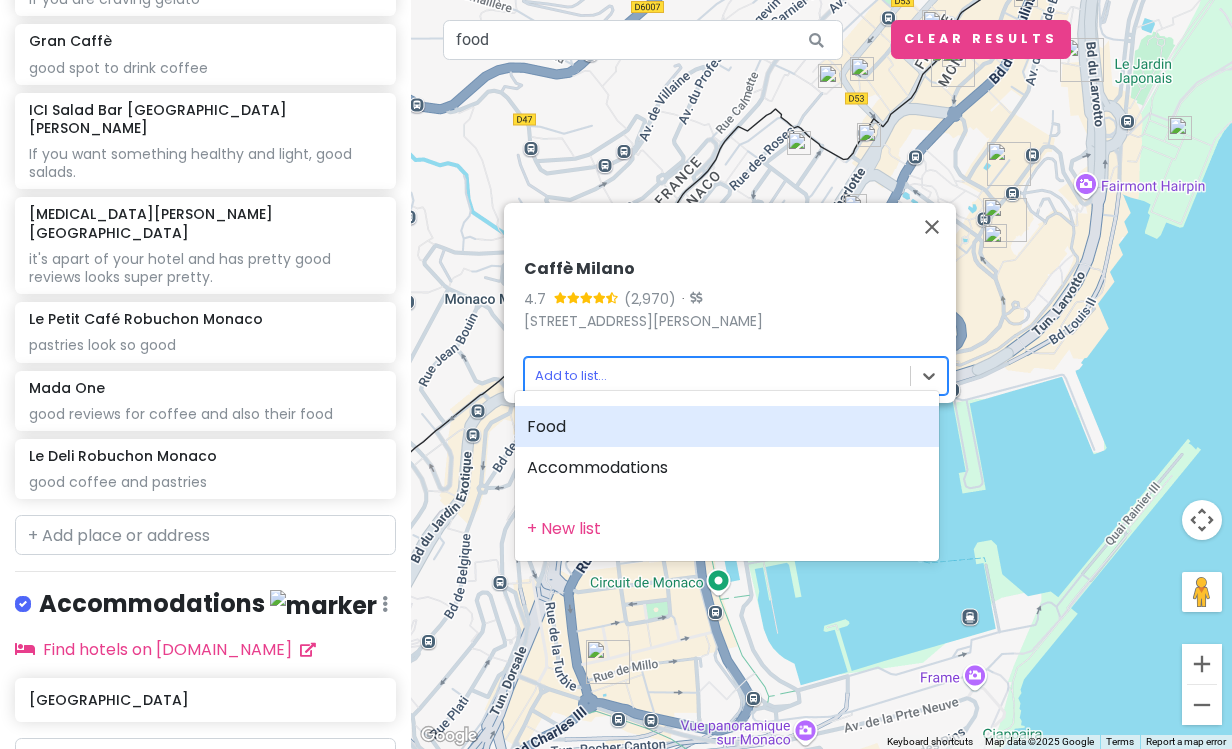 click on "Food" at bounding box center [727, 427] 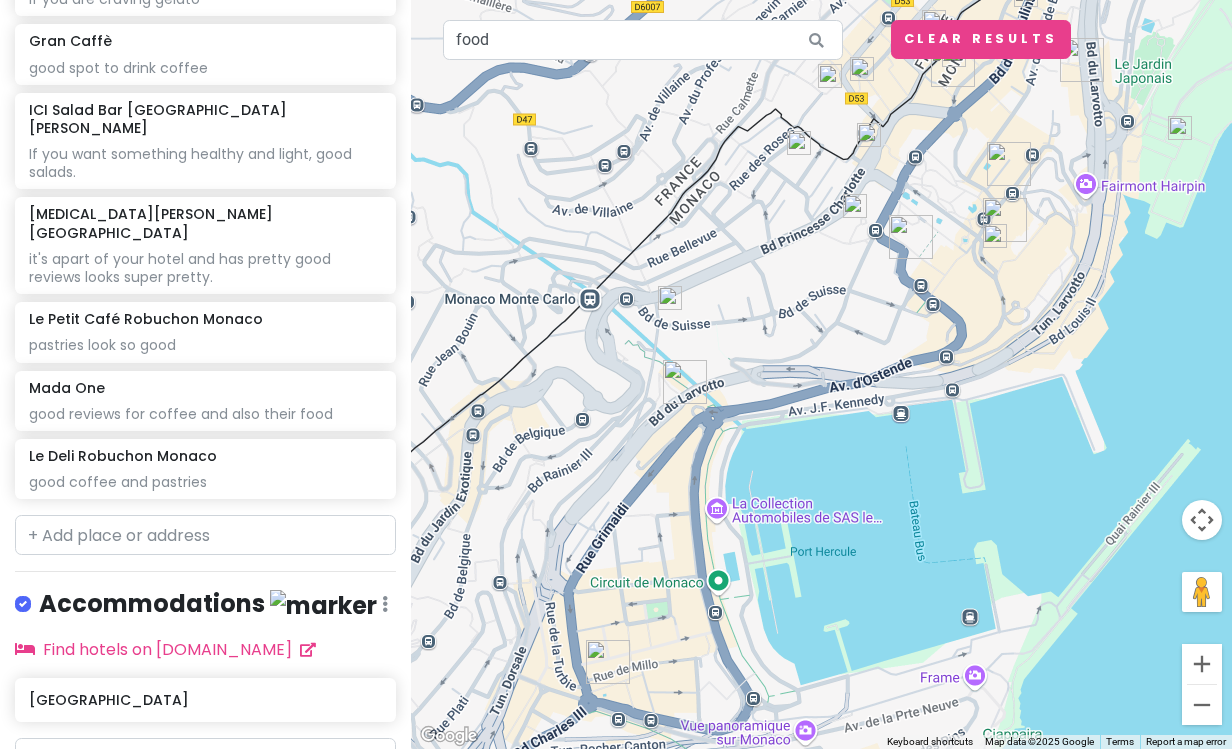 scroll, scrollTop: 636, scrollLeft: 0, axis: vertical 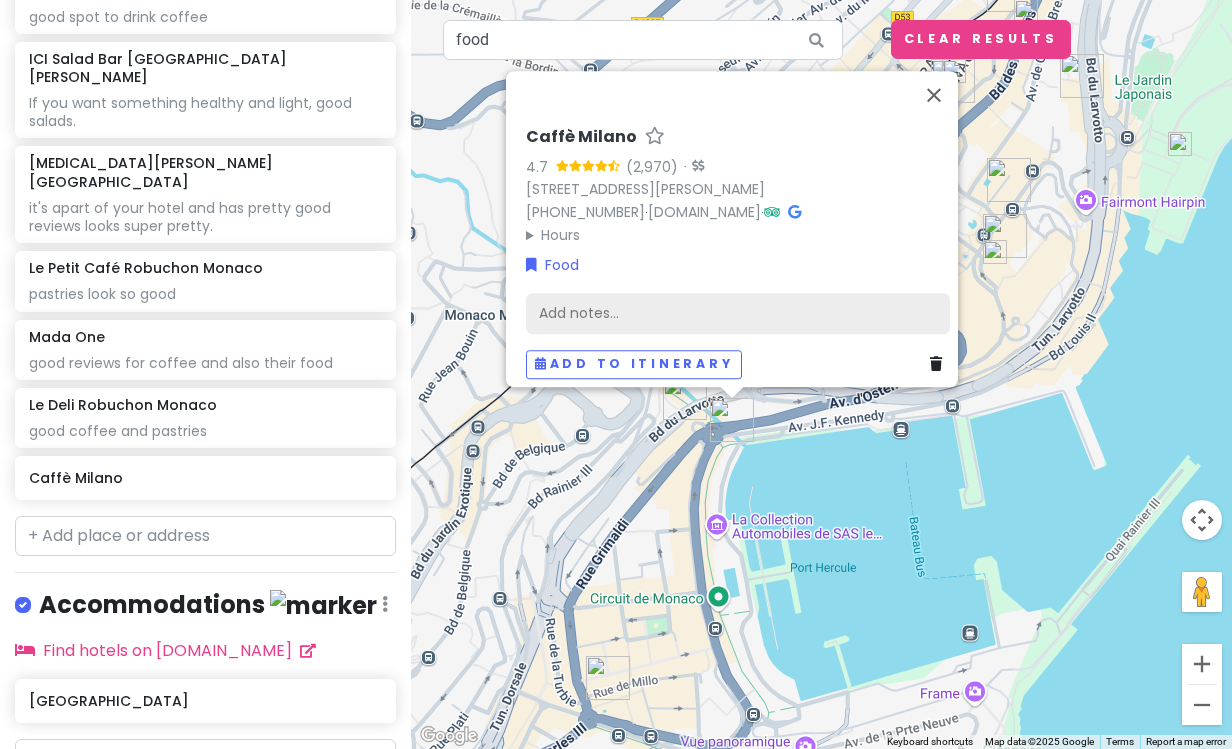 click on "Add notes..." at bounding box center [738, 313] 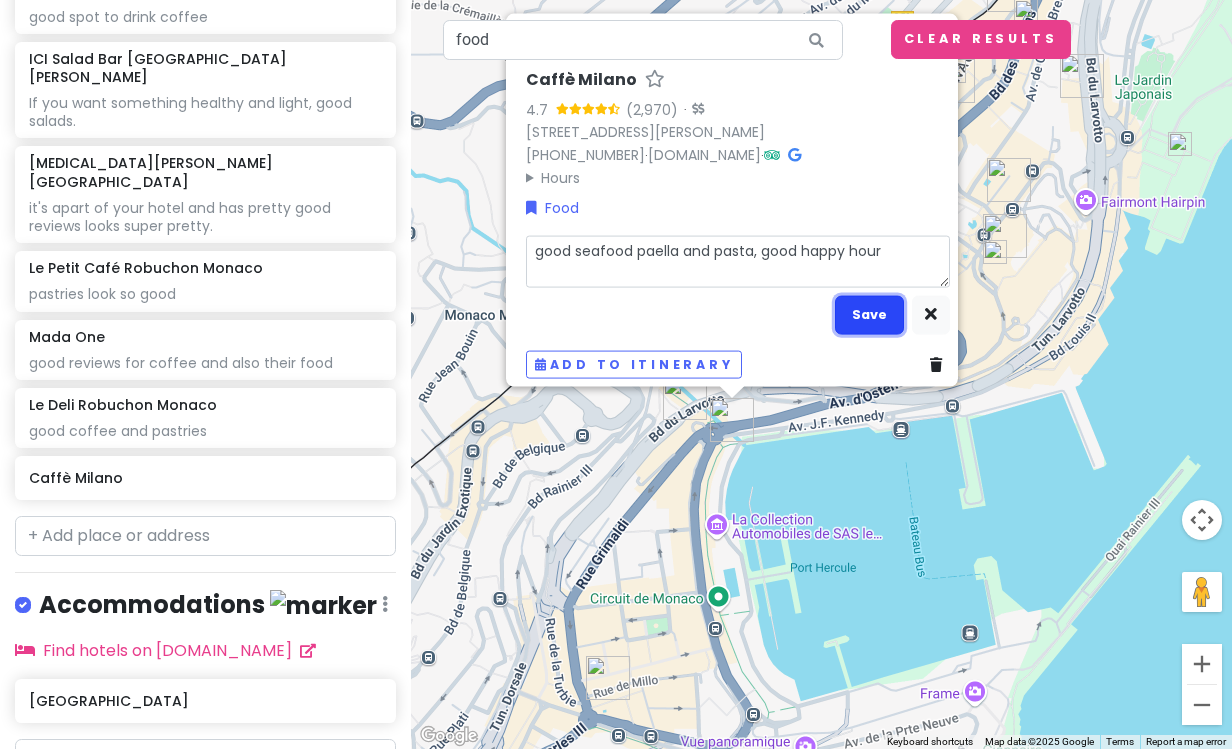 click on "Save" at bounding box center (869, 314) 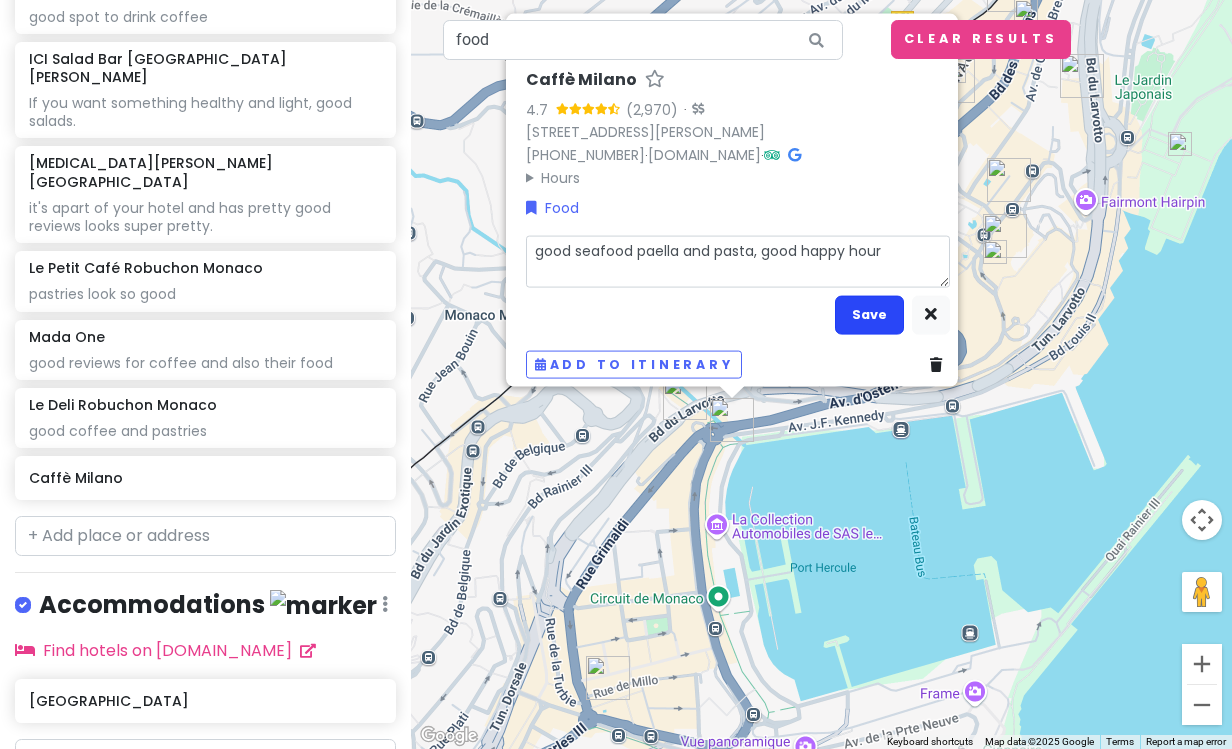 scroll, scrollTop: 671, scrollLeft: 0, axis: vertical 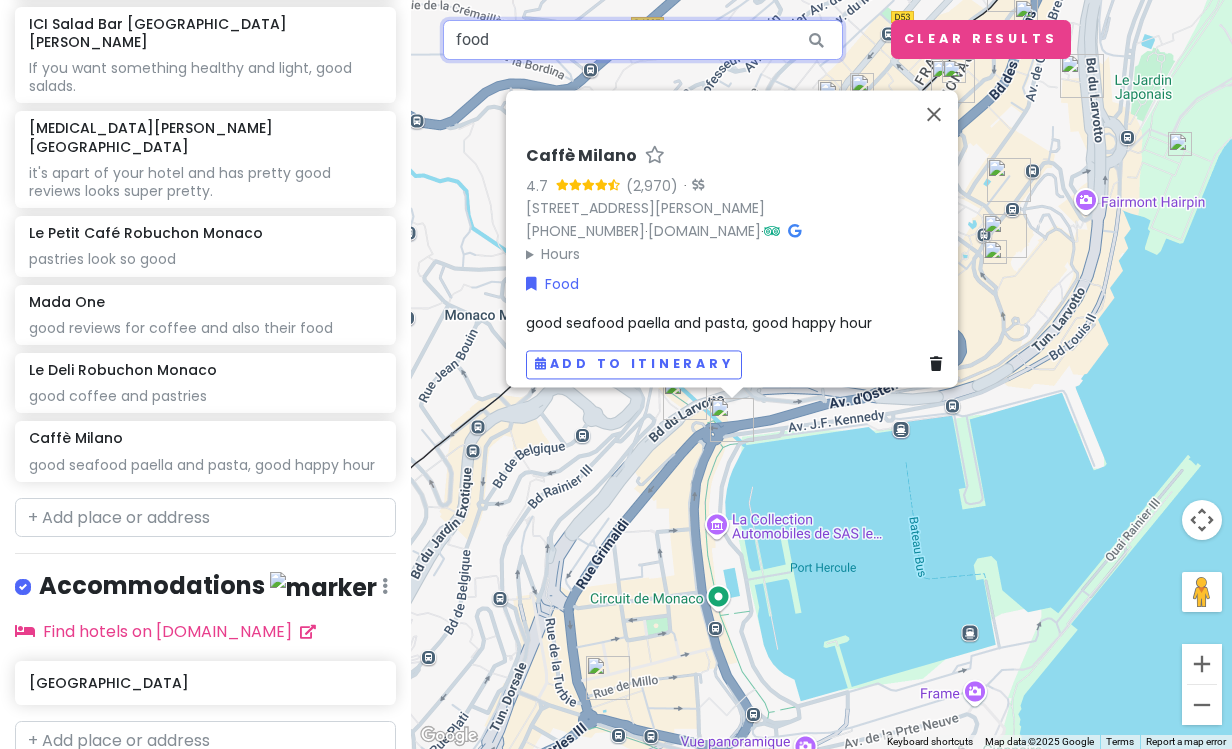 click on "food" at bounding box center [643, 40] 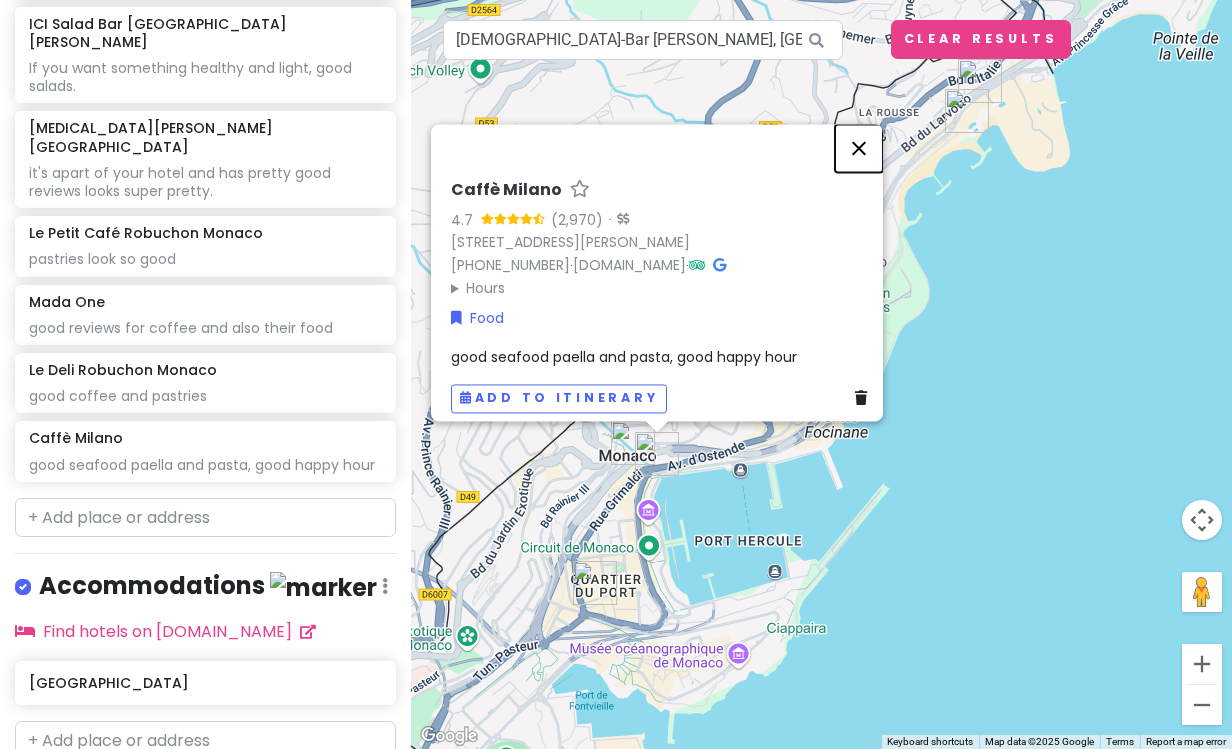 click at bounding box center [859, 148] 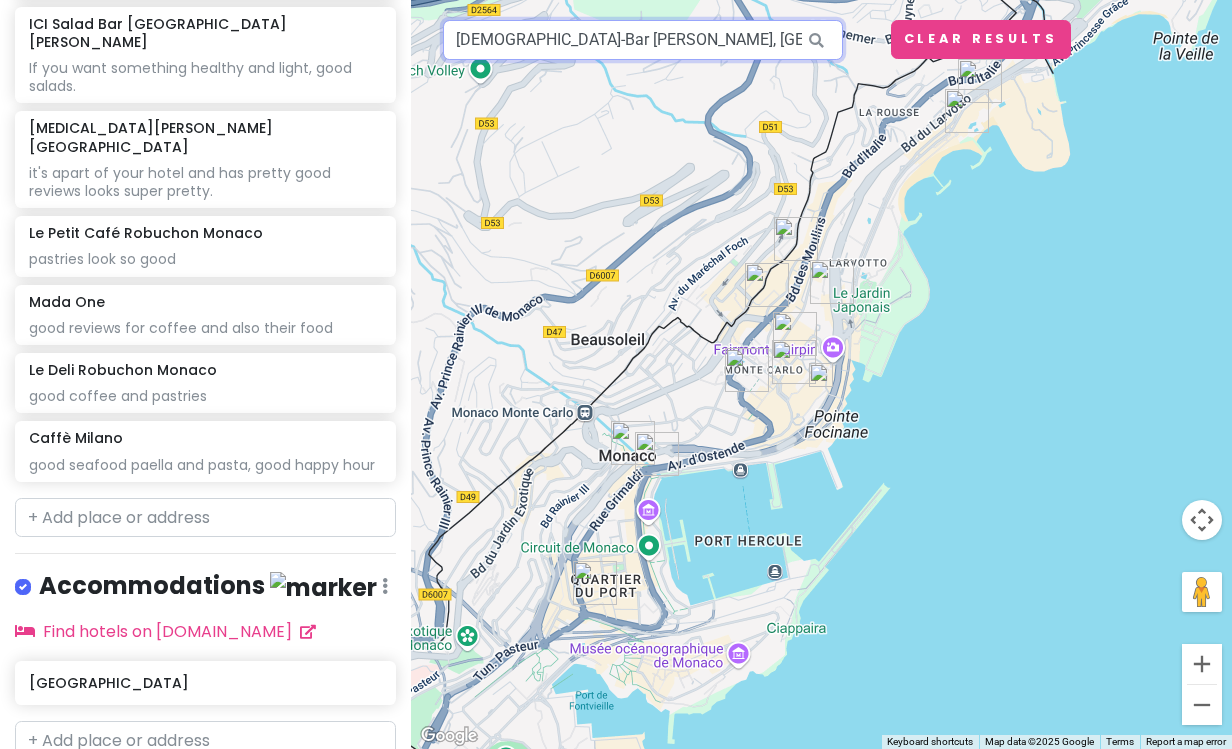click on "[DEMOGRAPHIC_DATA]-Bar [PERSON_NAME], [GEOGRAPHIC_DATA]" at bounding box center [643, 40] 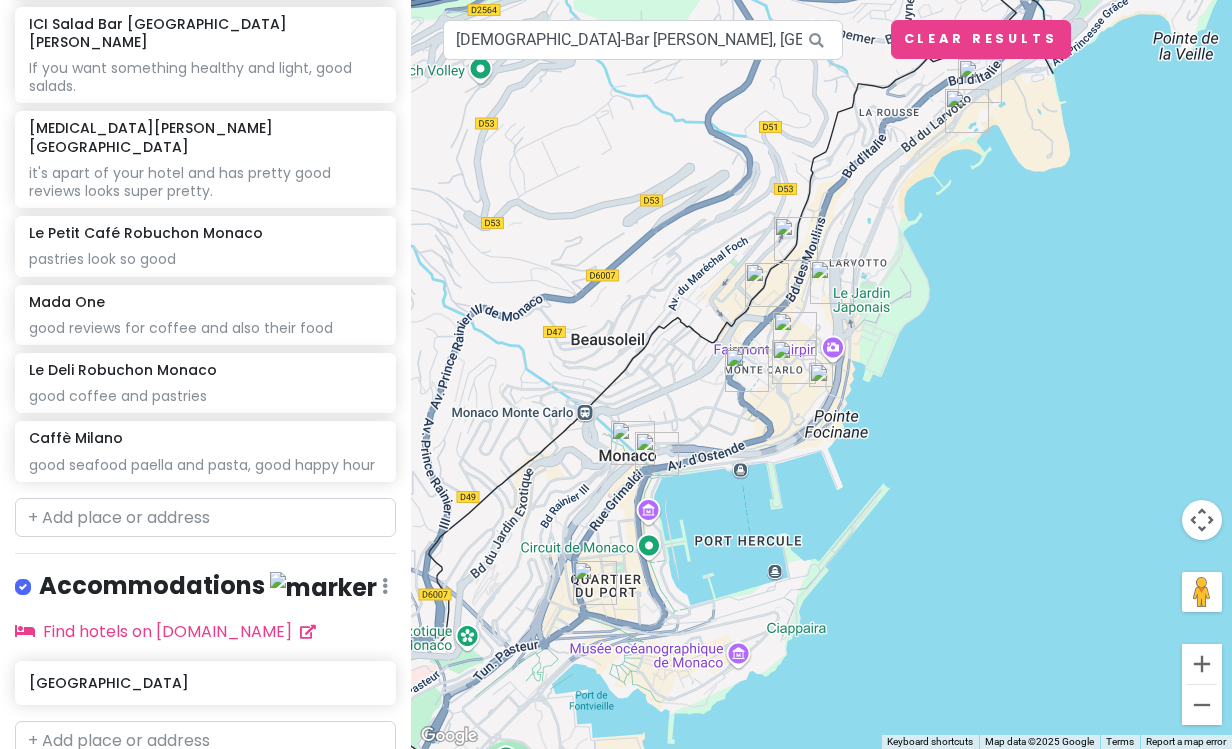 click at bounding box center [821, 375] 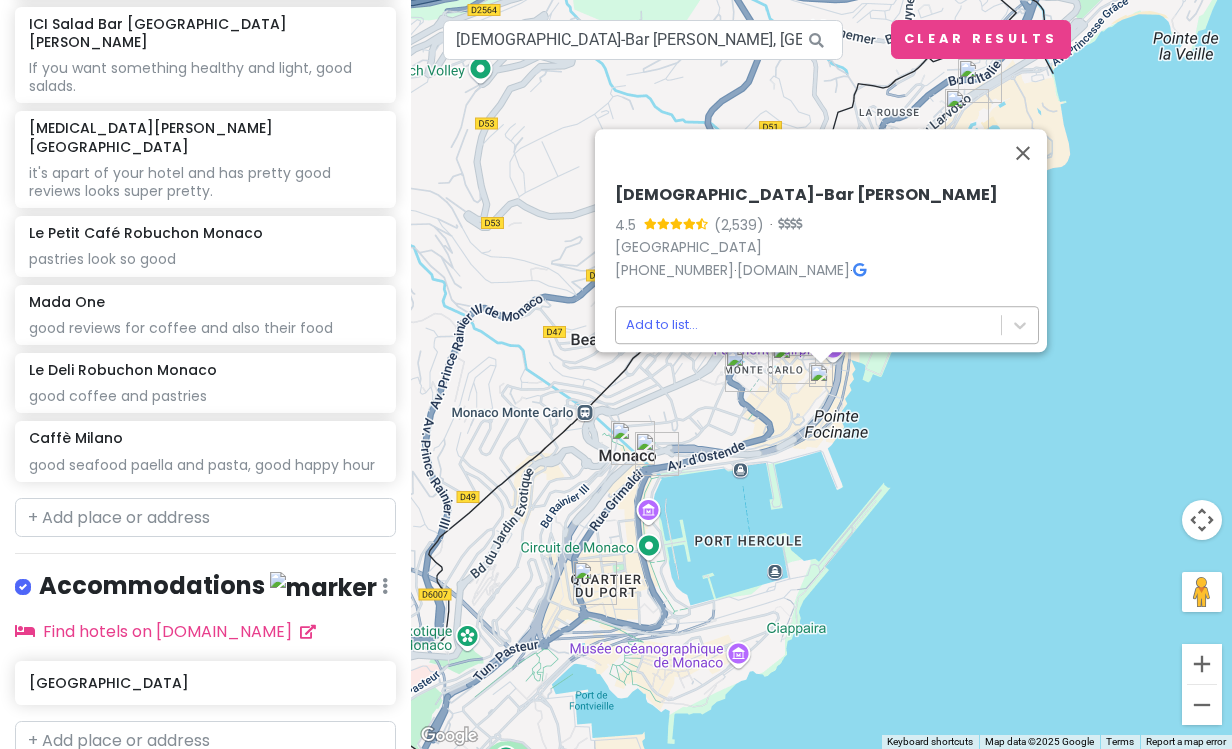 click on "Monaco Trip Private Change Dates Make a Copy Delete Trip Go Pro ⚡️ Give Feedback 💡 Support Scout ☕️ Itinerary Share Publish Notes Add notes... Food   Edit Reorder Delete List Tip Top good fish, good burgers and even pizza Café de [GEOGRAPHIC_DATA] [PERSON_NAME] super well known so tends to be a big tourist trap but apparently still worth going to. apparently the hype is real! Santo Gelato Monaco if you are craving gelato Gran Caffè good spot to drink coffee ICI Salad Bar [GEOGRAPHIC_DATA][PERSON_NAME] If you want something healthy and light, good salads. [MEDICAL_DATA][PERSON_NAME][GEOGRAPHIC_DATA] it's apart of your hotel and has pretty good reviews looks super pretty. Le Petit Café Robuchon Monaco pastries look so good Mada One good reviews for coffee and also their food Le Deli Robuchon Monaco good coffee and pastries Caffè Milano good seafood paella and pasta, good happy hour Accommodations   Edit Reorder Delete List Find hotels on [DOMAIN_NAME] [GEOGRAPHIC_DATA] + Add a section ← Move left → Move right ↑ Move up ↓ Move down + Zoom in" at bounding box center (616, 374) 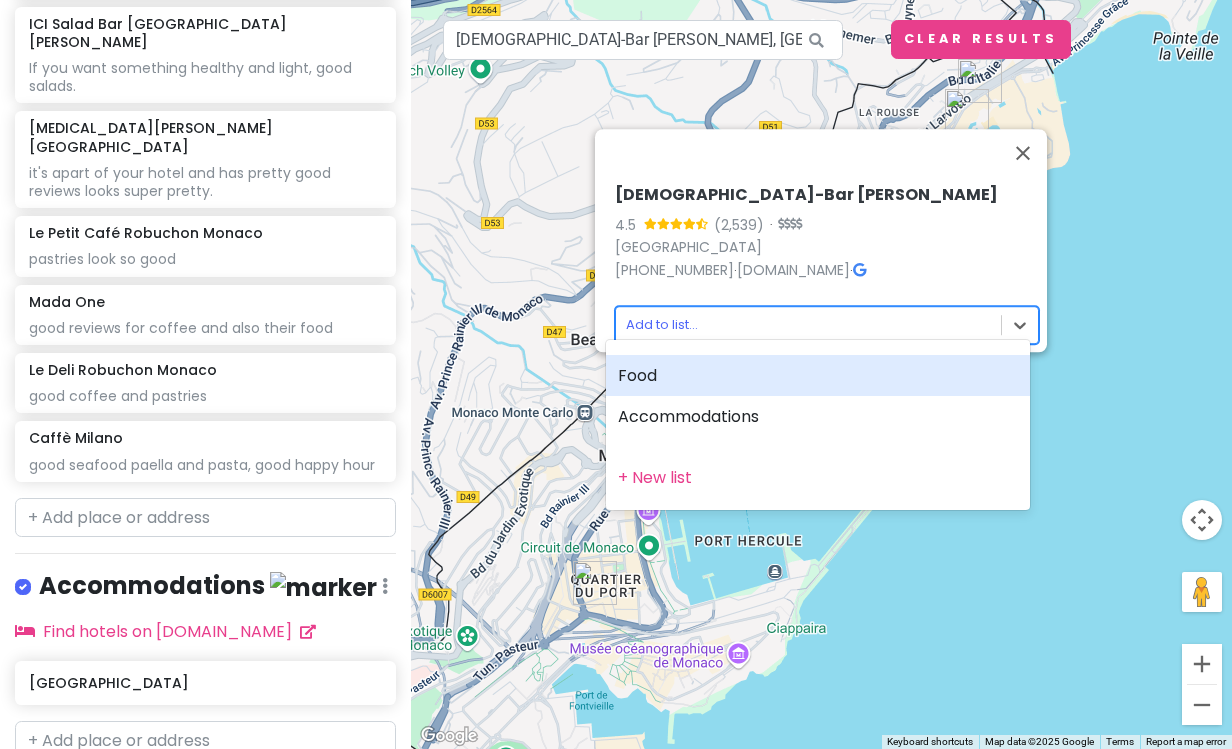 click on "Food" at bounding box center [818, 376] 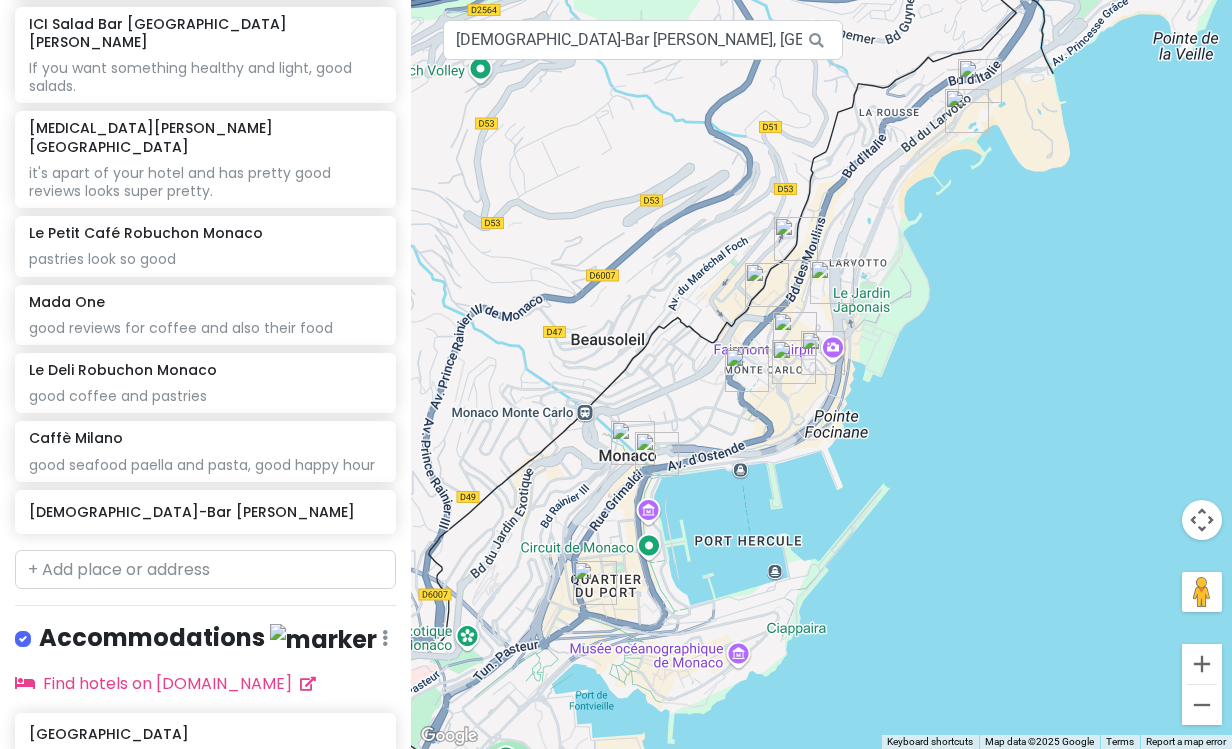 scroll, scrollTop: 723, scrollLeft: 0, axis: vertical 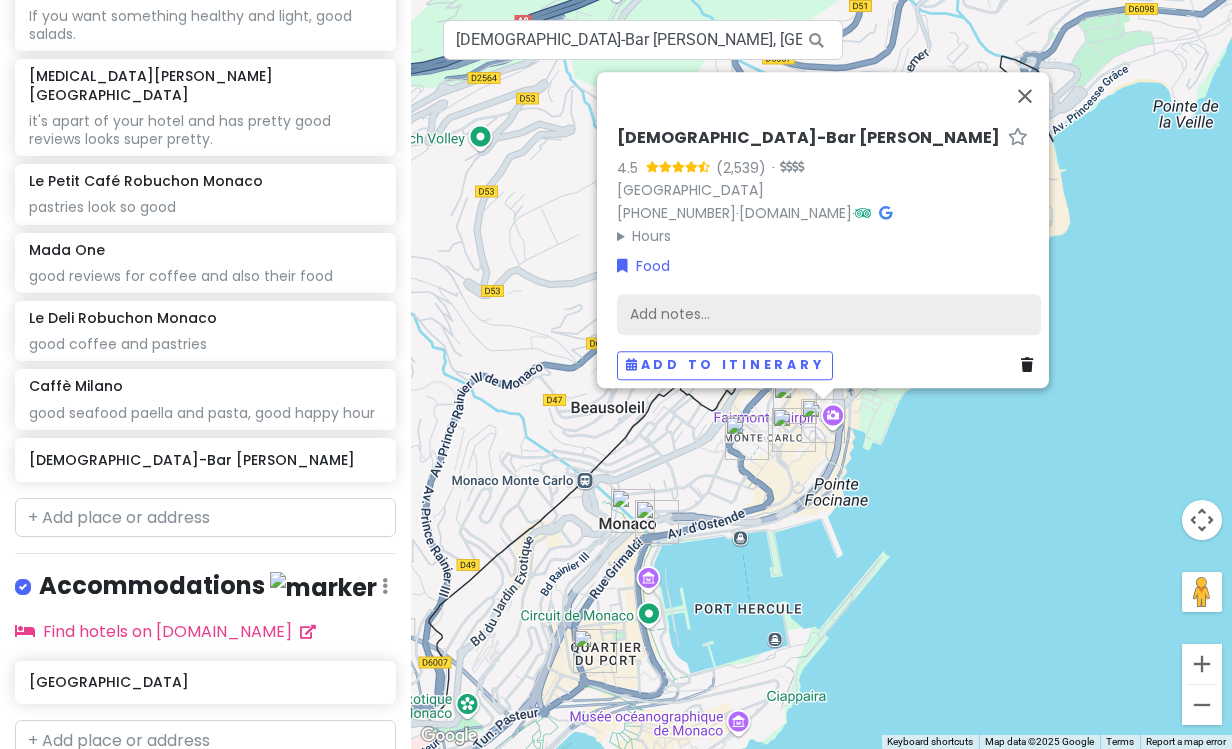 click on "Add notes..." at bounding box center [829, 314] 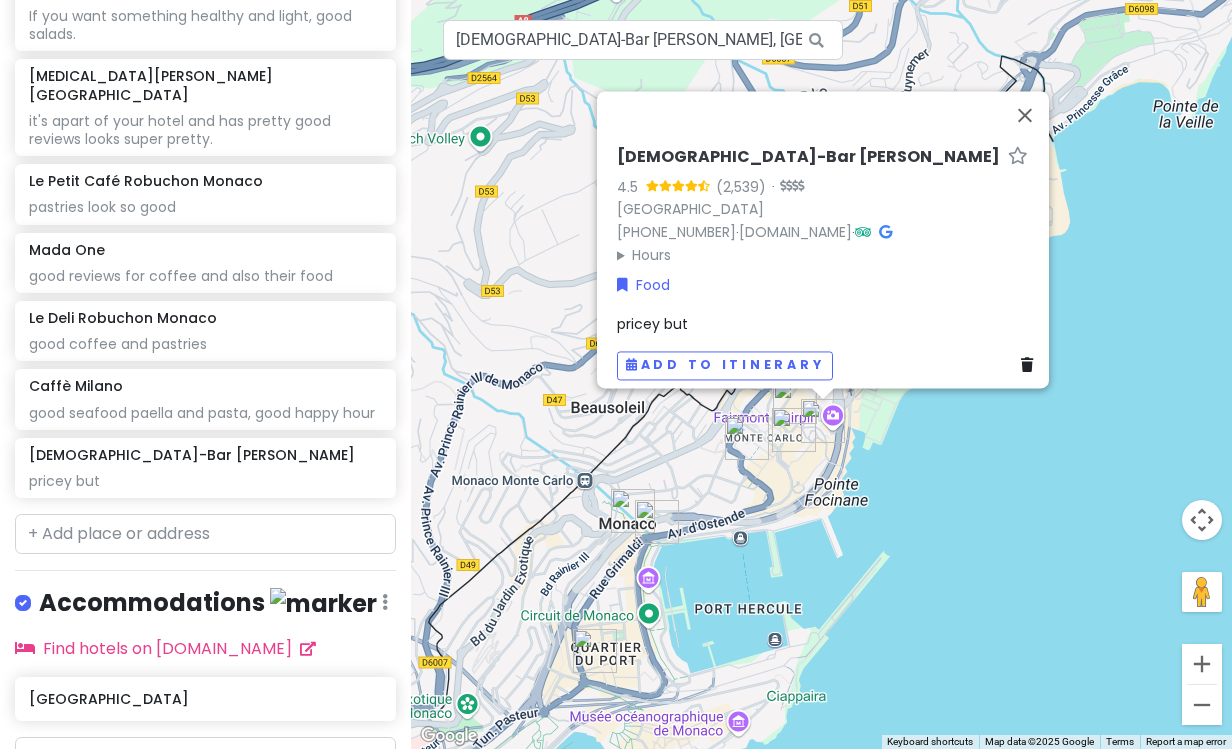 scroll, scrollTop: 740, scrollLeft: 0, axis: vertical 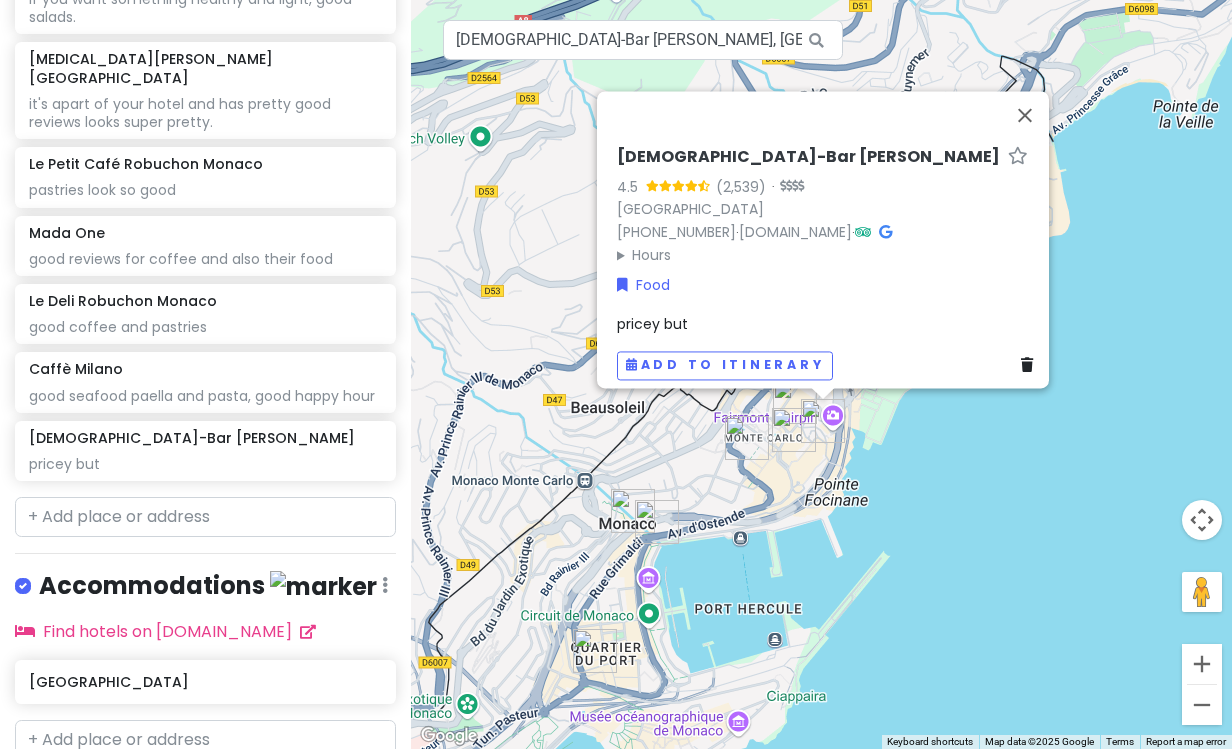 click on "Food" at bounding box center [829, 285] 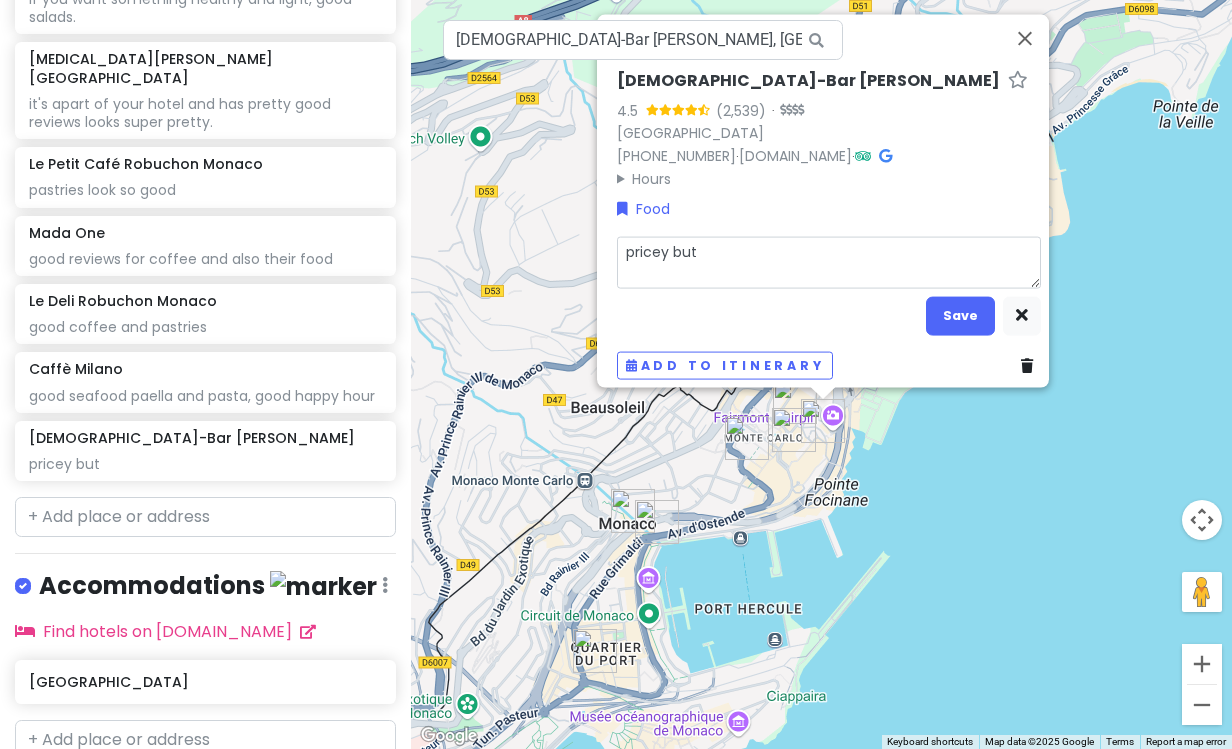 click on "pricey but" at bounding box center [829, 262] 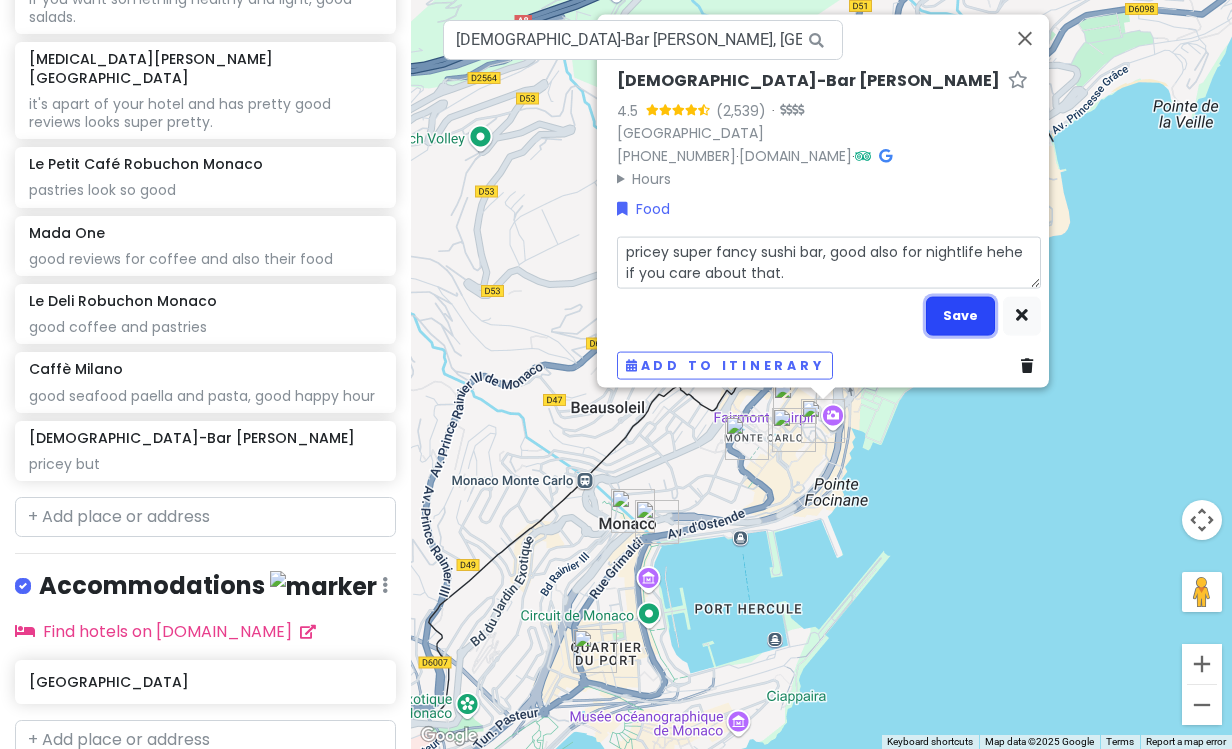 click on "Save" at bounding box center [960, 315] 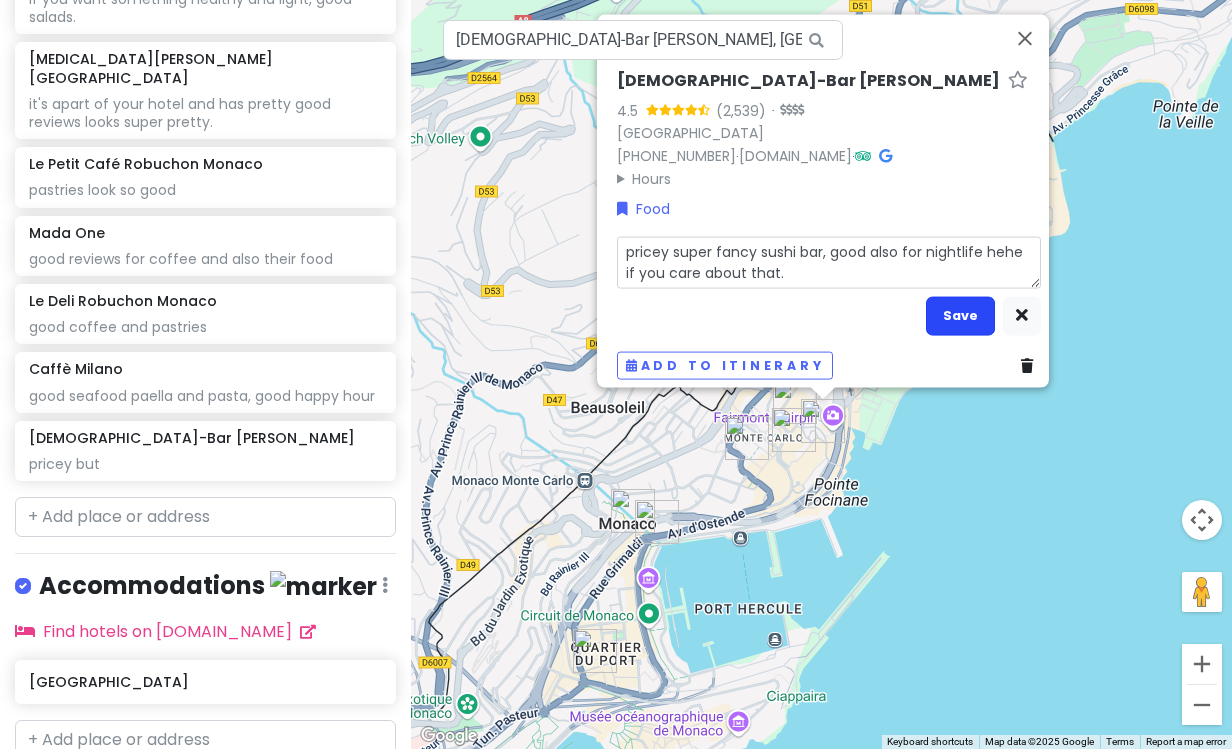 scroll, scrollTop: 758, scrollLeft: 0, axis: vertical 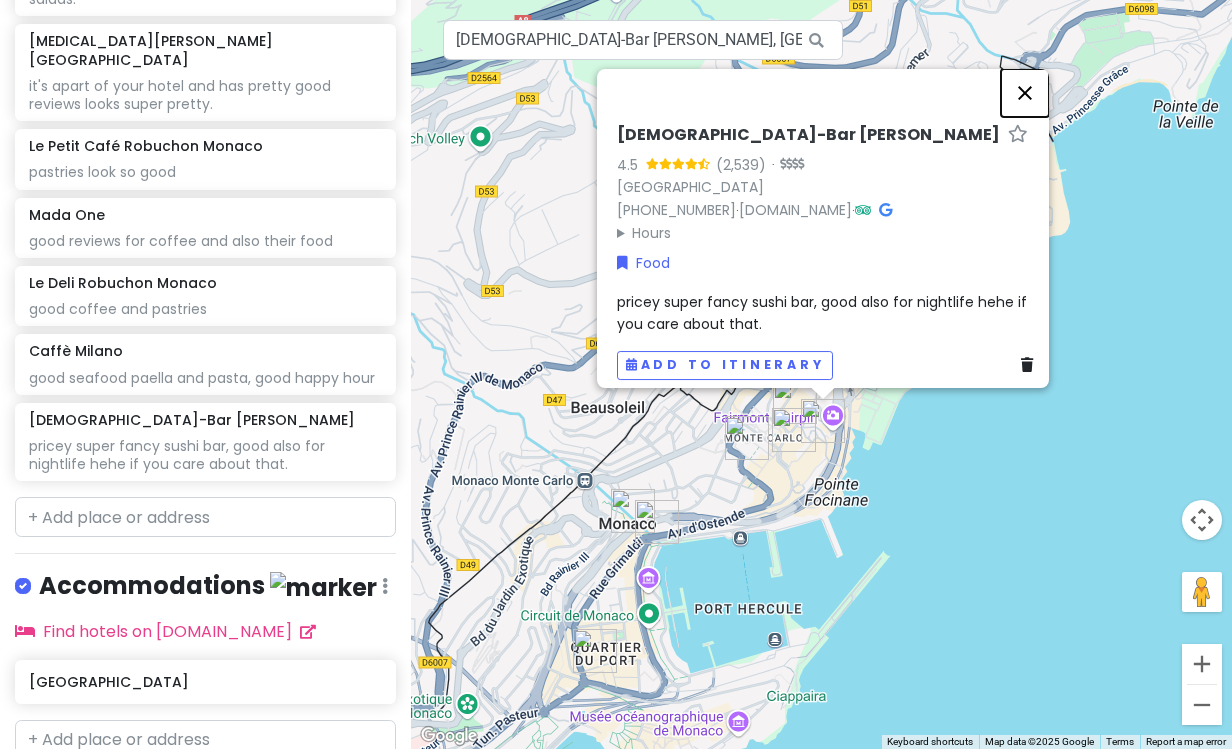 click at bounding box center (1025, 93) 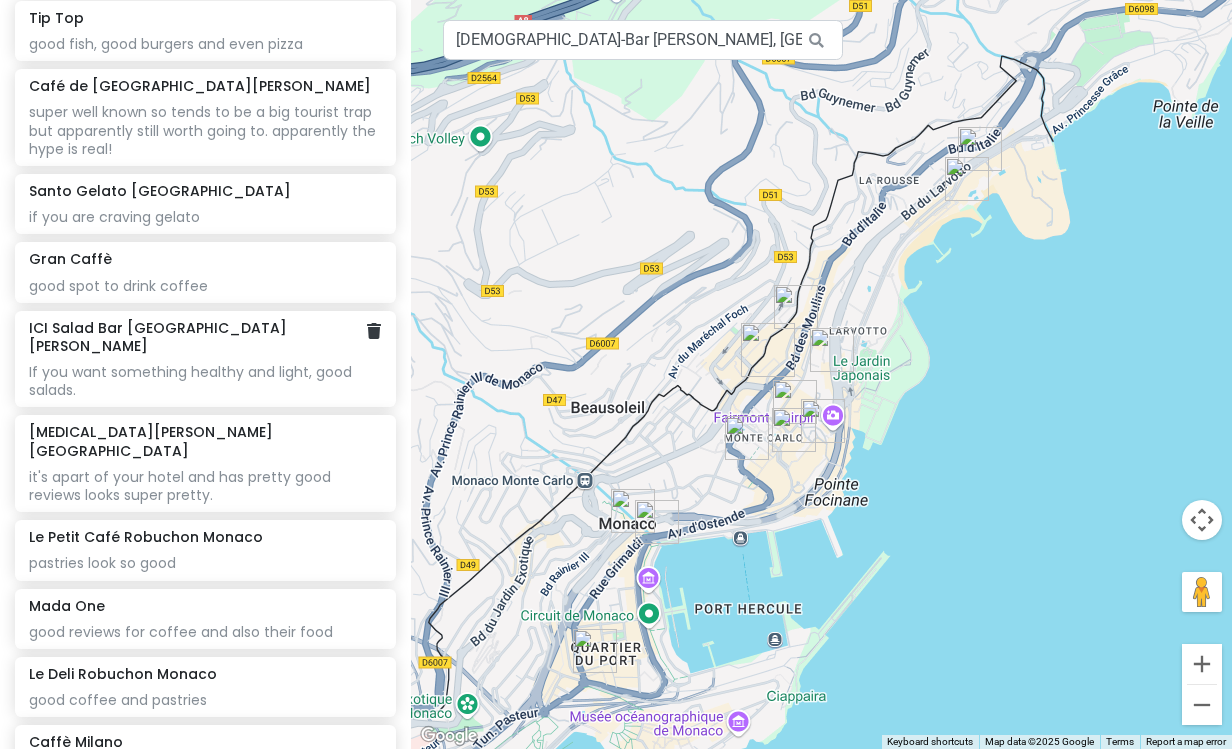 scroll, scrollTop: 294, scrollLeft: 0, axis: vertical 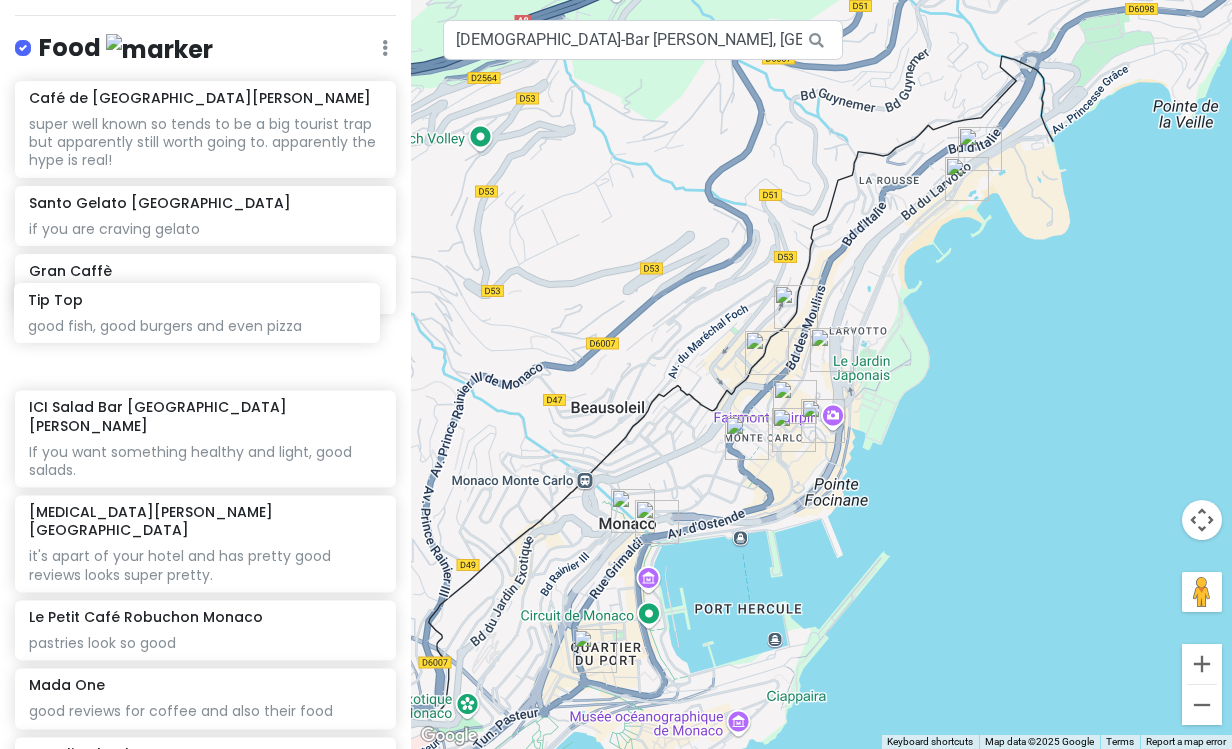 drag, startPoint x: 227, startPoint y: 101, endPoint x: 230, endPoint y: 299, distance: 198.02272 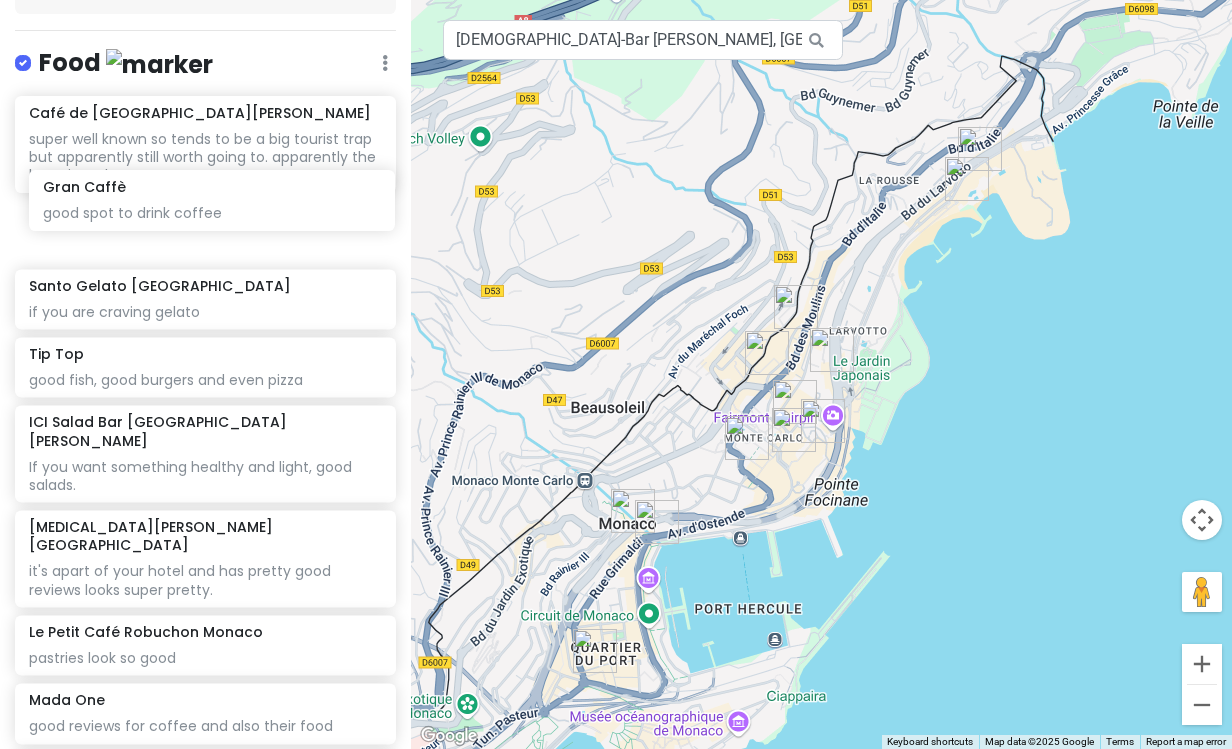 scroll, scrollTop: 271, scrollLeft: 0, axis: vertical 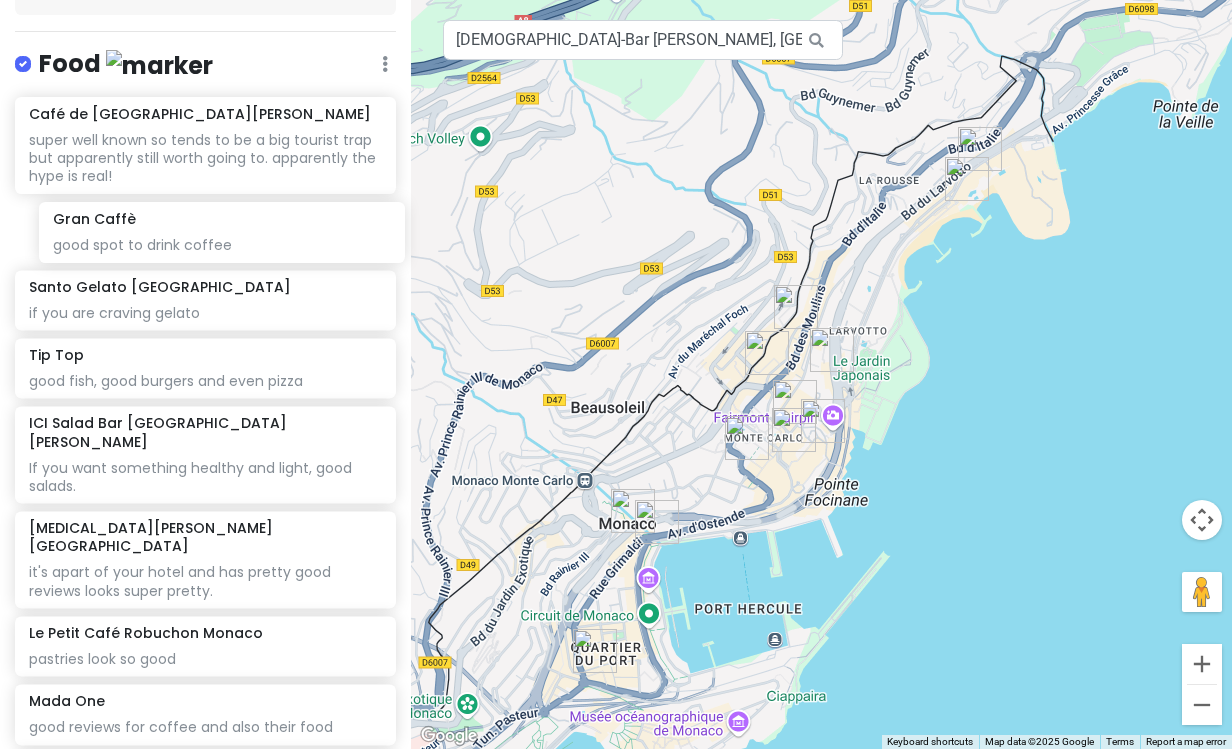 drag, startPoint x: 196, startPoint y: 359, endPoint x: 213, endPoint y: 244, distance: 116.24973 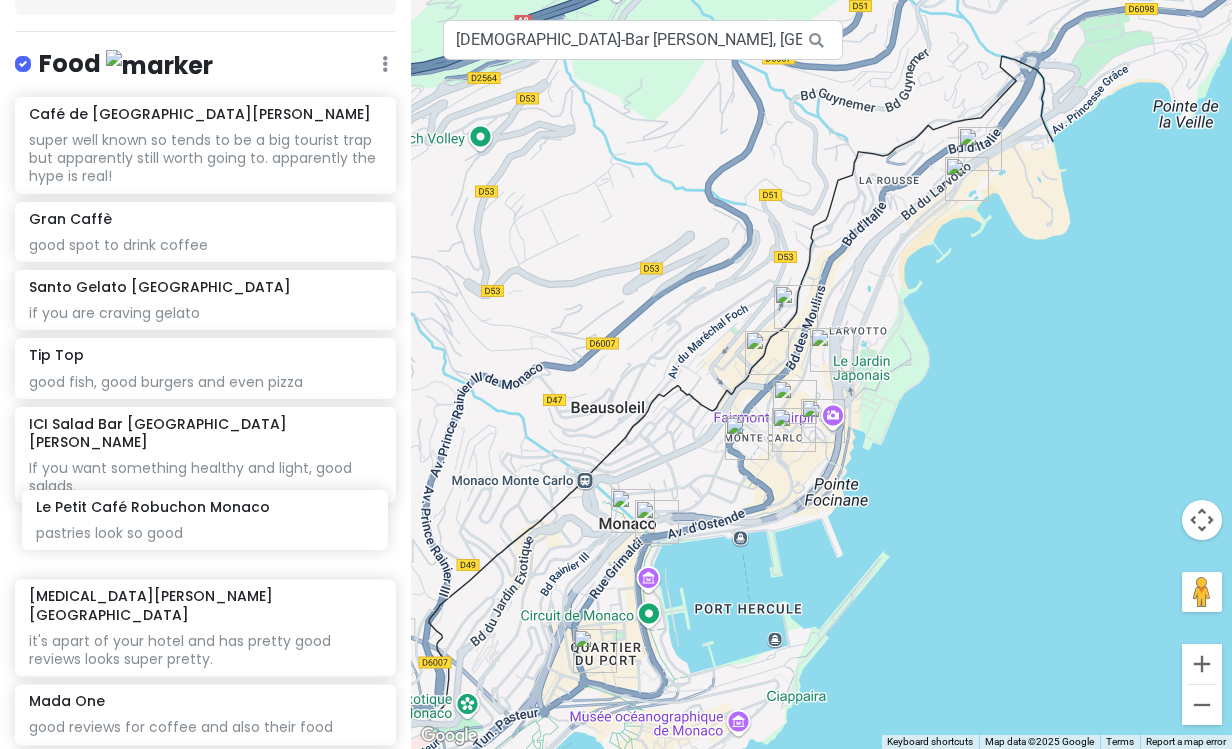 scroll, scrollTop: 274, scrollLeft: 0, axis: vertical 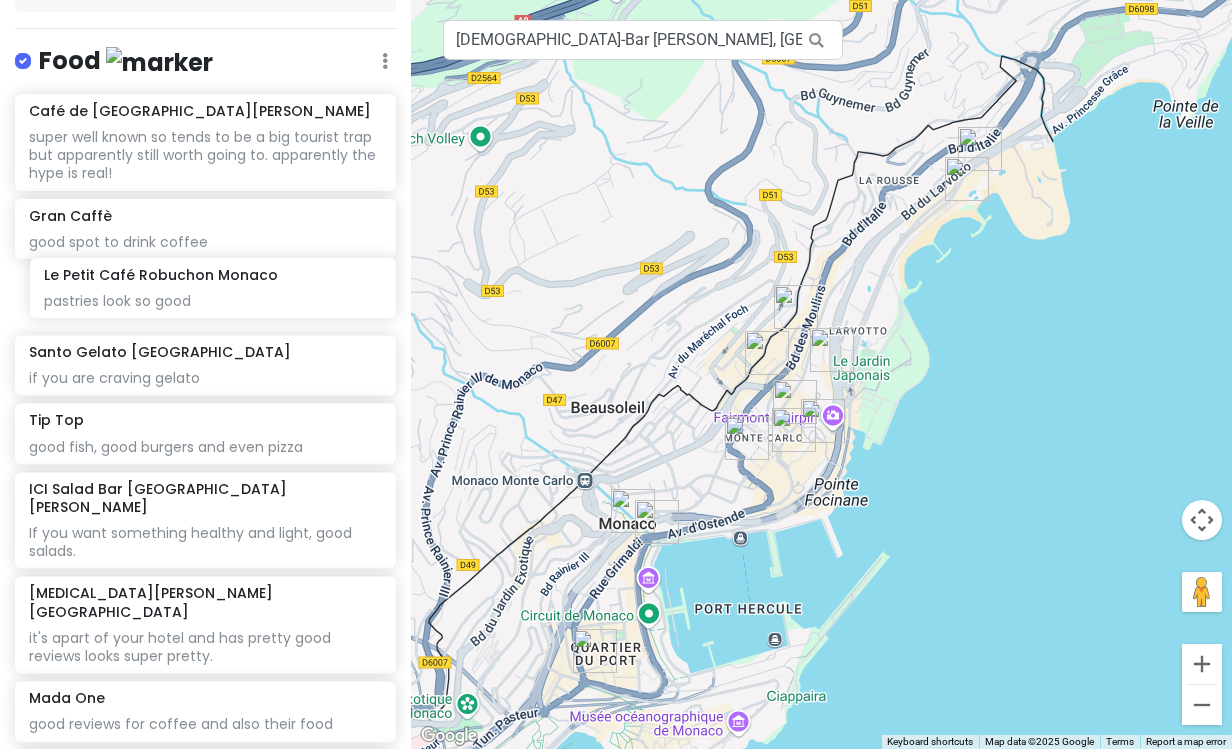 drag, startPoint x: 133, startPoint y: 600, endPoint x: 144, endPoint y: 281, distance: 319.1896 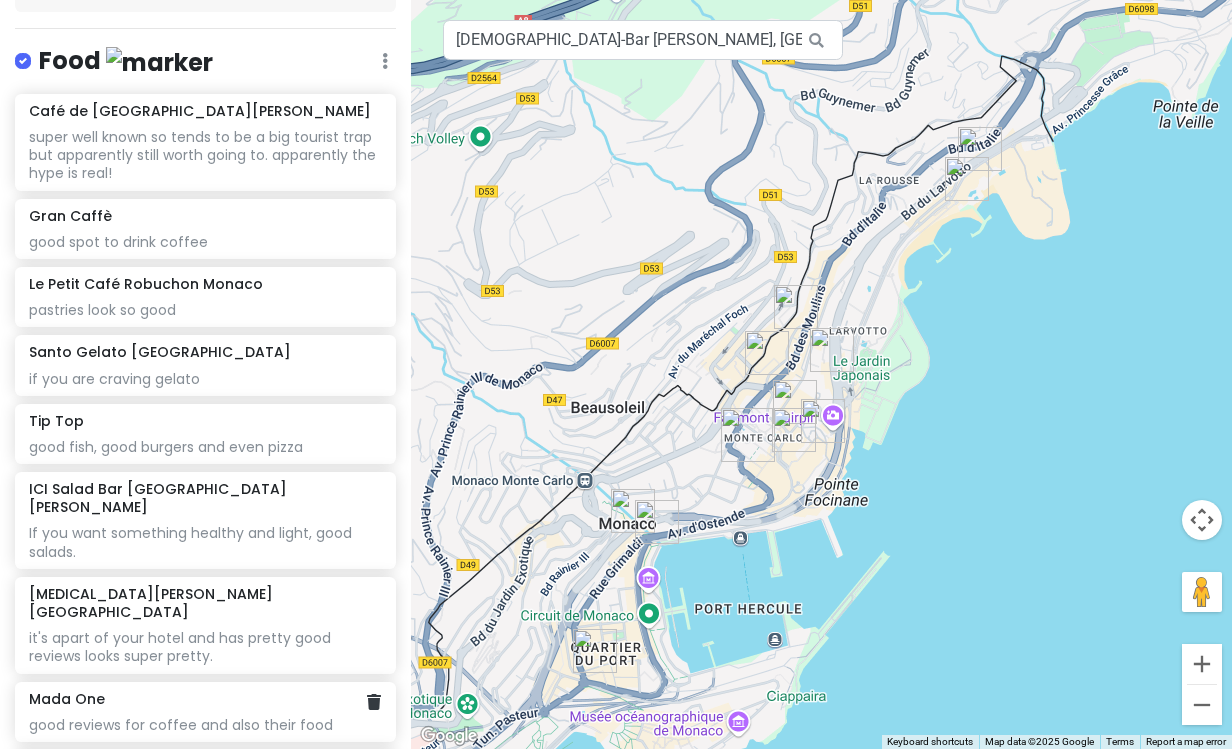 scroll, scrollTop: 278, scrollLeft: 0, axis: vertical 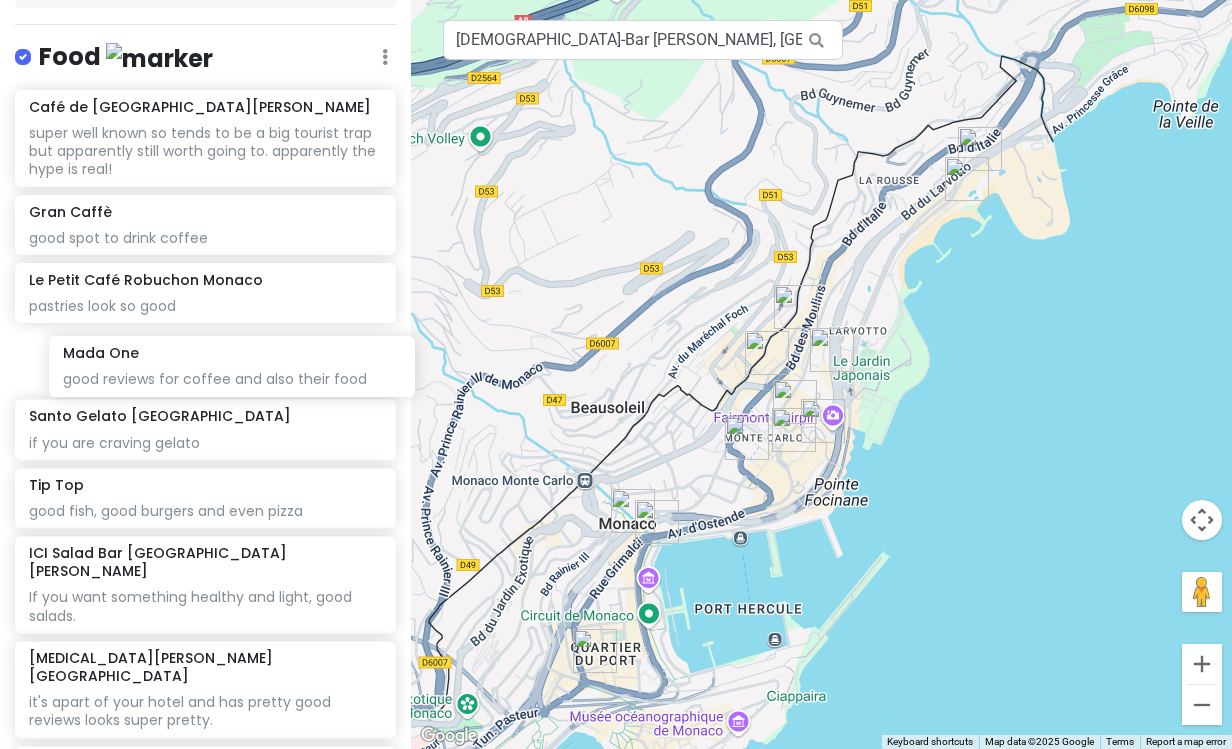 drag, startPoint x: 125, startPoint y: 684, endPoint x: 143, endPoint y: 378, distance: 306.52896 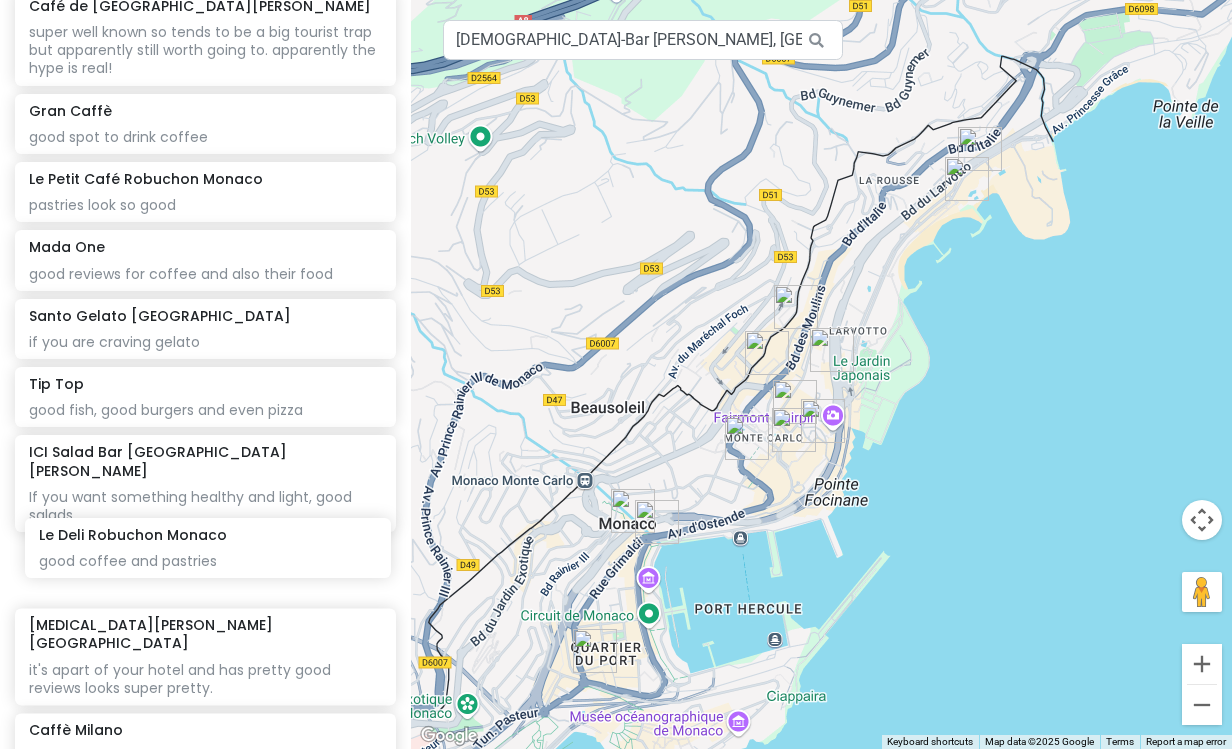 scroll, scrollTop: 385, scrollLeft: 0, axis: vertical 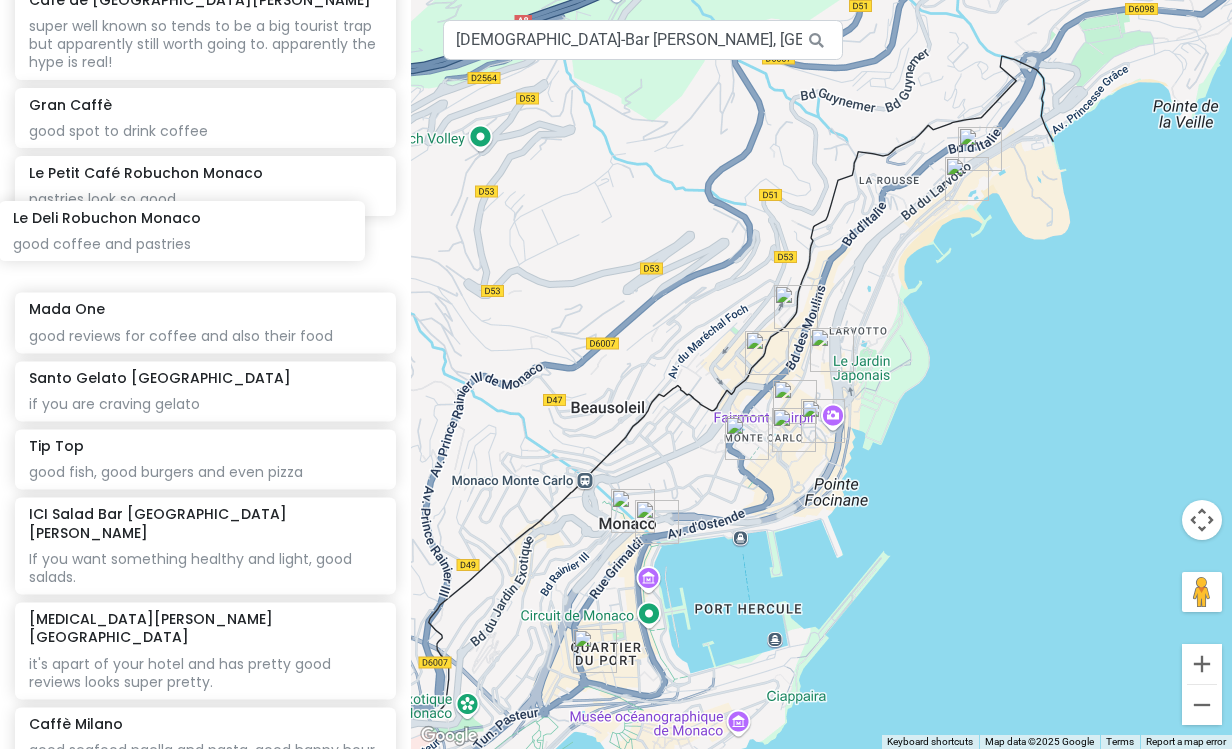 drag, startPoint x: 125, startPoint y: 637, endPoint x: 116, endPoint y: 255, distance: 382.10602 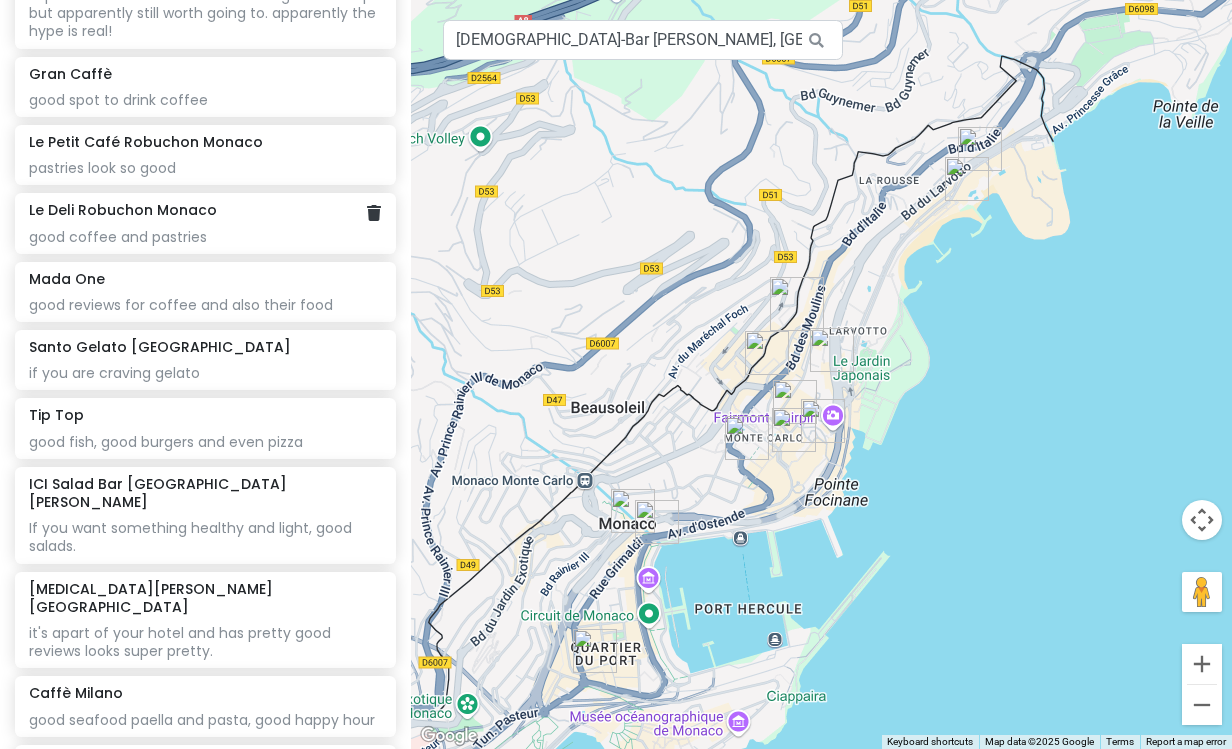 scroll, scrollTop: 607, scrollLeft: 0, axis: vertical 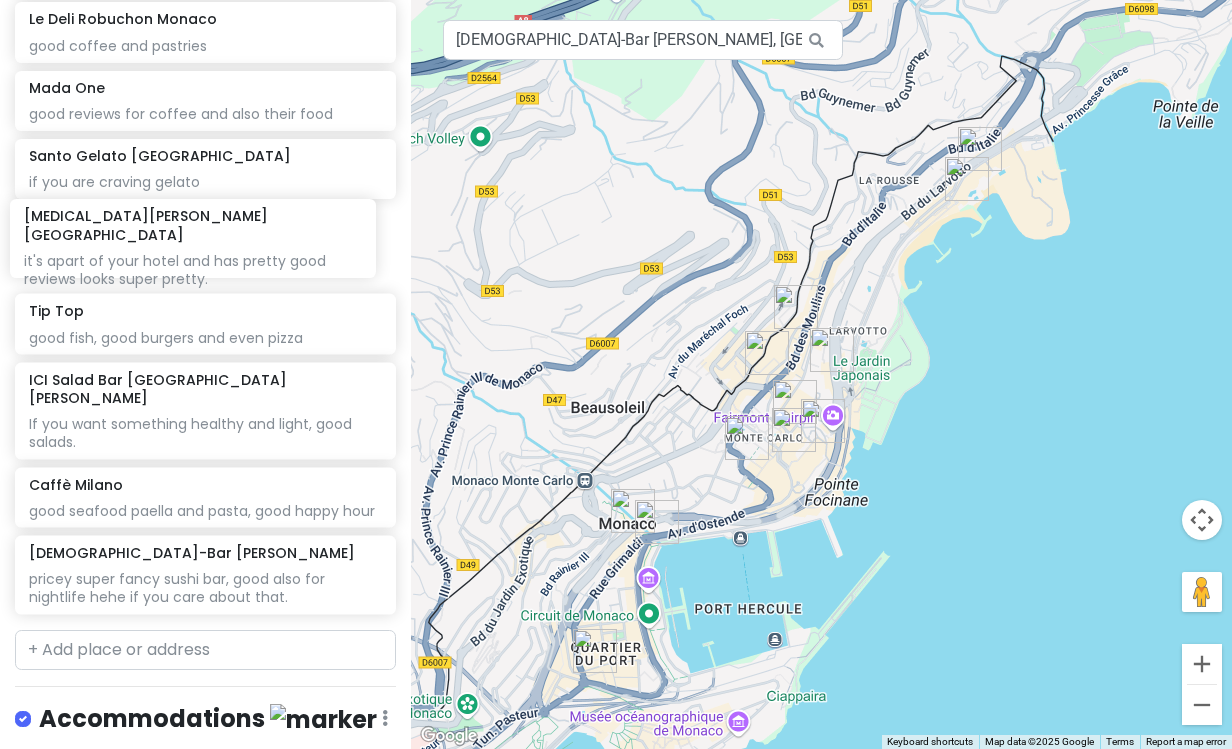 drag, startPoint x: 144, startPoint y: 405, endPoint x: 139, endPoint y: 244, distance: 161.07762 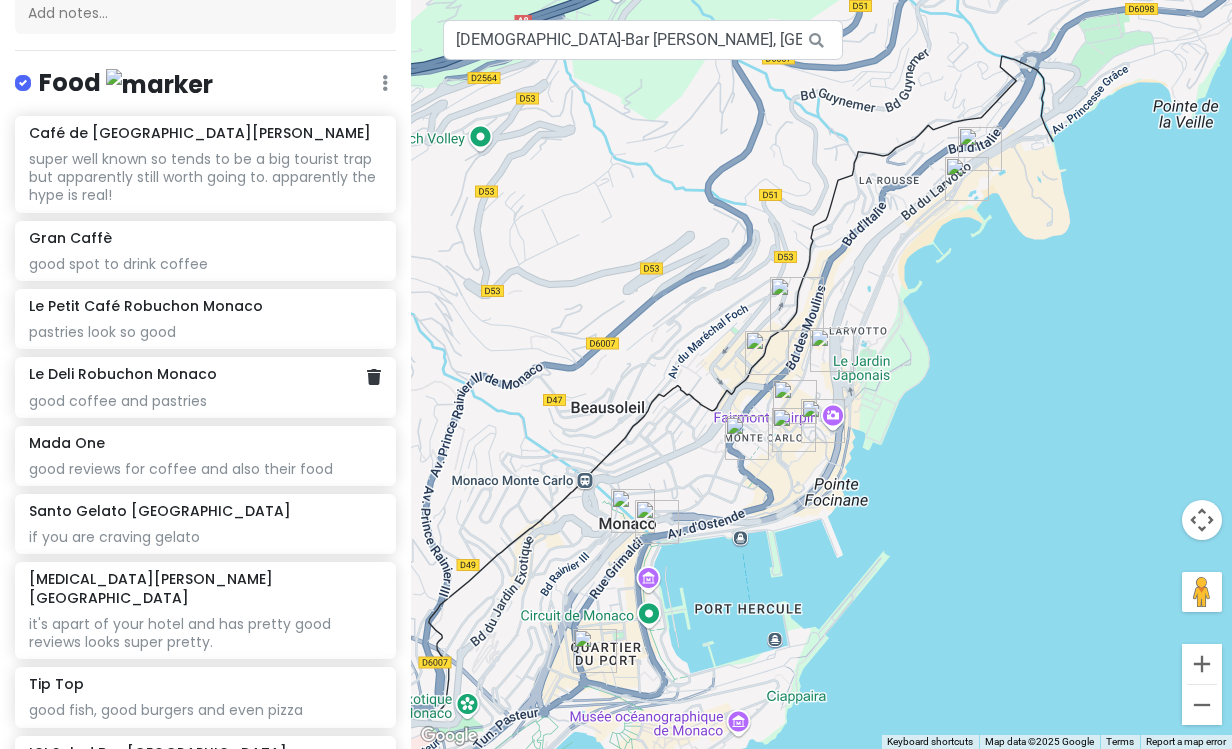 scroll, scrollTop: 248, scrollLeft: 0, axis: vertical 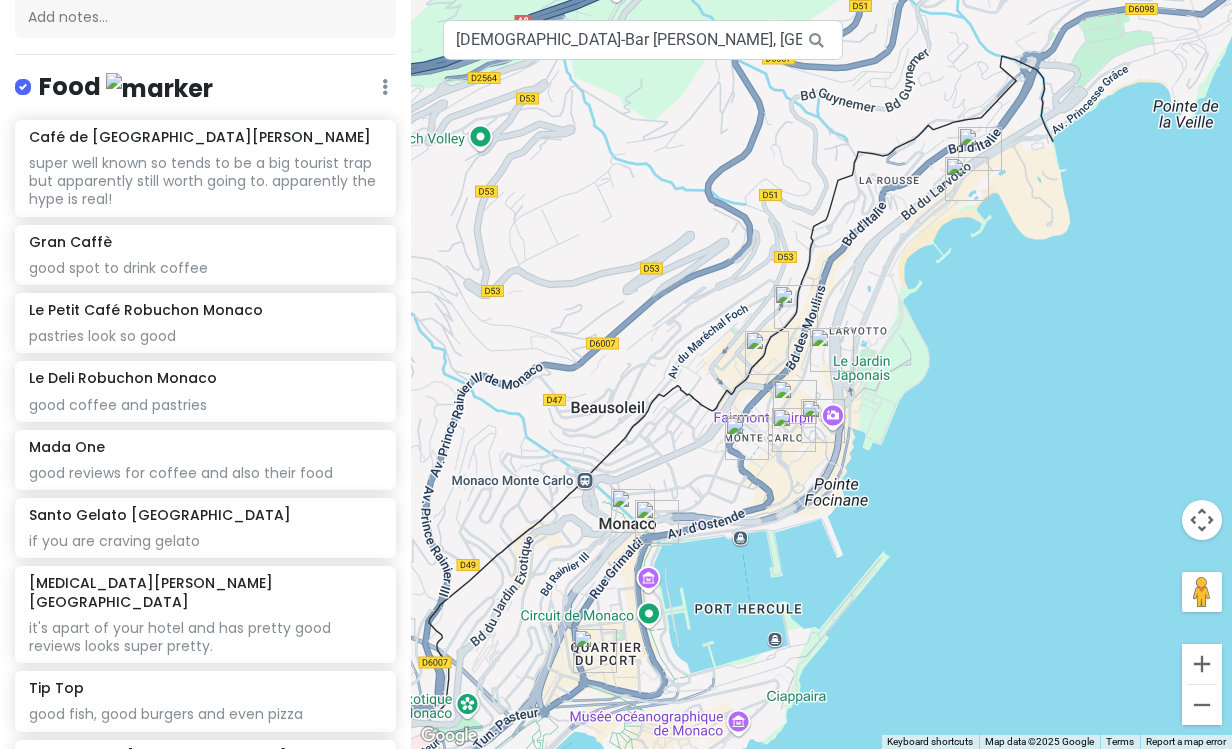 click at bounding box center (385, 87) 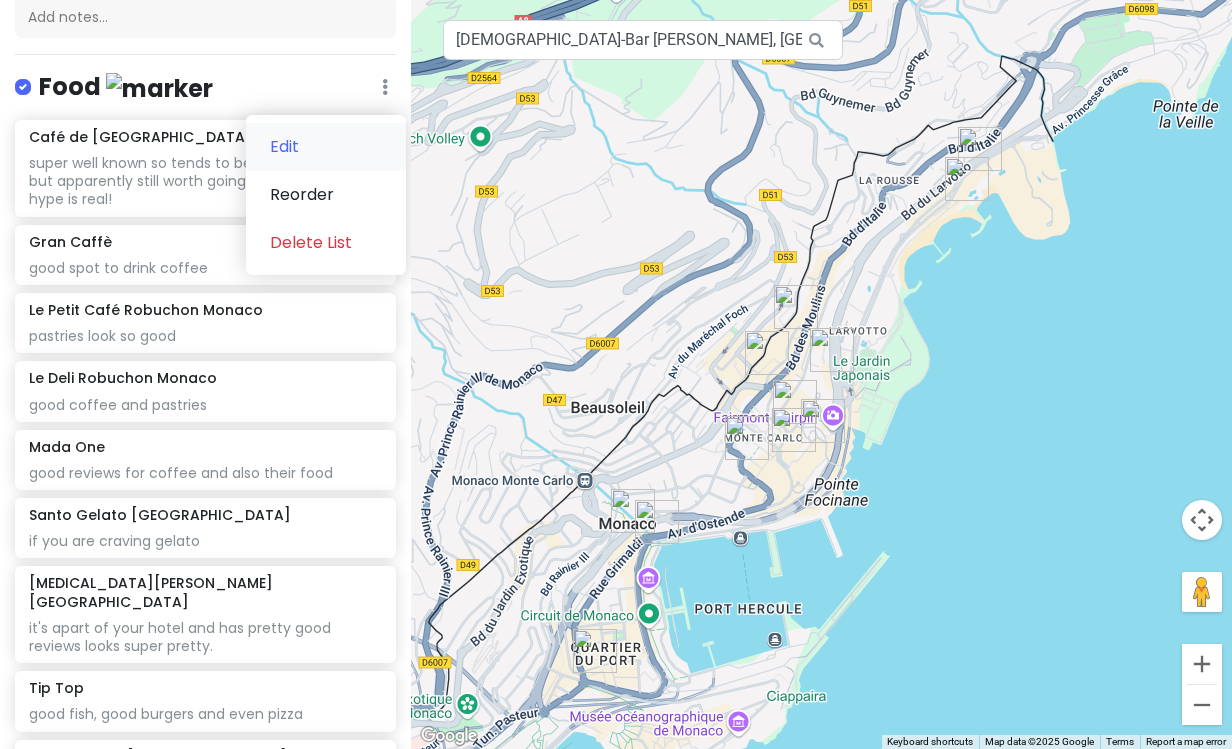 click on "Edit" at bounding box center [326, 147] 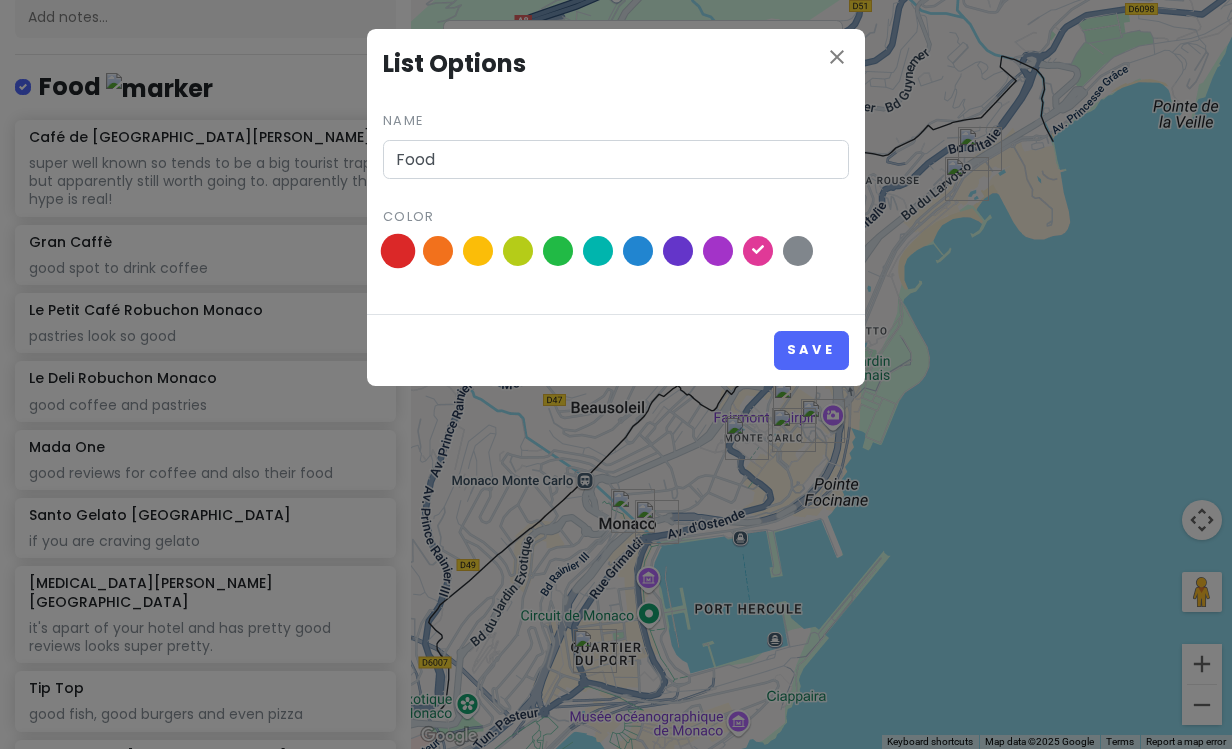 click at bounding box center (398, 251) 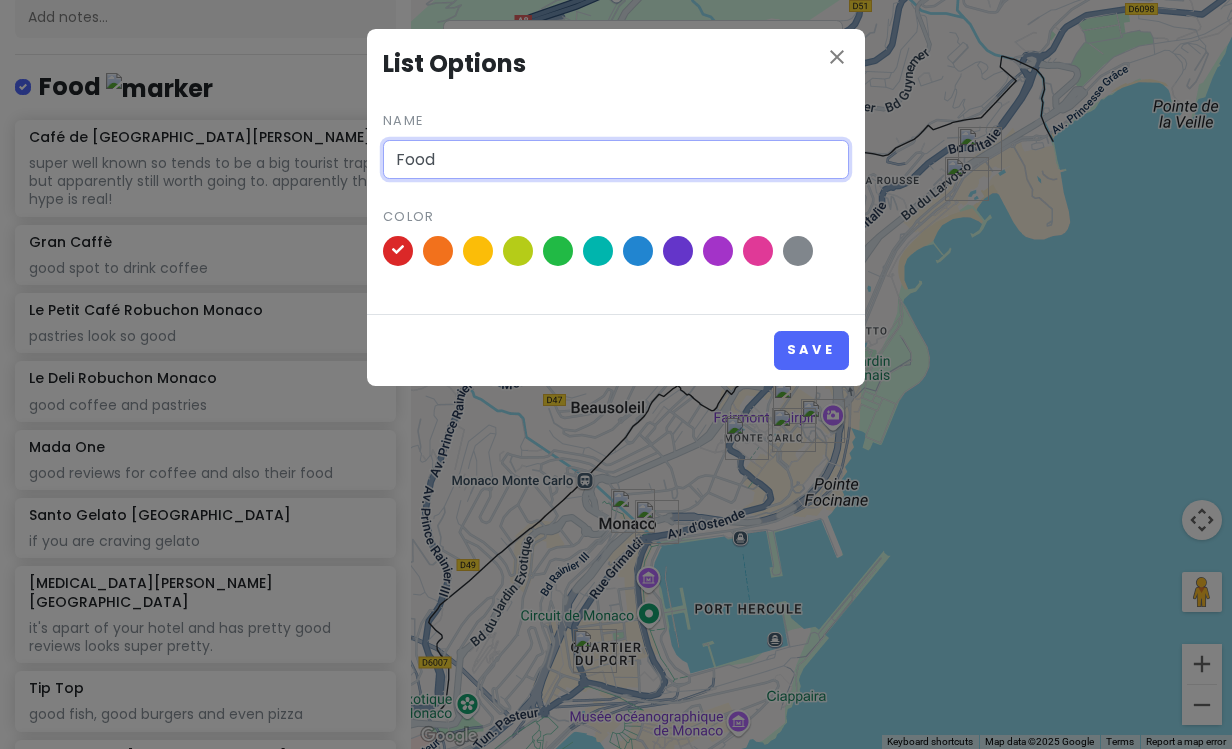 drag, startPoint x: 474, startPoint y: 162, endPoint x: 380, endPoint y: 134, distance: 98.0816 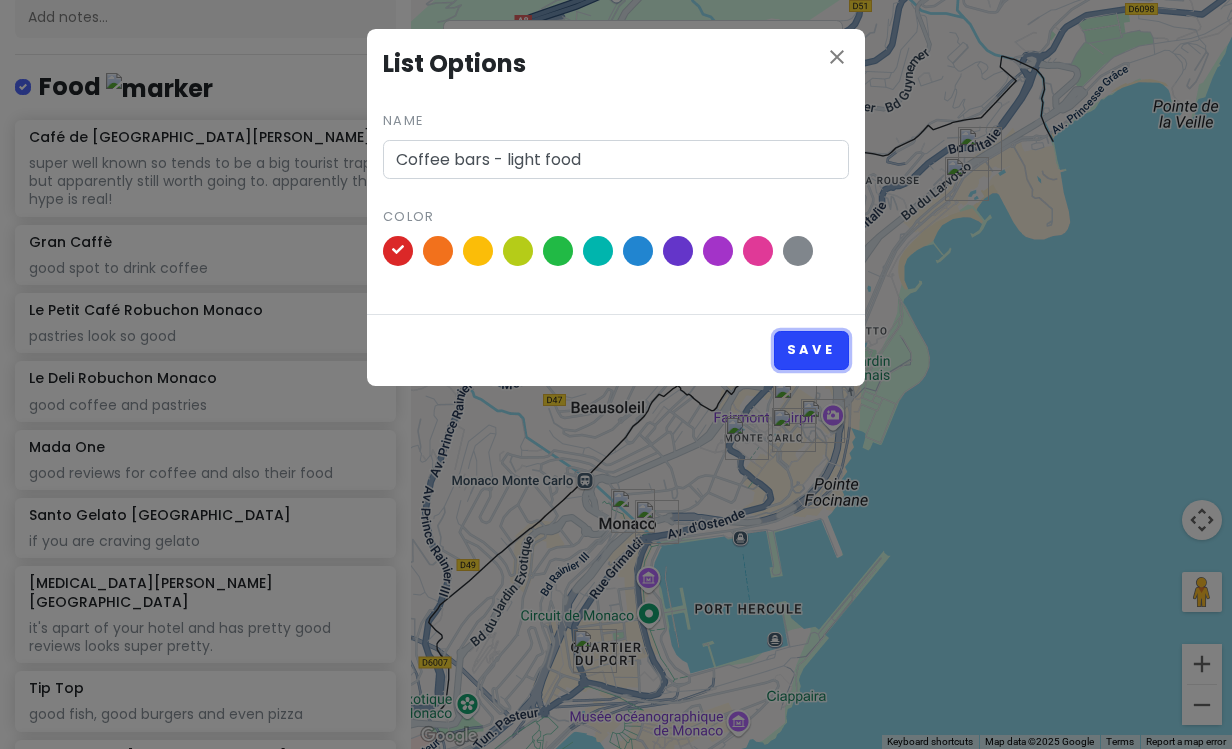 click on "Save" at bounding box center (811, 350) 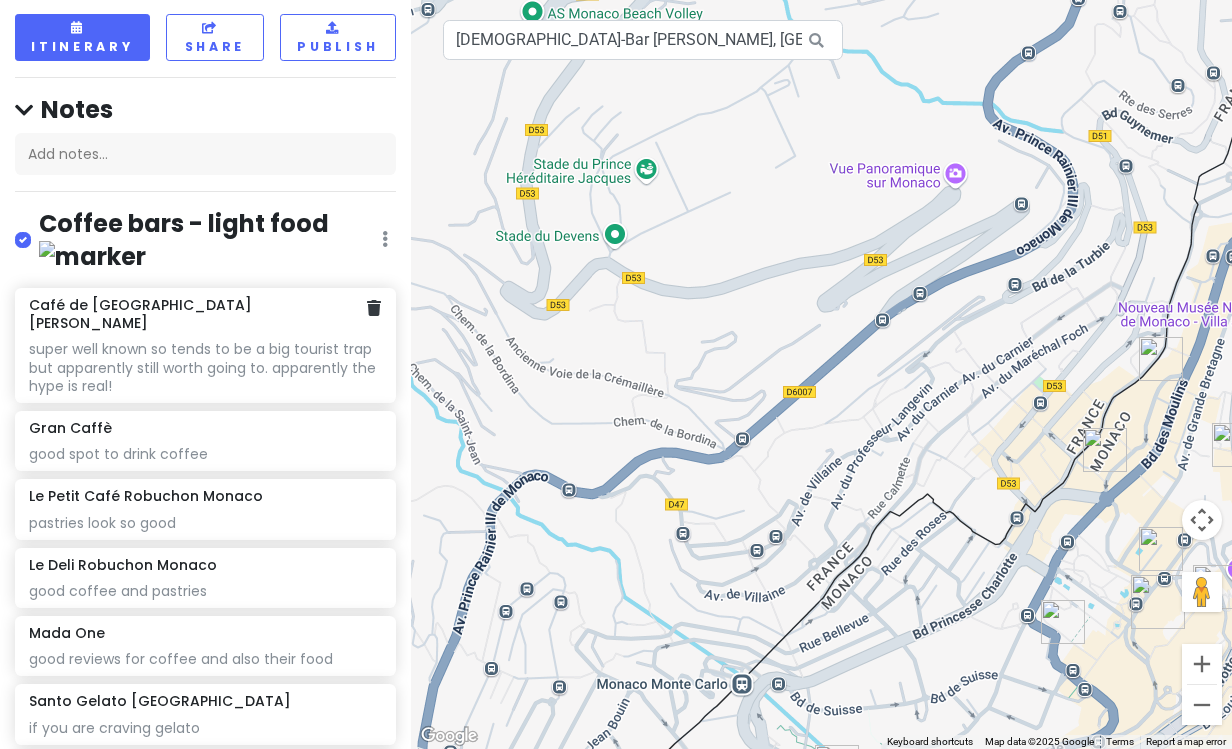 scroll, scrollTop: 0, scrollLeft: 0, axis: both 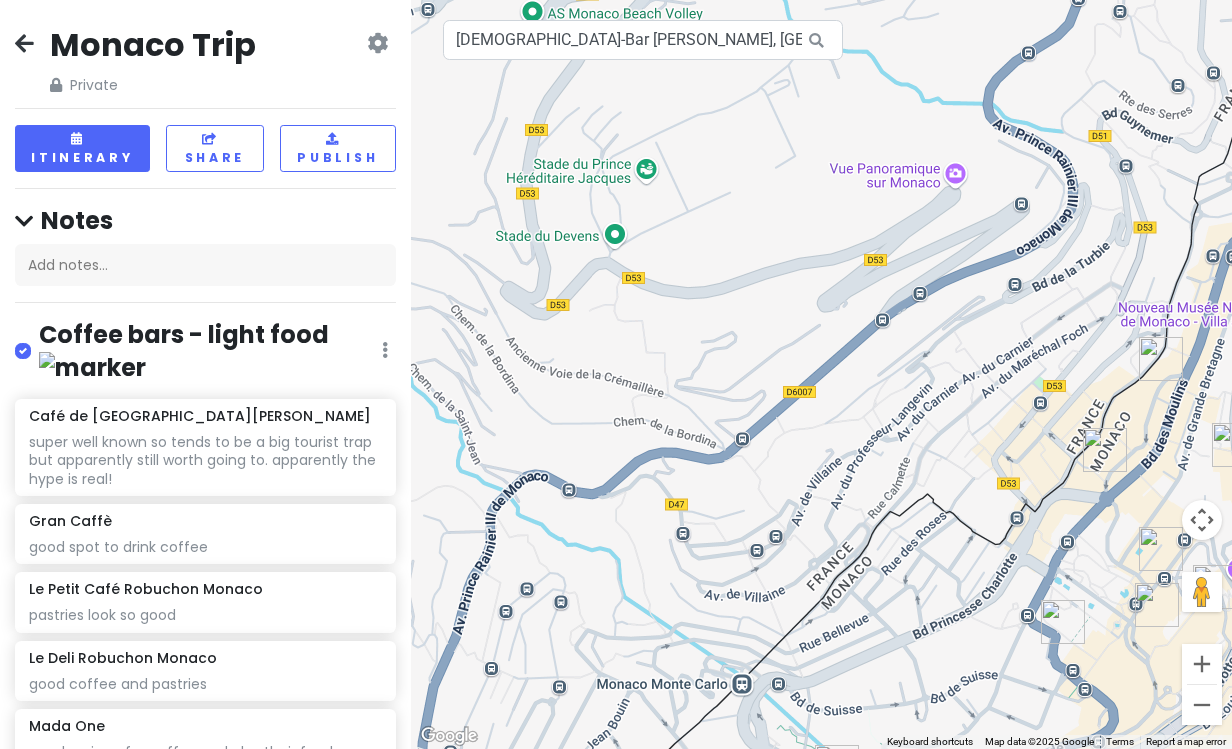 click at bounding box center [377, 43] 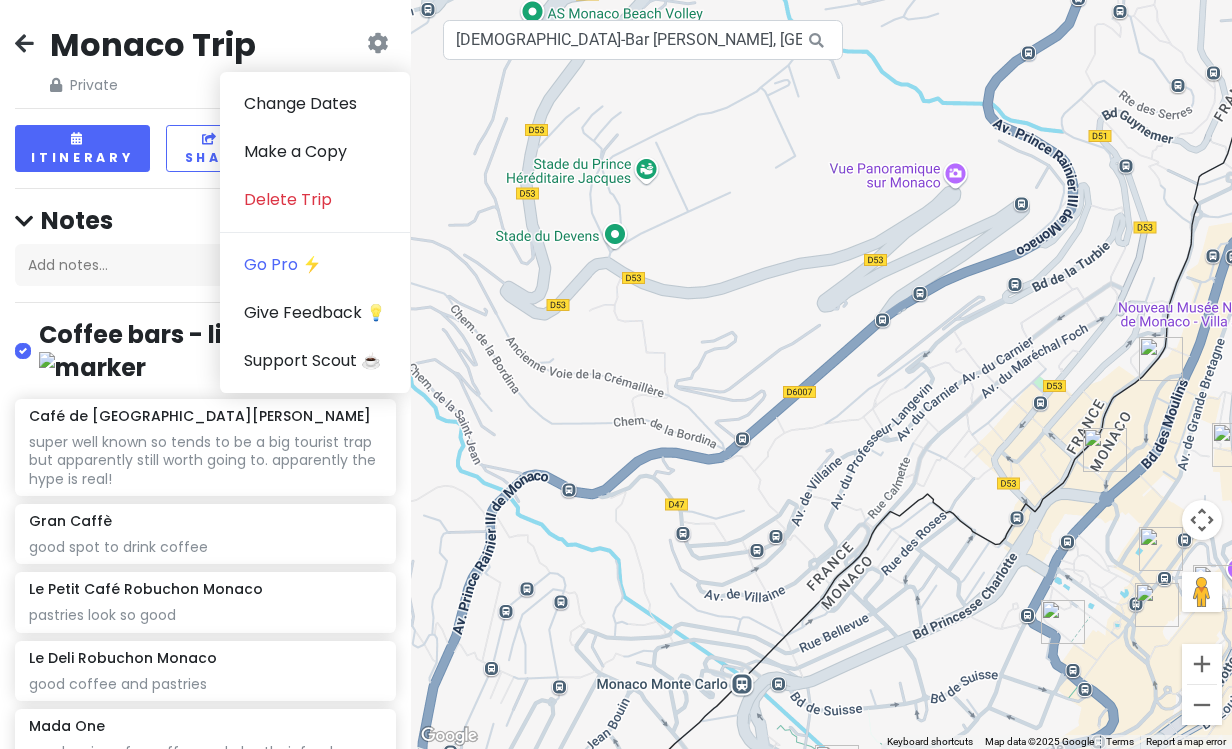 click on "Monaco Trip Private Change Dates Make a Copy Delete Trip Go Pro ⚡️ Give Feedback 💡 Support Scout ☕️" at bounding box center [205, 60] 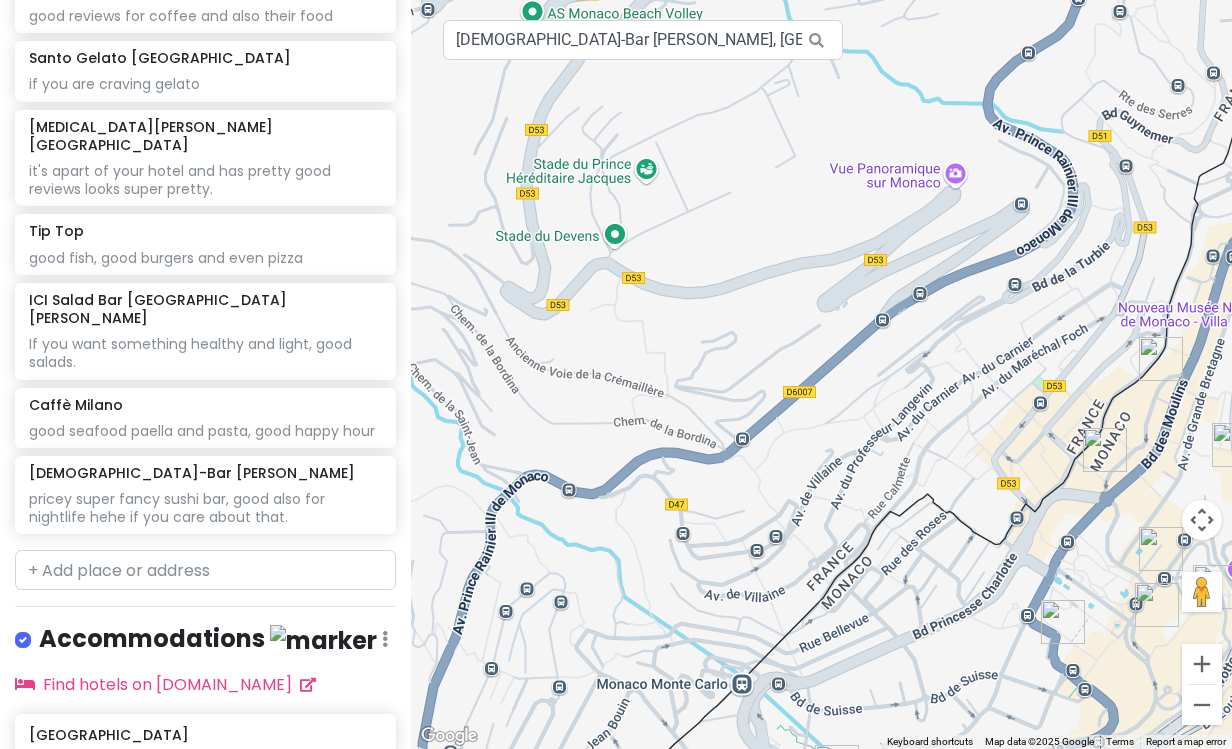 scroll, scrollTop: 821, scrollLeft: 0, axis: vertical 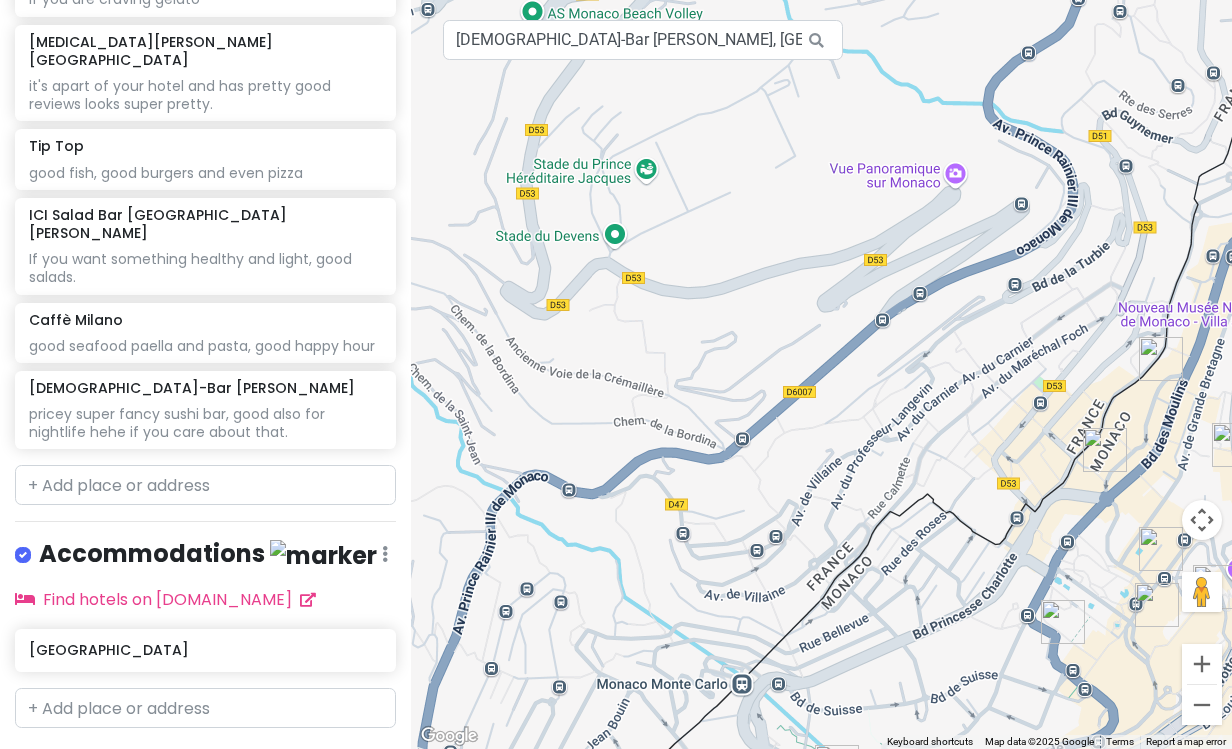 click on "+ Add a section" at bounding box center [90, 764] 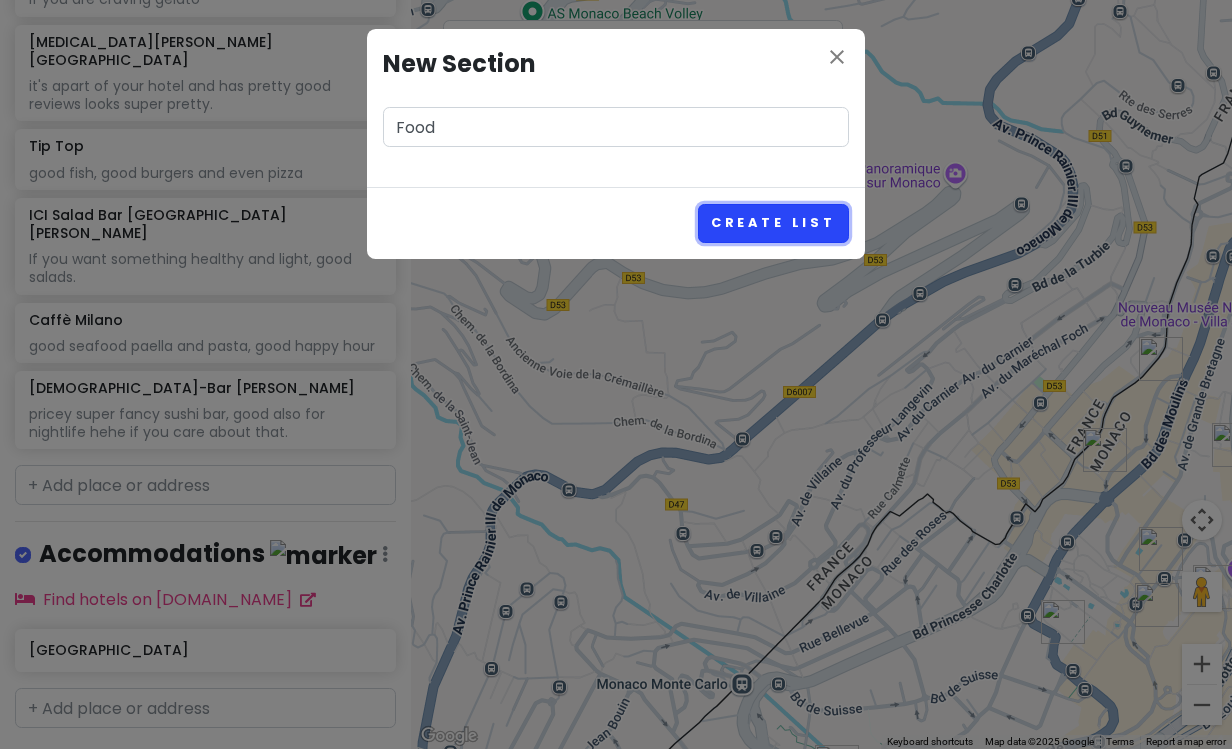 click on "Create List" at bounding box center [773, 223] 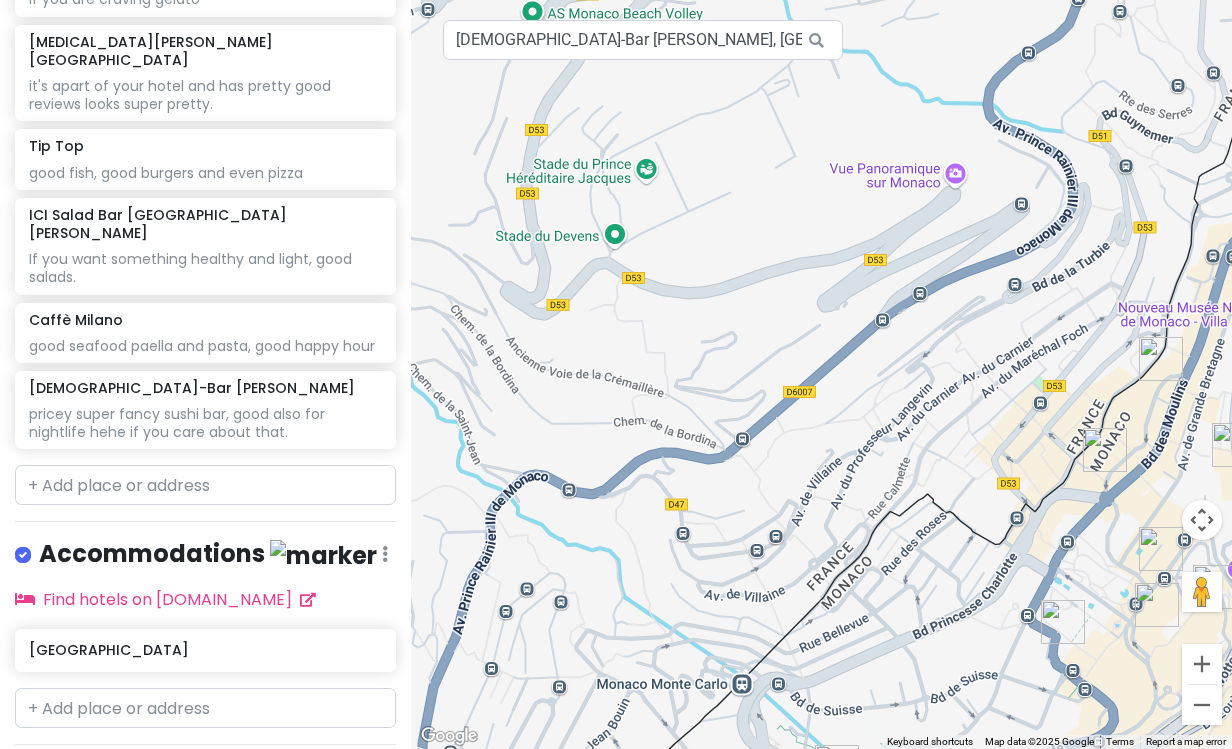 scroll, scrollTop: 949, scrollLeft: 0, axis: vertical 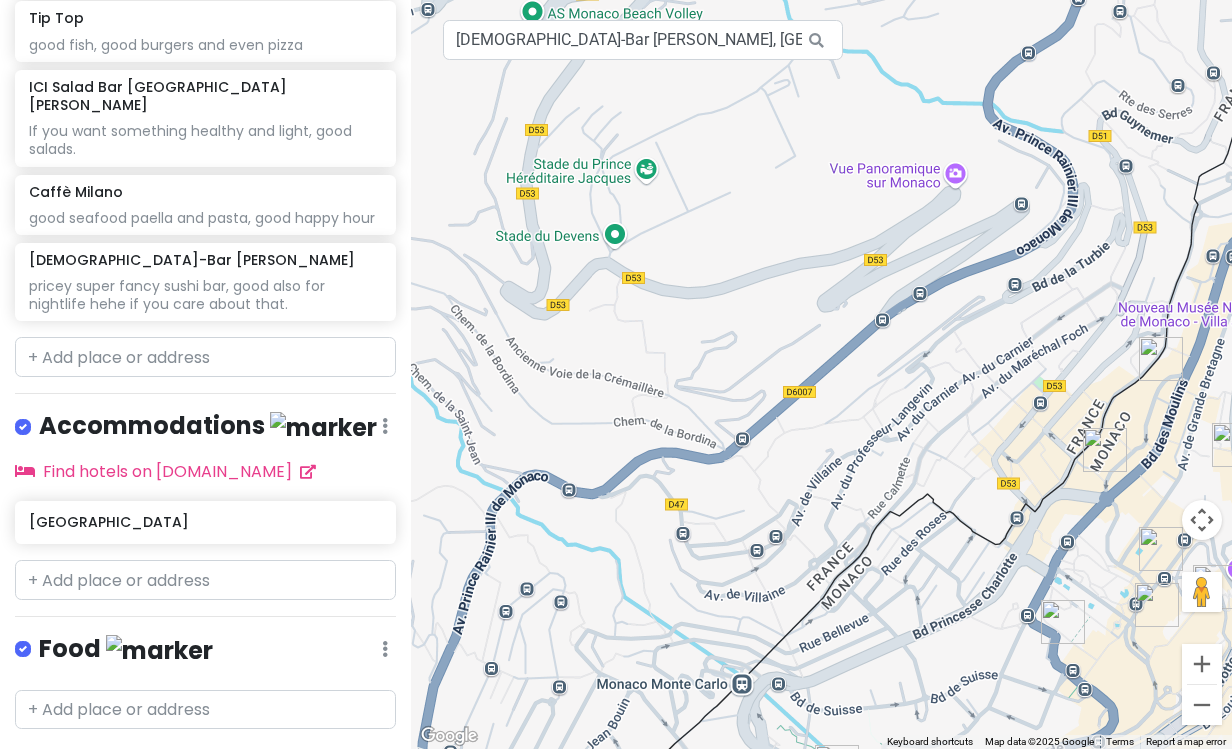click at bounding box center (385, -599) 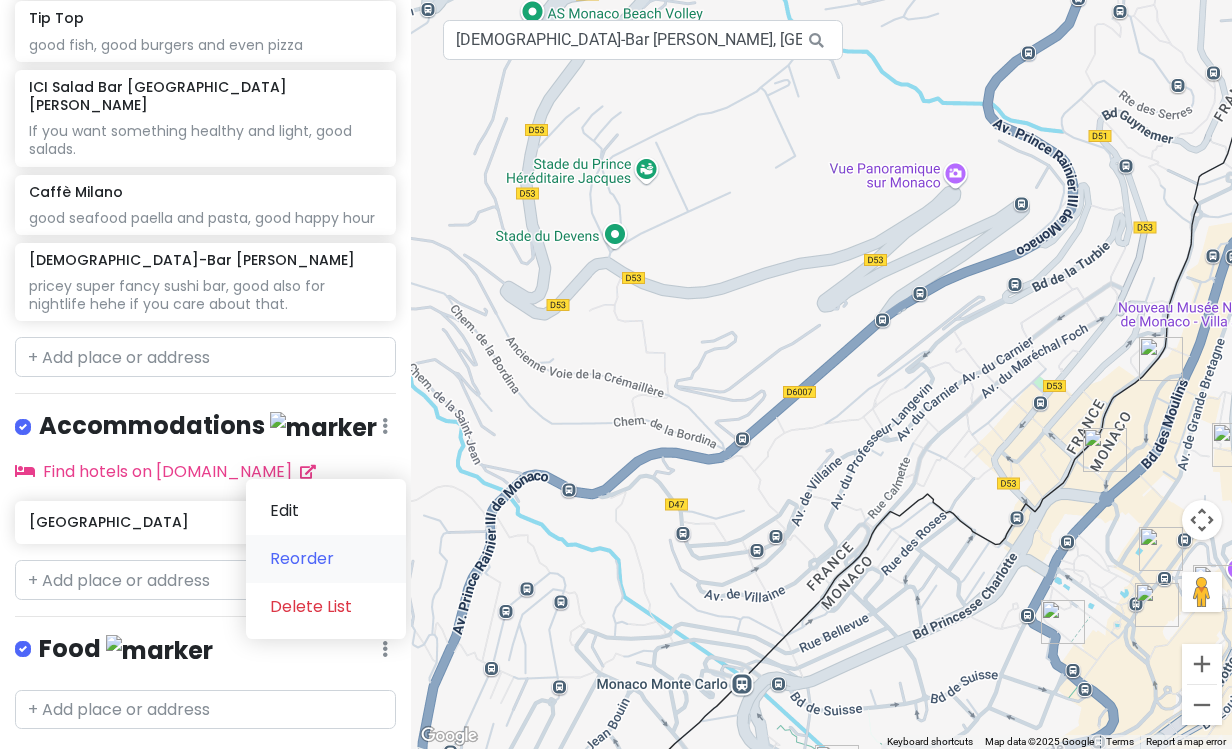 click on "Reorder" at bounding box center (326, 559) 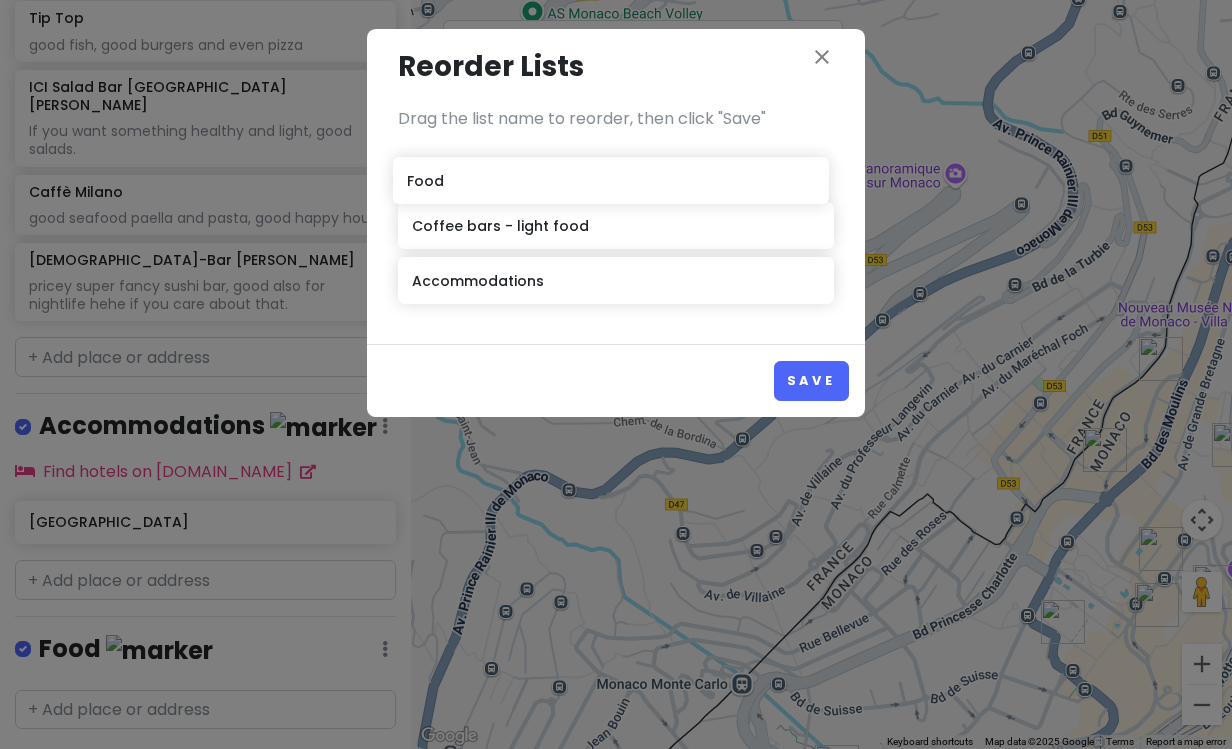 drag, startPoint x: 543, startPoint y: 282, endPoint x: 538, endPoint y: 182, distance: 100.12492 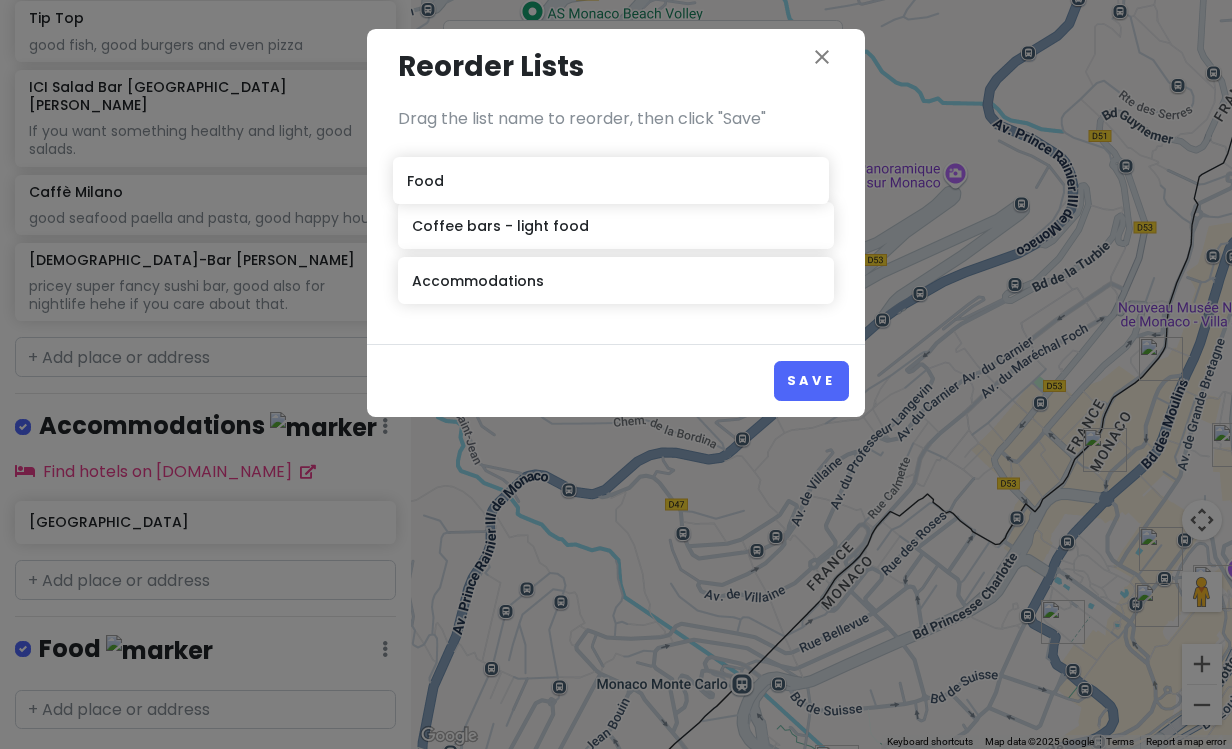 click on "Coffee bars - light food Accommodations Food" at bounding box center [616, 229] 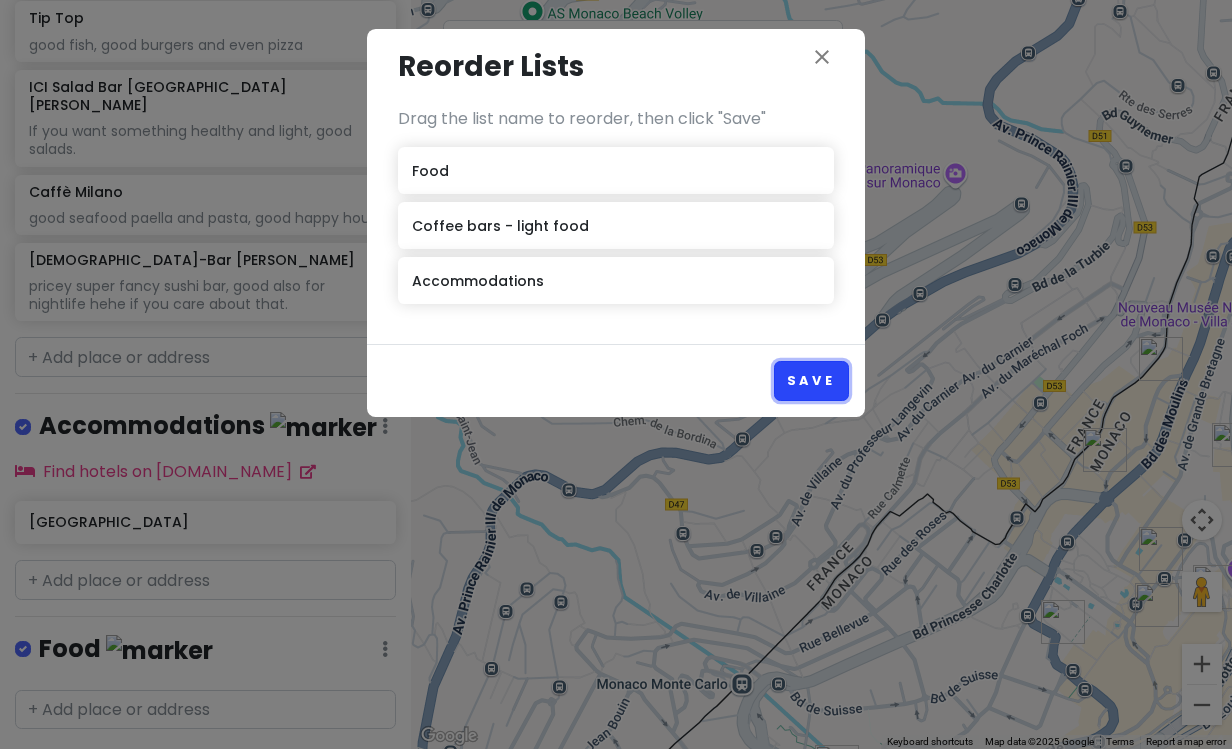 click on "Save" at bounding box center (811, 380) 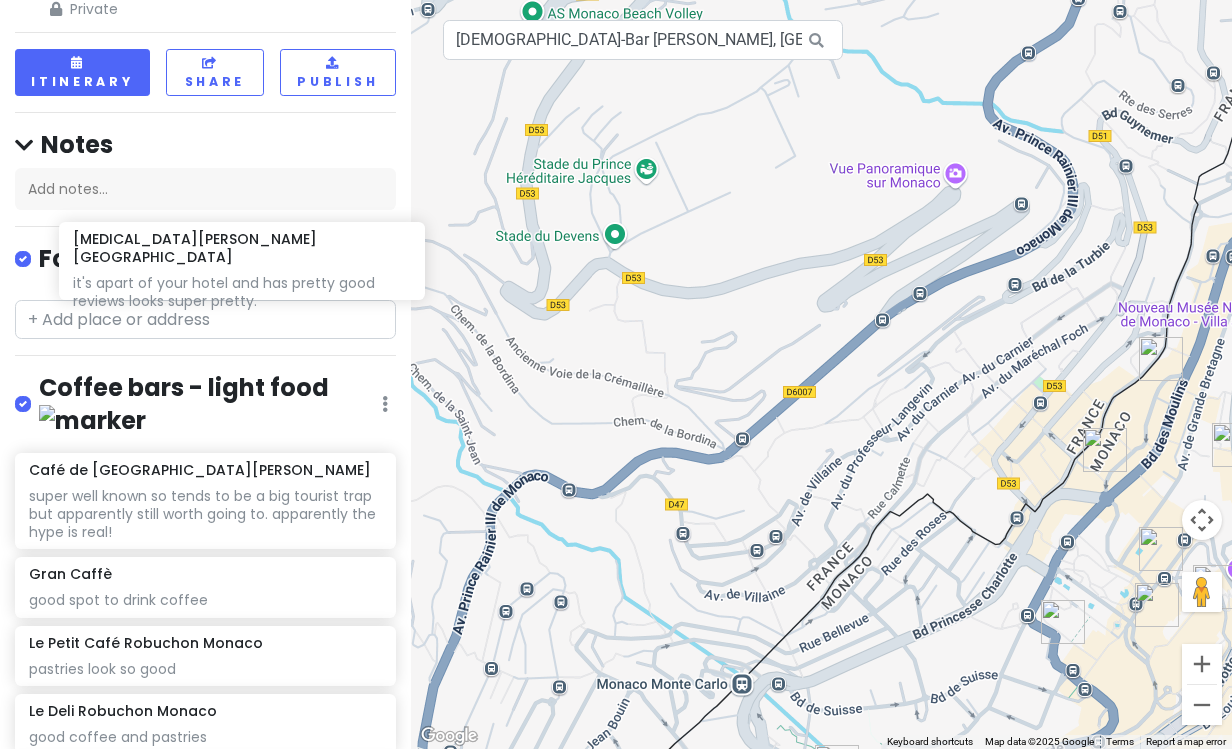 scroll, scrollTop: 76, scrollLeft: 0, axis: vertical 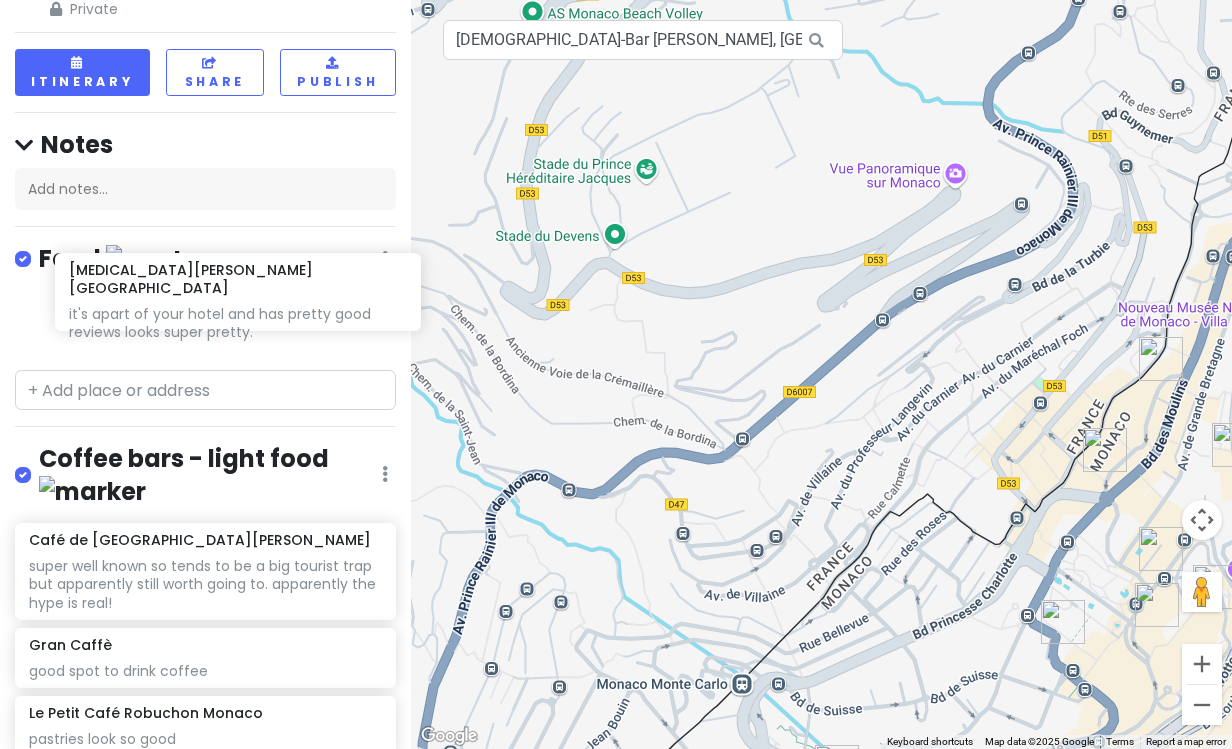 drag, startPoint x: 130, startPoint y: 598, endPoint x: 170, endPoint y: 306, distance: 294.727 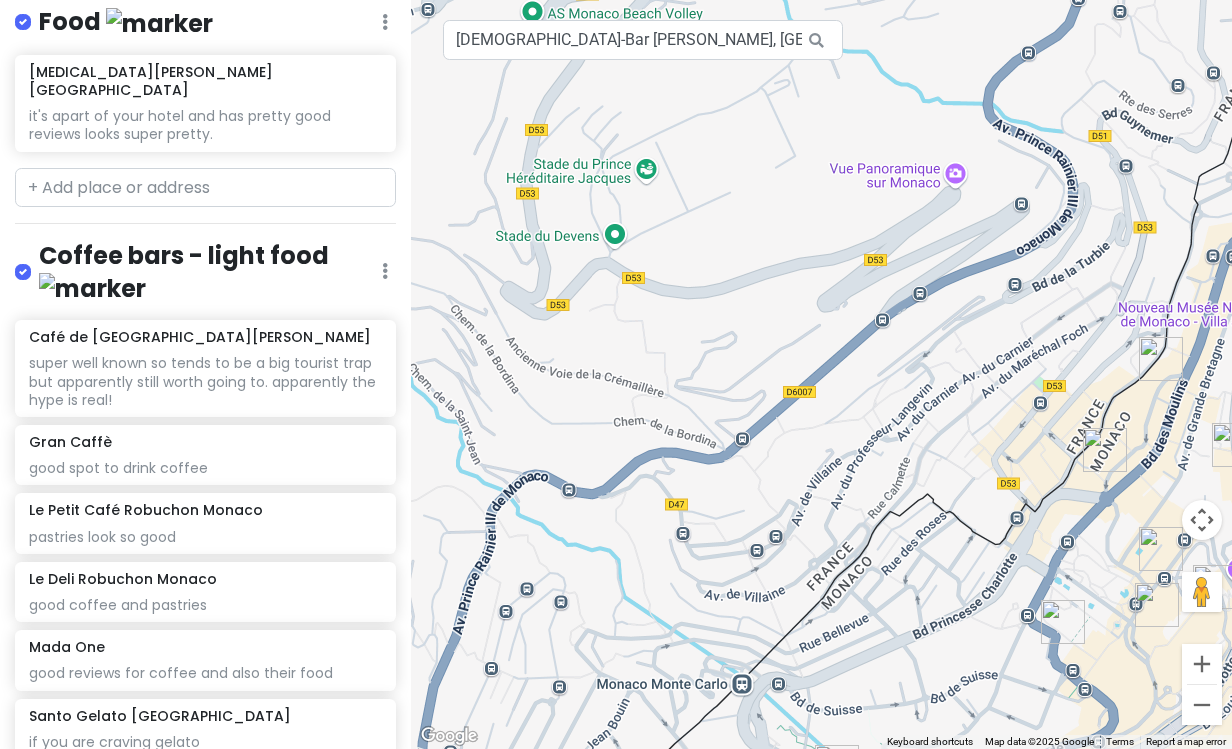 scroll, scrollTop: 381, scrollLeft: 0, axis: vertical 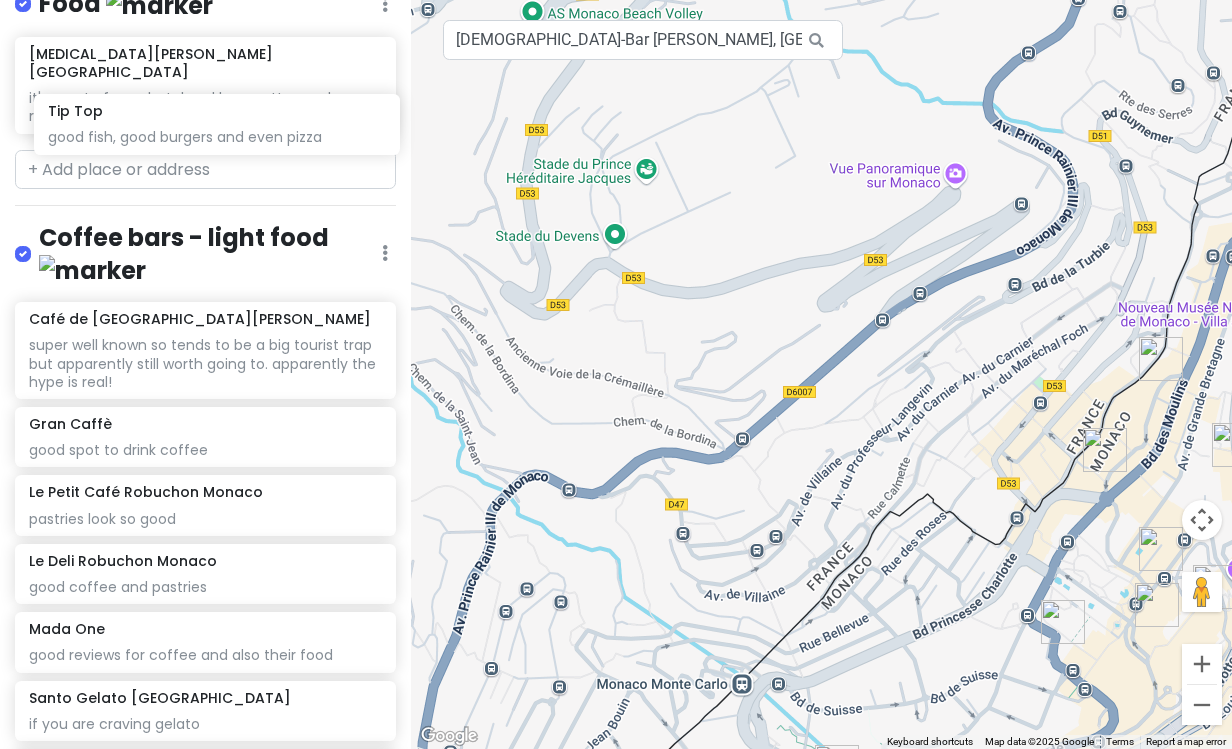 drag, startPoint x: 141, startPoint y: 681, endPoint x: 158, endPoint y: 128, distance: 553.2612 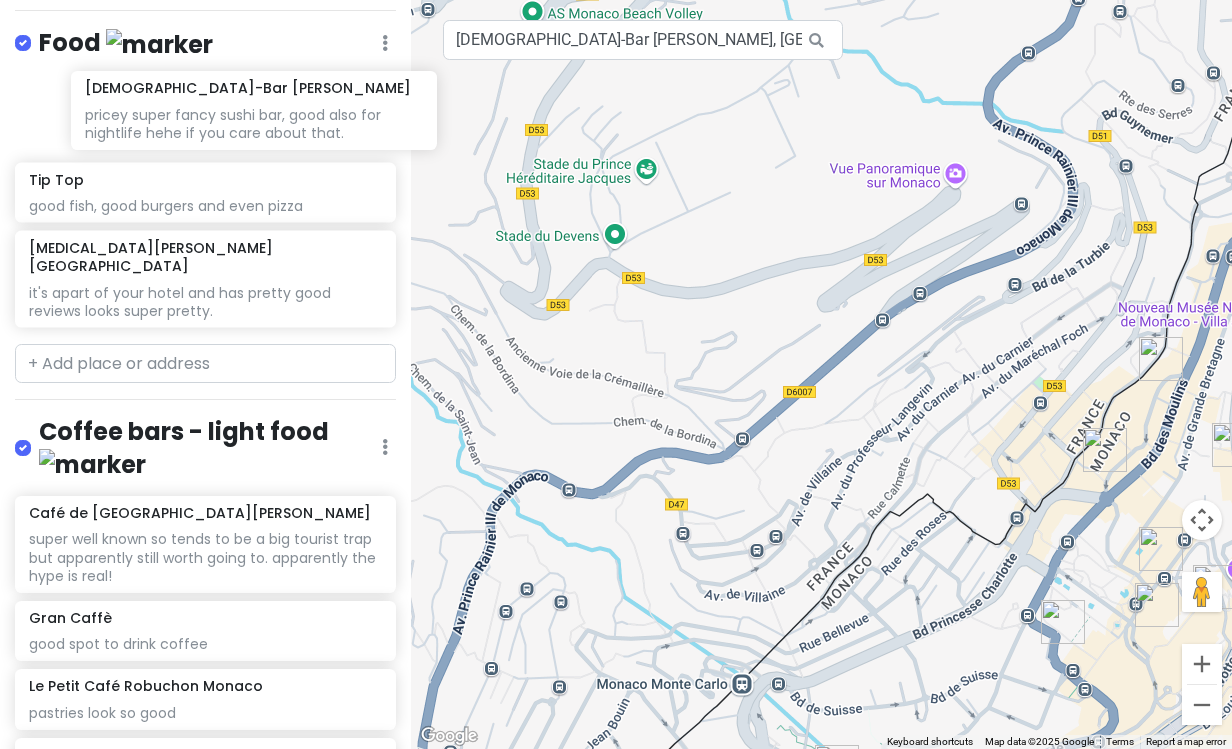 scroll, scrollTop: 289, scrollLeft: 0, axis: vertical 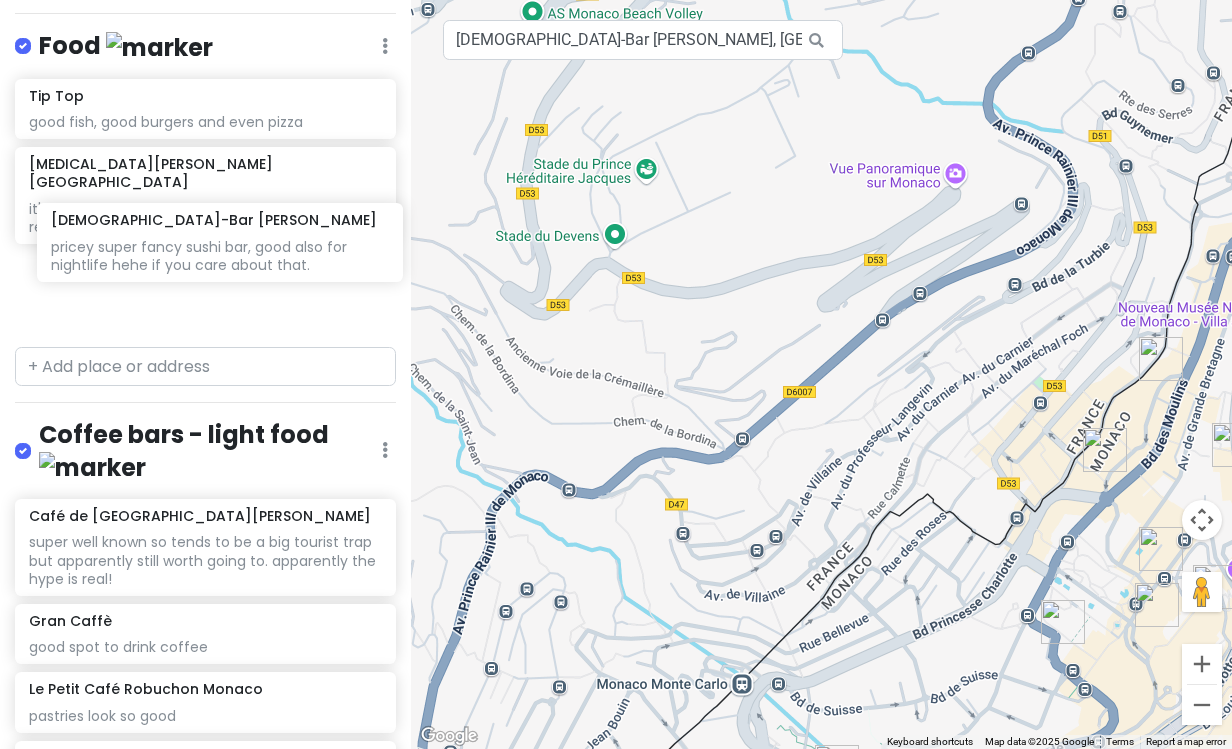 drag, startPoint x: 100, startPoint y: 699, endPoint x: 122, endPoint y: 246, distance: 453.5339 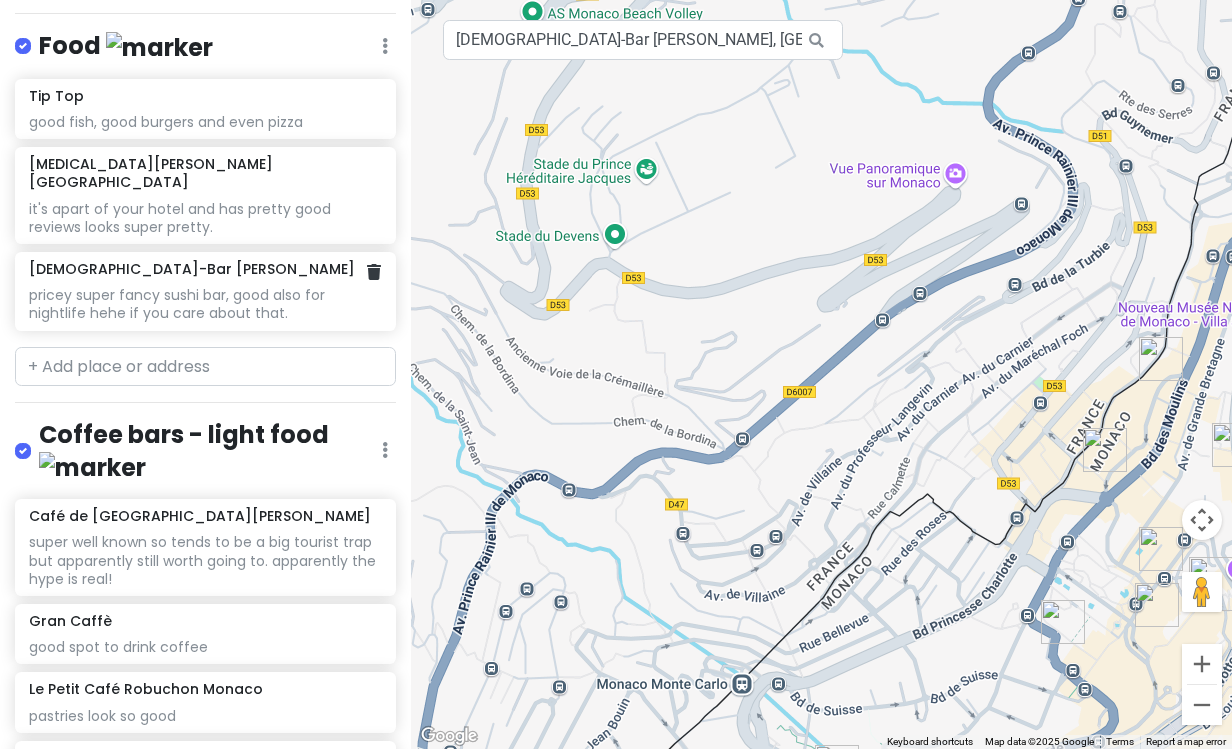 scroll, scrollTop: 949, scrollLeft: 0, axis: vertical 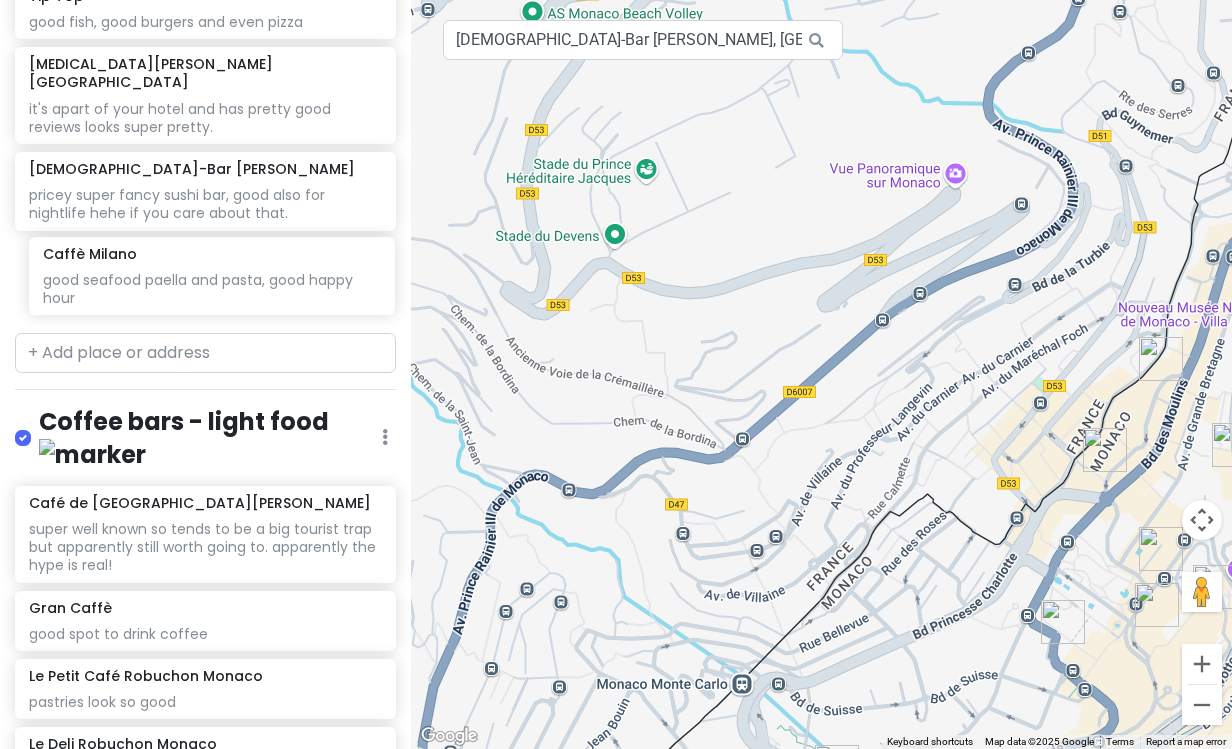 drag, startPoint x: 91, startPoint y: 372, endPoint x: 105, endPoint y: 287, distance: 86.145226 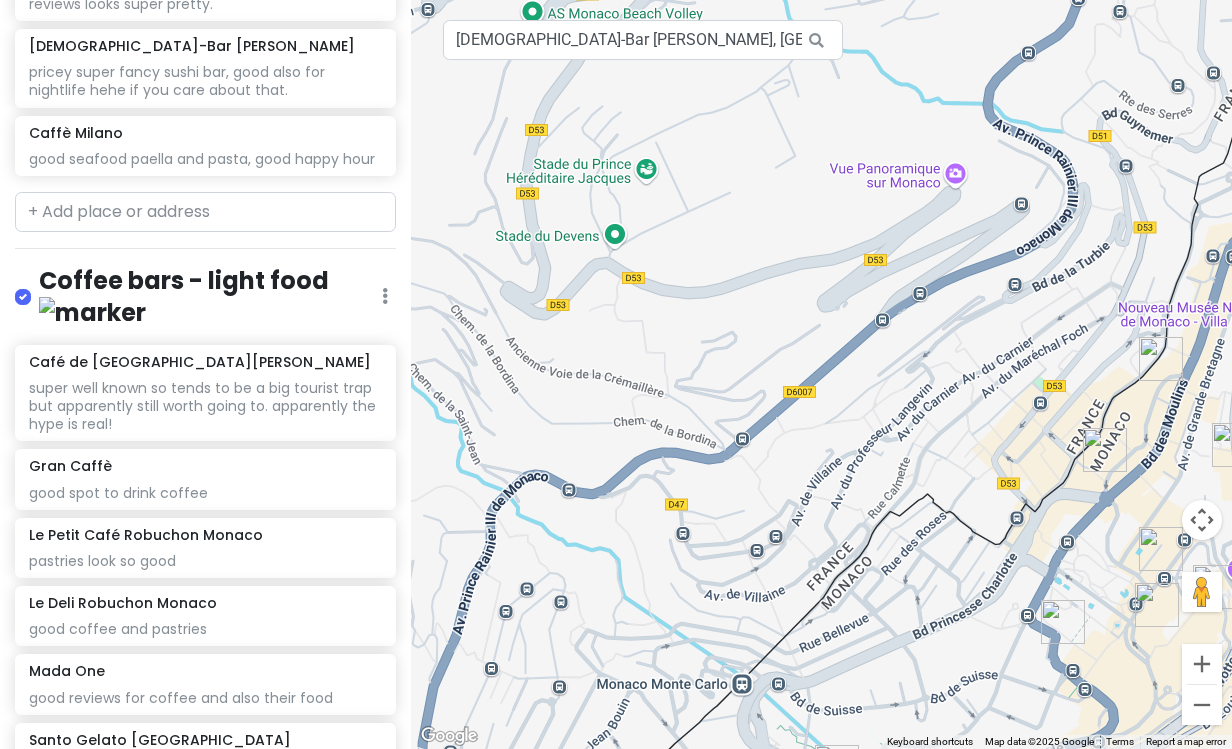 scroll, scrollTop: 573, scrollLeft: 0, axis: vertical 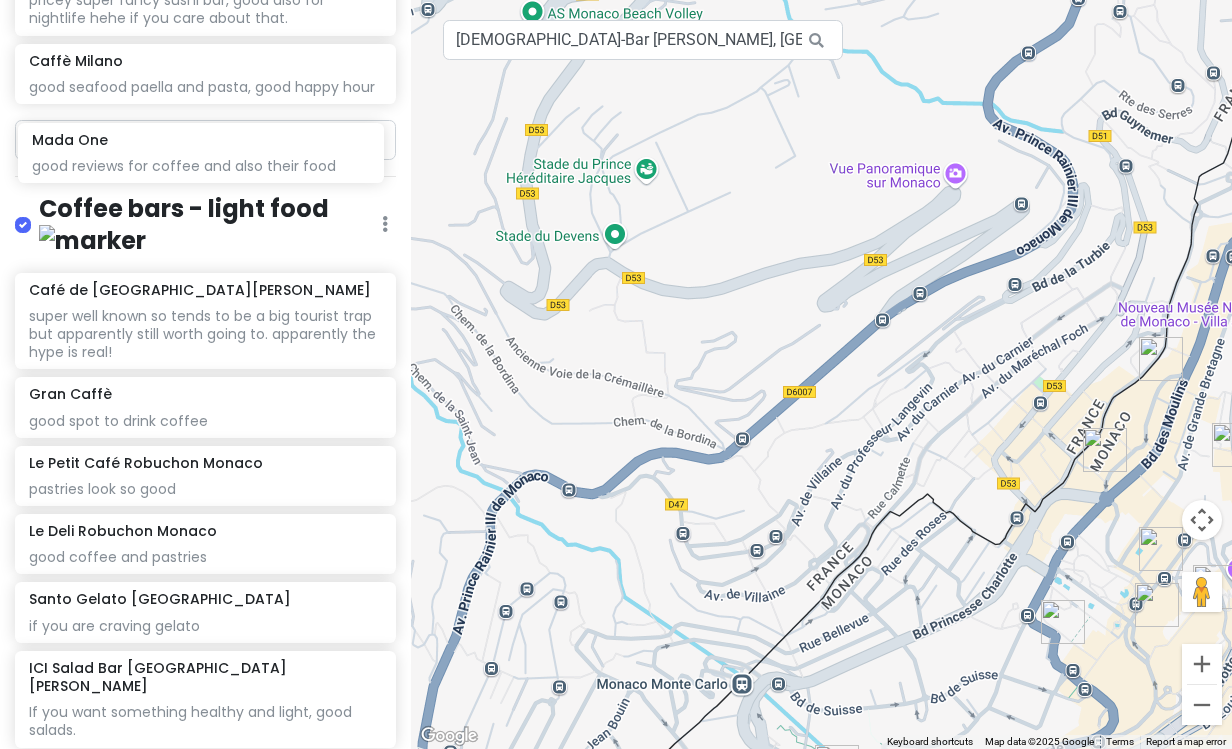drag, startPoint x: 237, startPoint y: 594, endPoint x: 238, endPoint y: 167, distance: 427.00116 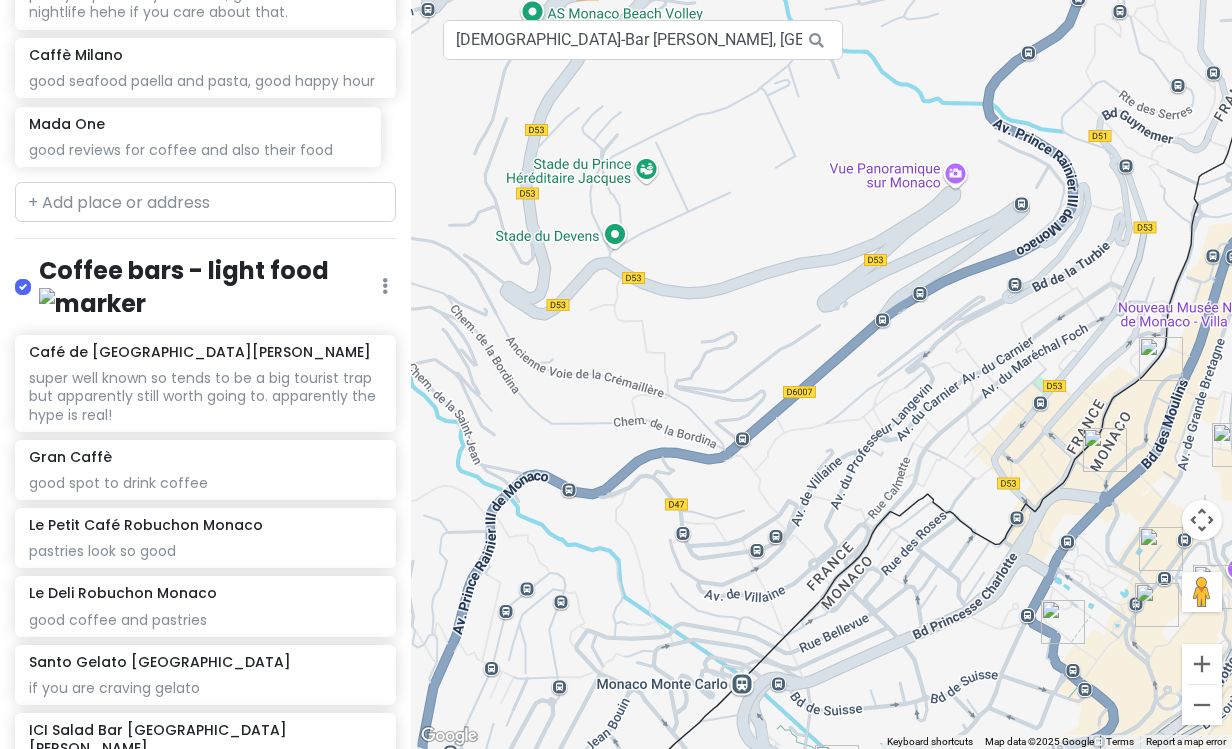 scroll, scrollTop: 658, scrollLeft: 0, axis: vertical 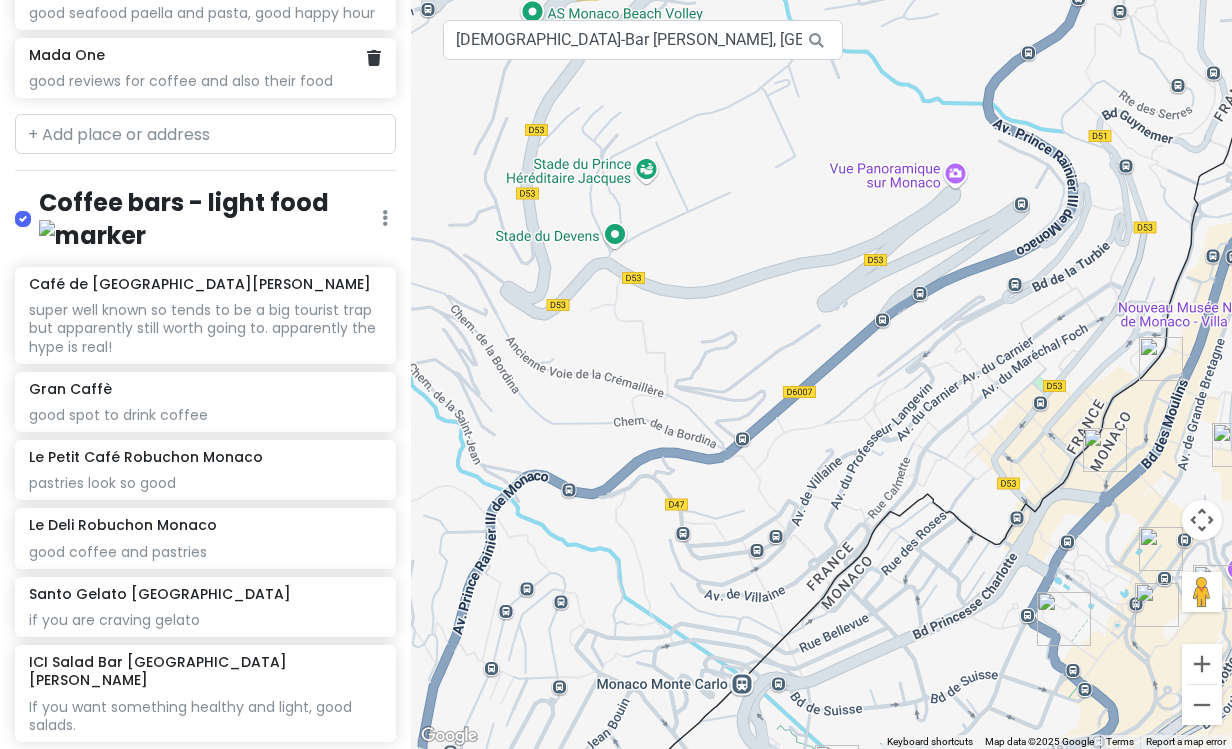 click on "good reviews for coffee and also their food" at bounding box center [205, -247] 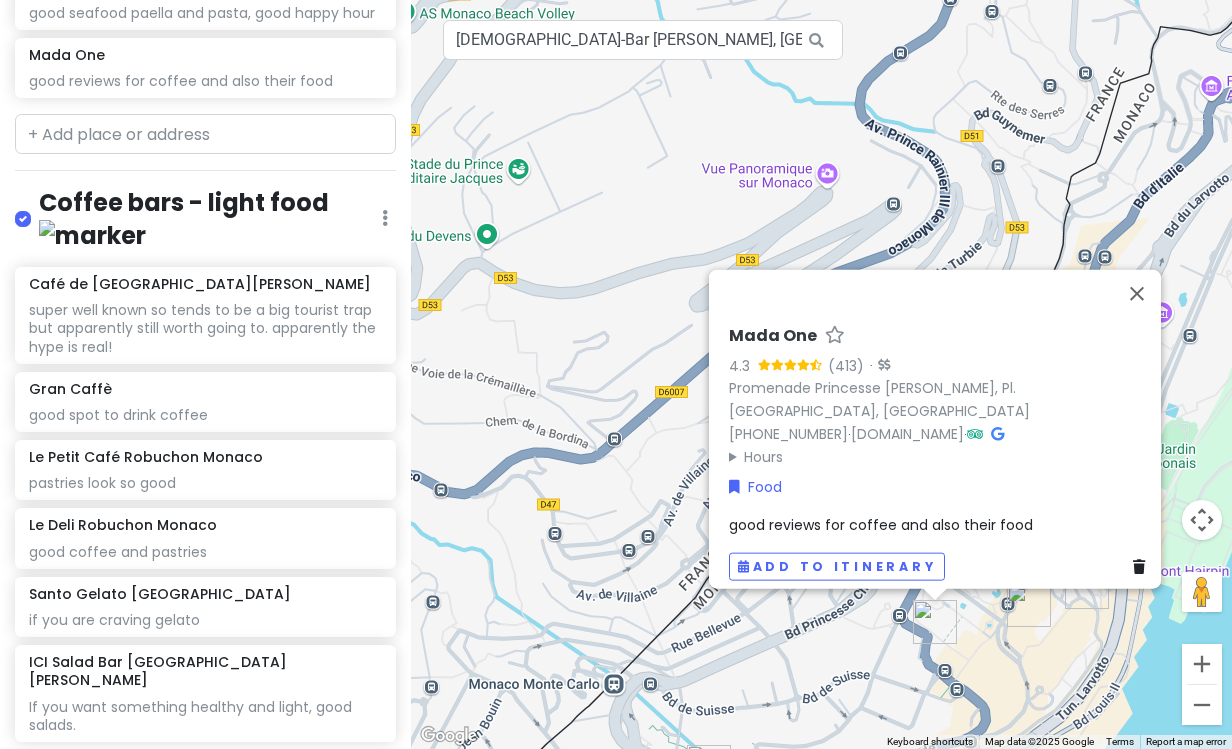 click on "good reviews for coffee and also their food" at bounding box center [881, 525] 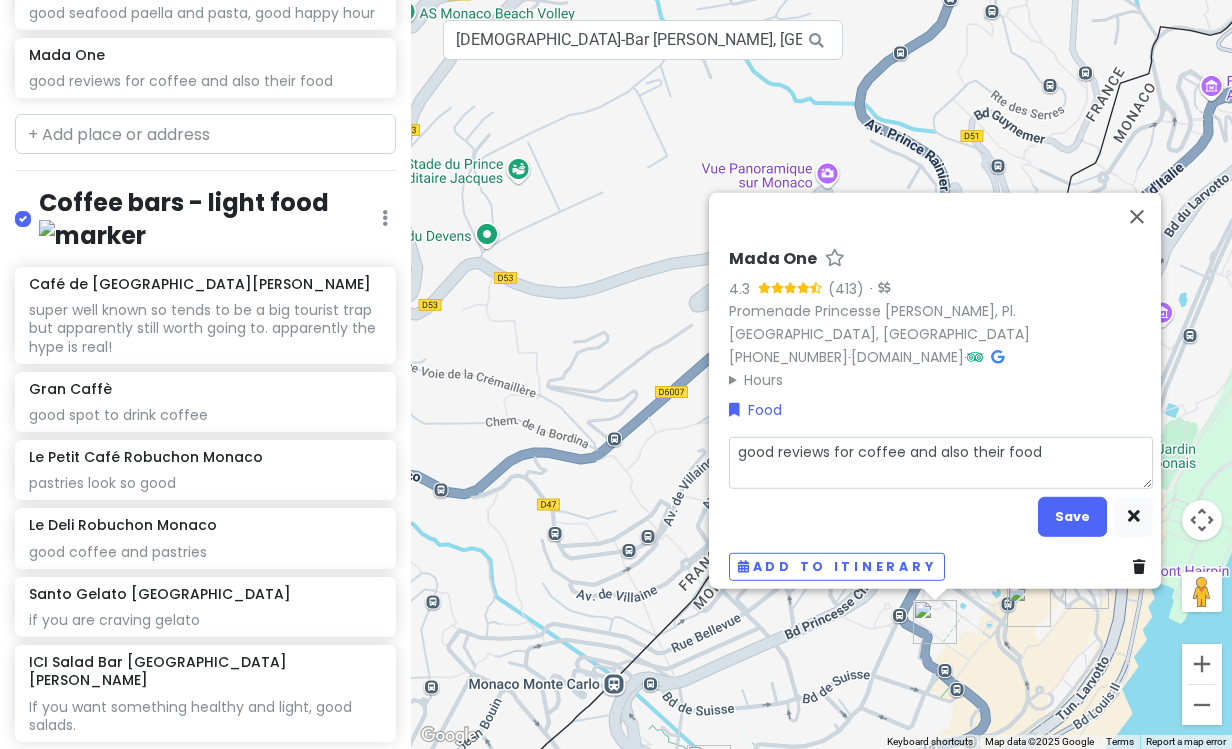 drag, startPoint x: 849, startPoint y: 437, endPoint x: 995, endPoint y: 430, distance: 146.16771 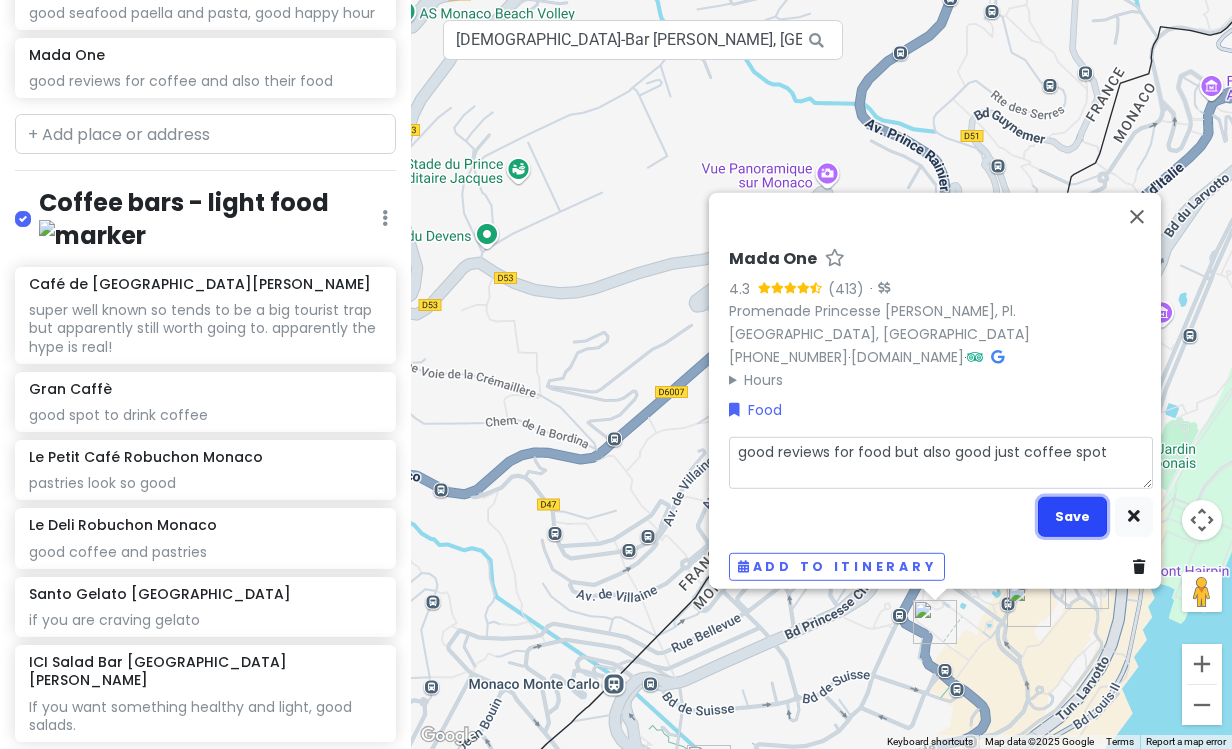 click on "Save" at bounding box center (1072, 516) 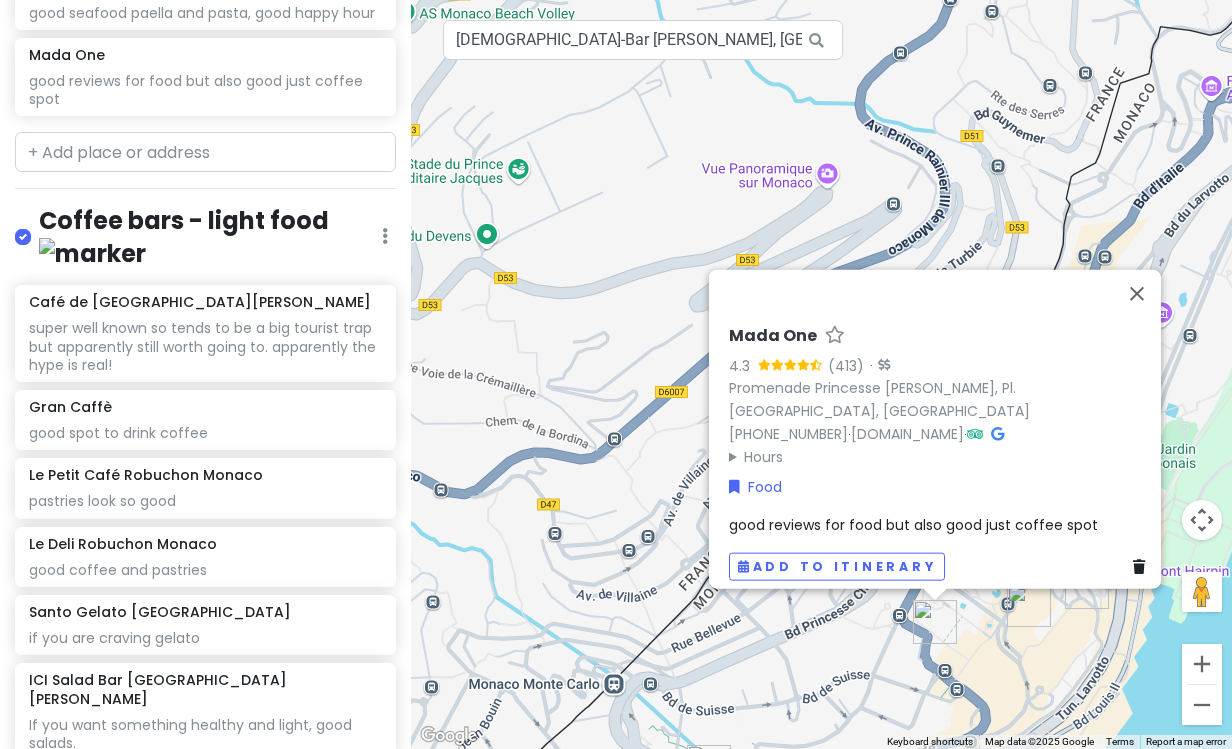 scroll, scrollTop: 677, scrollLeft: 0, axis: vertical 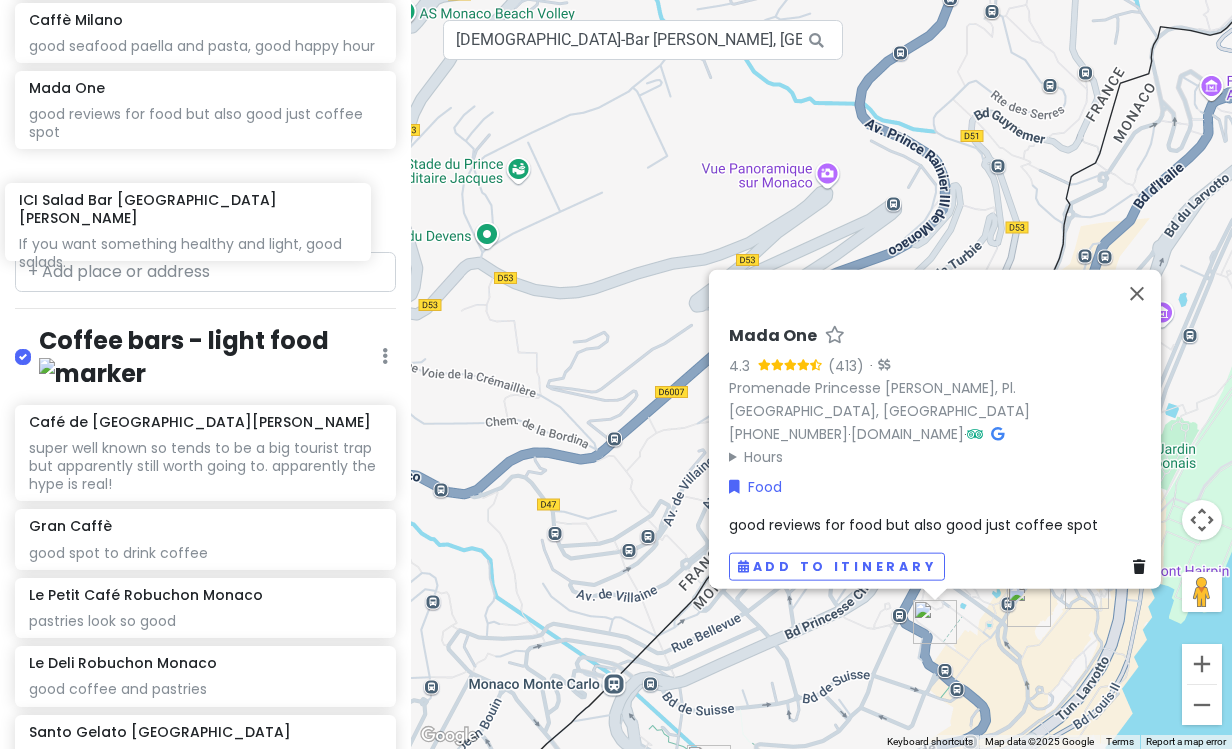 drag, startPoint x: 285, startPoint y: 568, endPoint x: 275, endPoint y: 230, distance: 338.1479 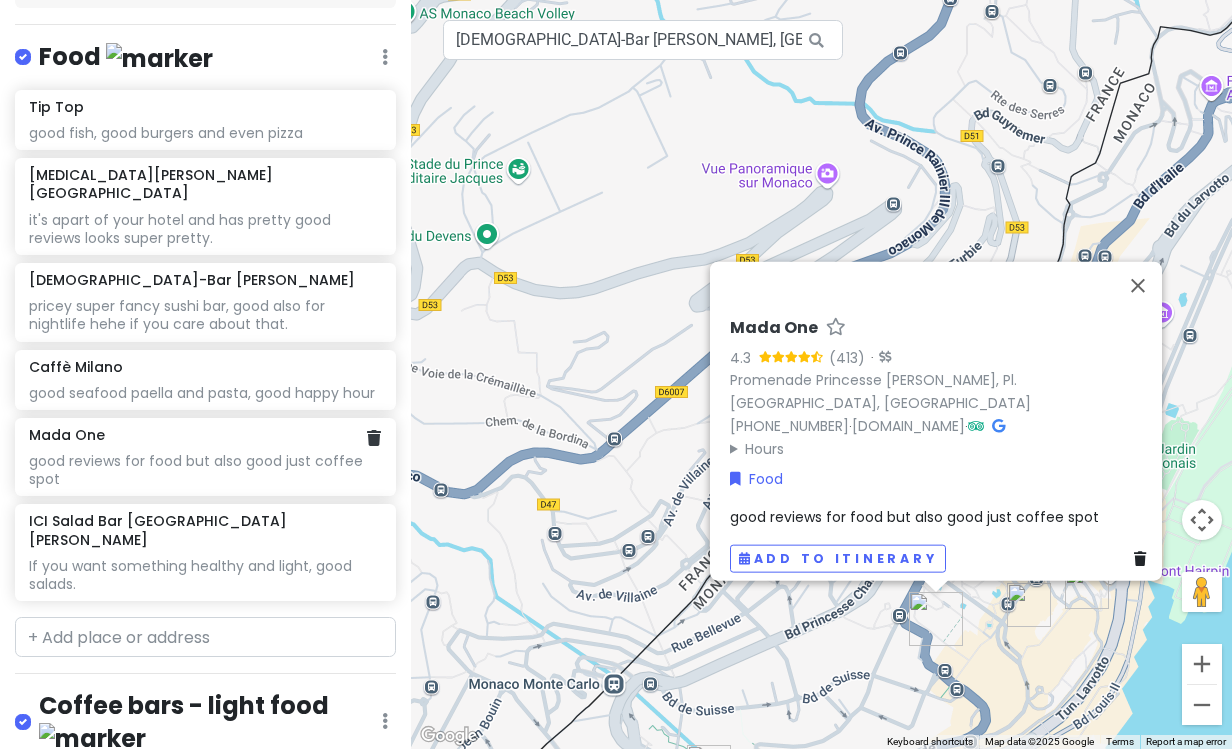 scroll, scrollTop: 277, scrollLeft: 0, axis: vertical 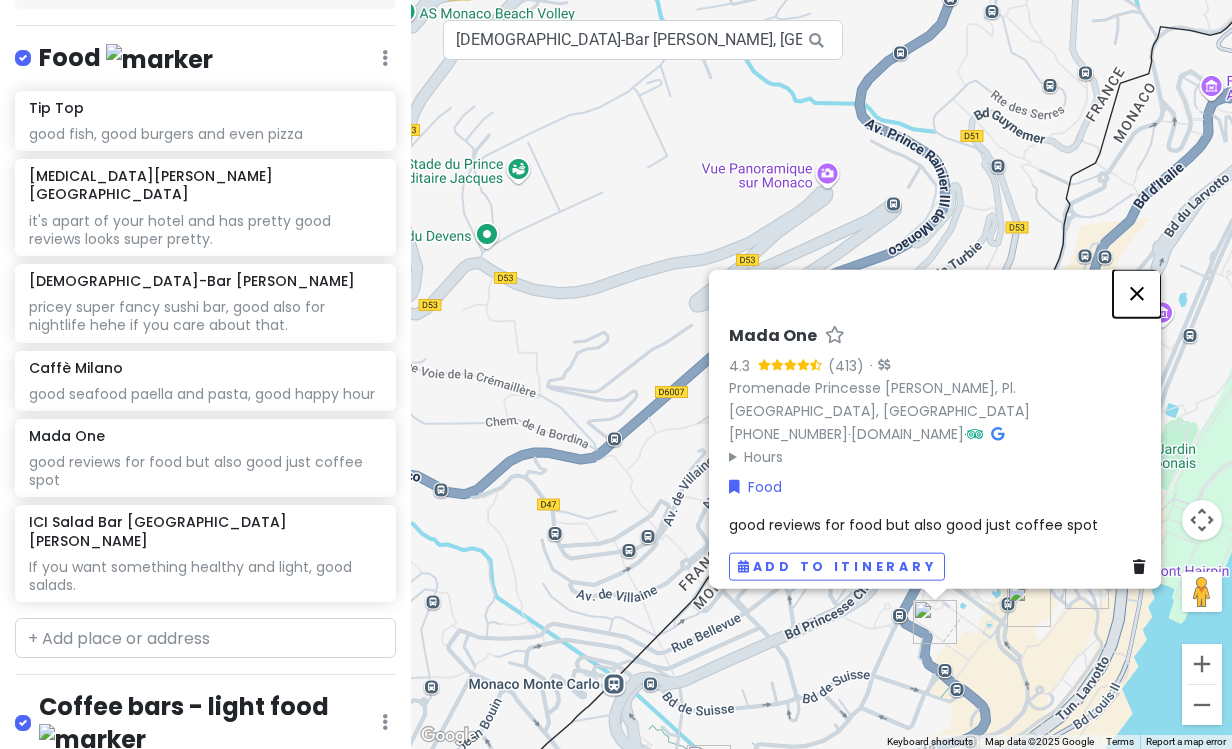 click at bounding box center (1137, 293) 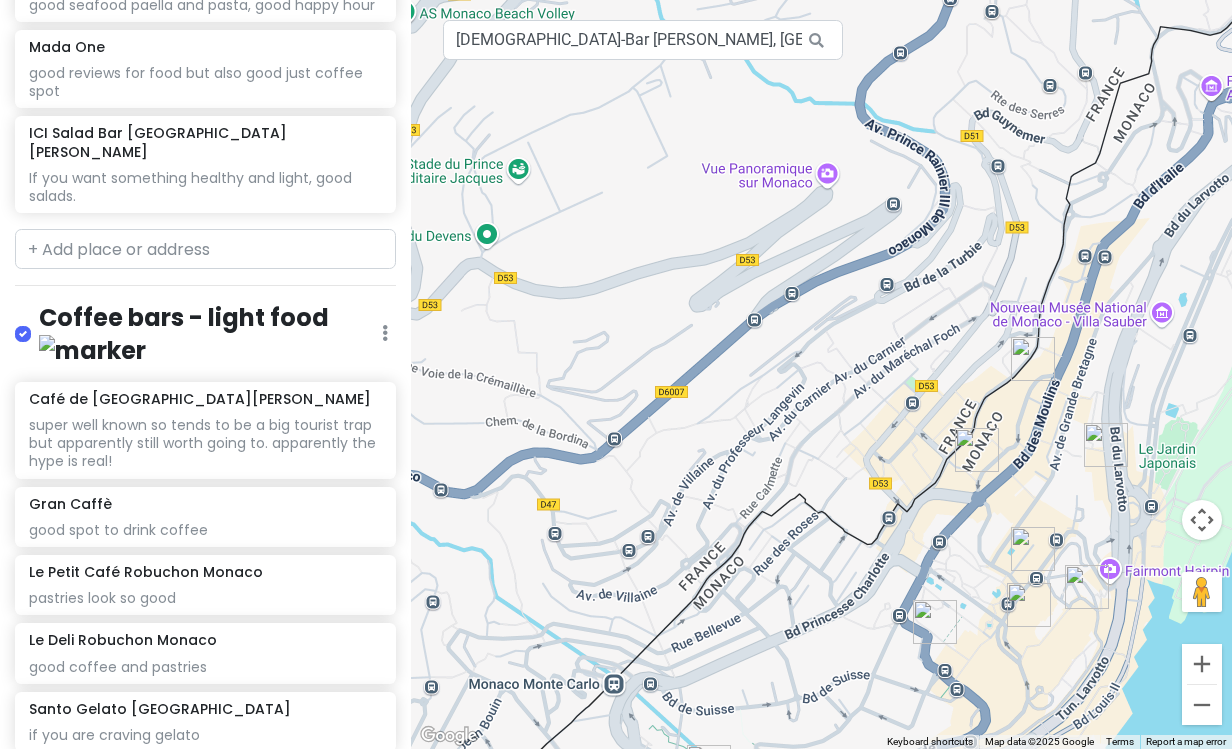scroll, scrollTop: 967, scrollLeft: 0, axis: vertical 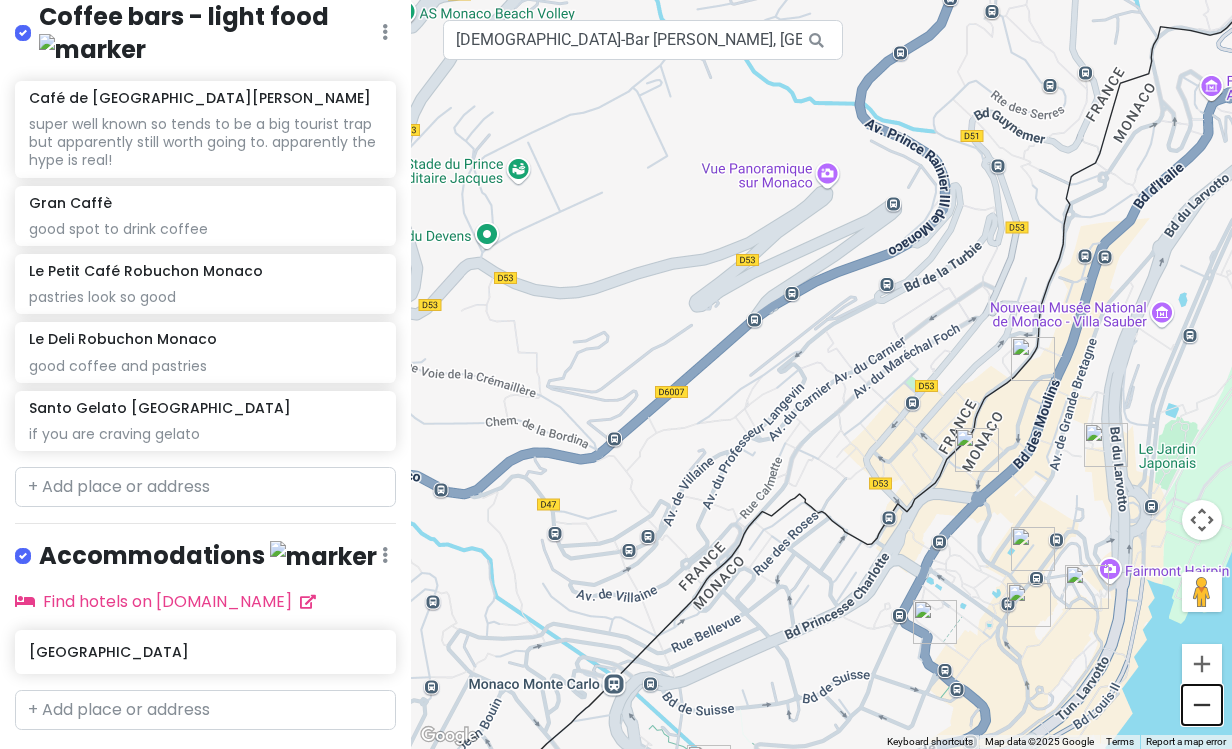 click at bounding box center [1202, 705] 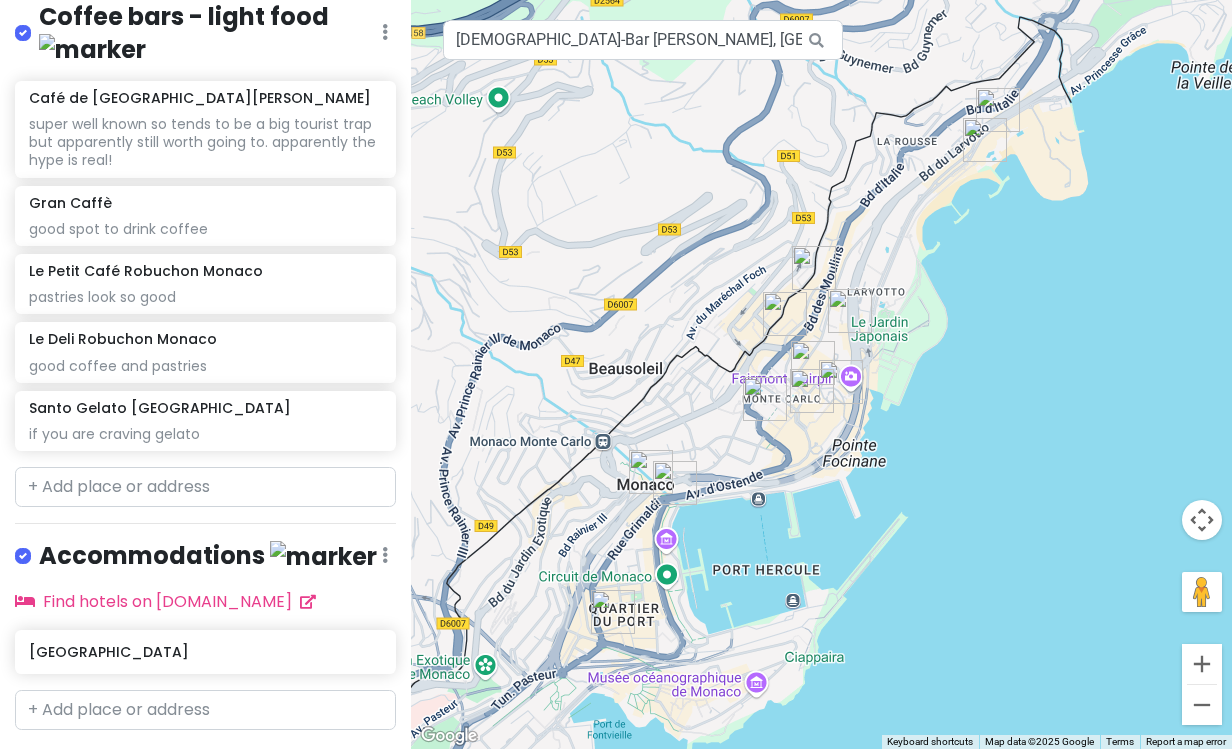 drag, startPoint x: 977, startPoint y: 565, endPoint x: 942, endPoint y: 535, distance: 46.09772 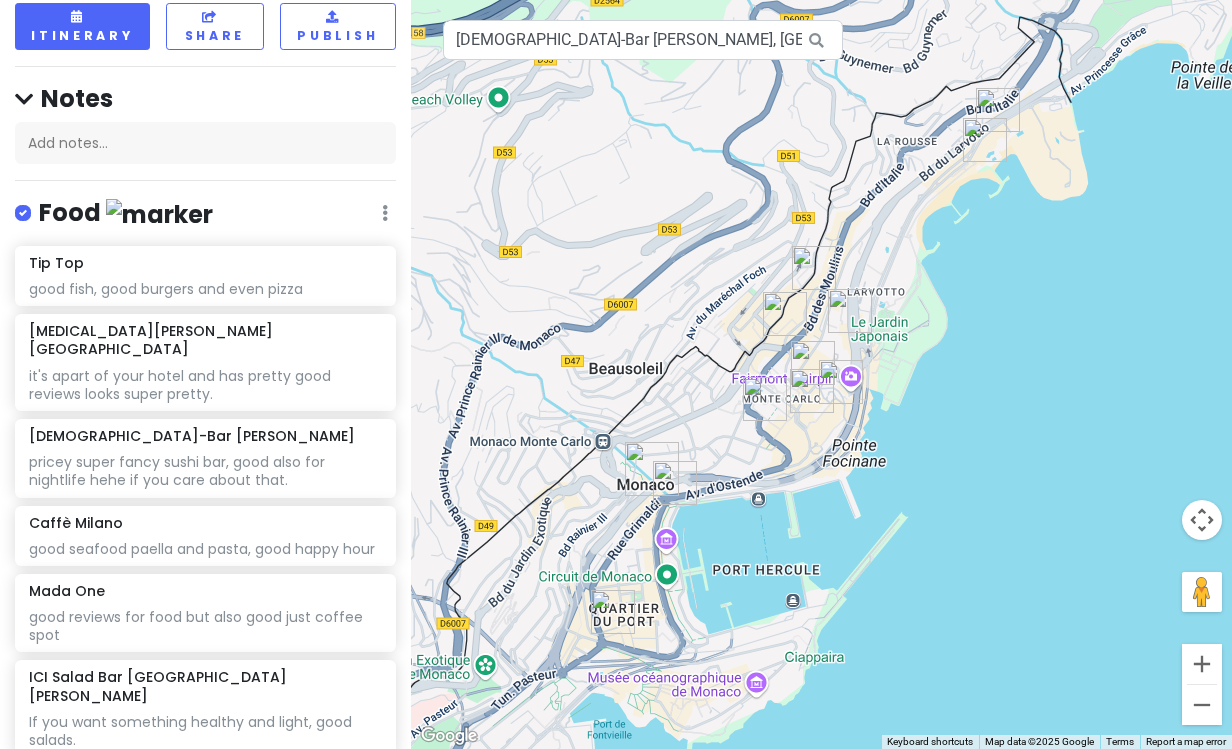 scroll, scrollTop: 0, scrollLeft: 0, axis: both 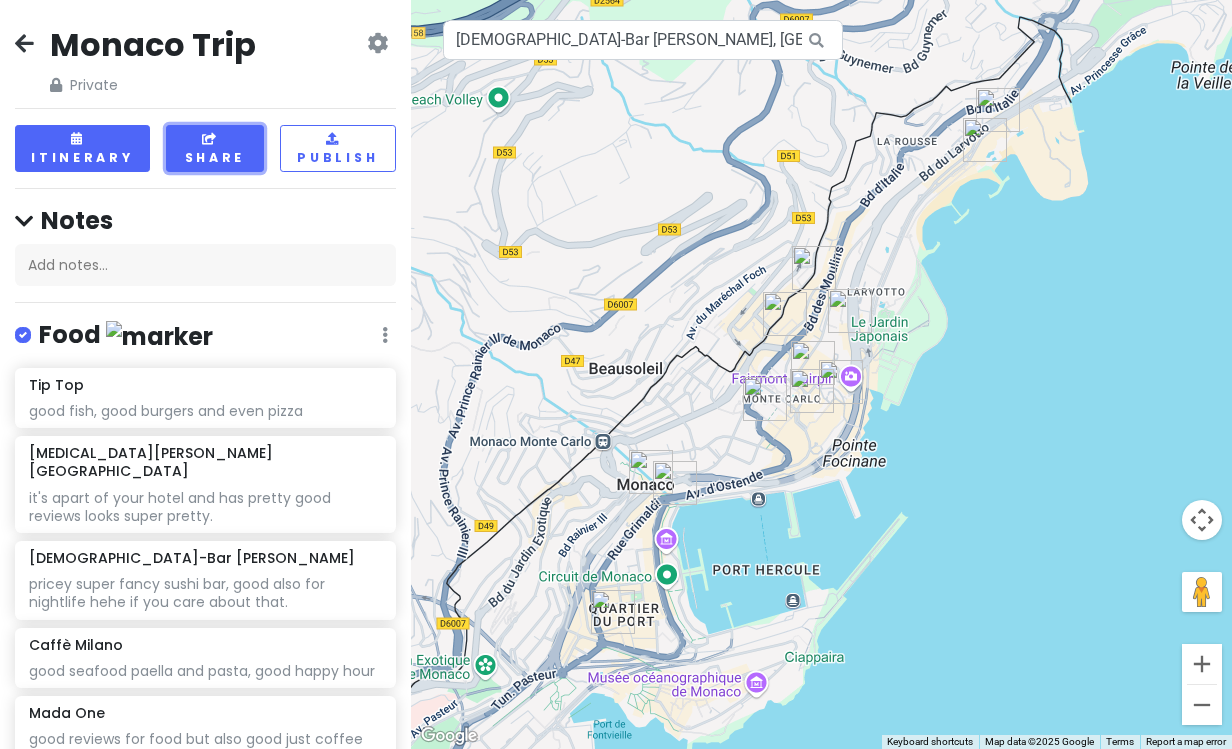 click on "Share" at bounding box center [215, 148] 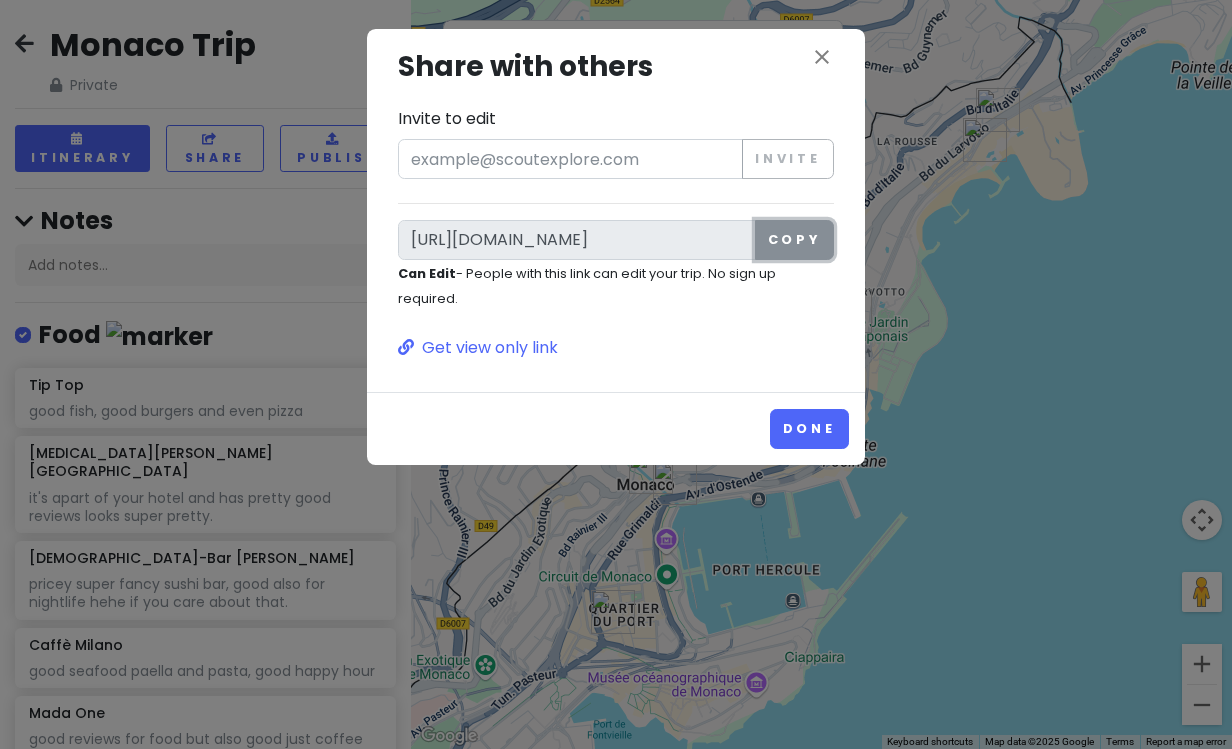 click on "Copy" at bounding box center (794, 240) 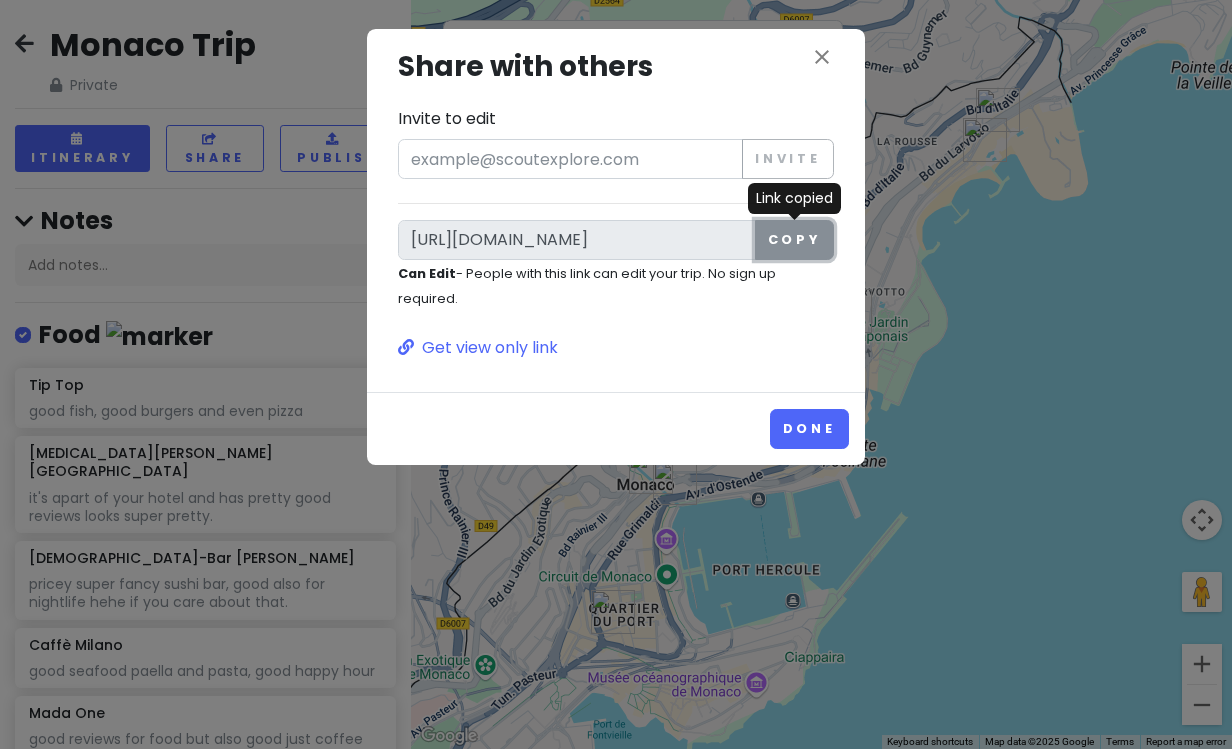 click on "Copy" at bounding box center (794, 240) 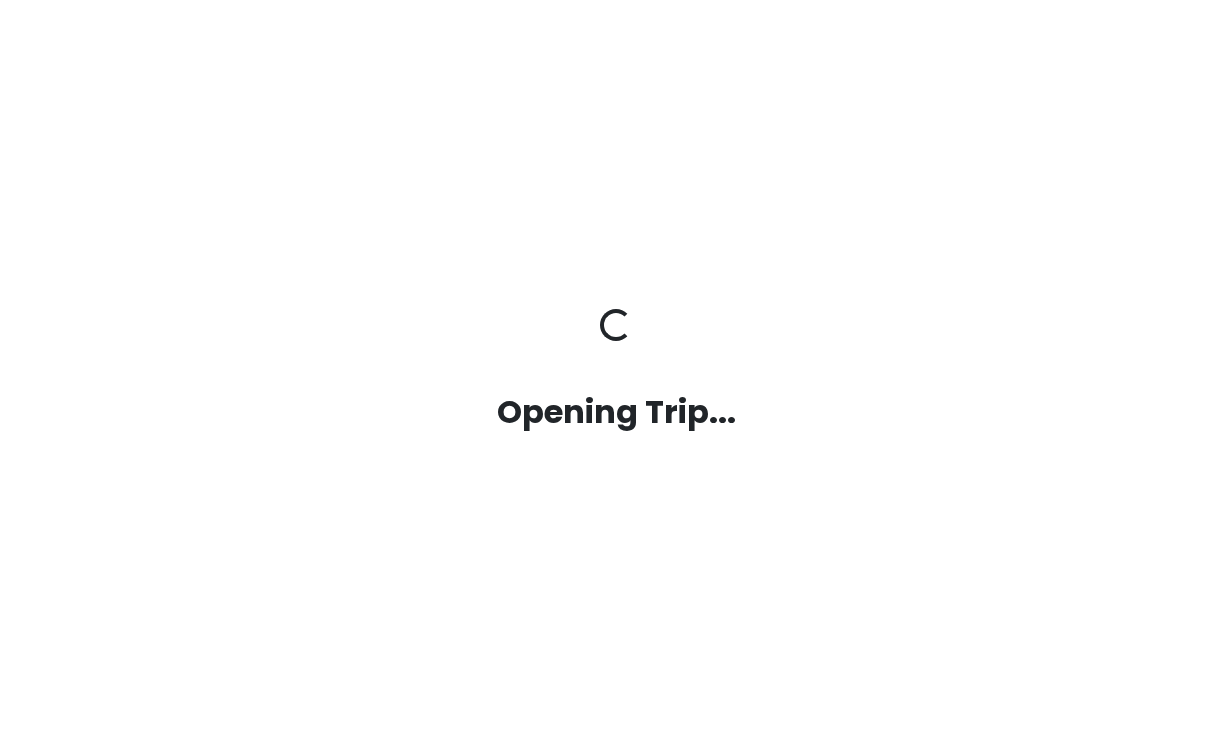 scroll, scrollTop: 0, scrollLeft: 0, axis: both 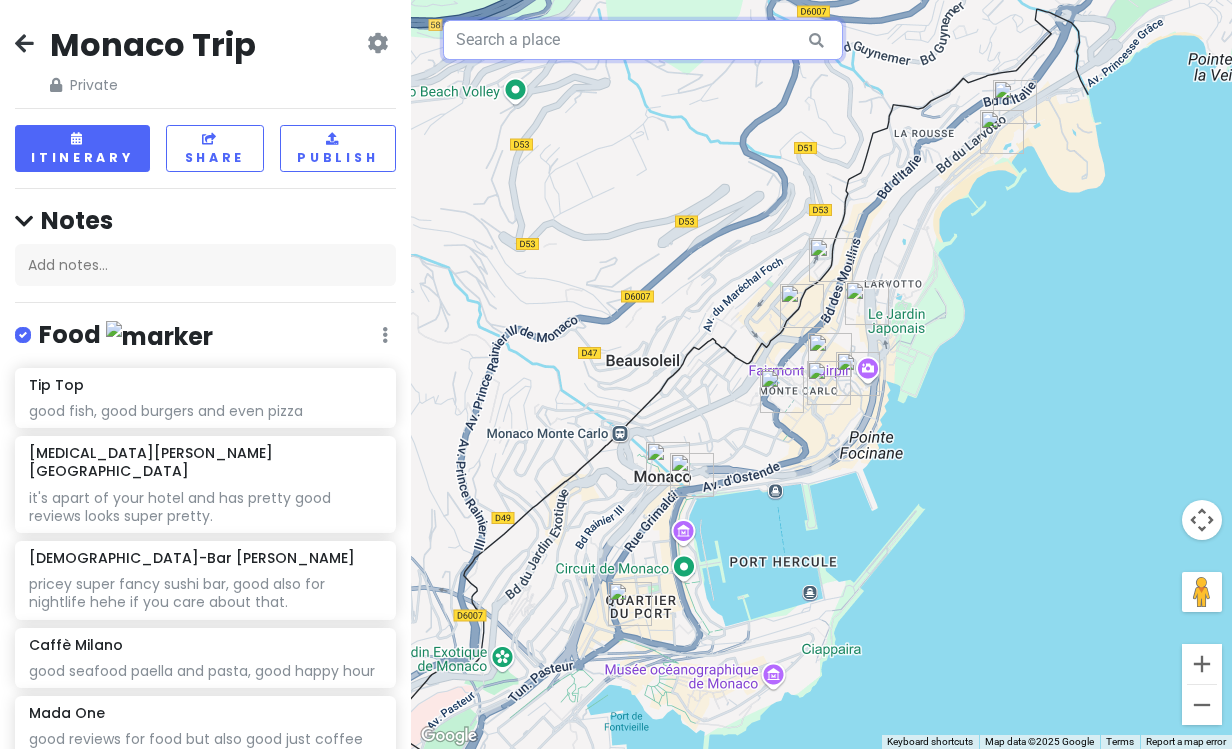 click at bounding box center [643, 40] 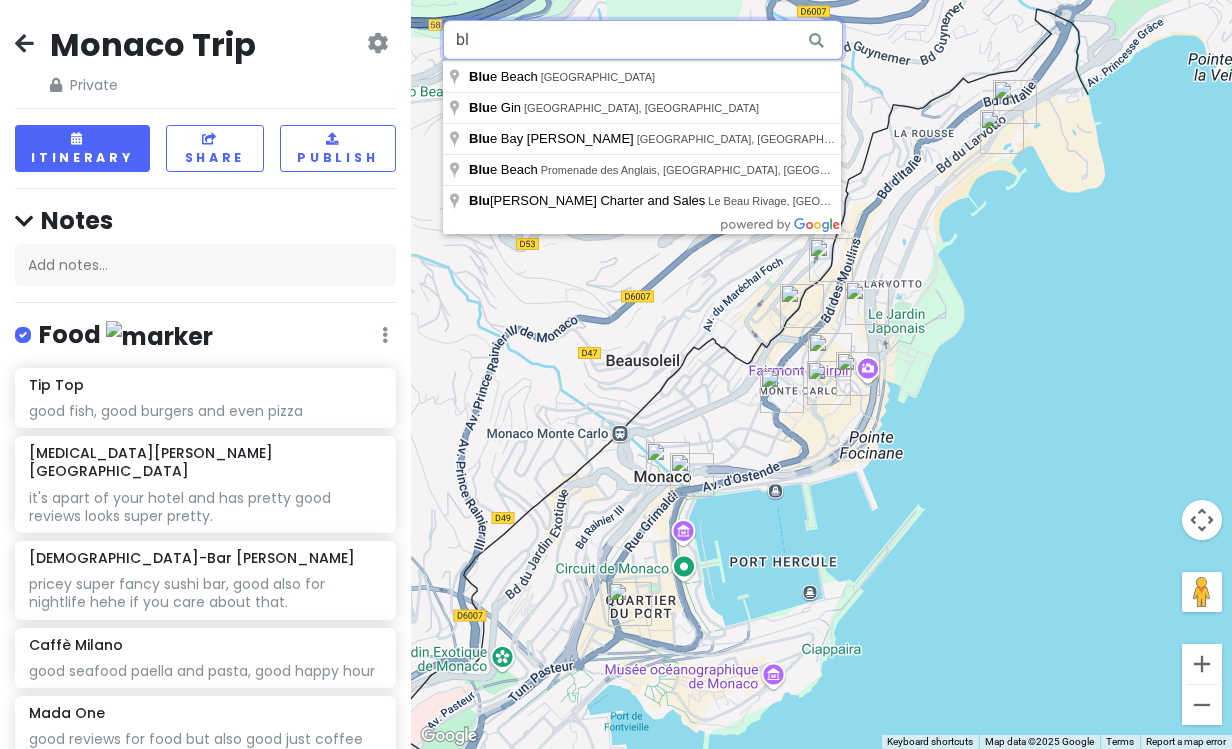 type on "b" 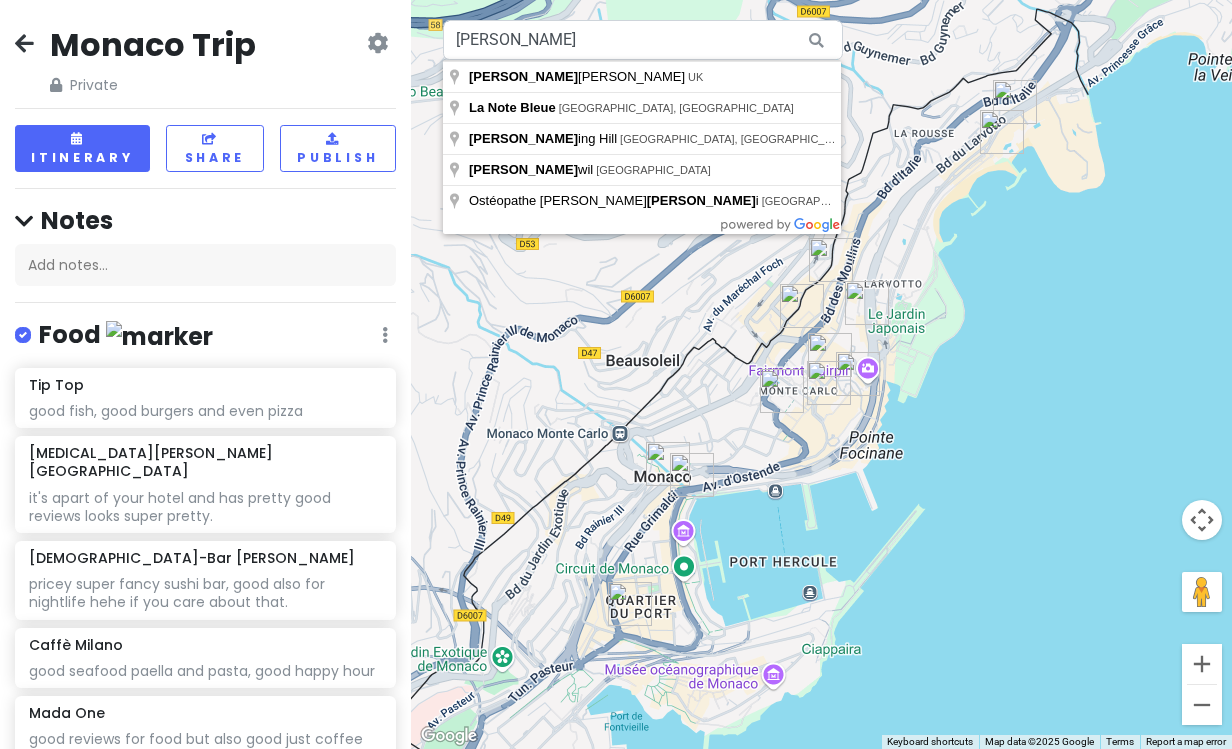 type on "La Note Bleue, Avenue Princesse Grâce, Monaco" 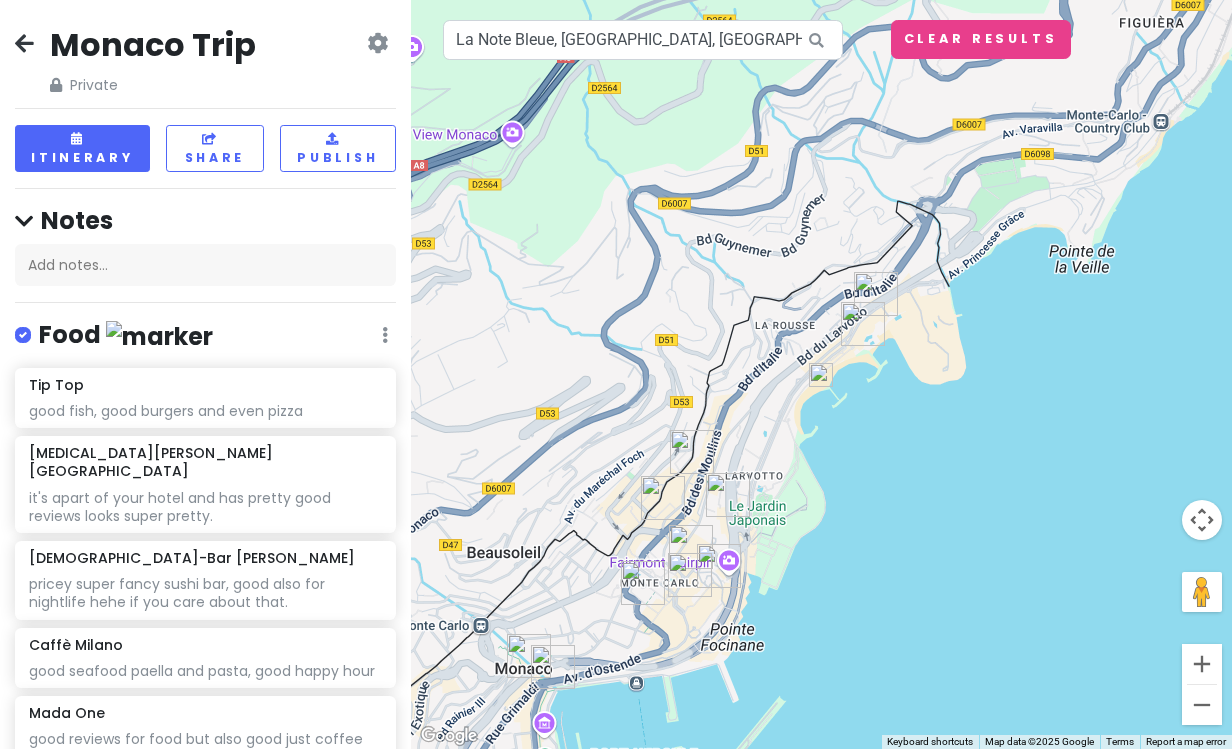 click at bounding box center [821, 375] 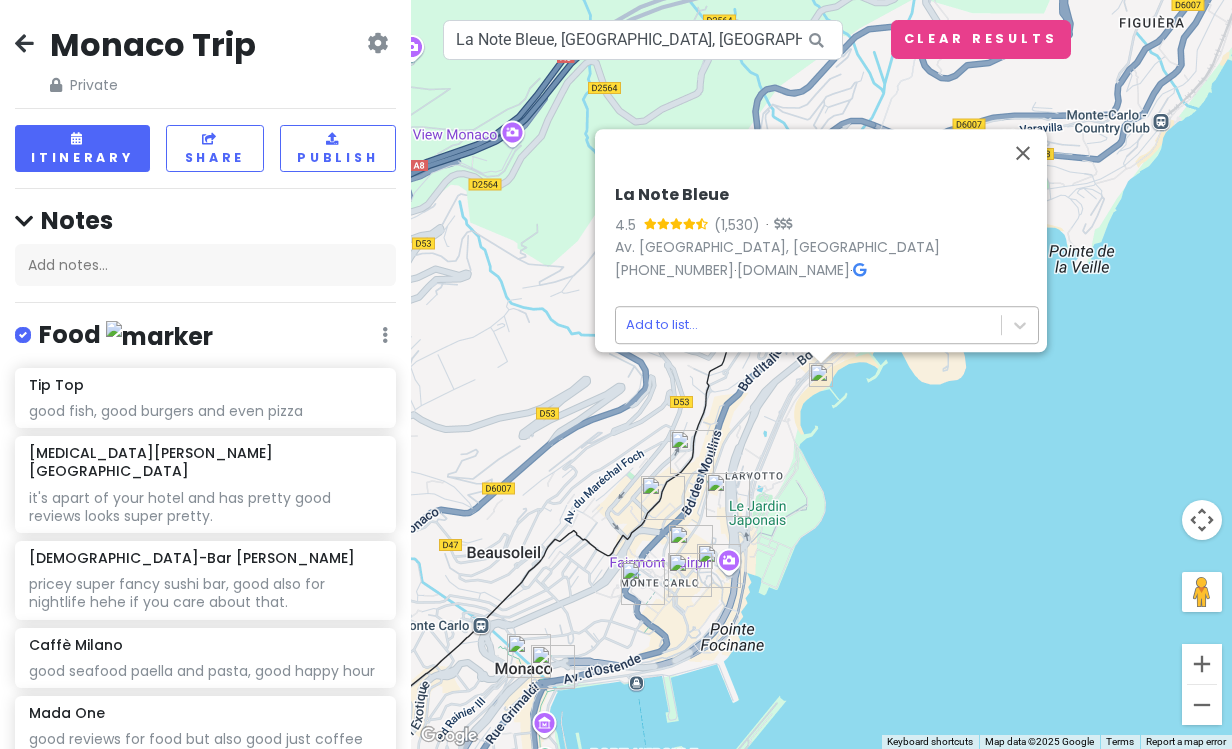 click on "Monaco Trip Private Change Dates Make a Copy Delete Trip Go Pro ⚡️ Give Feedback 💡 Support Scout ☕️ Itinerary Share Publish Notes Add notes... Food   Edit Reorder Delete List Tip Top good fish, good burgers and even pizza Muse Monte Carlo it's apart of your hotel and has pretty good reviews looks super pretty. Buddha-Bar Monte-Carlo pricey super fancy sushi bar, good also for nightlife hehe if you care about that. Caffè Milano good seafood paella and pasta, good happy hour Mada One good reviews for food but also good just coffee spot ICI Salad Bar Saint Charles If you want something healthy and light, good salads. Coffee bars - light food   Edit Reorder Delete List Café de Paris Monte-Carlo super well known so tends to be a big tourist trap but apparently still worth going to. apparently the hype is real! Gran Caffè good spot to drink coffee Le Petit Café Robuchon Monaco pastries look so good Le Deli Robuchon Monaco good coffee and pastries Santo Gelato Monaco if you are craving gelato   Edit +" at bounding box center (616, 374) 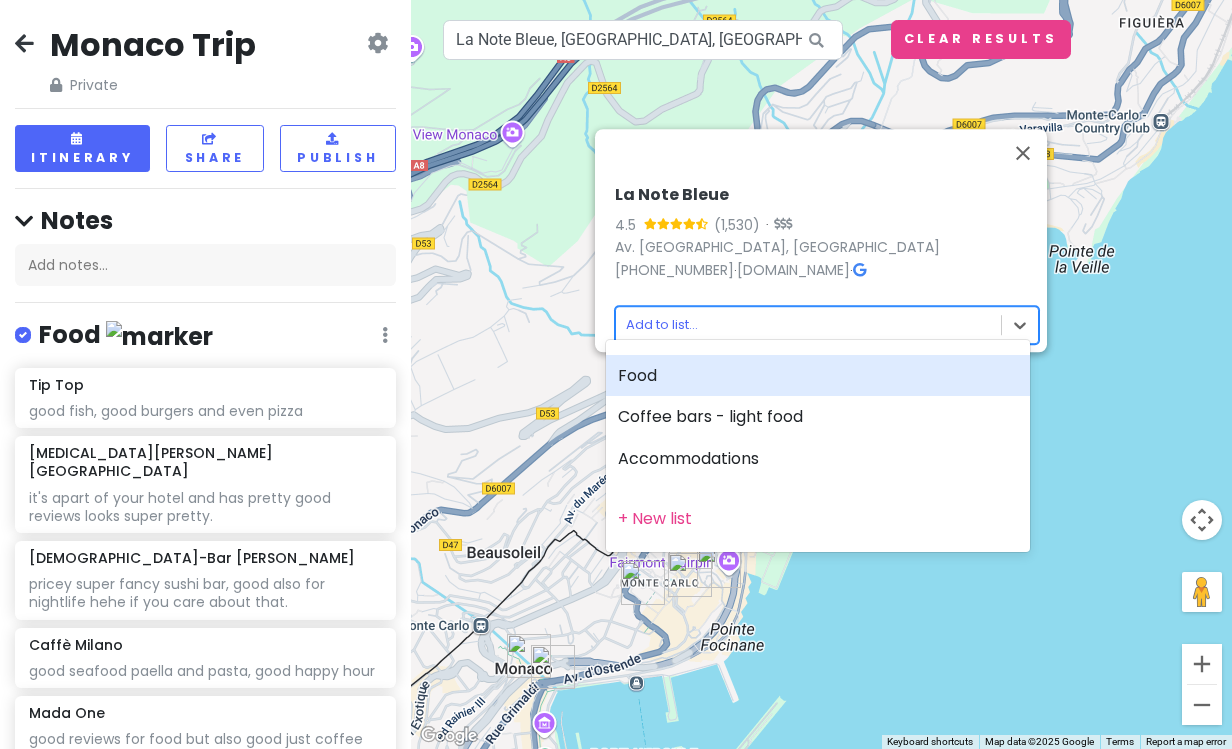 click on "Food" at bounding box center [818, 376] 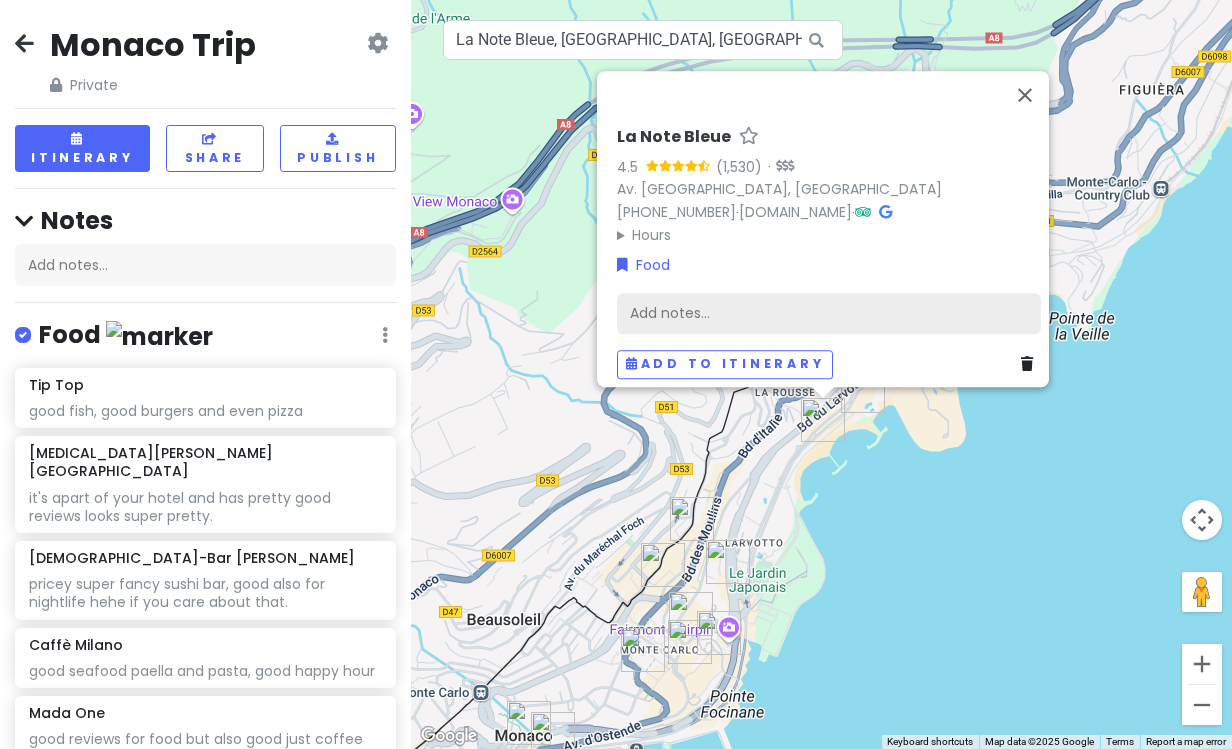 click on "Add notes..." at bounding box center [829, 313] 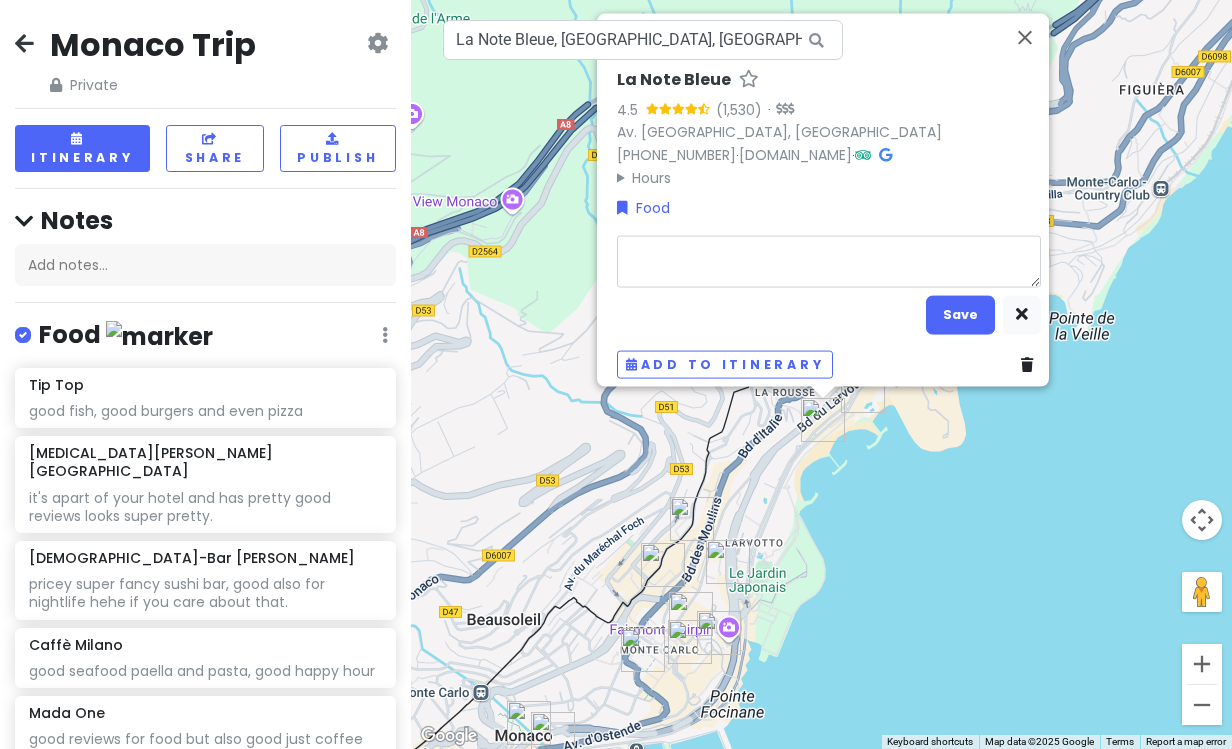 type on "x" 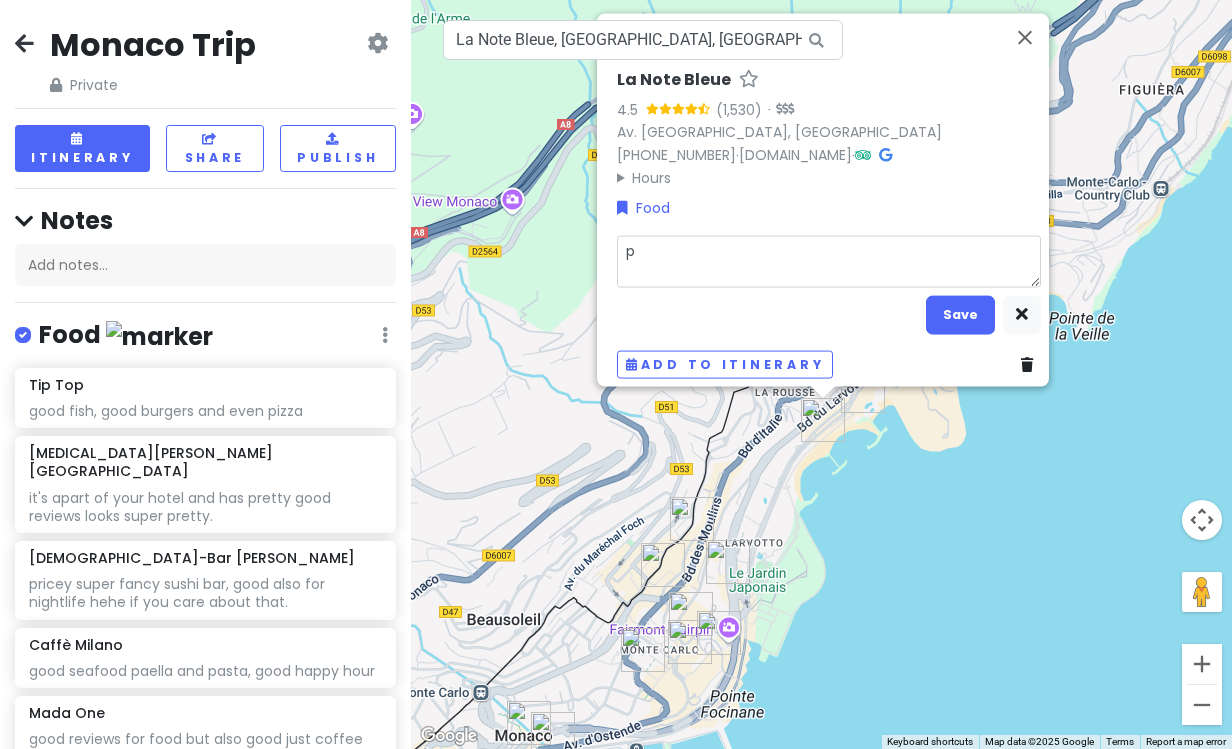 type on "x" 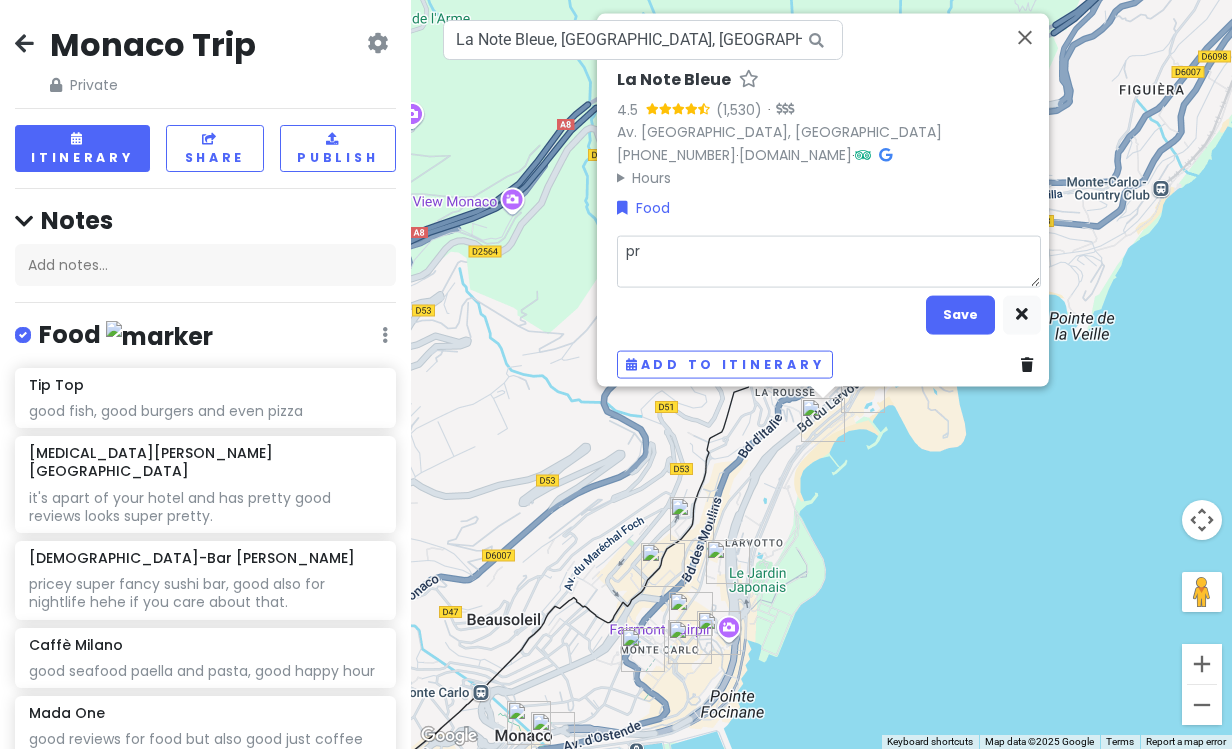 type on "x" 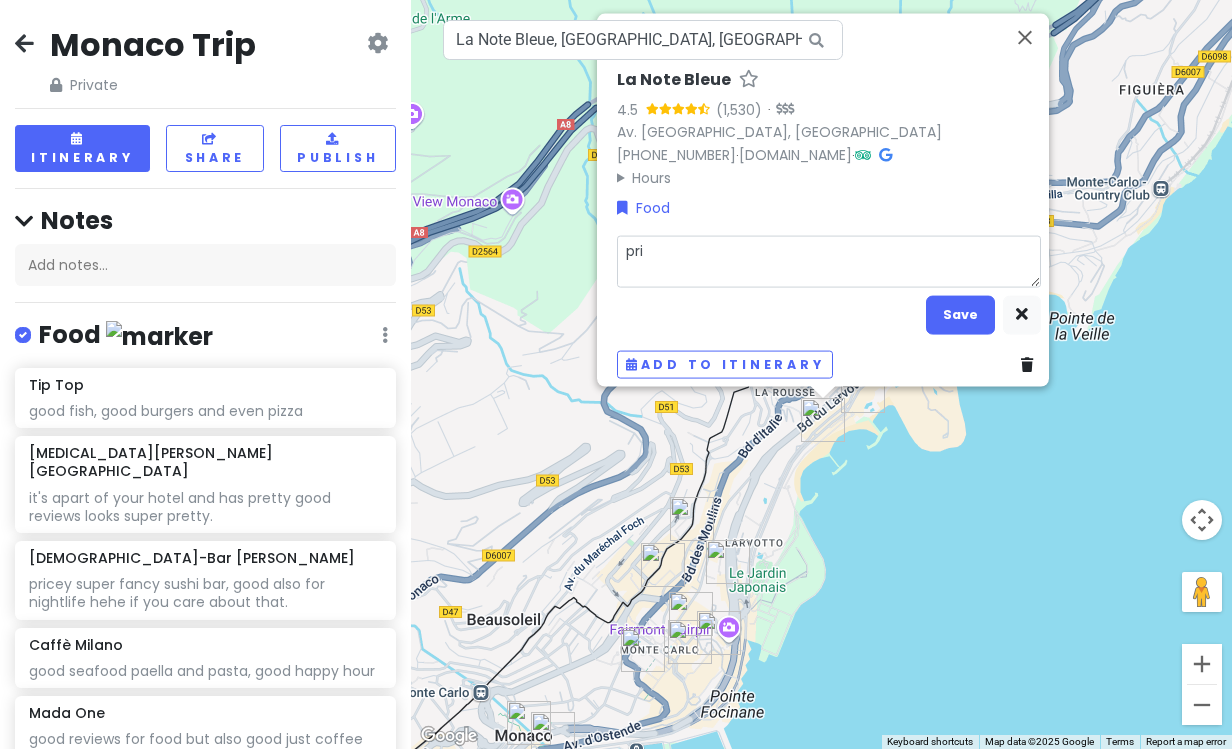 type on "x" 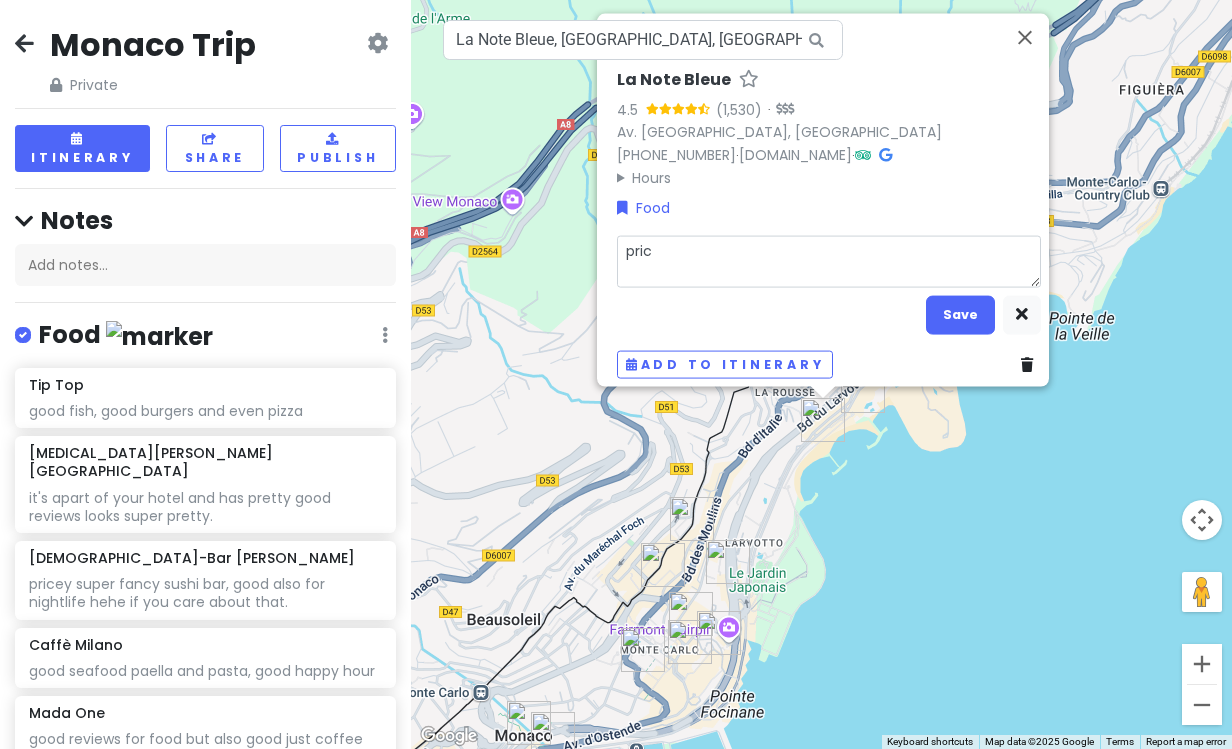 type on "x" 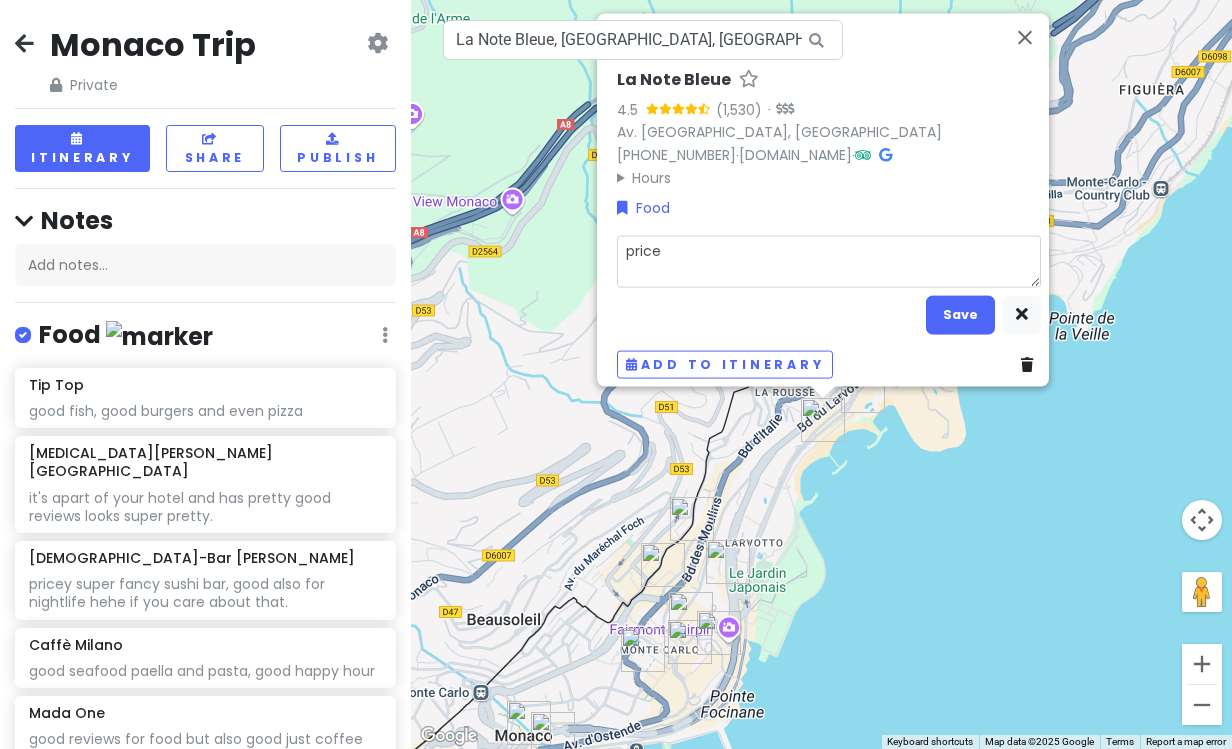 type on "x" 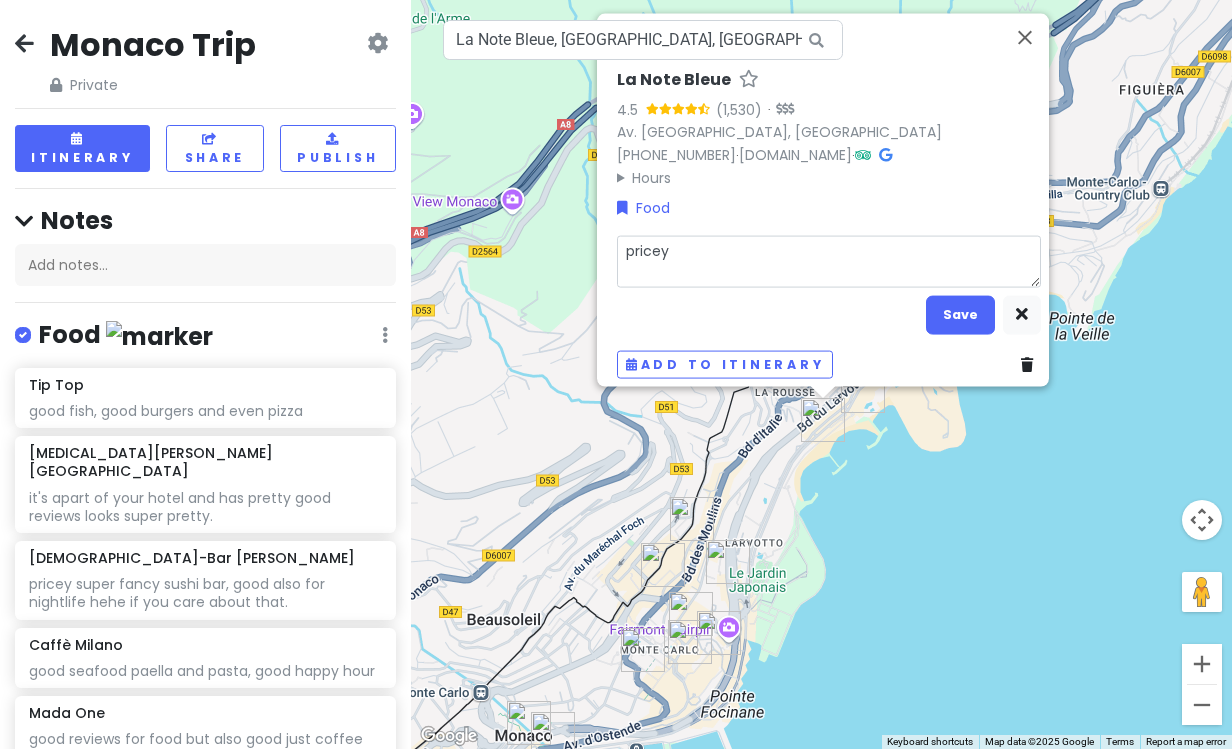 type on "x" 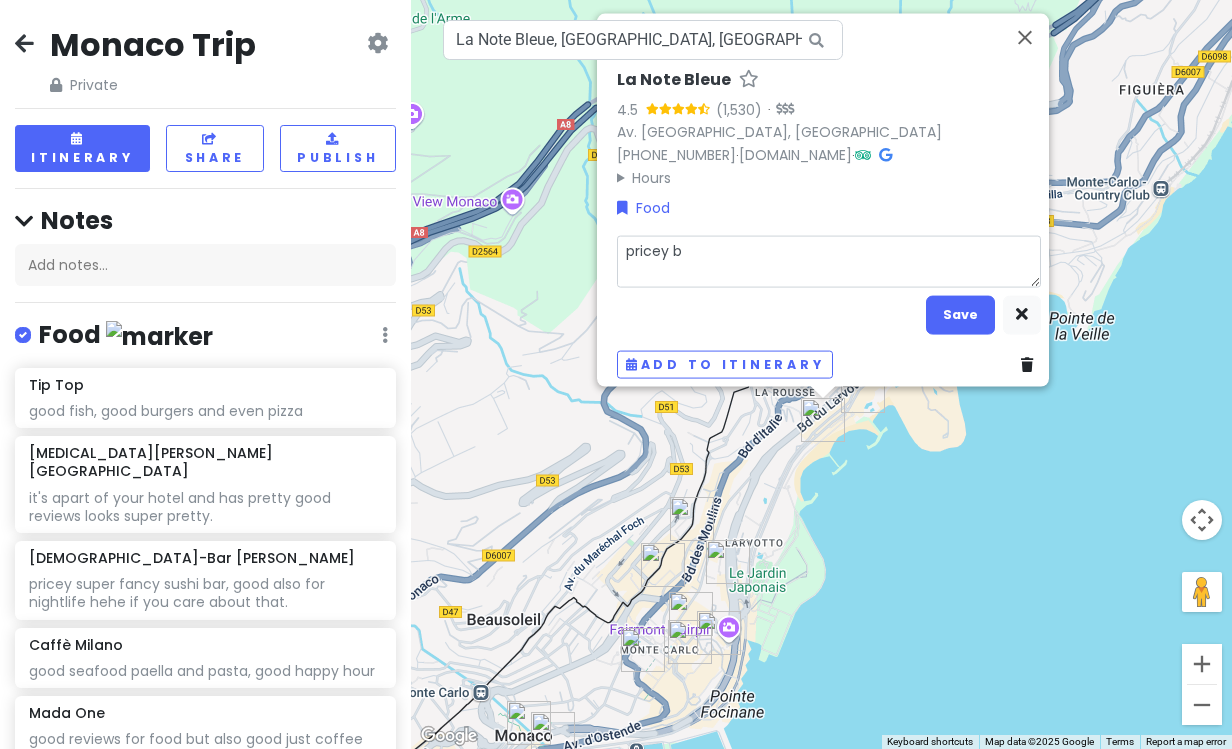 type on "x" 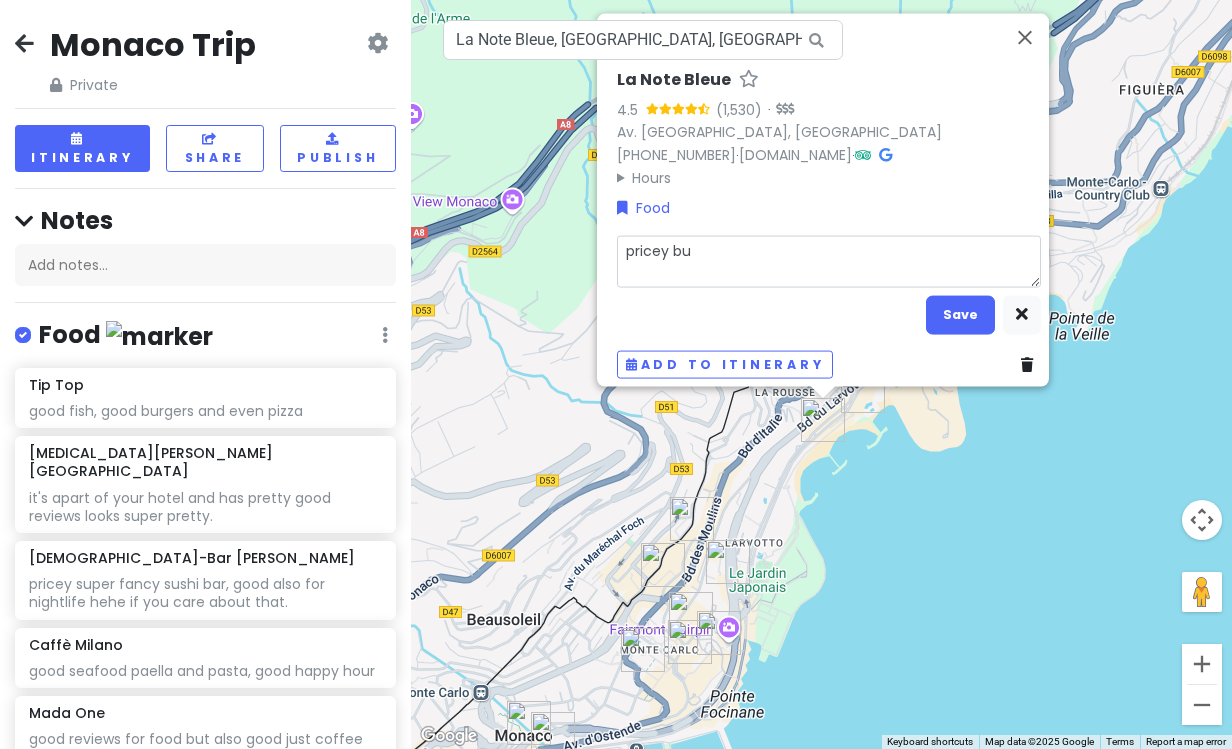 type on "x" 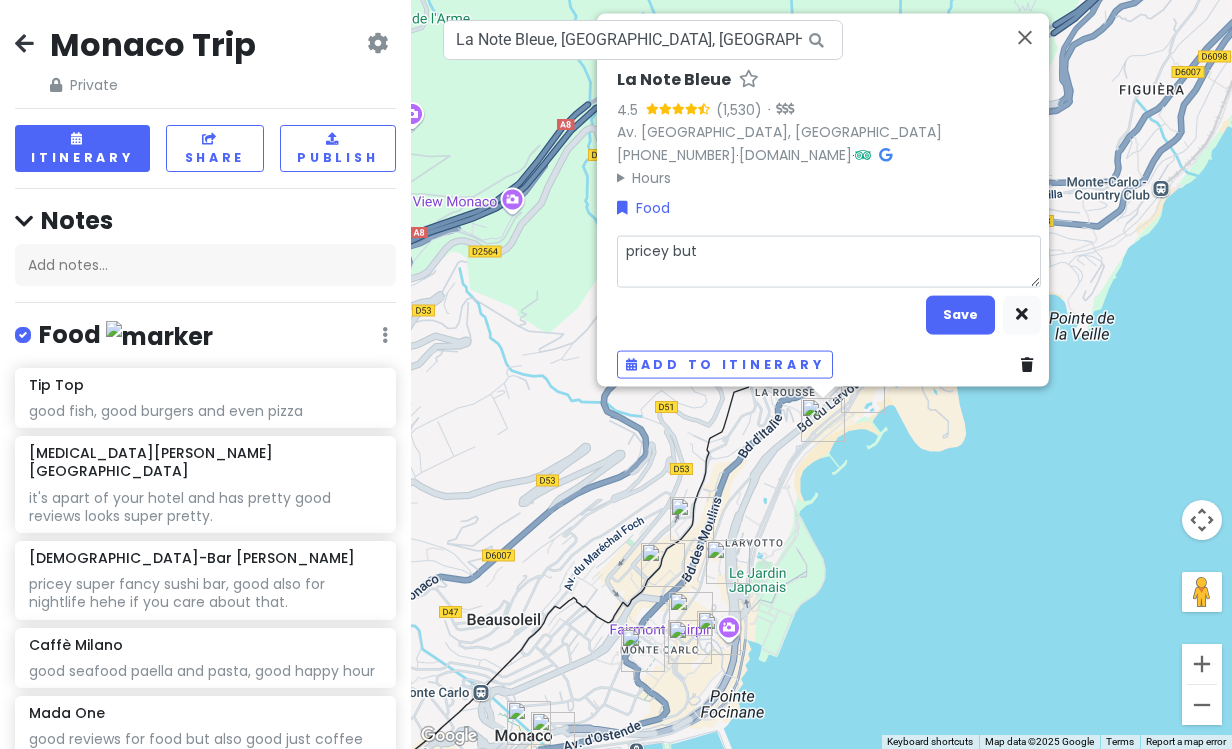 type on "x" 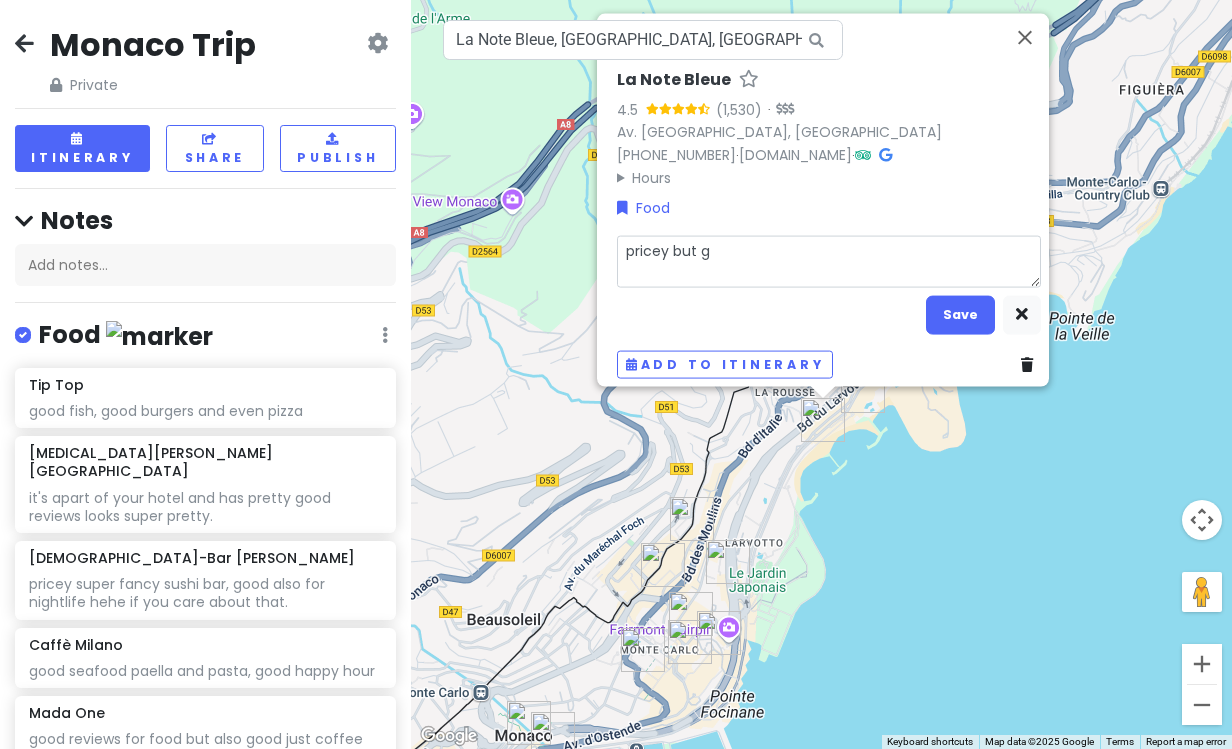 type on "x" 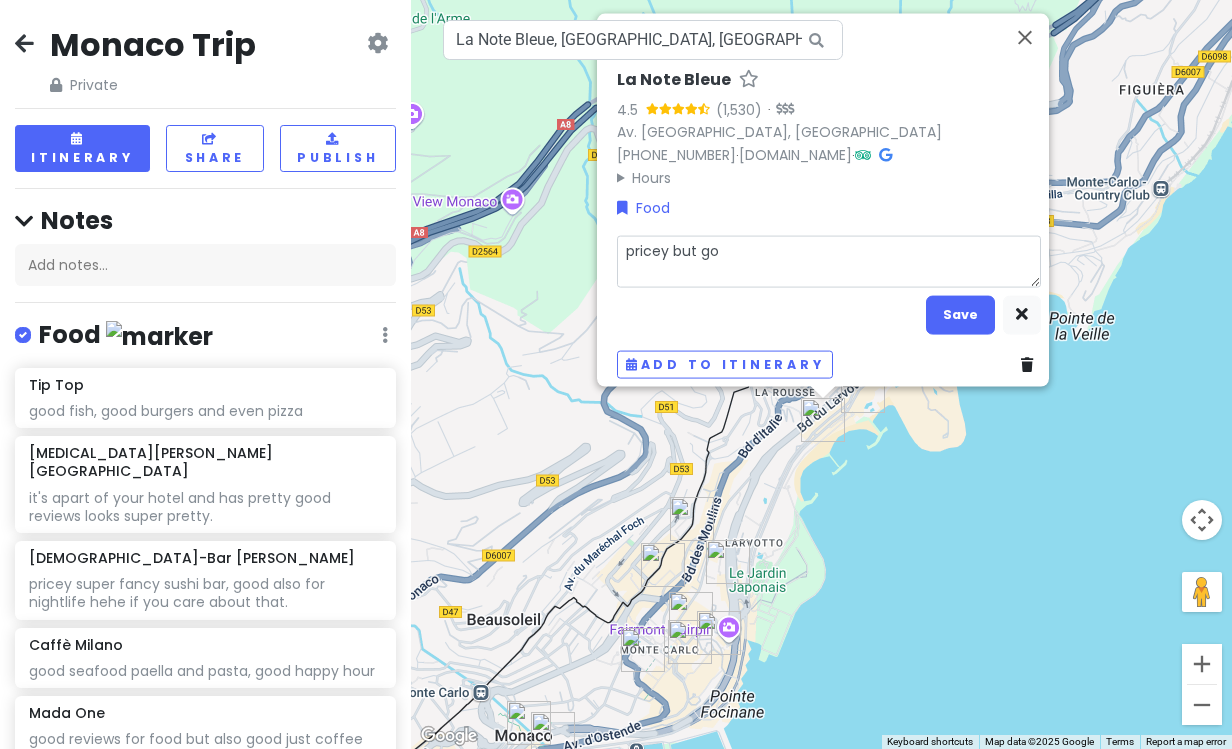 type on "x" 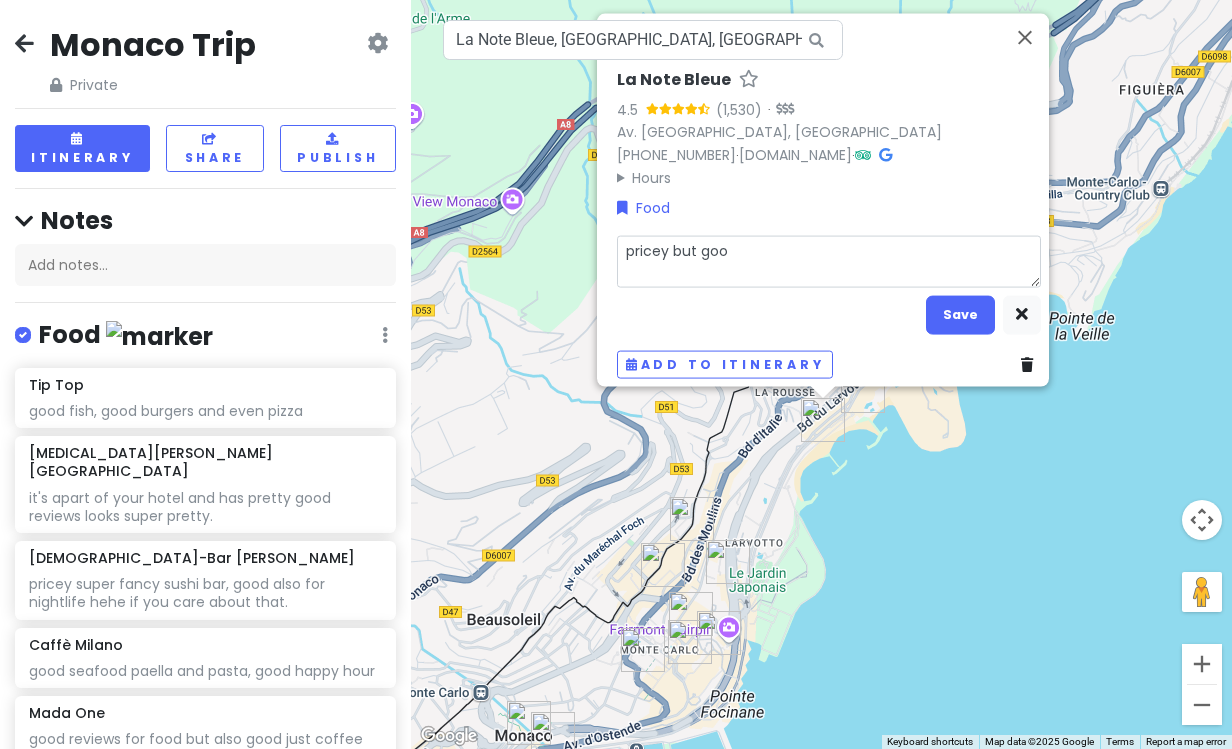 type on "pricey but good" 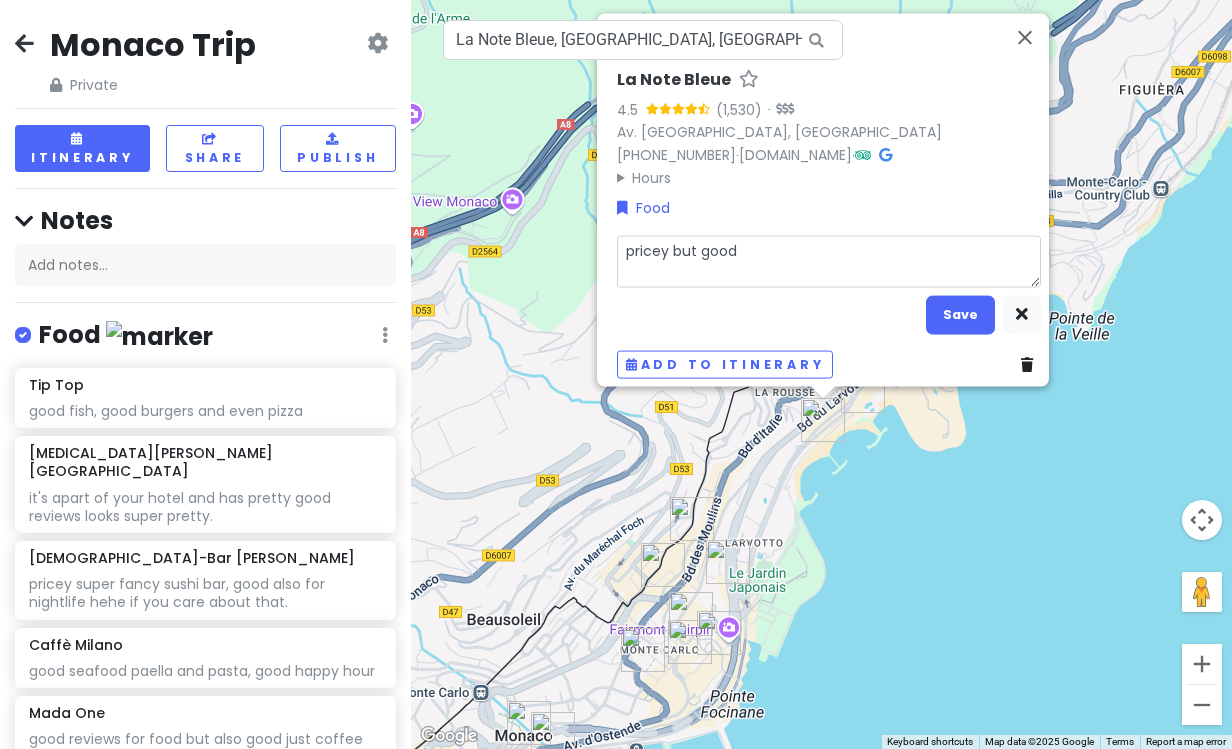 type on "x" 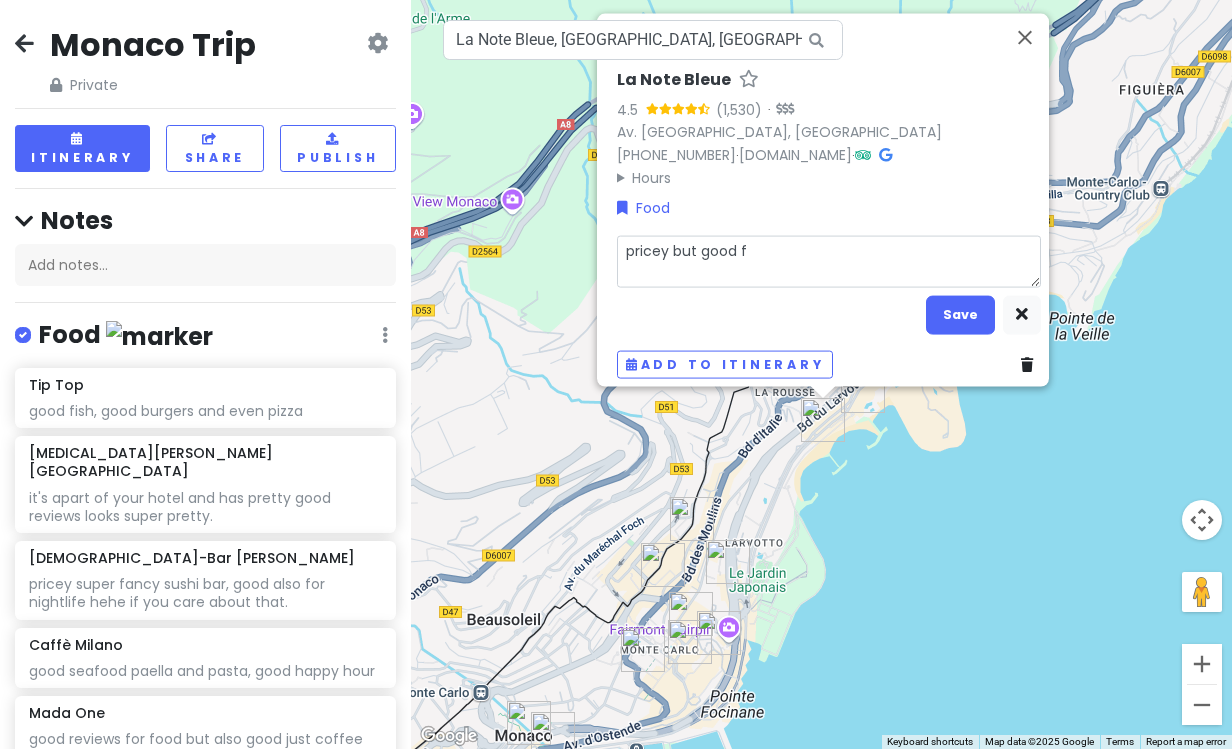 type on "x" 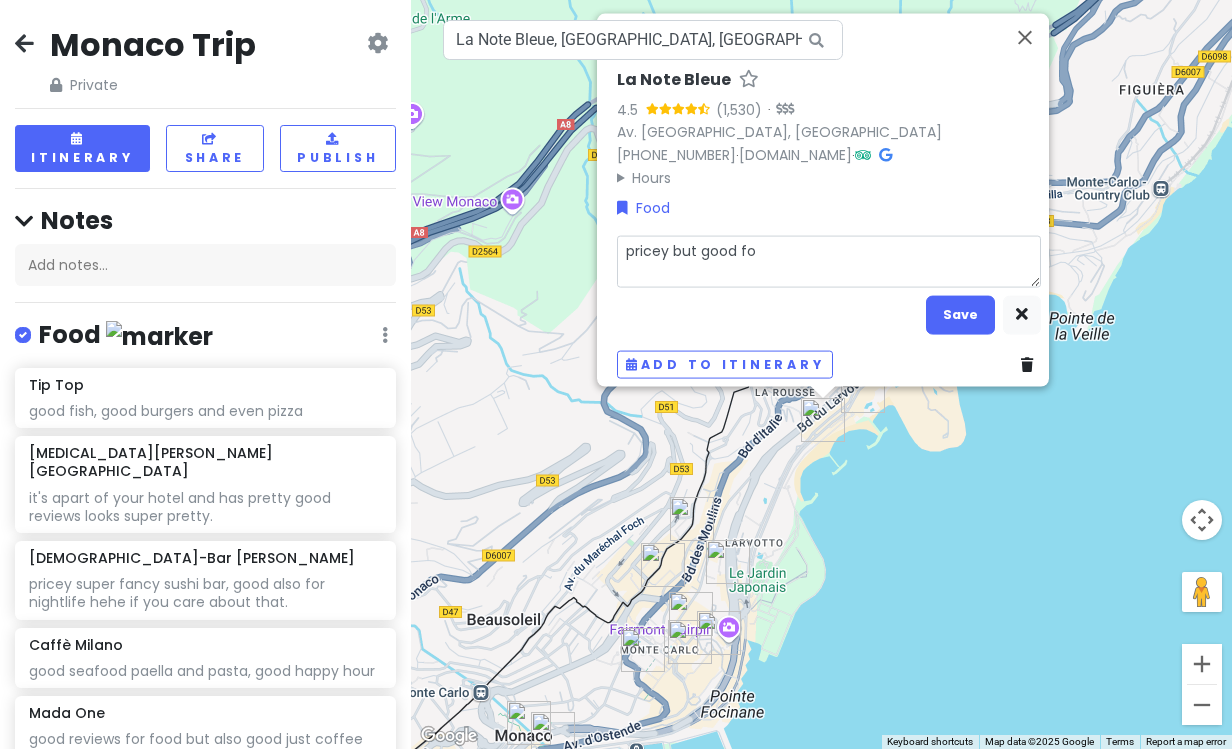 type on "x" 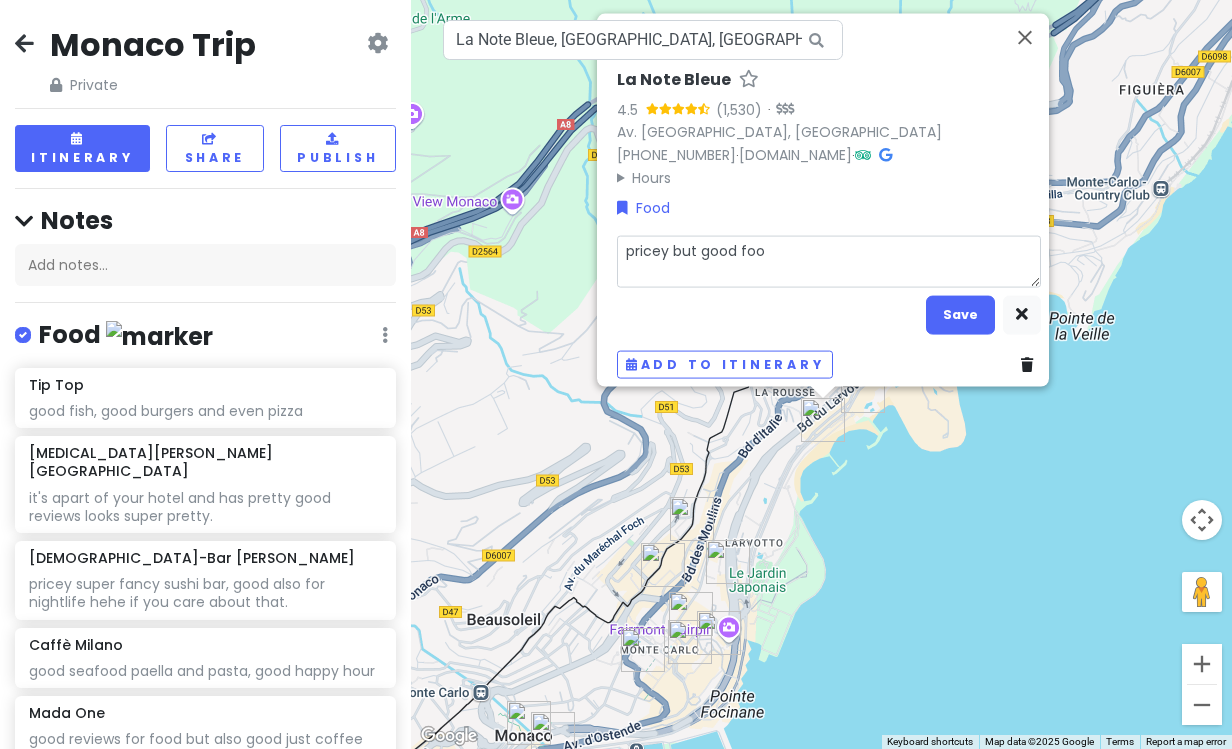 type on "x" 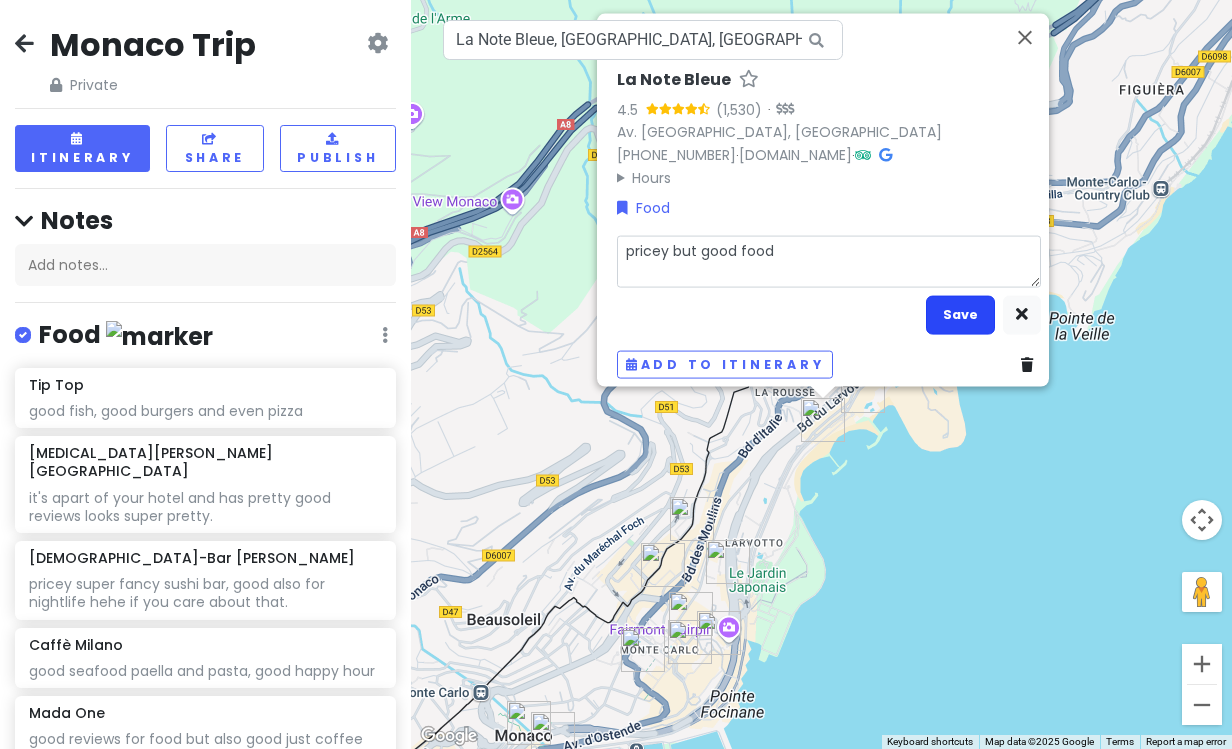 type on "pricey but good food" 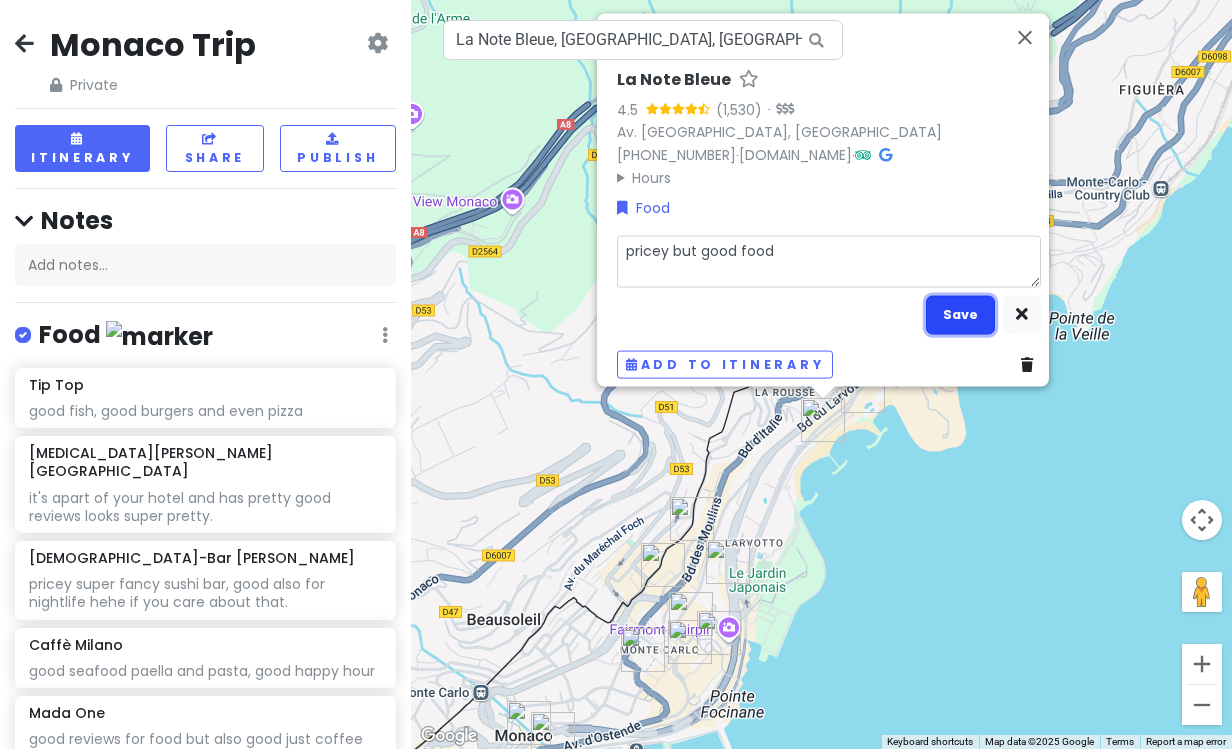 click on "Save" at bounding box center [960, 314] 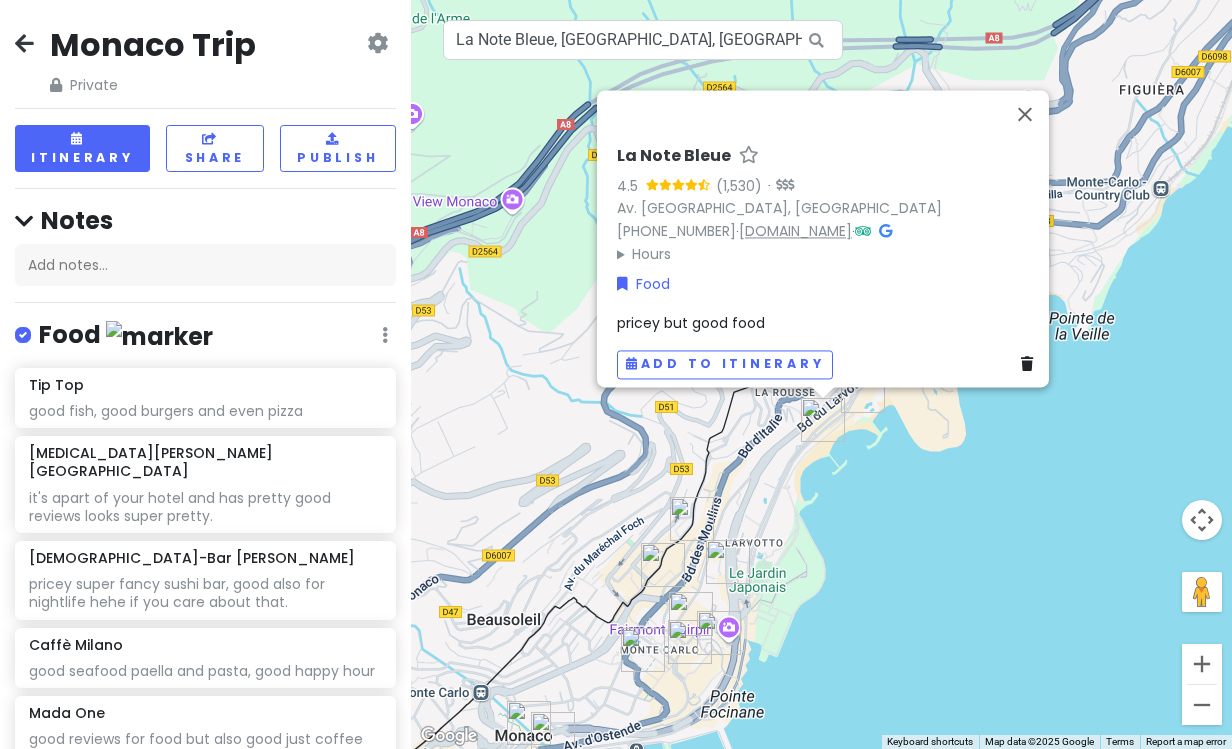 click on "lanotebleue.mc" at bounding box center (795, 231) 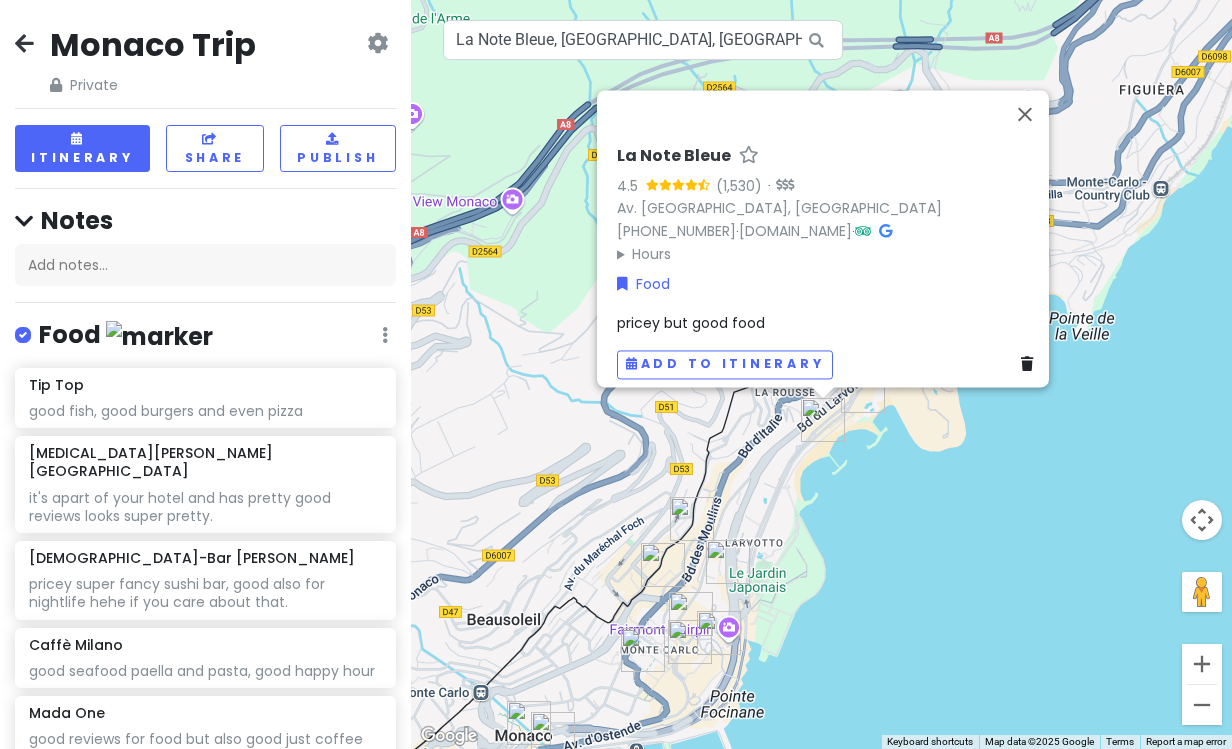click on "pricey but good food" at bounding box center [829, 323] 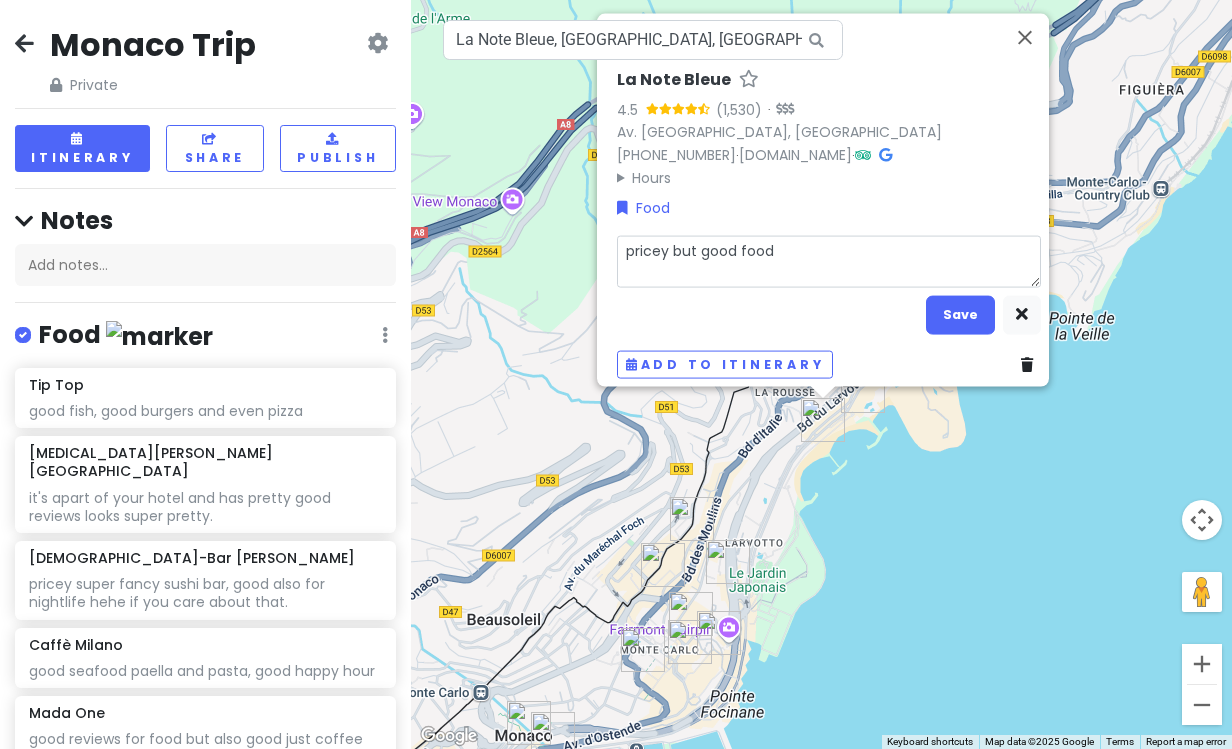 click on "pricey but good food" at bounding box center [829, 261] 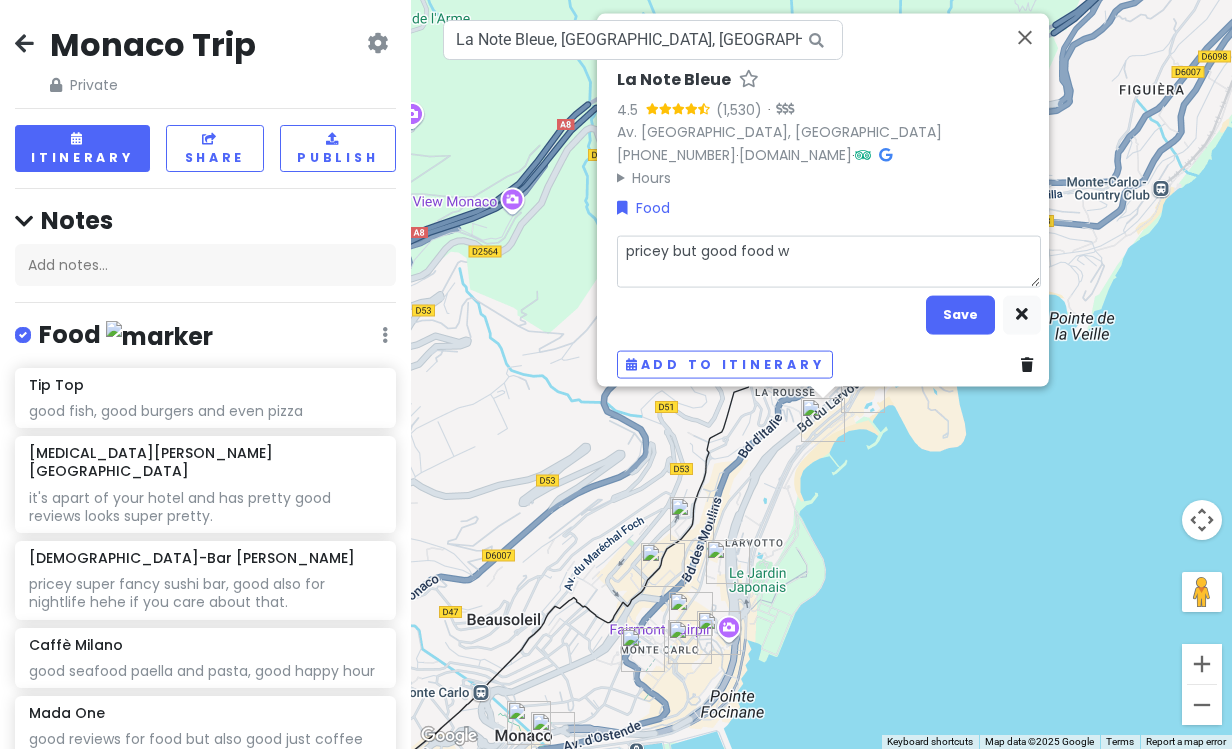 type on "x" 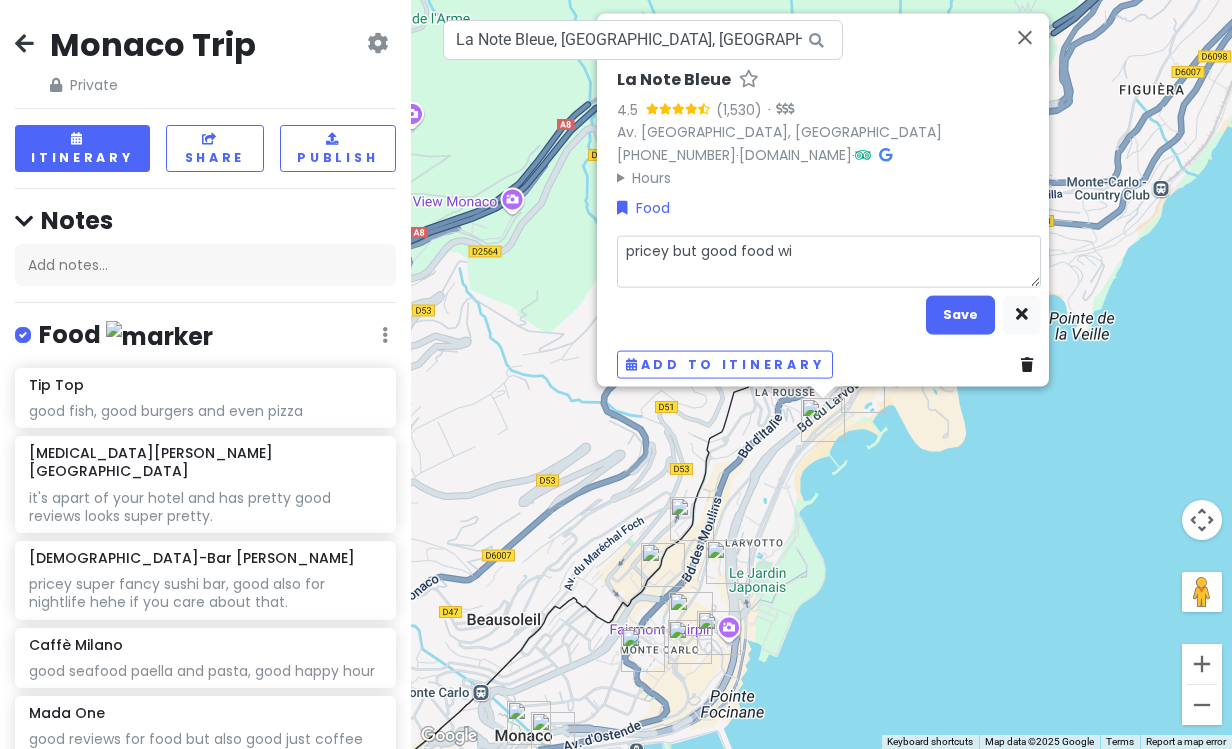 type on "x" 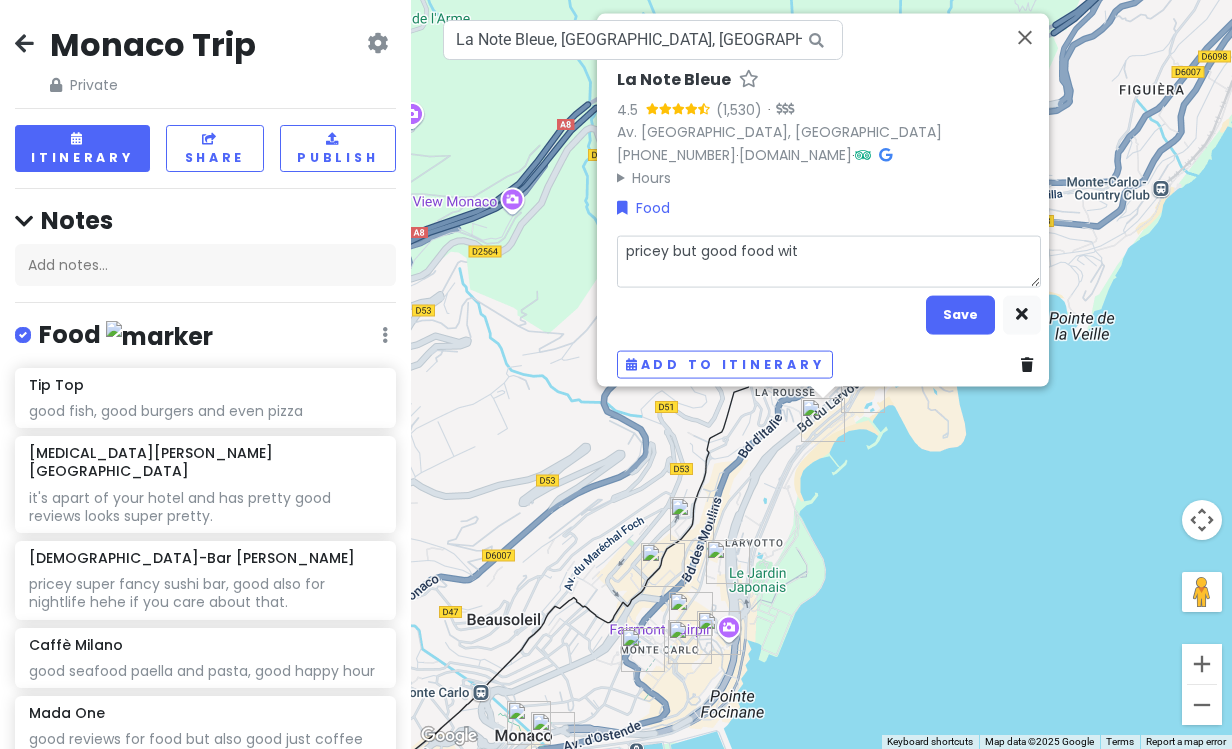 type on "x" 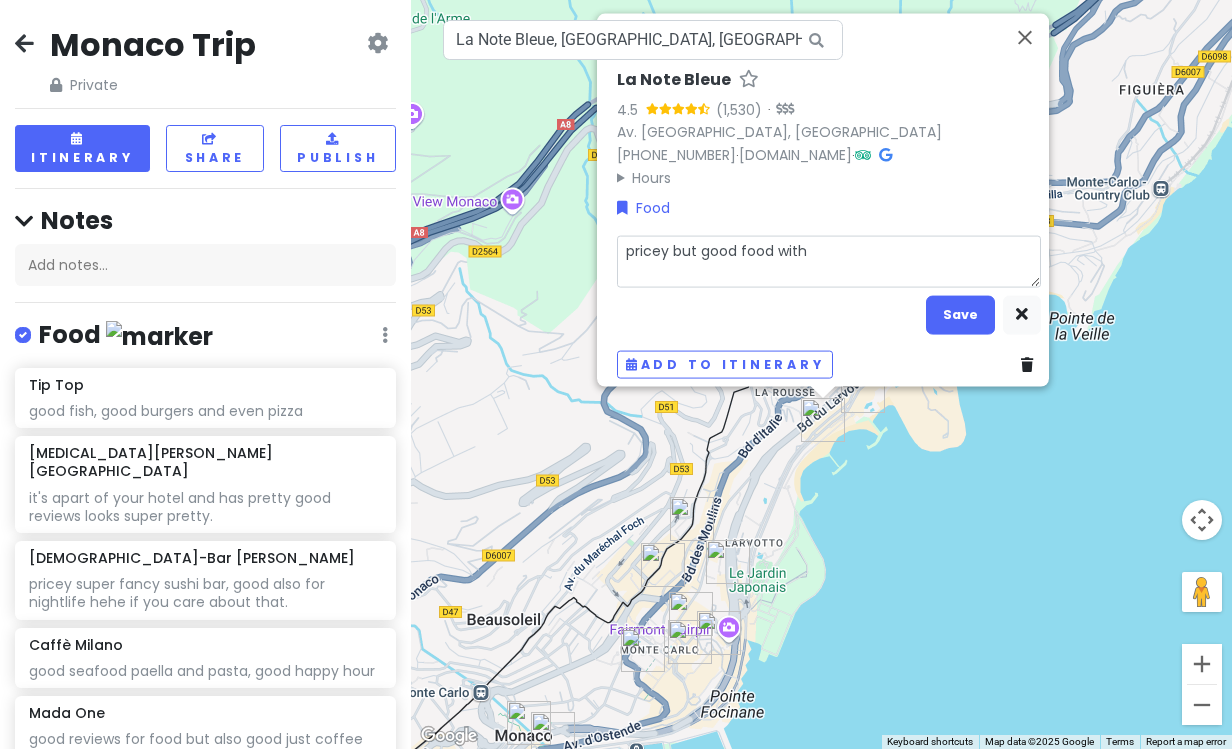 type on "x" 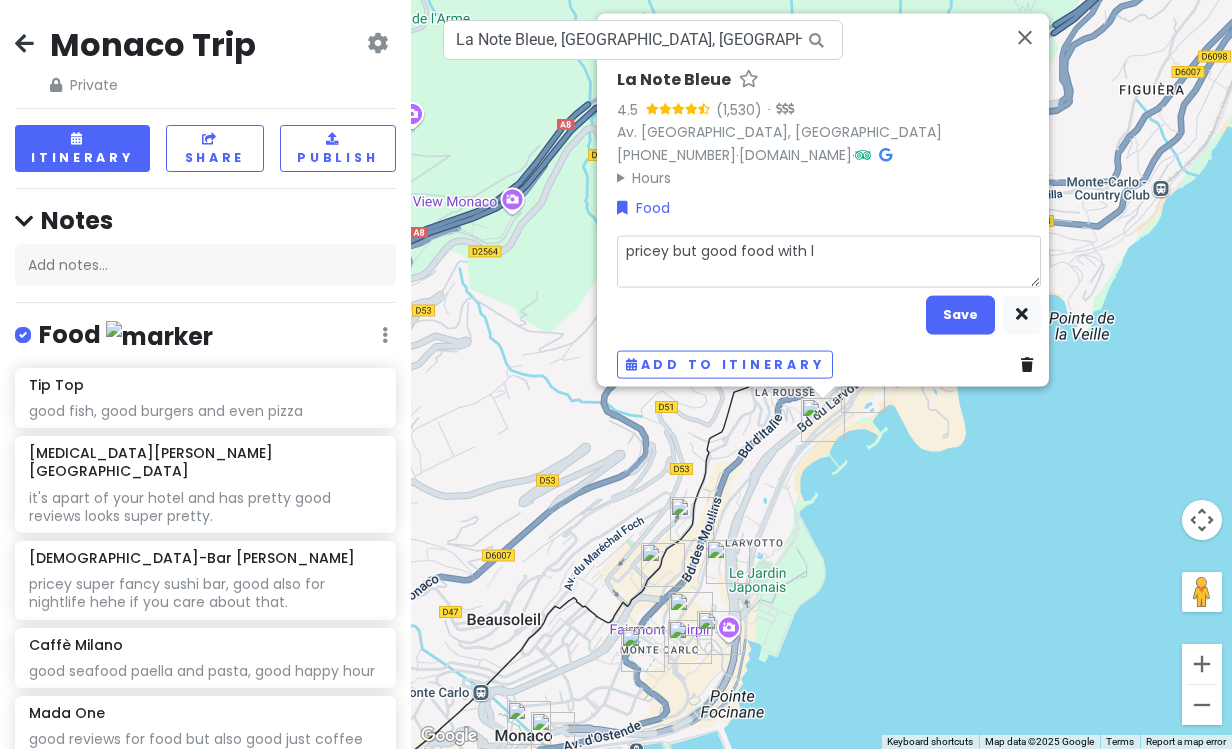 type on "x" 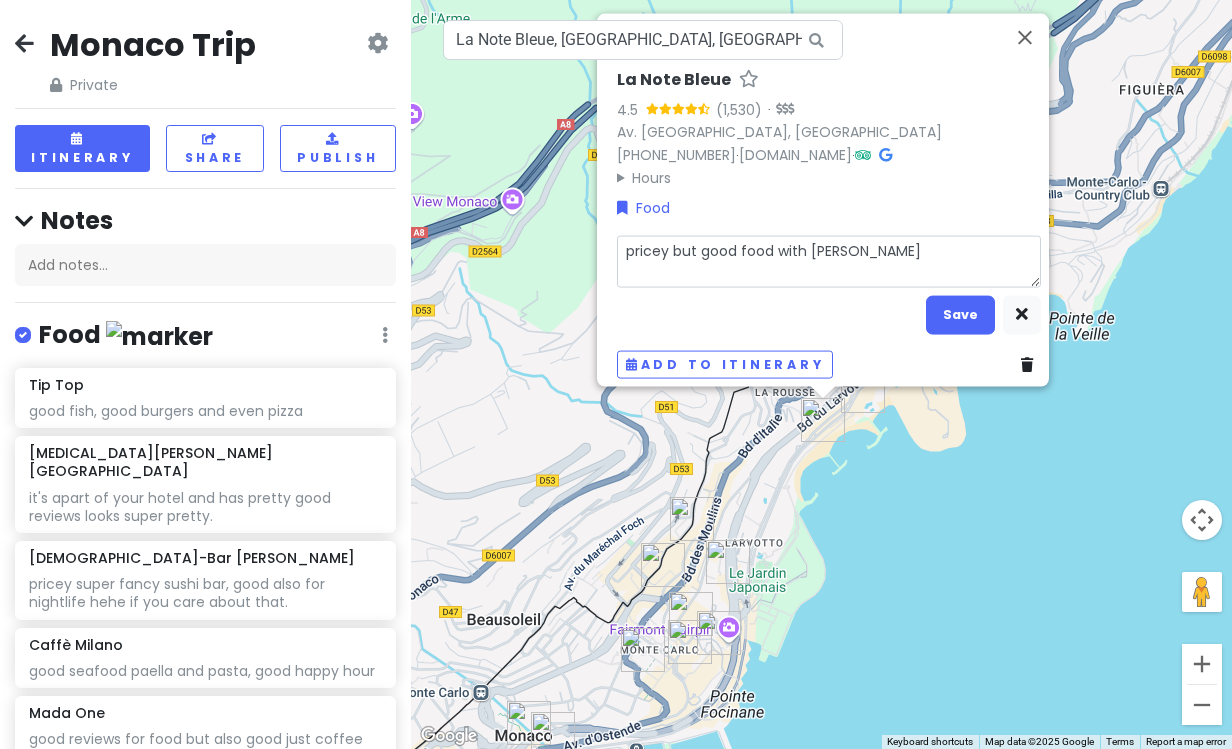 type on "x" 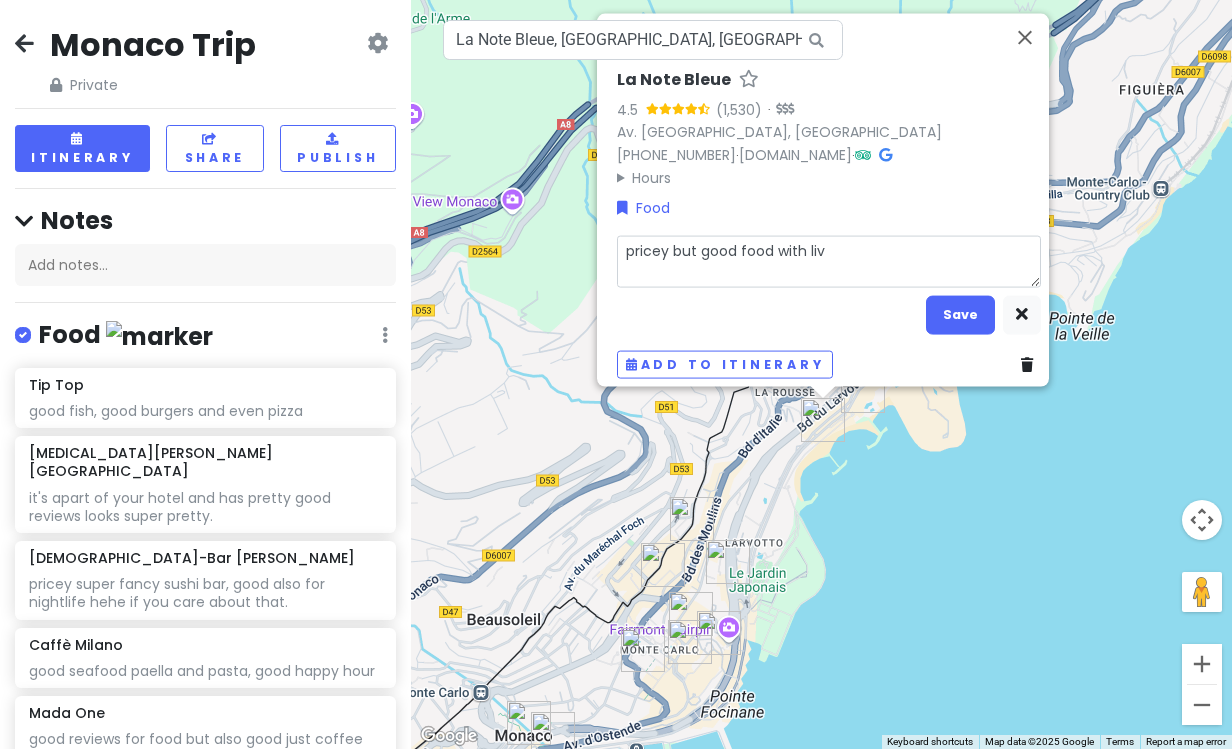 type on "x" 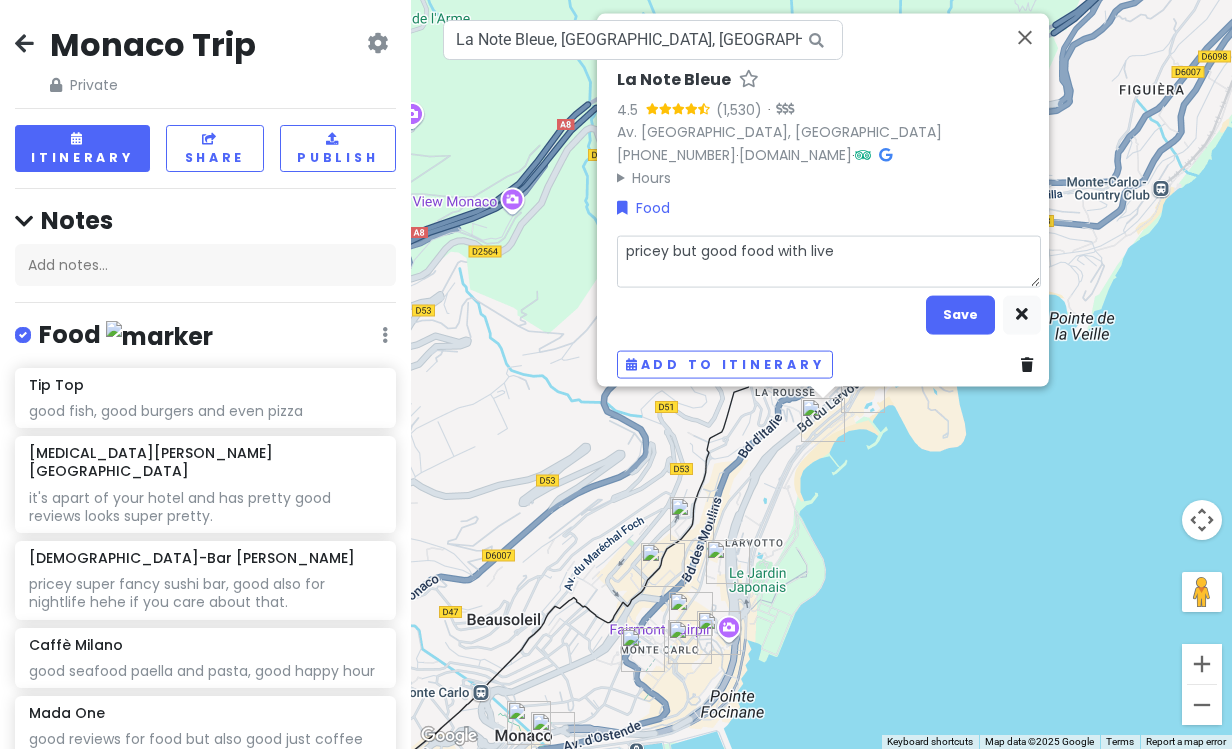 type on "x" 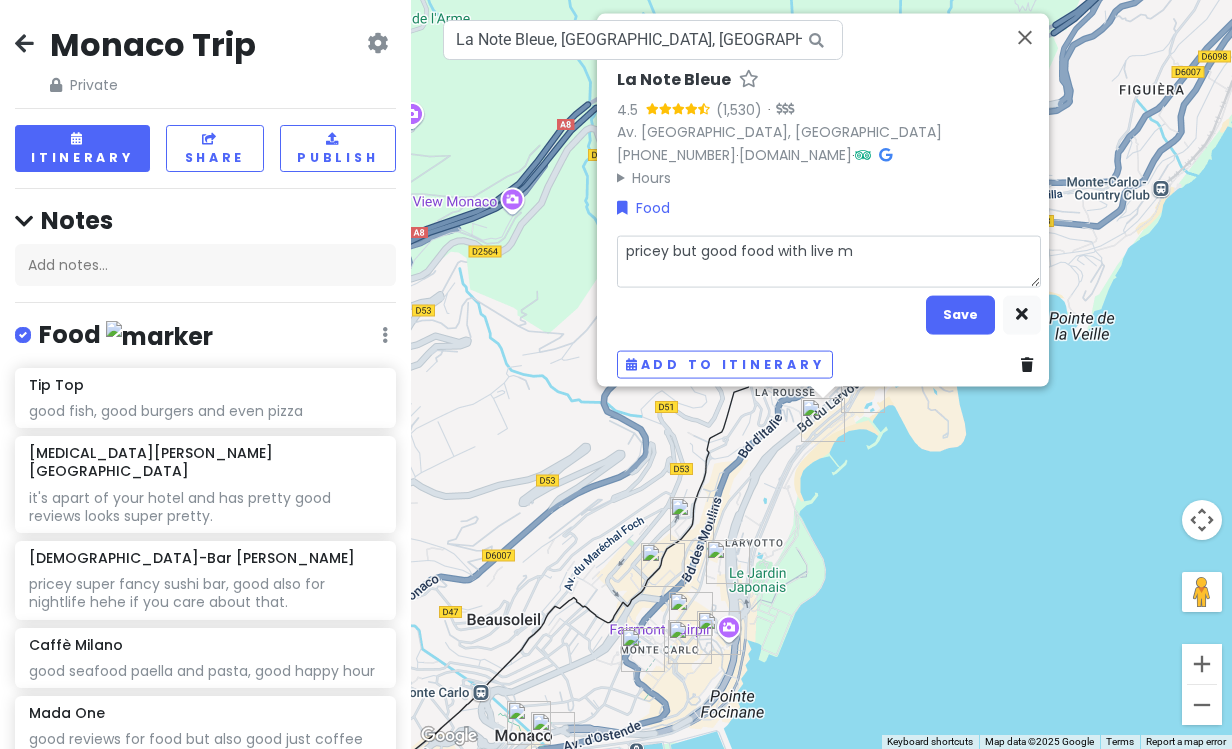 type on "x" 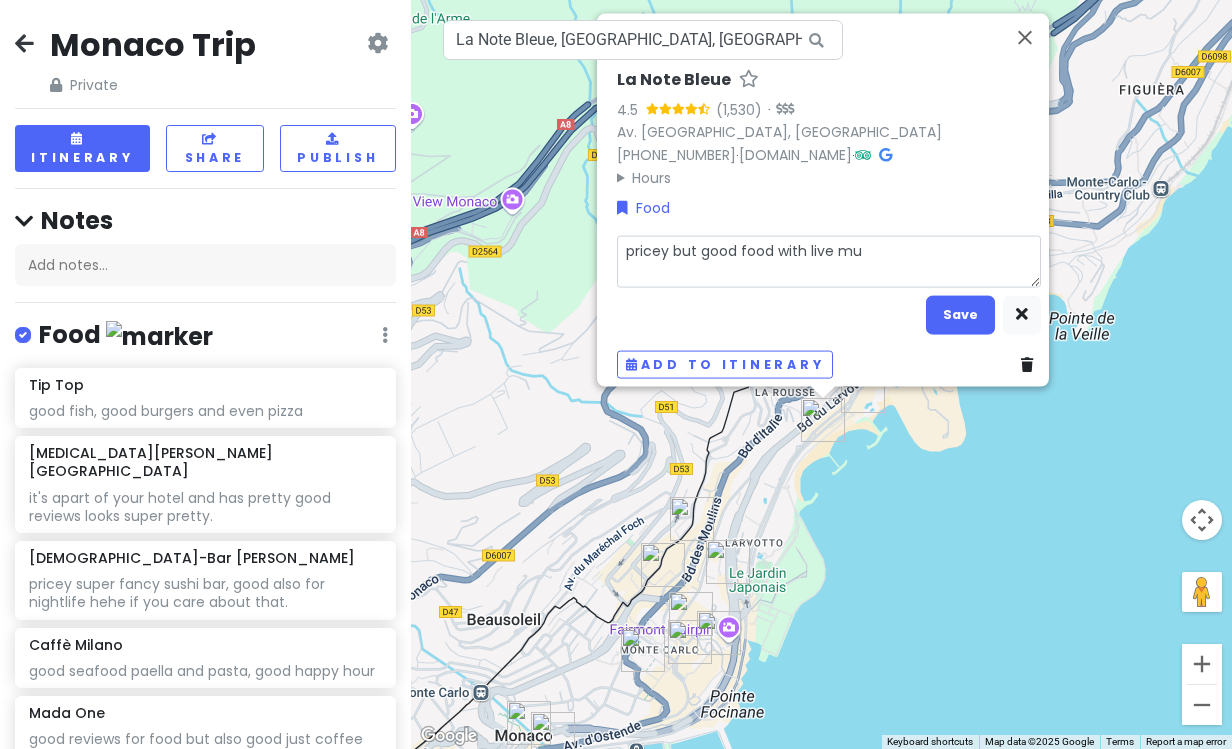 type on "pricey but good food with live mus" 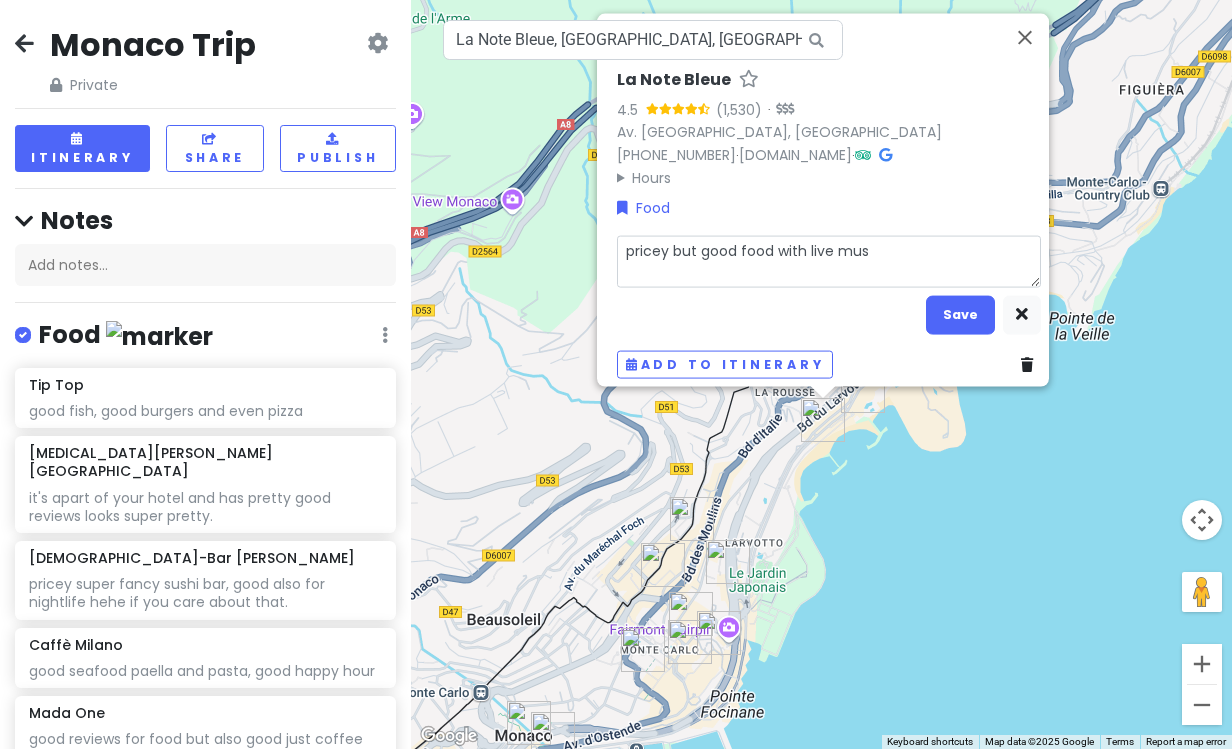type on "x" 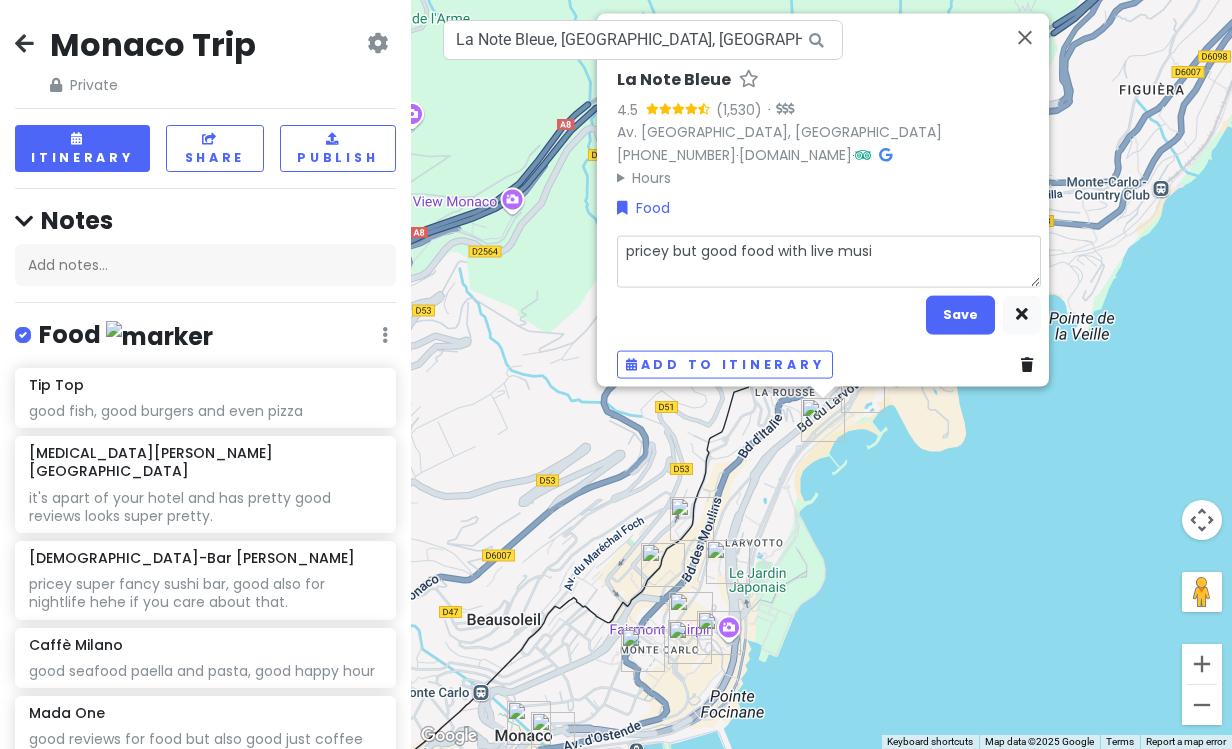 type on "x" 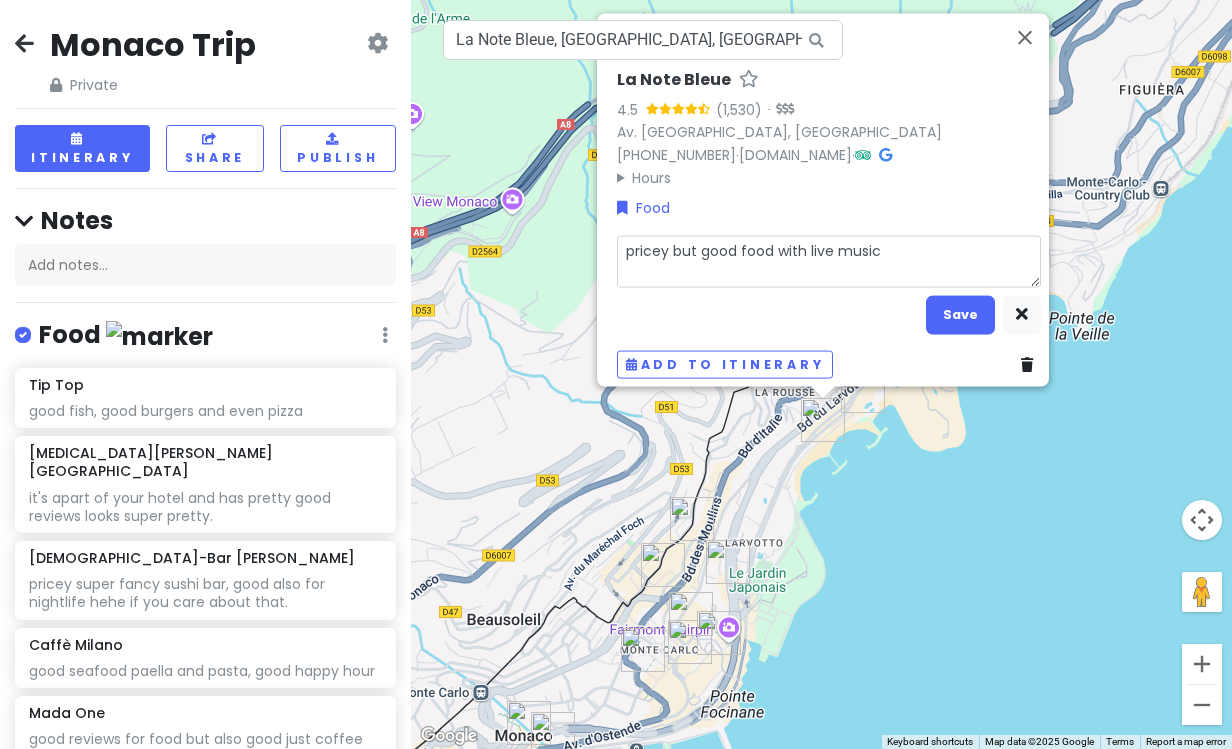 type on "x" 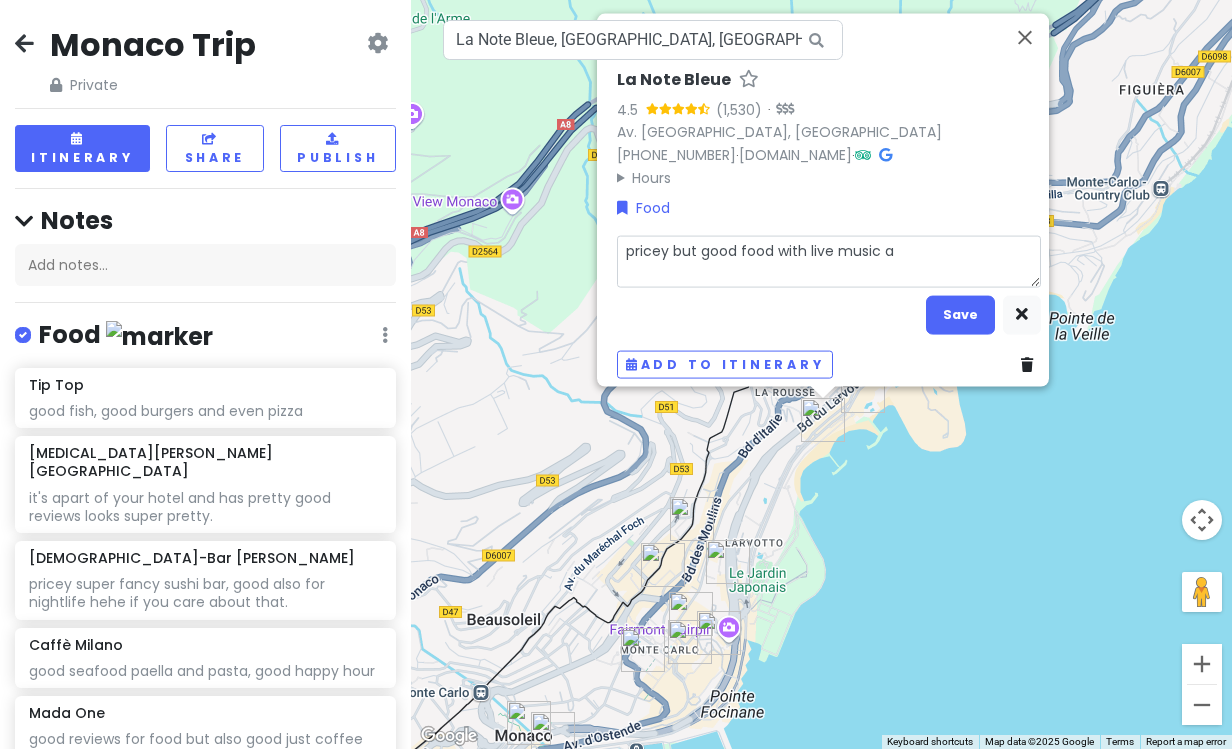 type on "x" 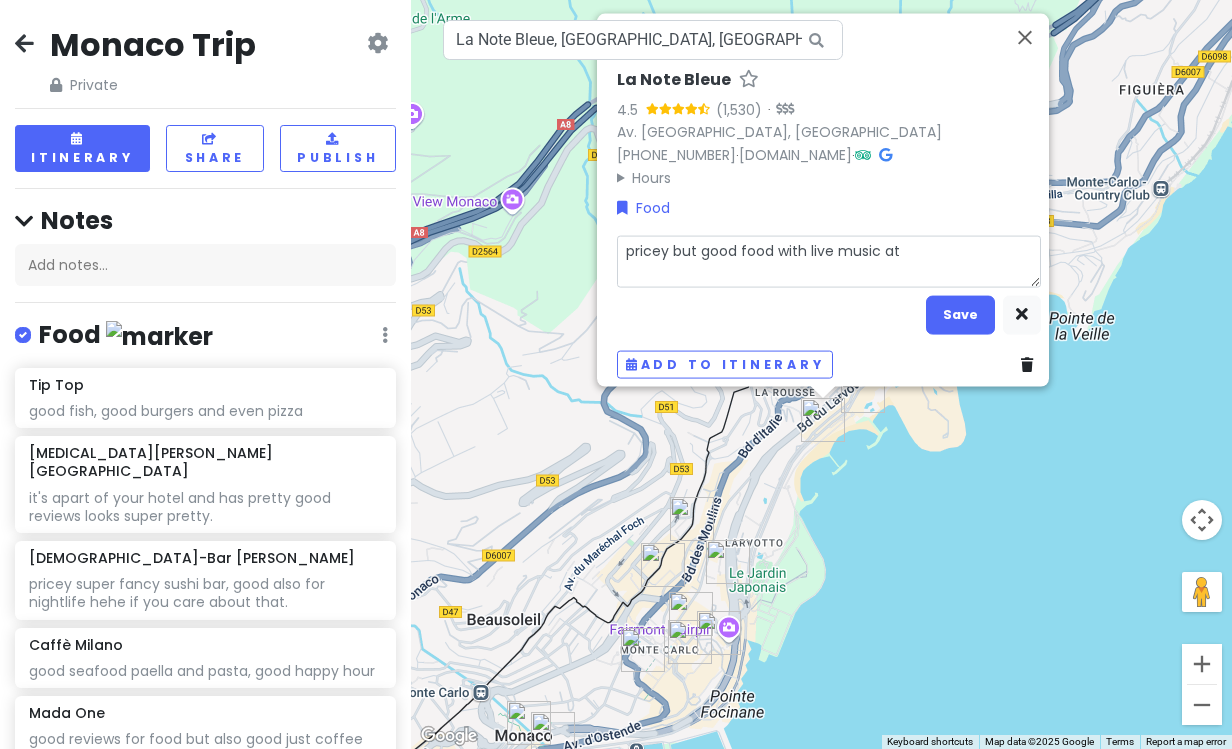 type on "x" 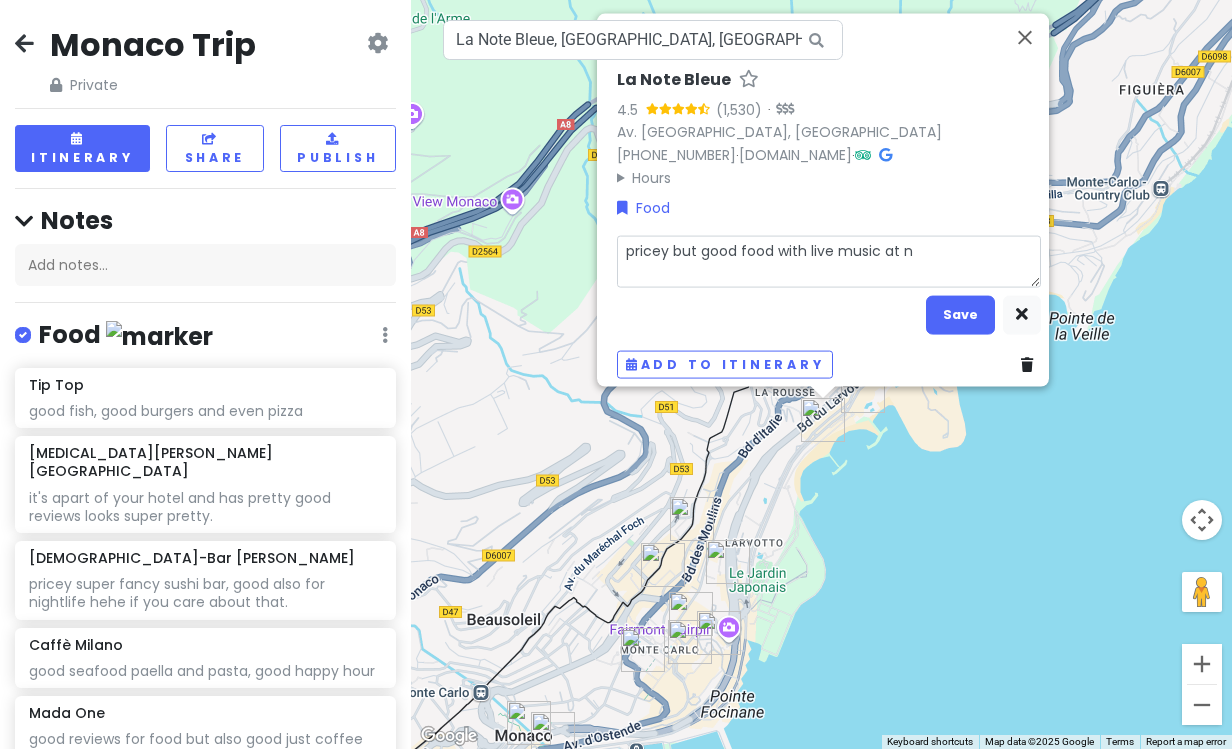type on "x" 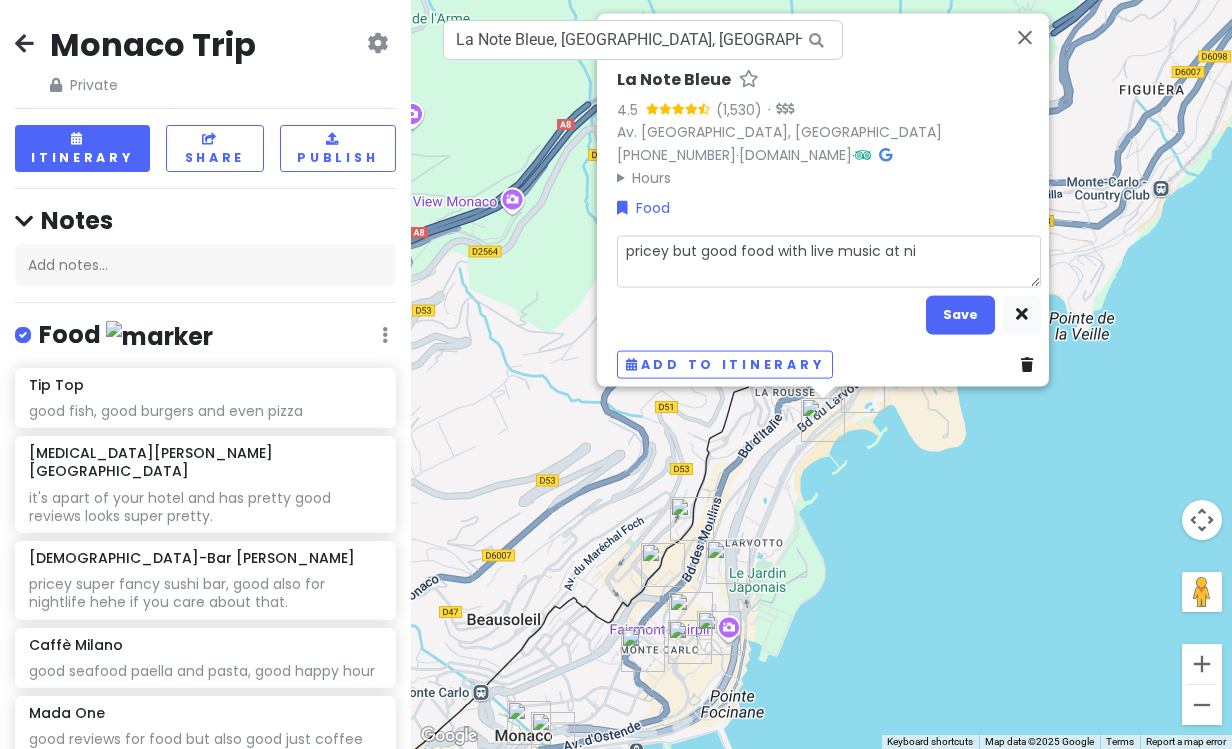 type on "x" 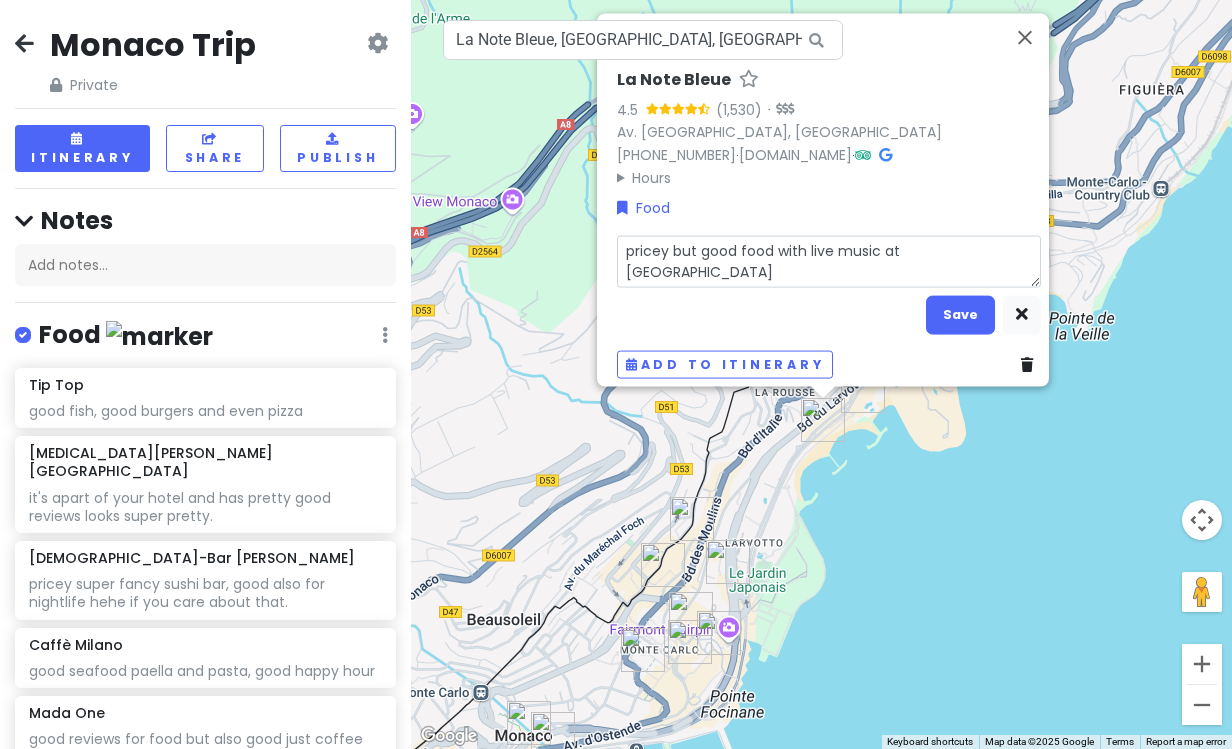 type on "pricey but good food with live music at nigh" 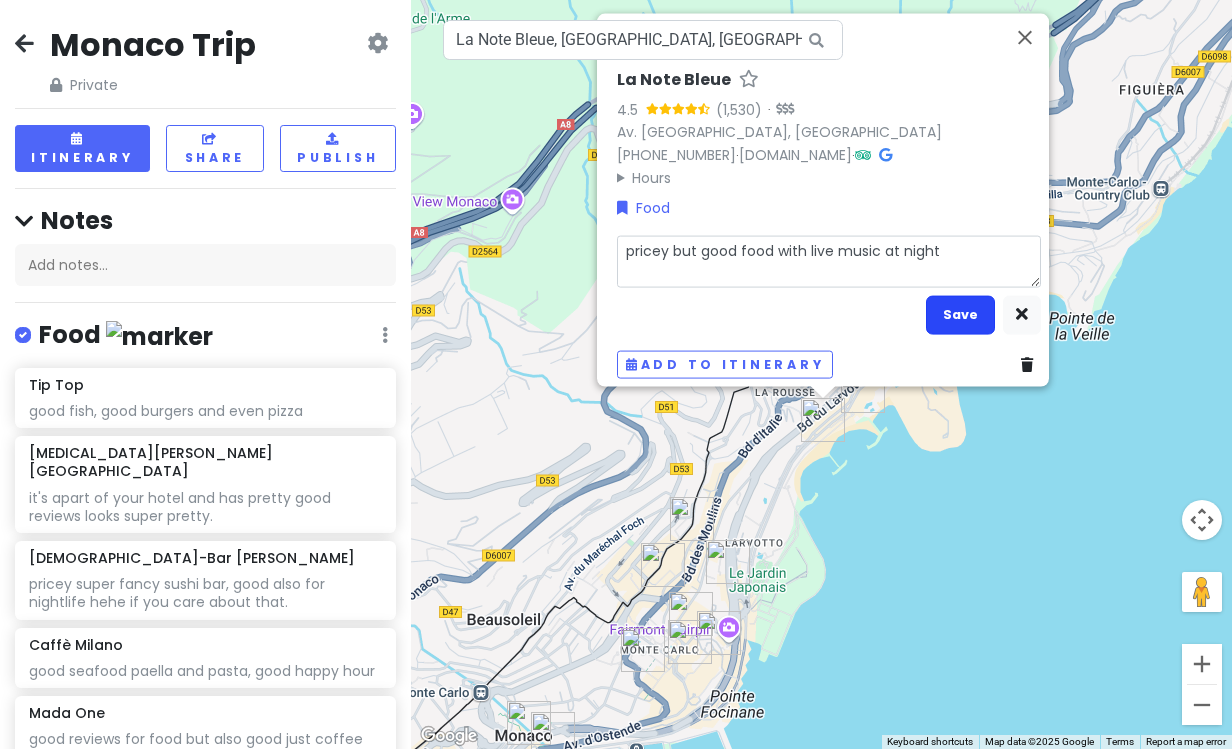 type on "pricey but good food with live music at night" 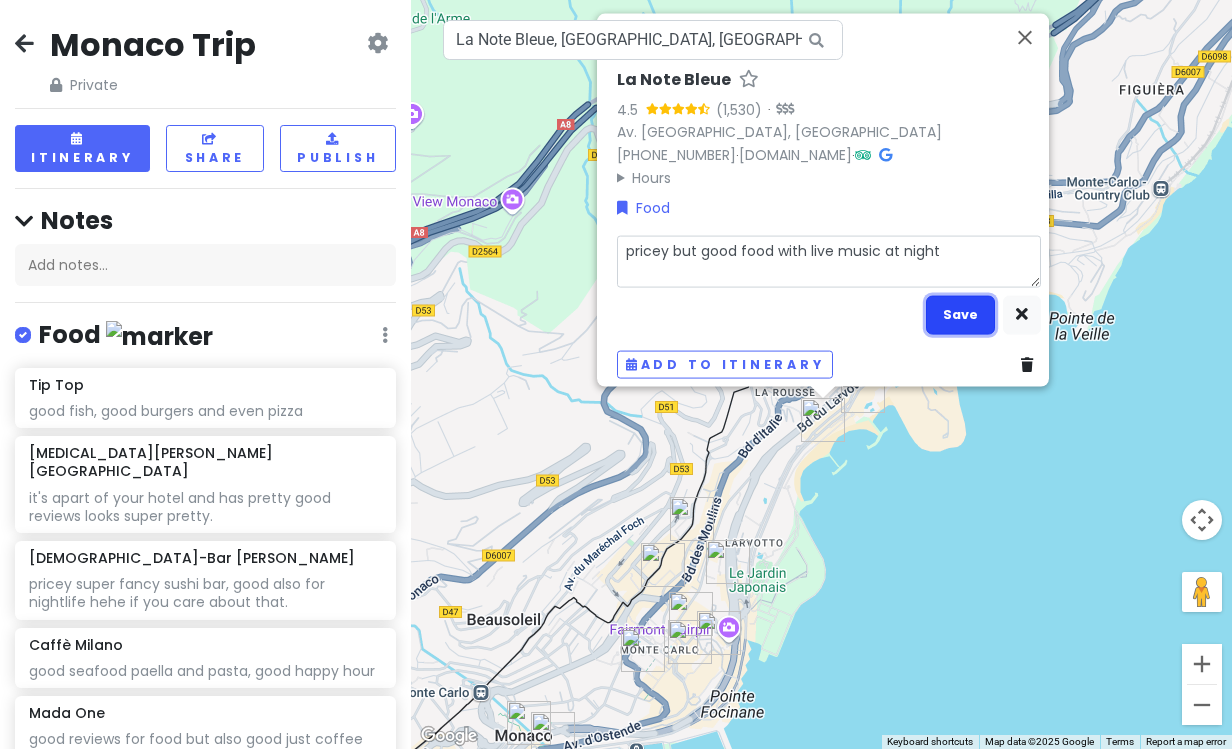 click on "Save" at bounding box center [960, 314] 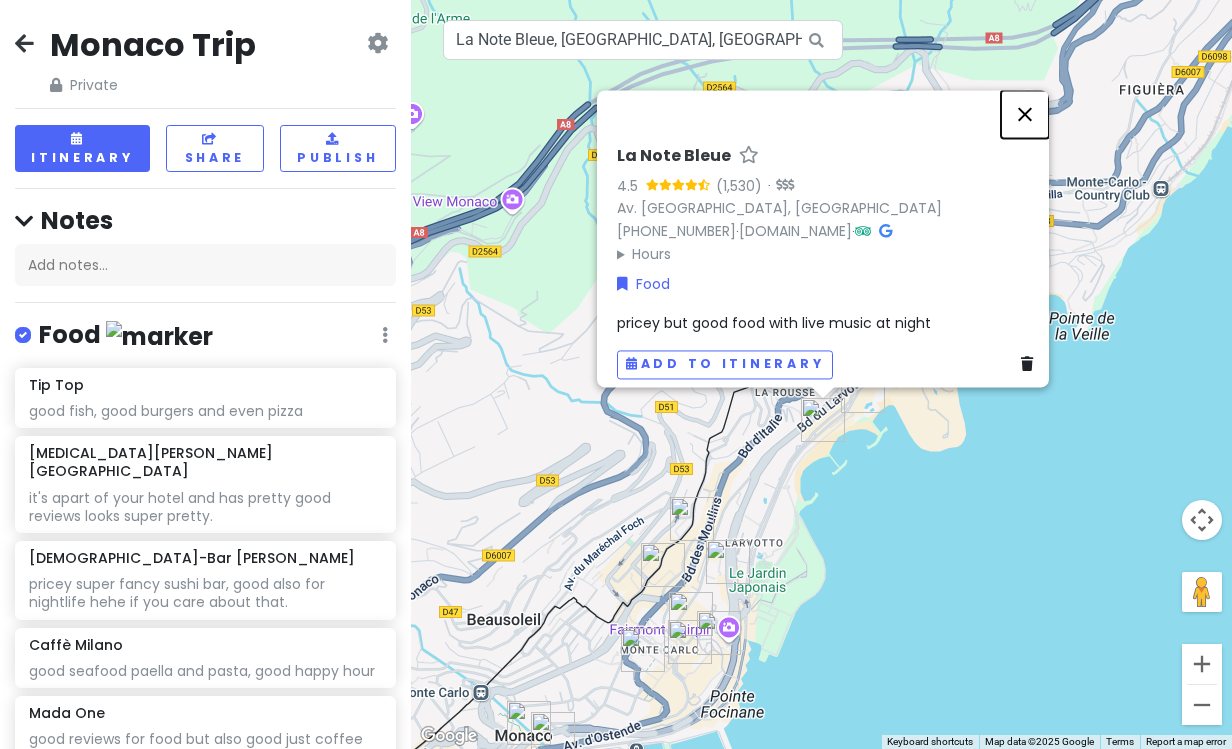 click at bounding box center [1025, 114] 